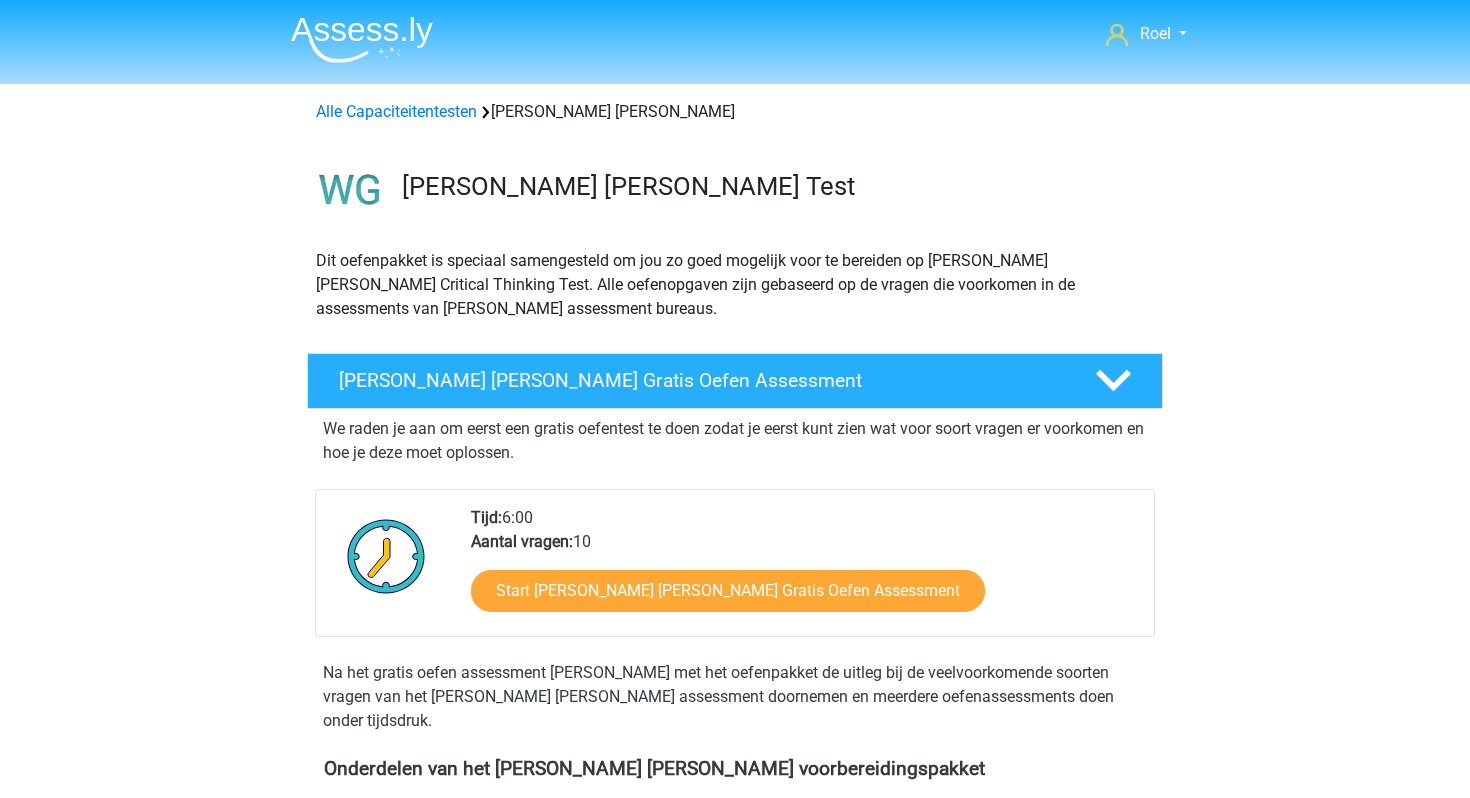 scroll, scrollTop: 0, scrollLeft: 0, axis: both 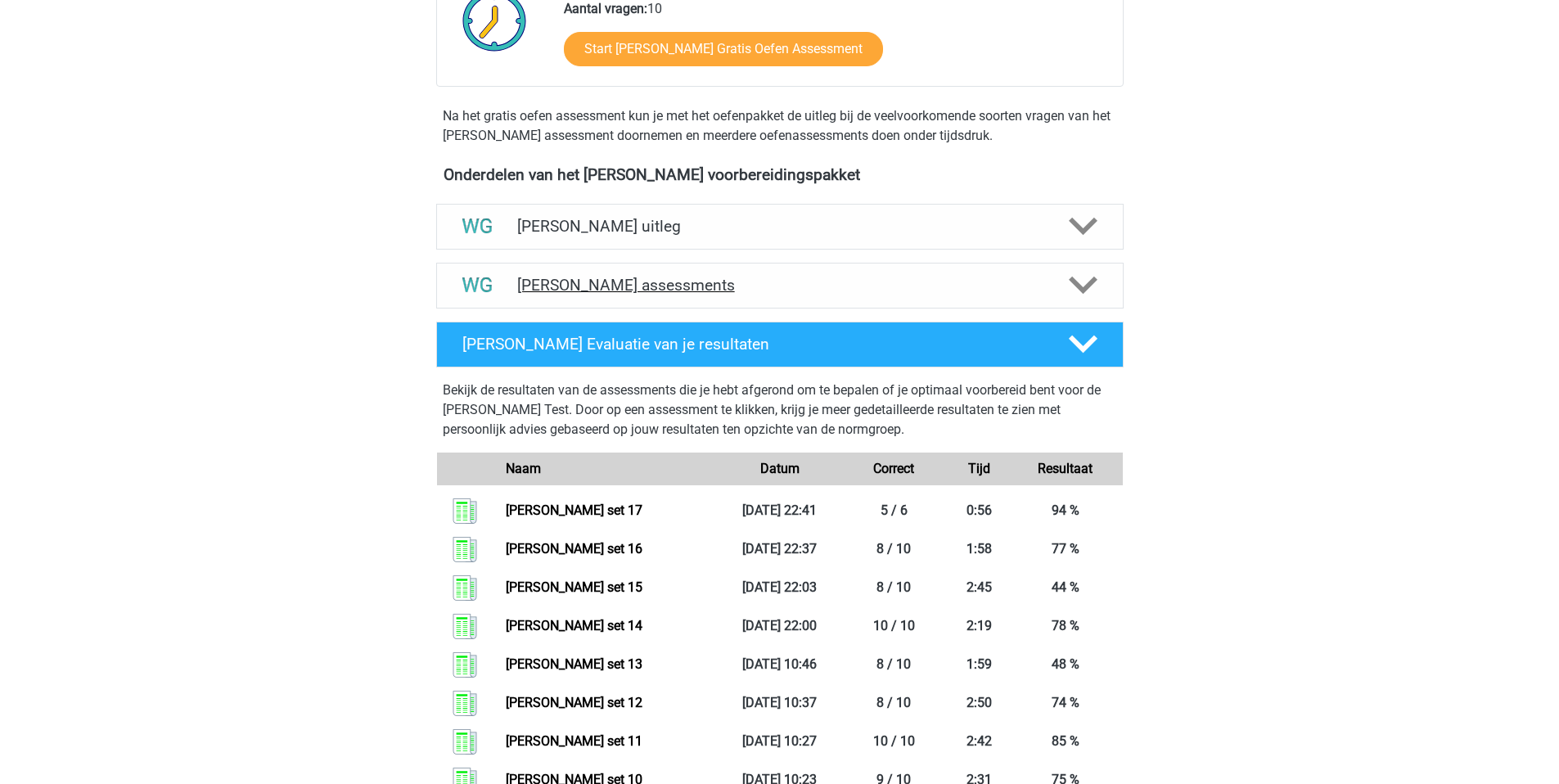 click 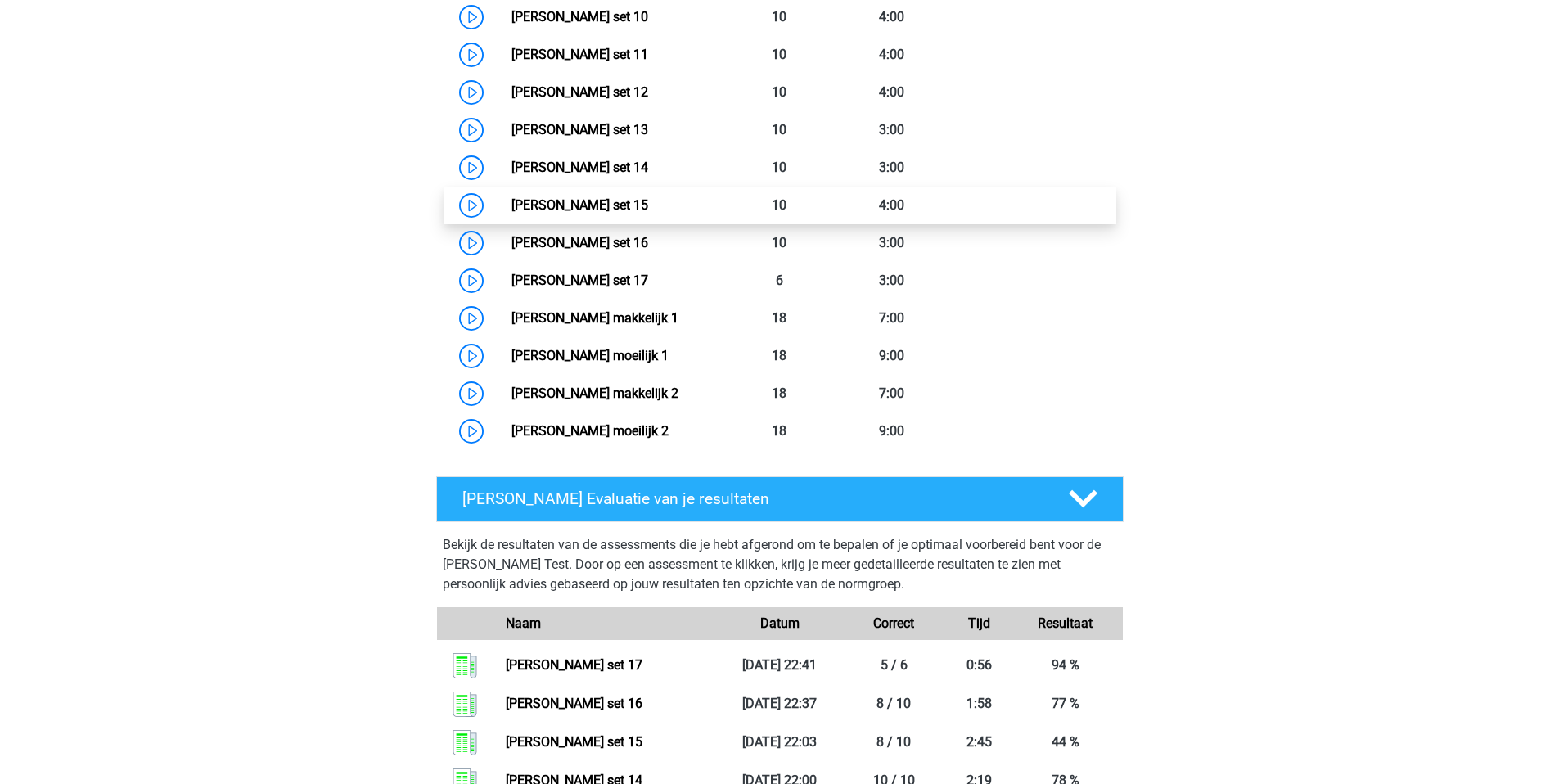 scroll, scrollTop: 1016, scrollLeft: 0, axis: vertical 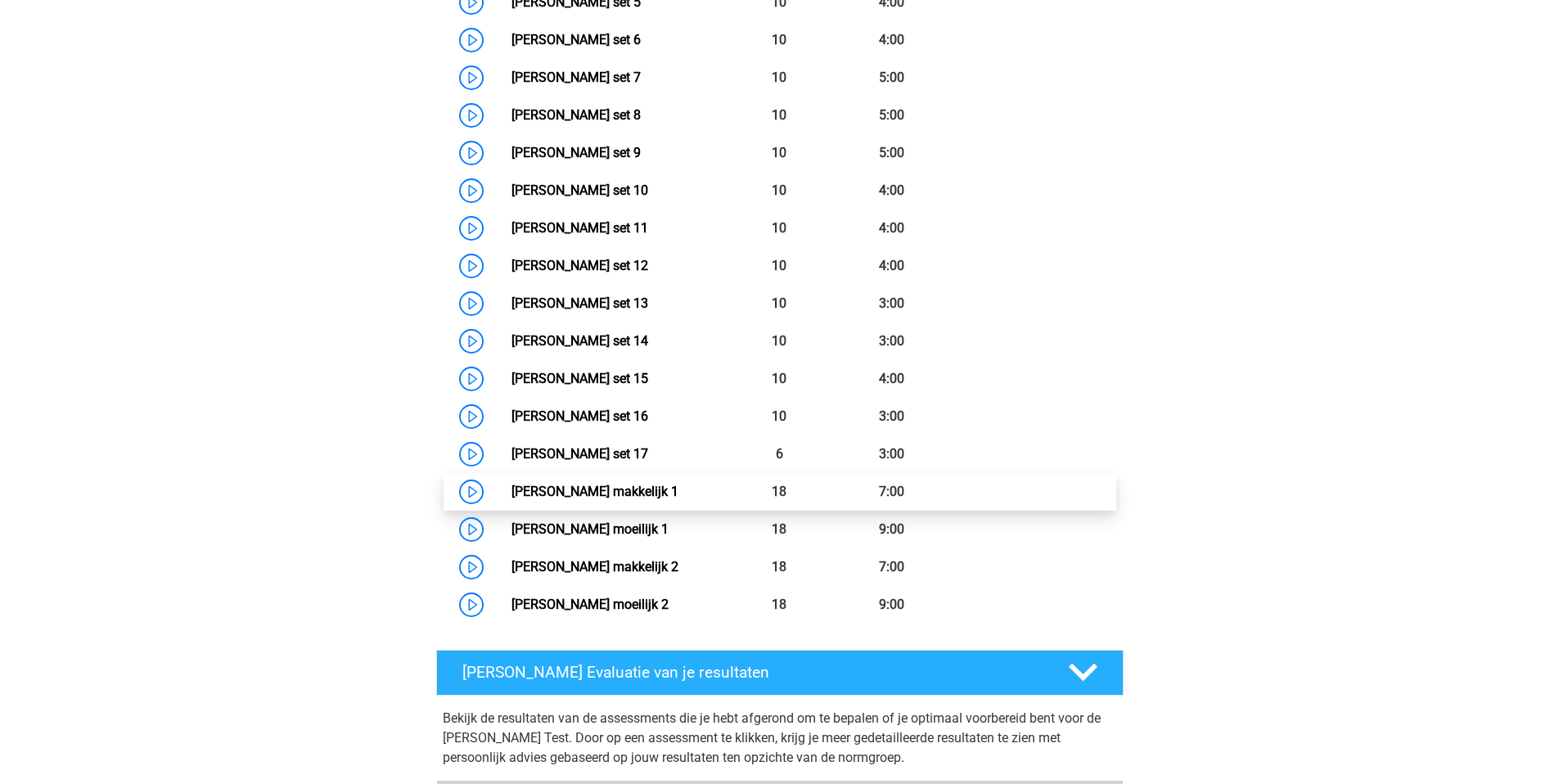 click on "Watson Glaser
makkelijk 1" at bounding box center [595, 491] 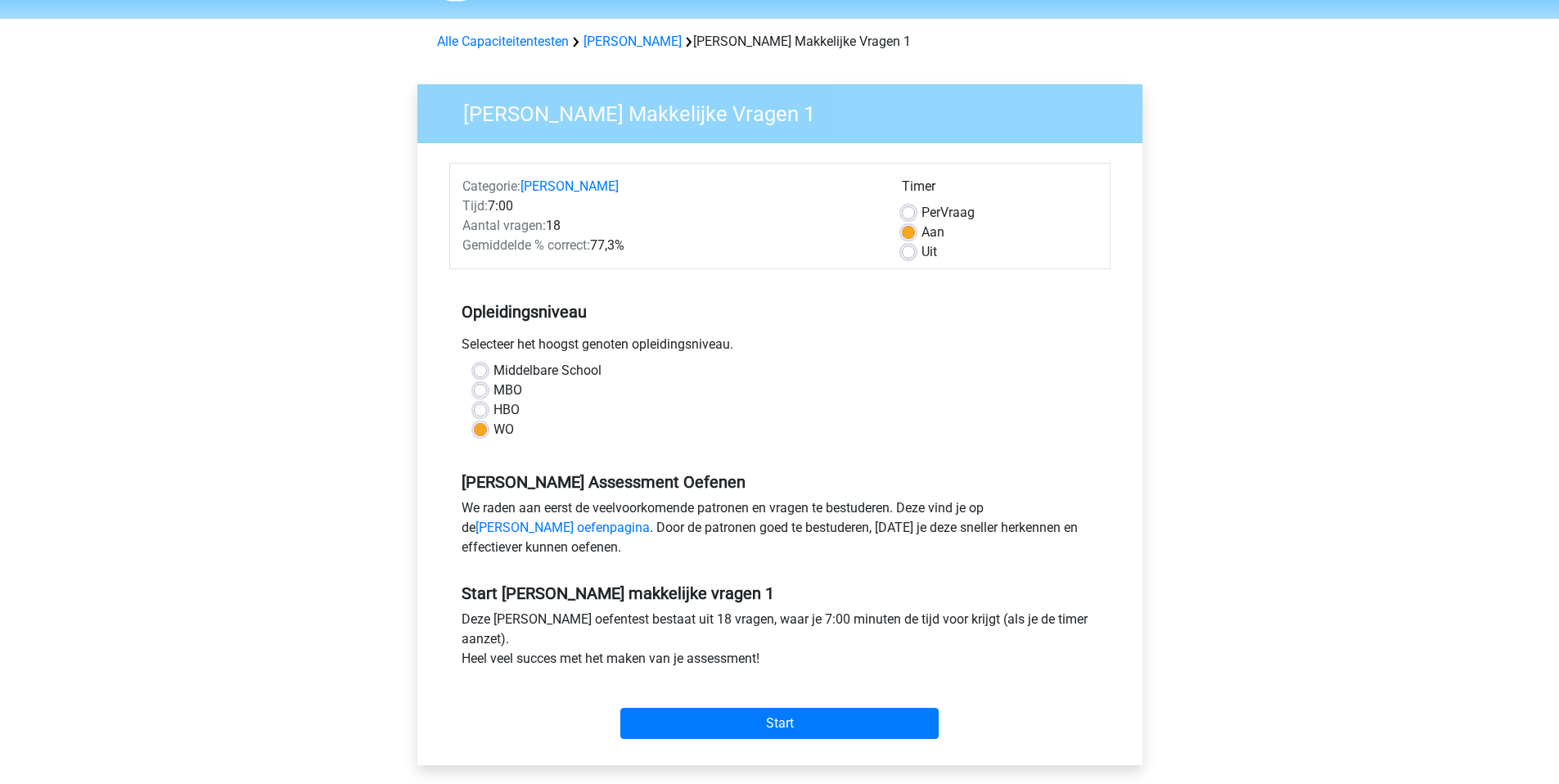 scroll, scrollTop: 104, scrollLeft: 0, axis: vertical 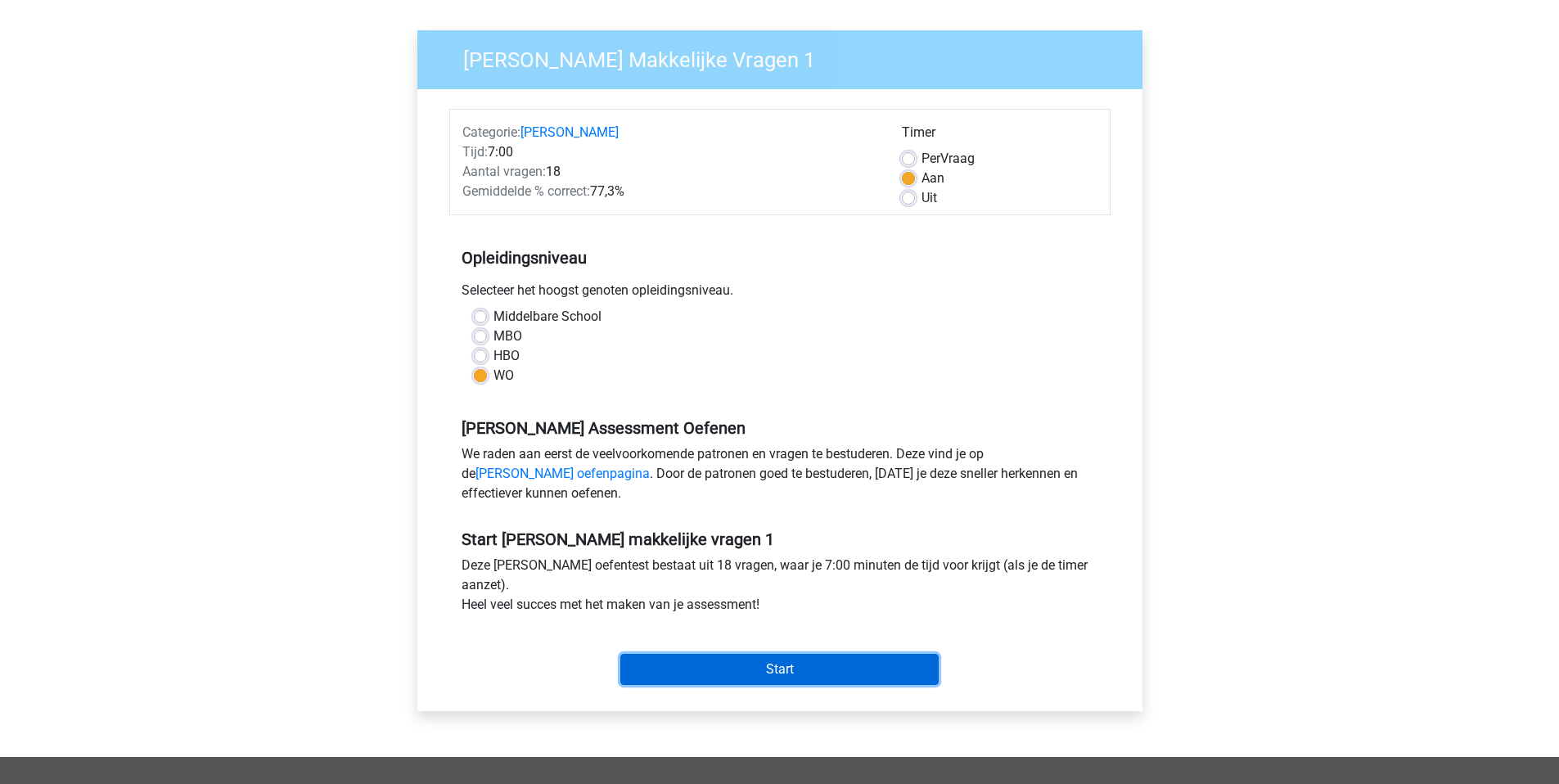 click on "Start" at bounding box center [779, 669] 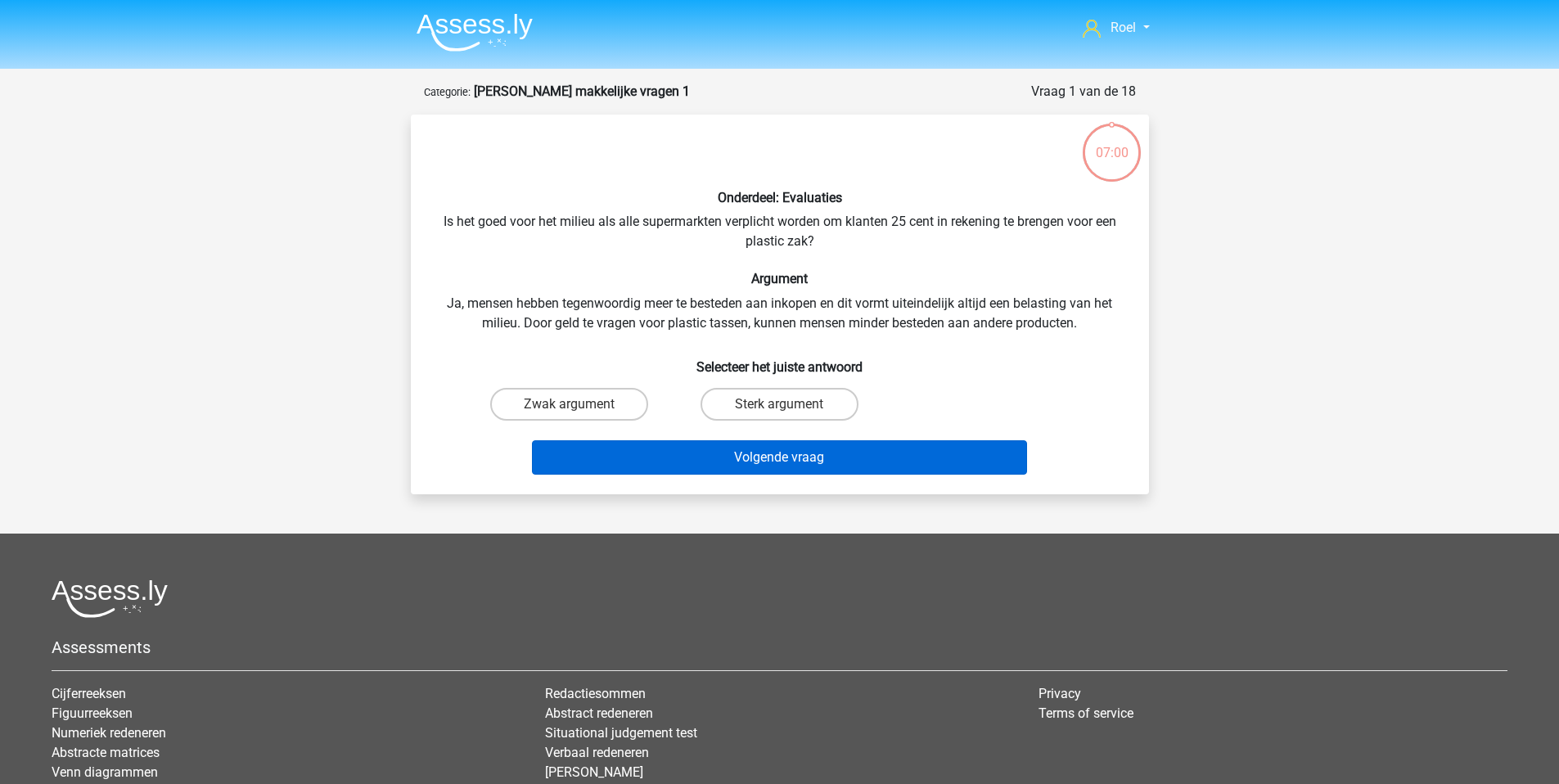 scroll, scrollTop: 0, scrollLeft: 0, axis: both 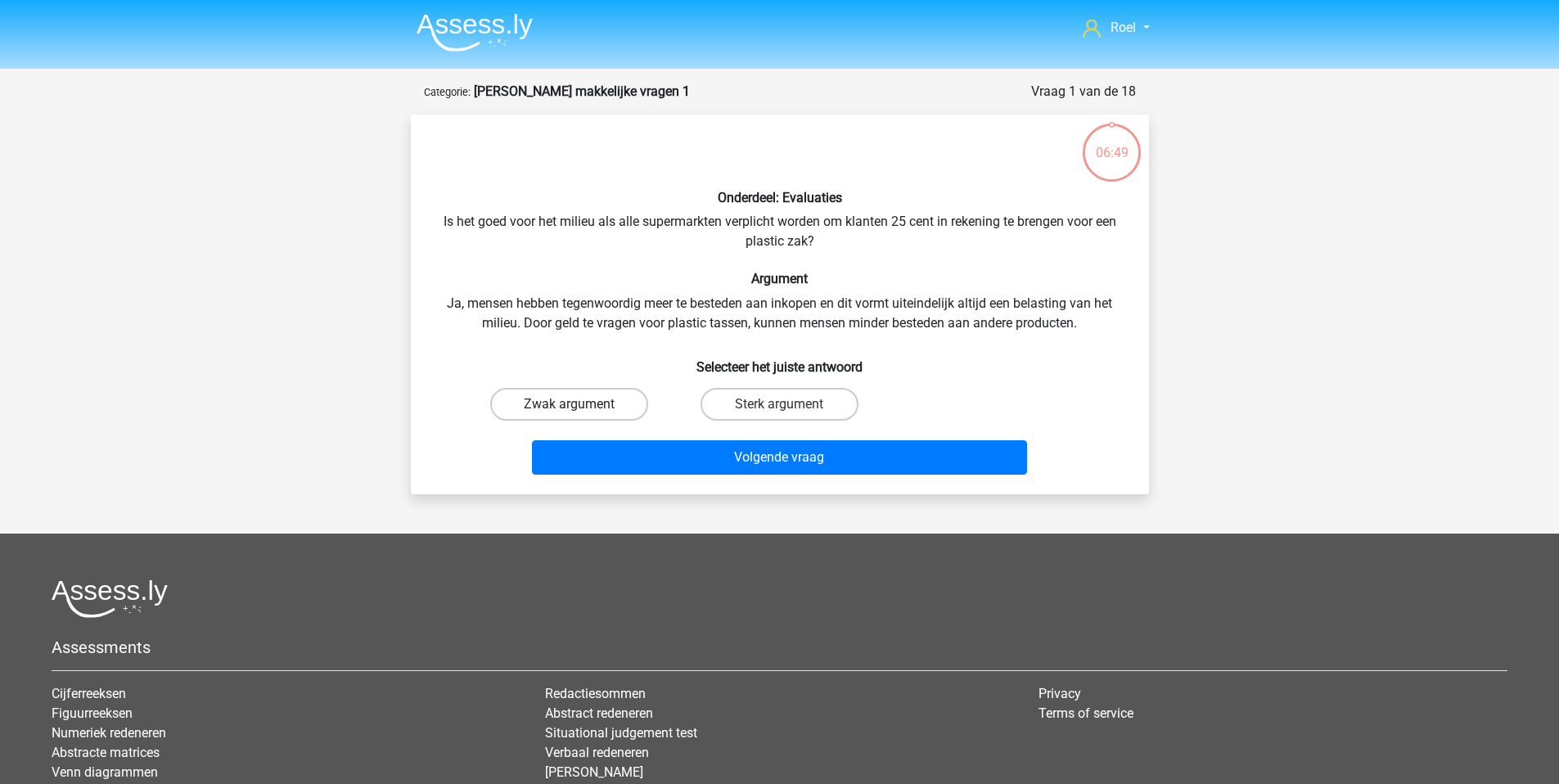click on "Zwak argument" at bounding box center [569, 404] 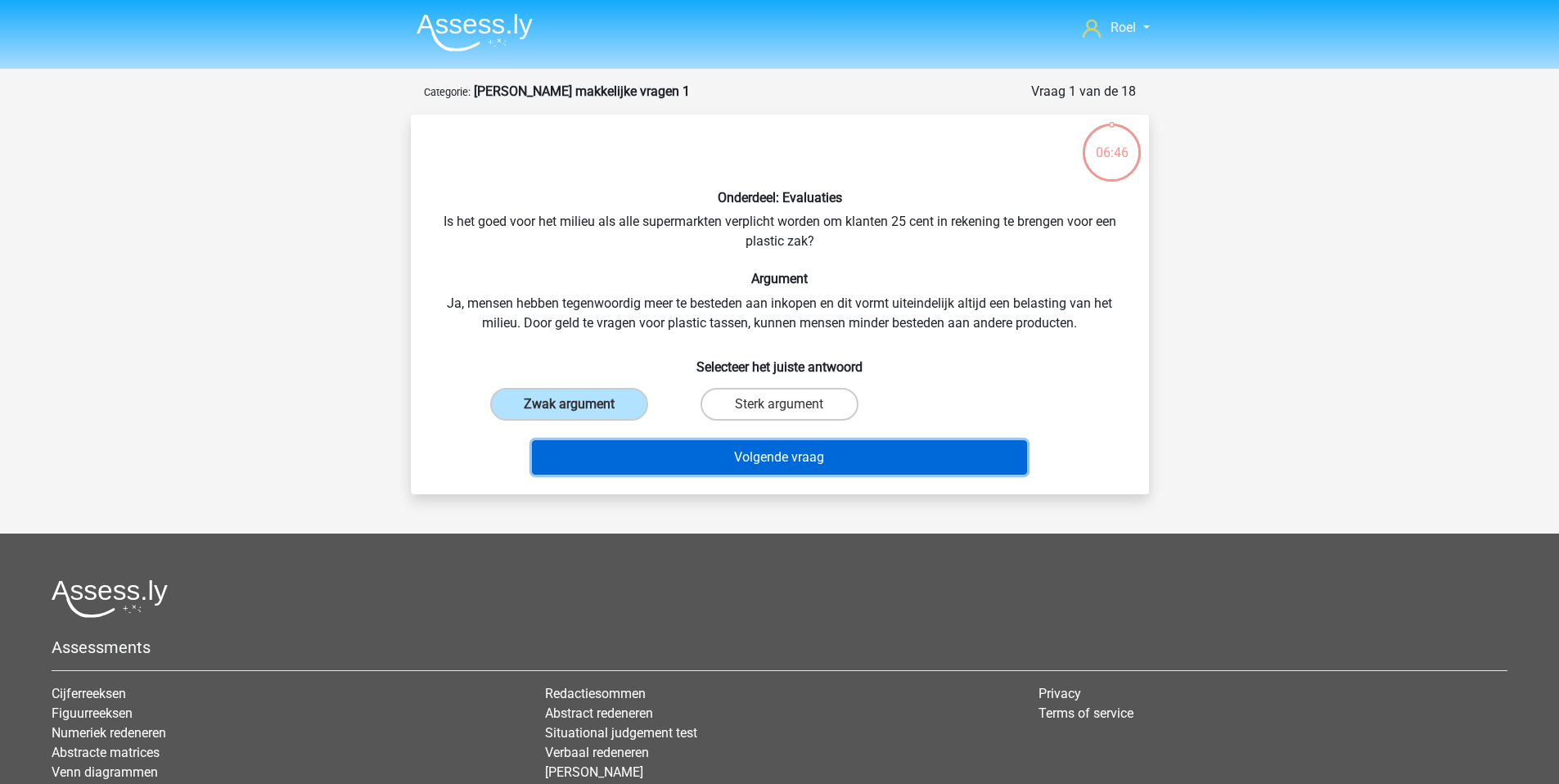 click on "Volgende vraag" at bounding box center [779, 457] 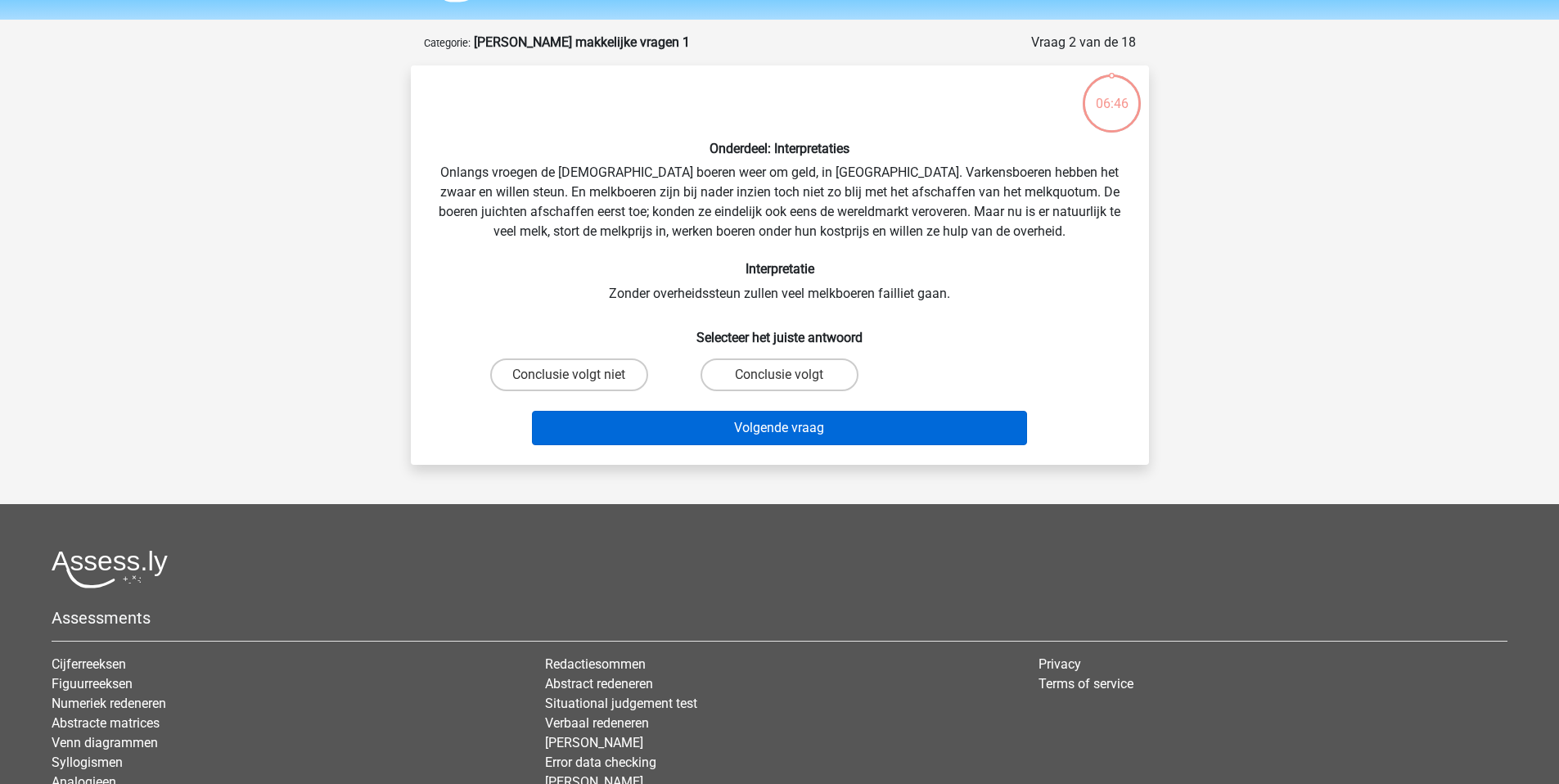 scroll, scrollTop: 82, scrollLeft: 0, axis: vertical 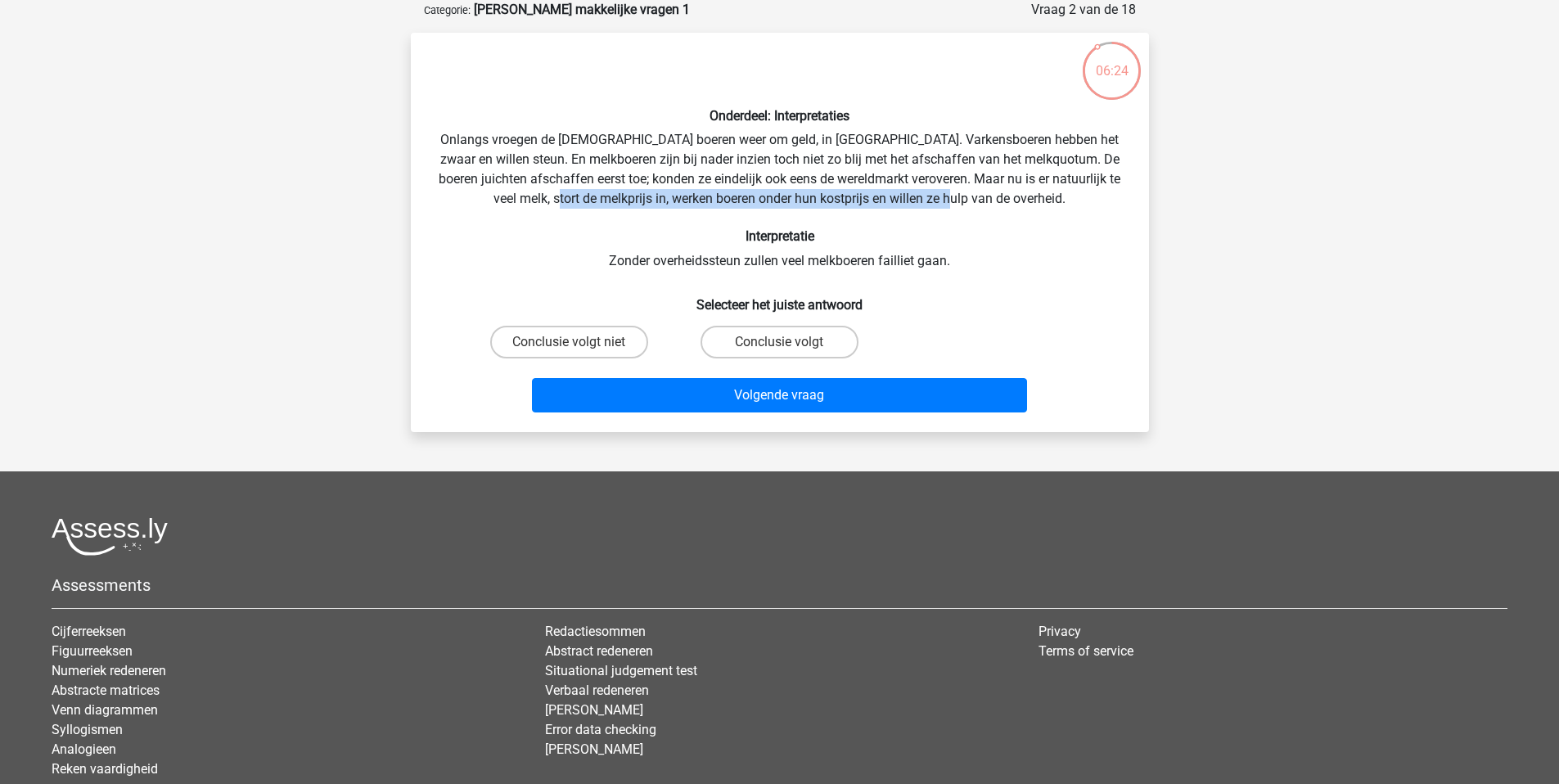 drag, startPoint x: 633, startPoint y: 200, endPoint x: 1057, endPoint y: 205, distance: 424.0295 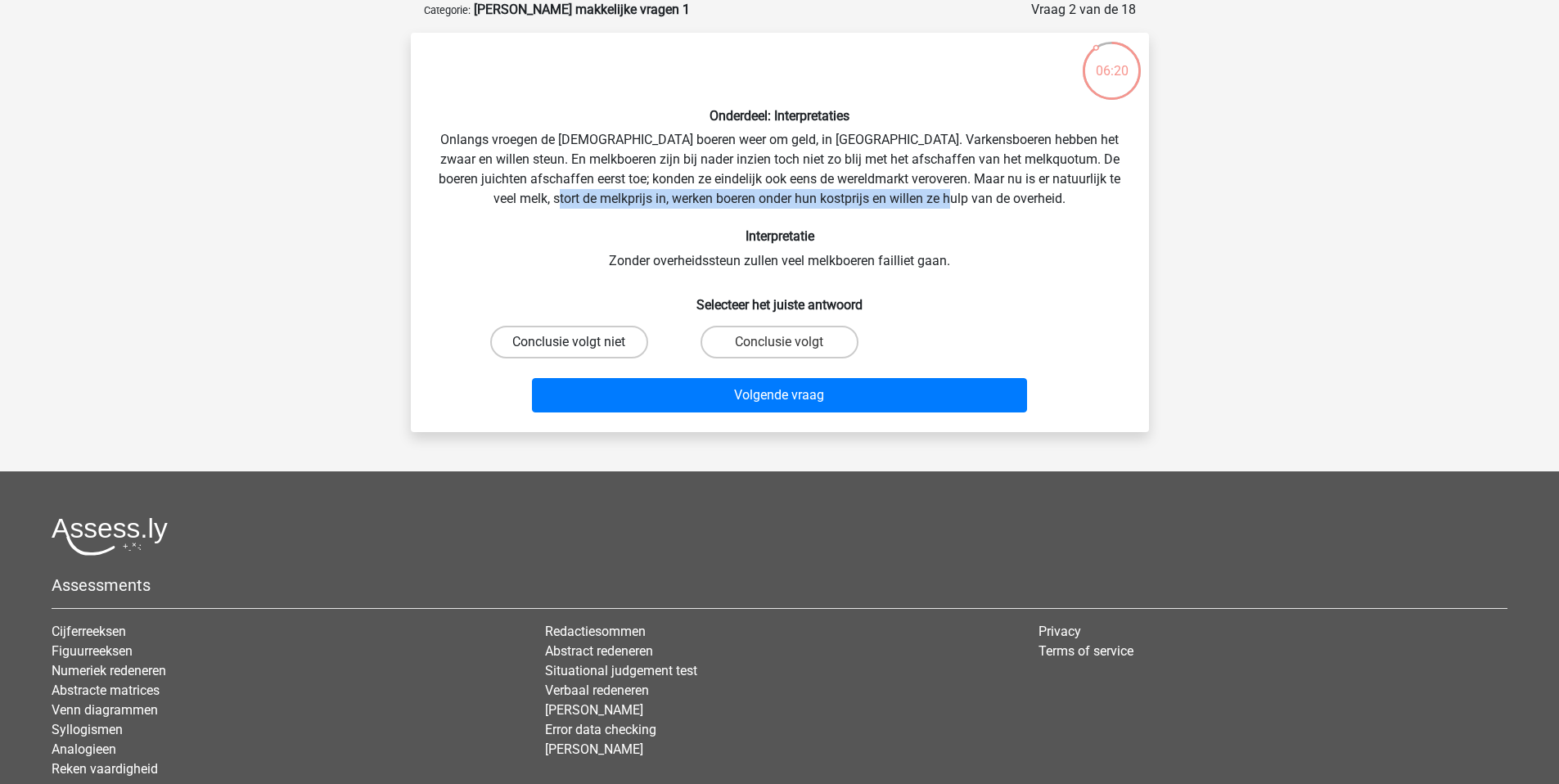 click on "Conclusie volgt niet" at bounding box center (569, 342) 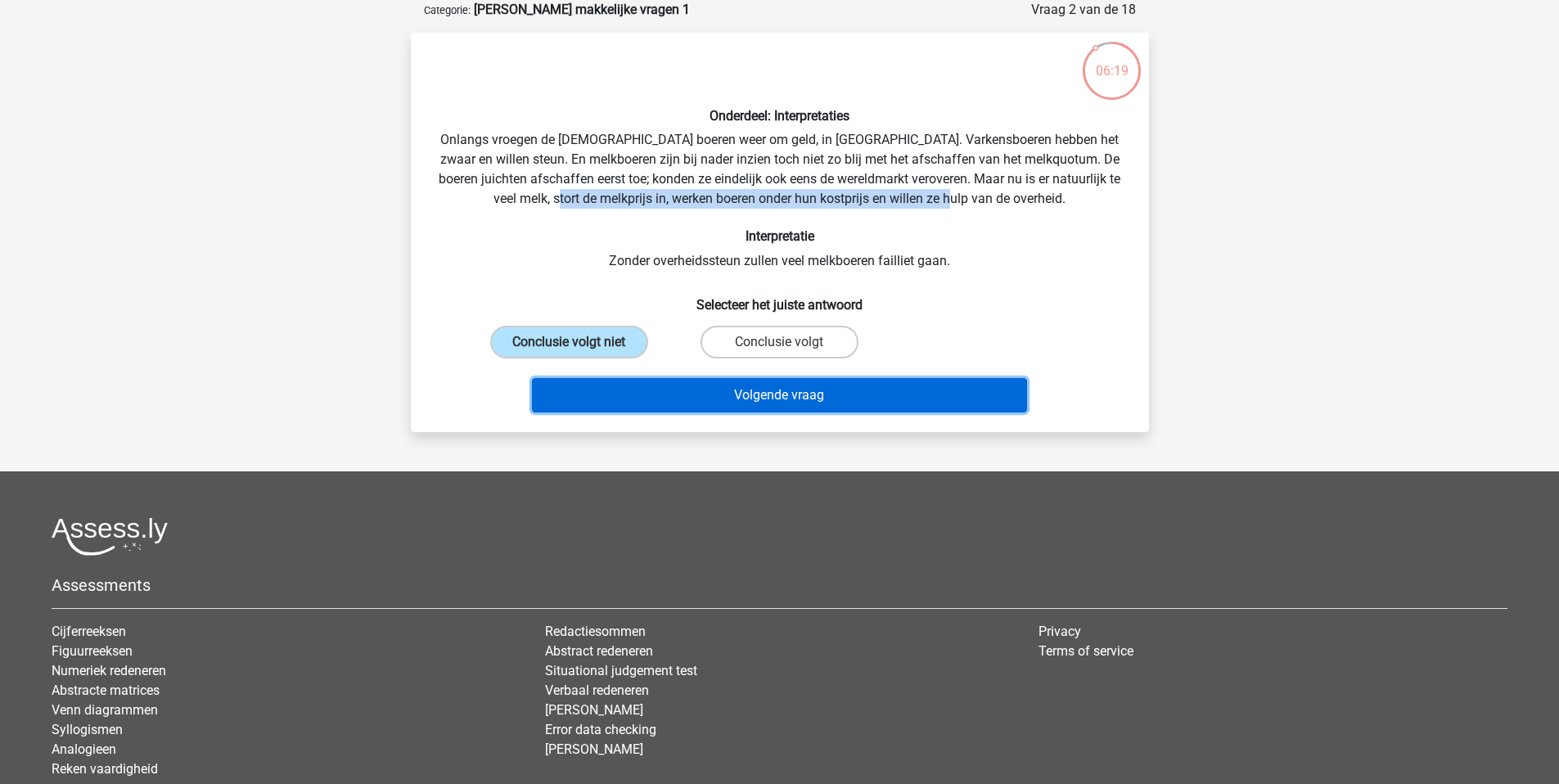 click on "Volgende vraag" at bounding box center (779, 395) 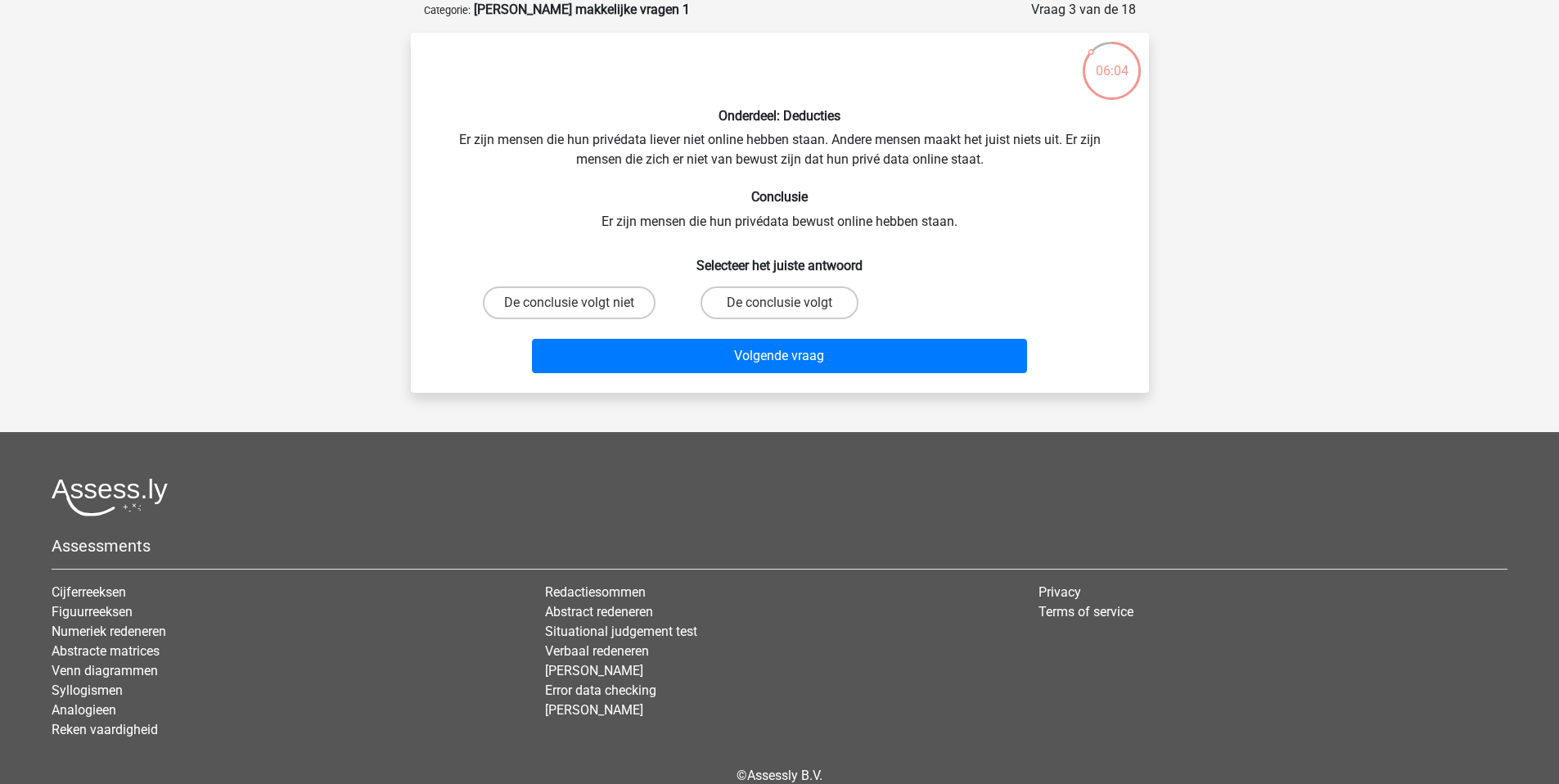 click on "Onderdeel: Deducties Er zijn mensen die hun privédata liever niet online hebben staan. Andere mensen maakt het juist niets uit. Er zijn mensen die zich er niet van bewust zijn dat hun privé data online staat. Conclusie Er zijn mensen die hun privédata bewust online hebben staan.
Selecteer het juiste antwoord
De conclusie volgt niet
De conclusie volgt
Volgende vraag" at bounding box center (780, 213) 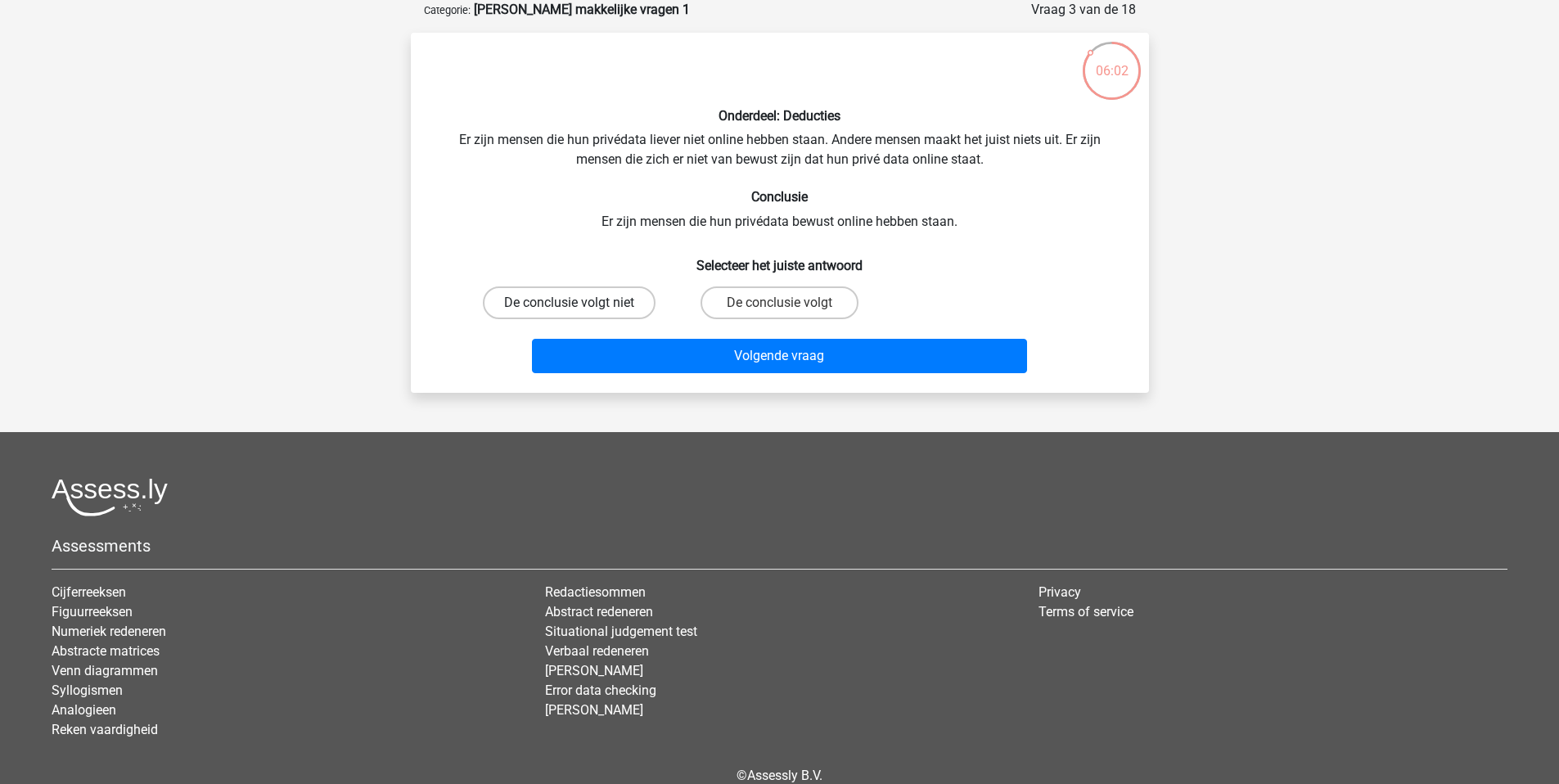 click on "De conclusie volgt niet" at bounding box center (569, 303) 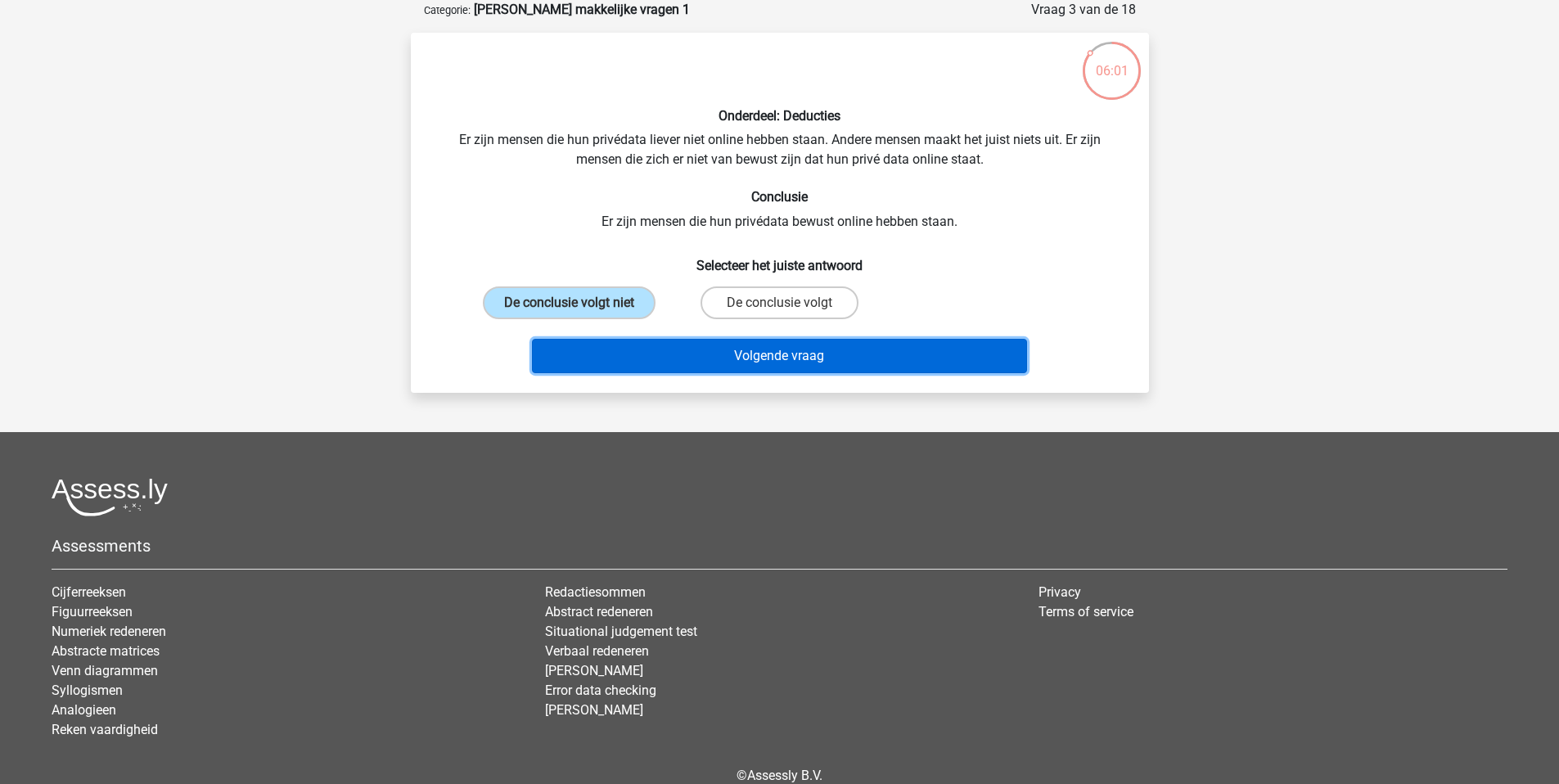 drag, startPoint x: 721, startPoint y: 356, endPoint x: 642, endPoint y: 355, distance: 79.00633 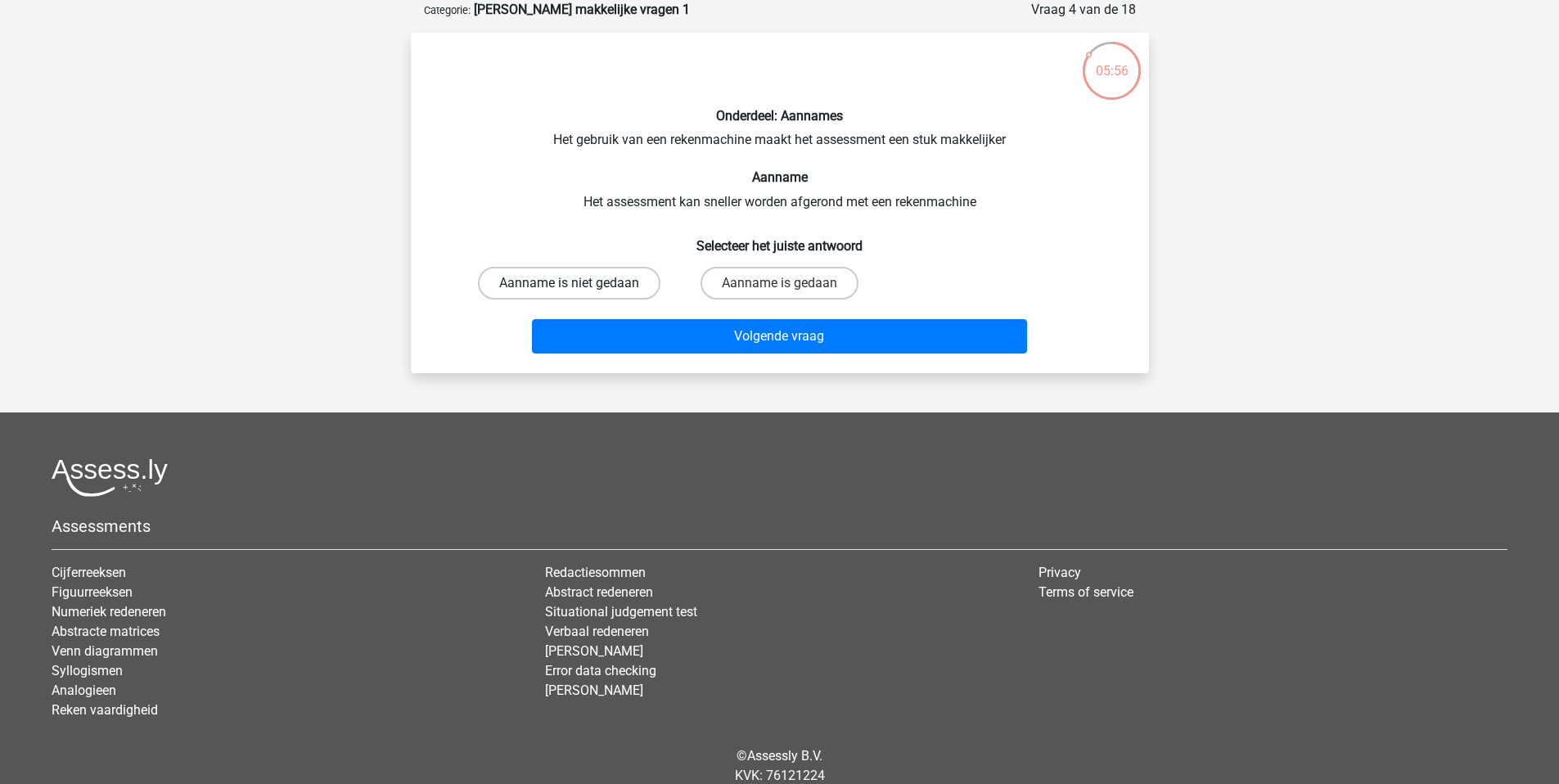 click on "Aanname is niet gedaan" at bounding box center [569, 283] 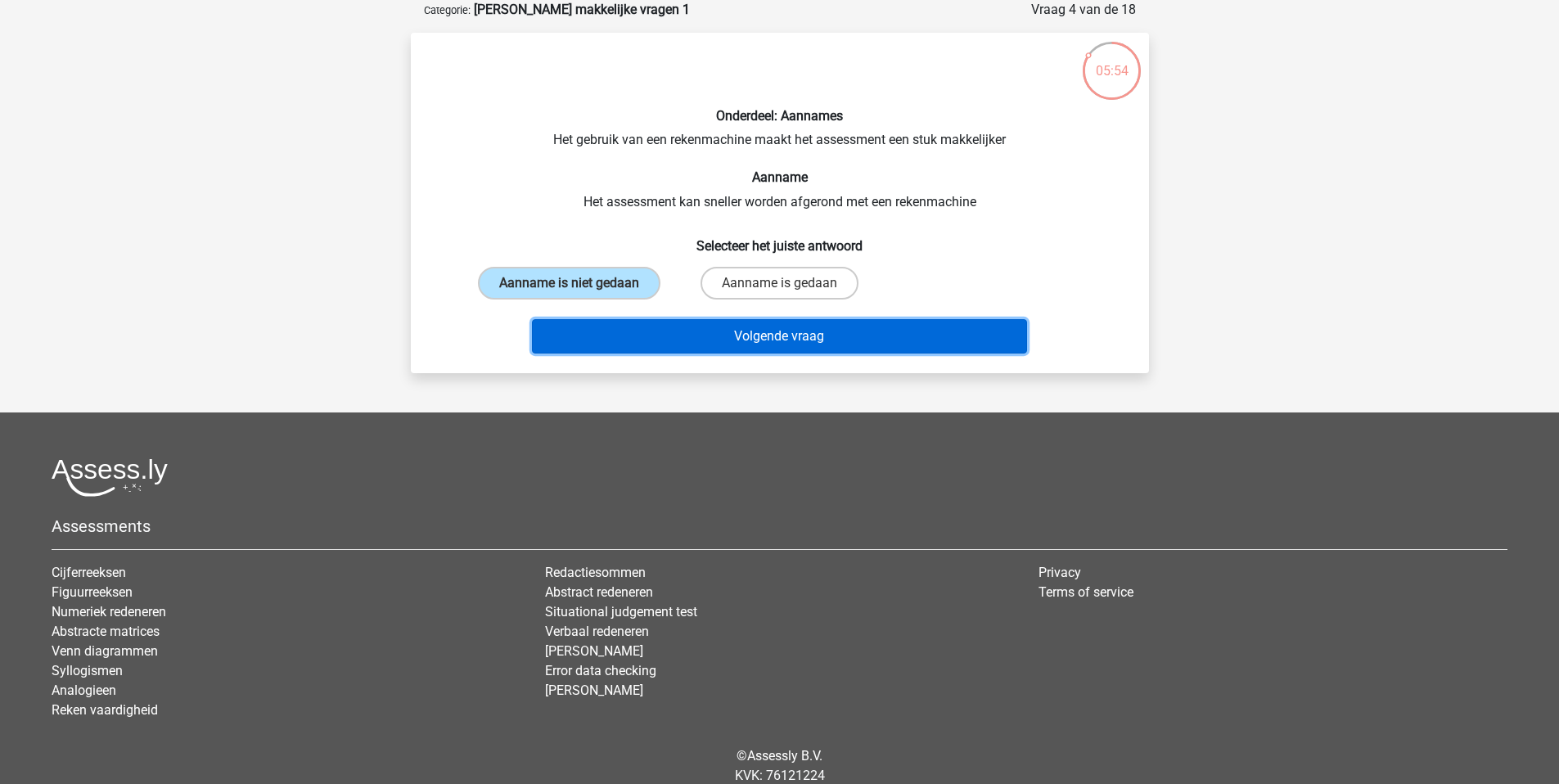 click on "Volgende vraag" at bounding box center (779, 336) 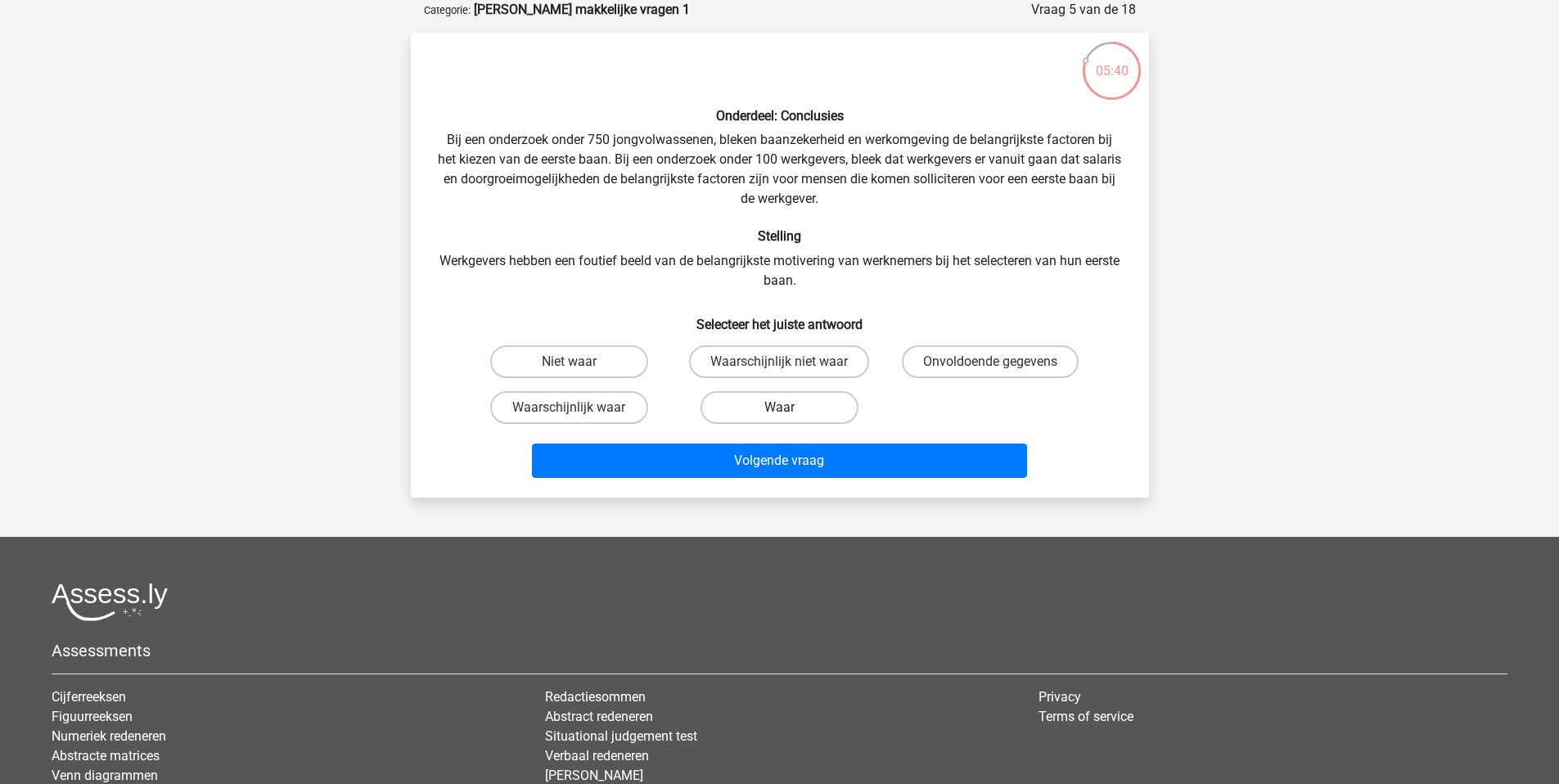 click on "Waar" at bounding box center [779, 408] 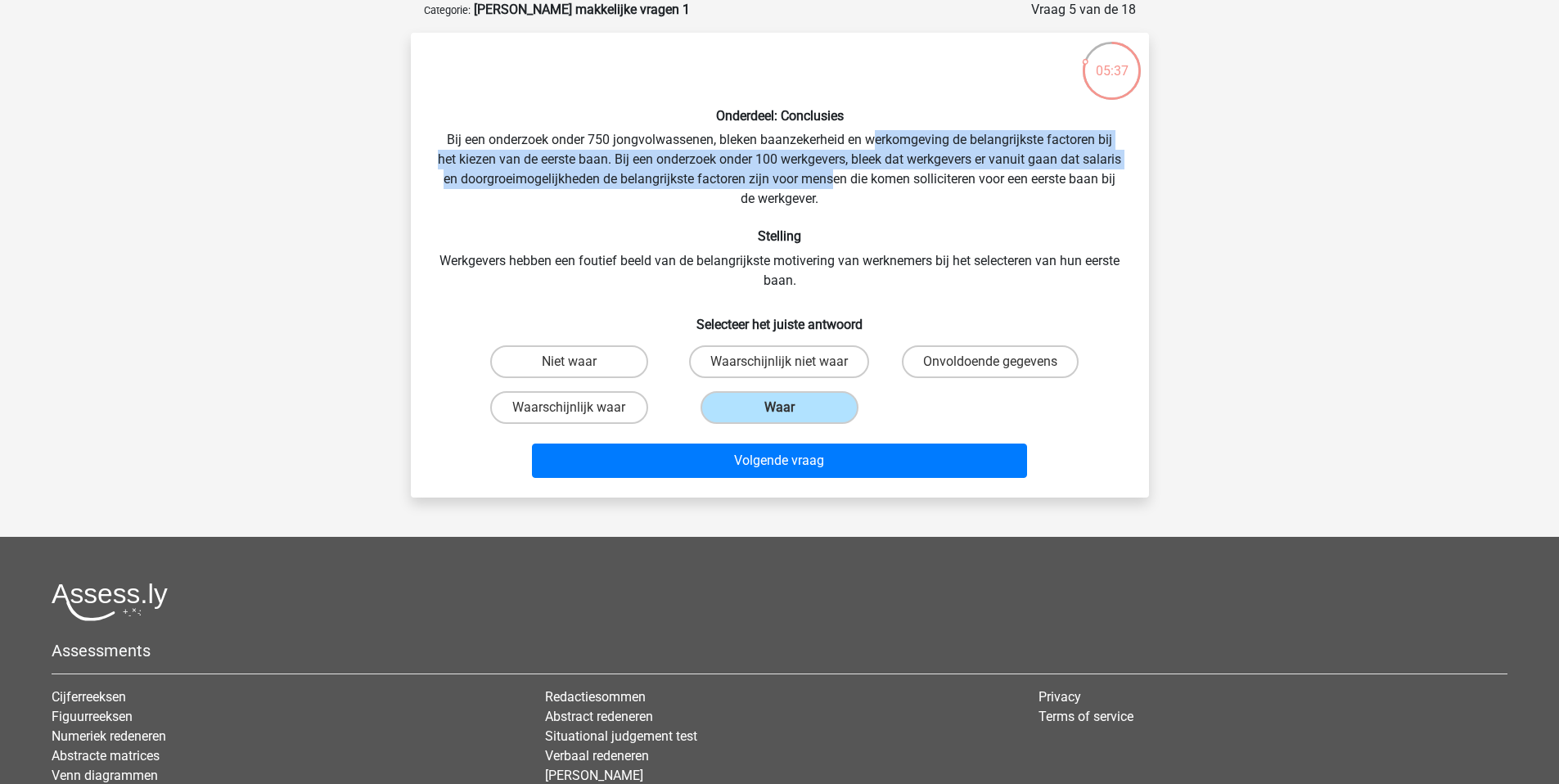 drag, startPoint x: 874, startPoint y: 149, endPoint x: 876, endPoint y: 179, distance: 30.066593 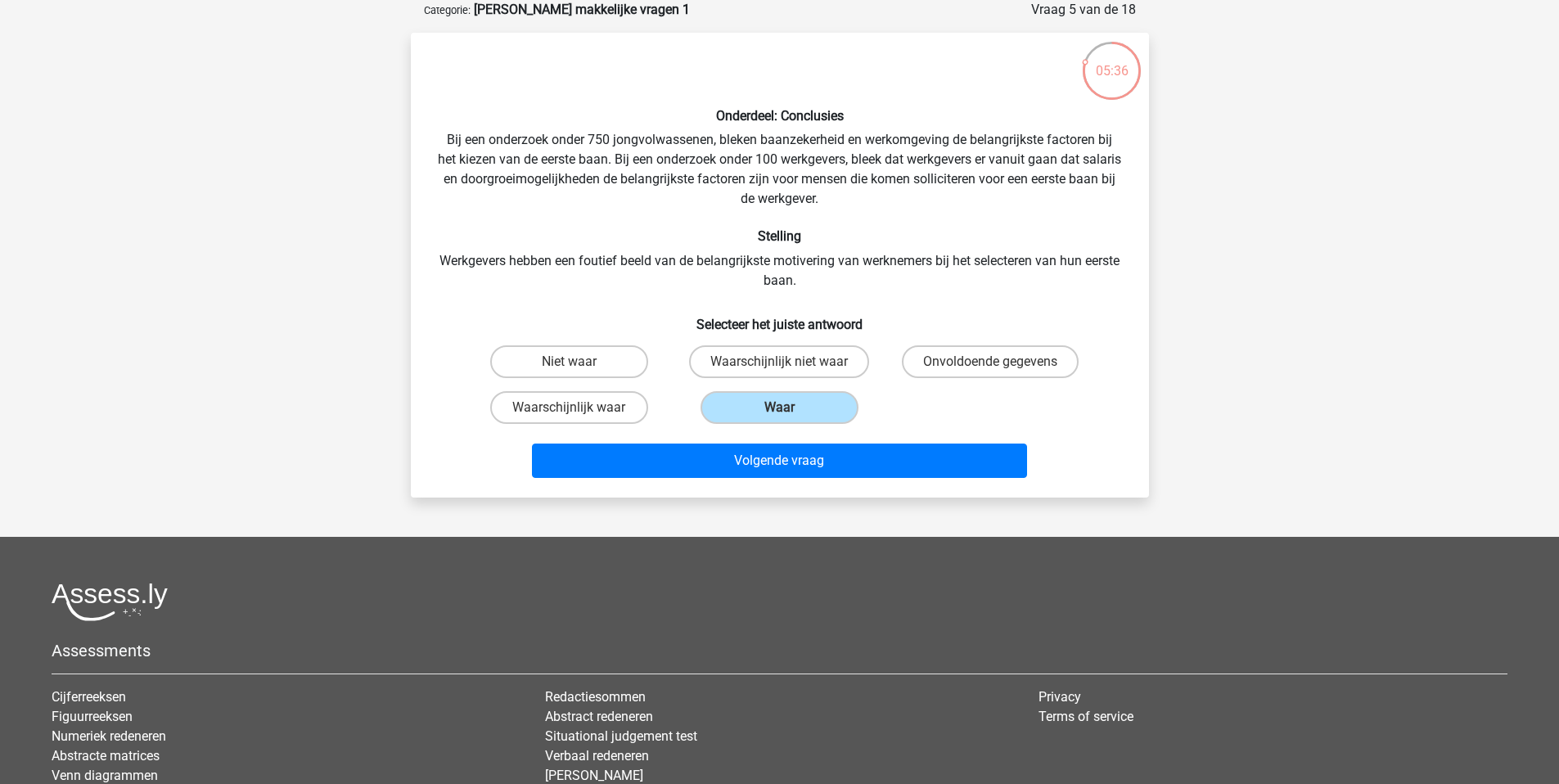 click on "Onderdeel: Conclusies Bij een onderzoek onder 750 jongvolwassenen, bleken baanzekerheid en werkomgeving de belangrijkste factoren bij het kiezen van de eerste baan. Bij een onderzoek onder 100 werkgevers, bleek dat werkgevers er vanuit gaan dat salaris en doorgroeimogelijkheden de belangrijkste factoren zijn voor mensen die komen solliciteren voor een eerste baan bij de werkgever. Stelling Werkgevers hebben een foutief beeld van de belangrijkste motivering van werknemers bij het selecteren van hun eerste baan.
Selecteer het juiste antwoord
Niet waar" at bounding box center (780, 265) 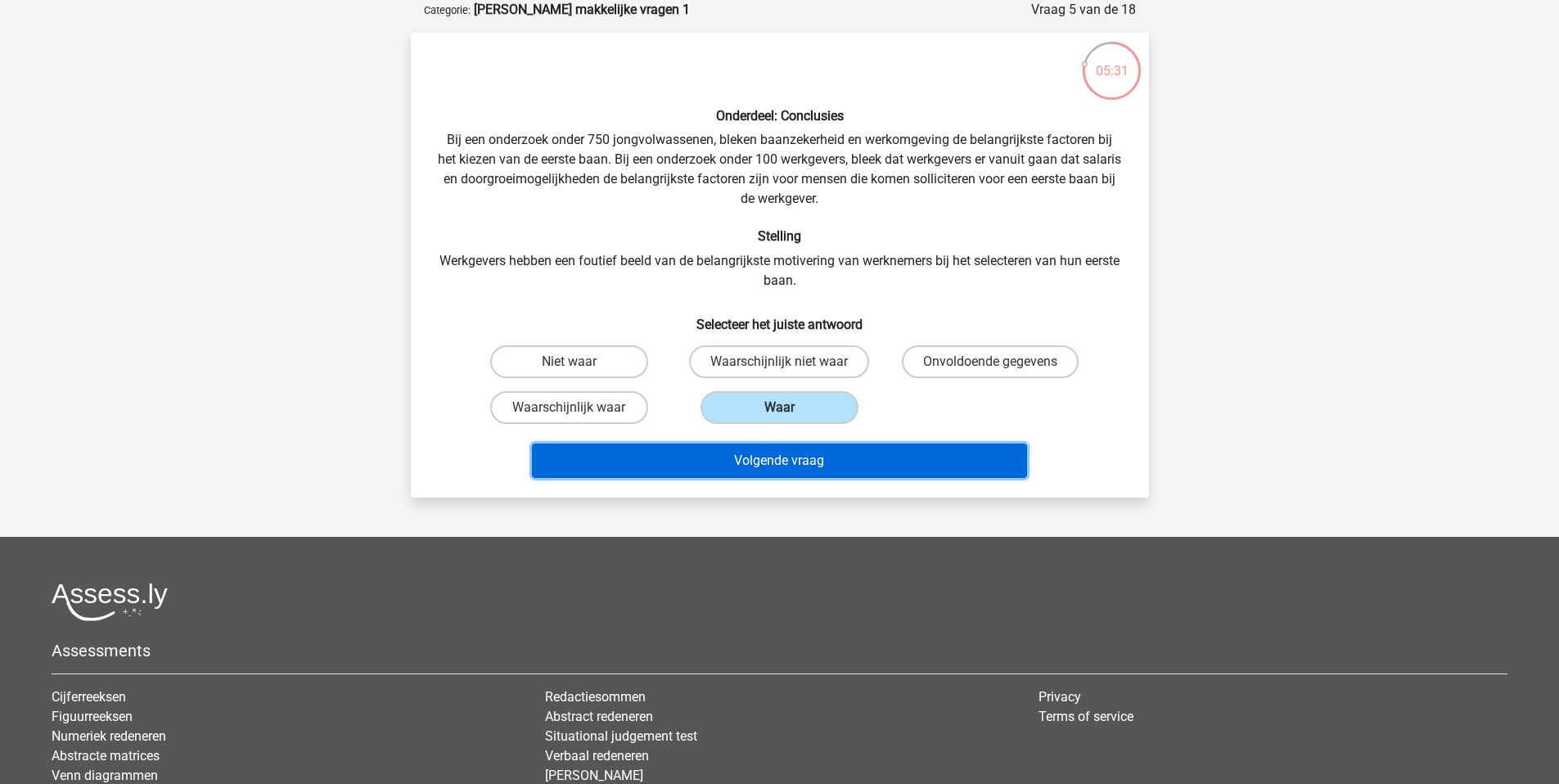 click on "Volgende vraag" at bounding box center (779, 461) 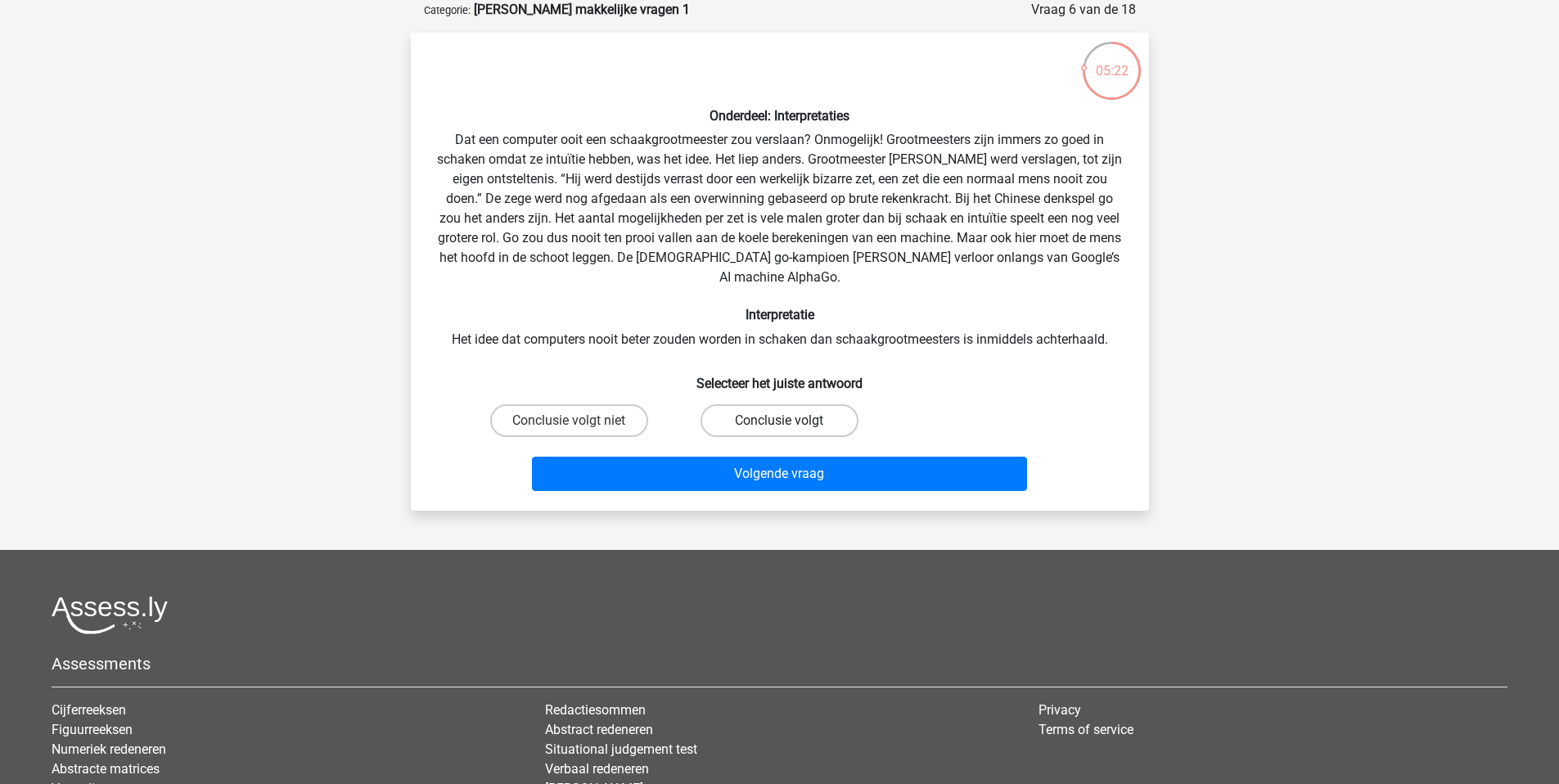 click on "Conclusie volgt" at bounding box center [779, 421] 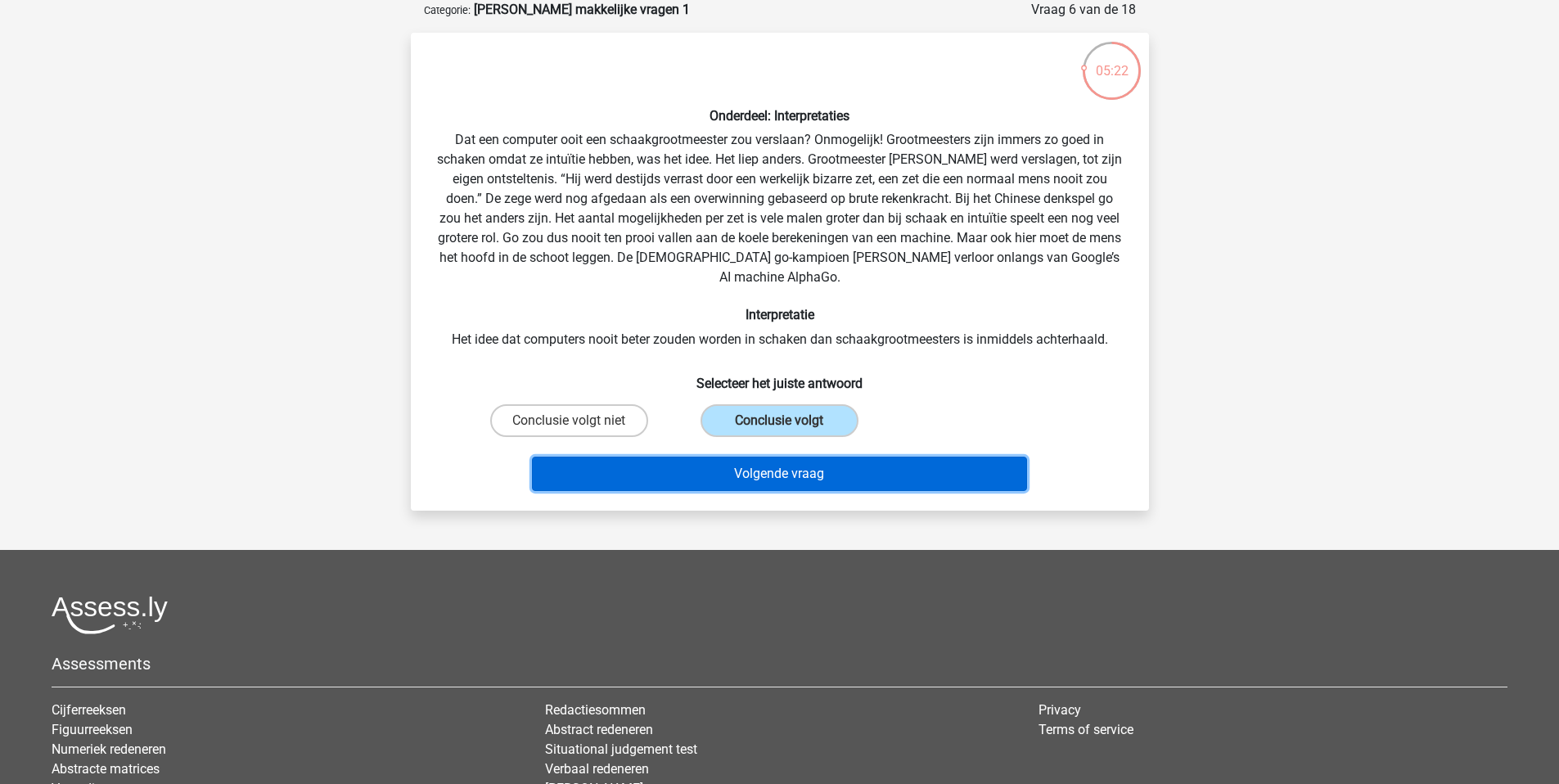 click on "Volgende vraag" at bounding box center [779, 474] 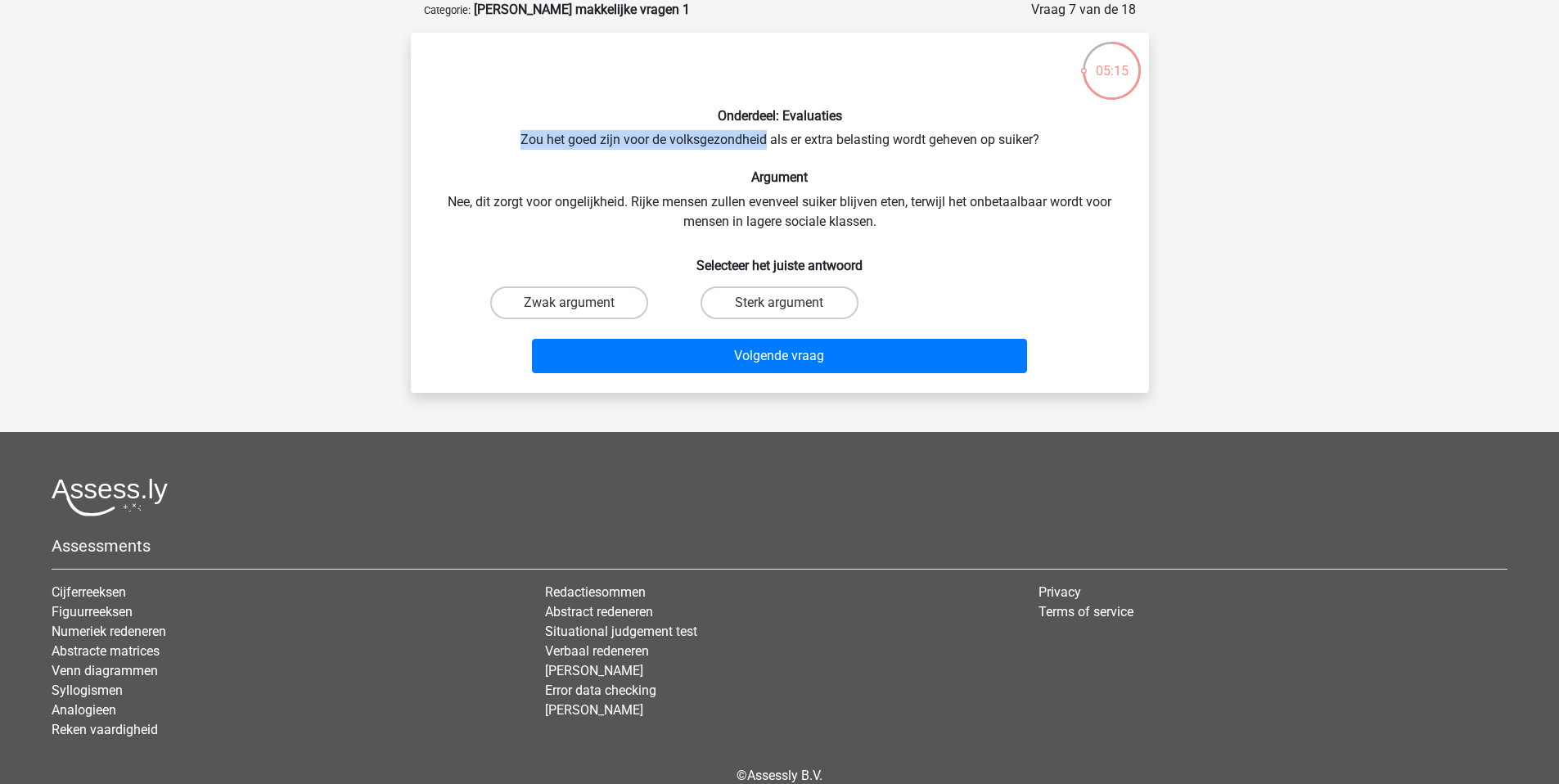 drag, startPoint x: 602, startPoint y: 129, endPoint x: 764, endPoint y: 141, distance: 162.44384 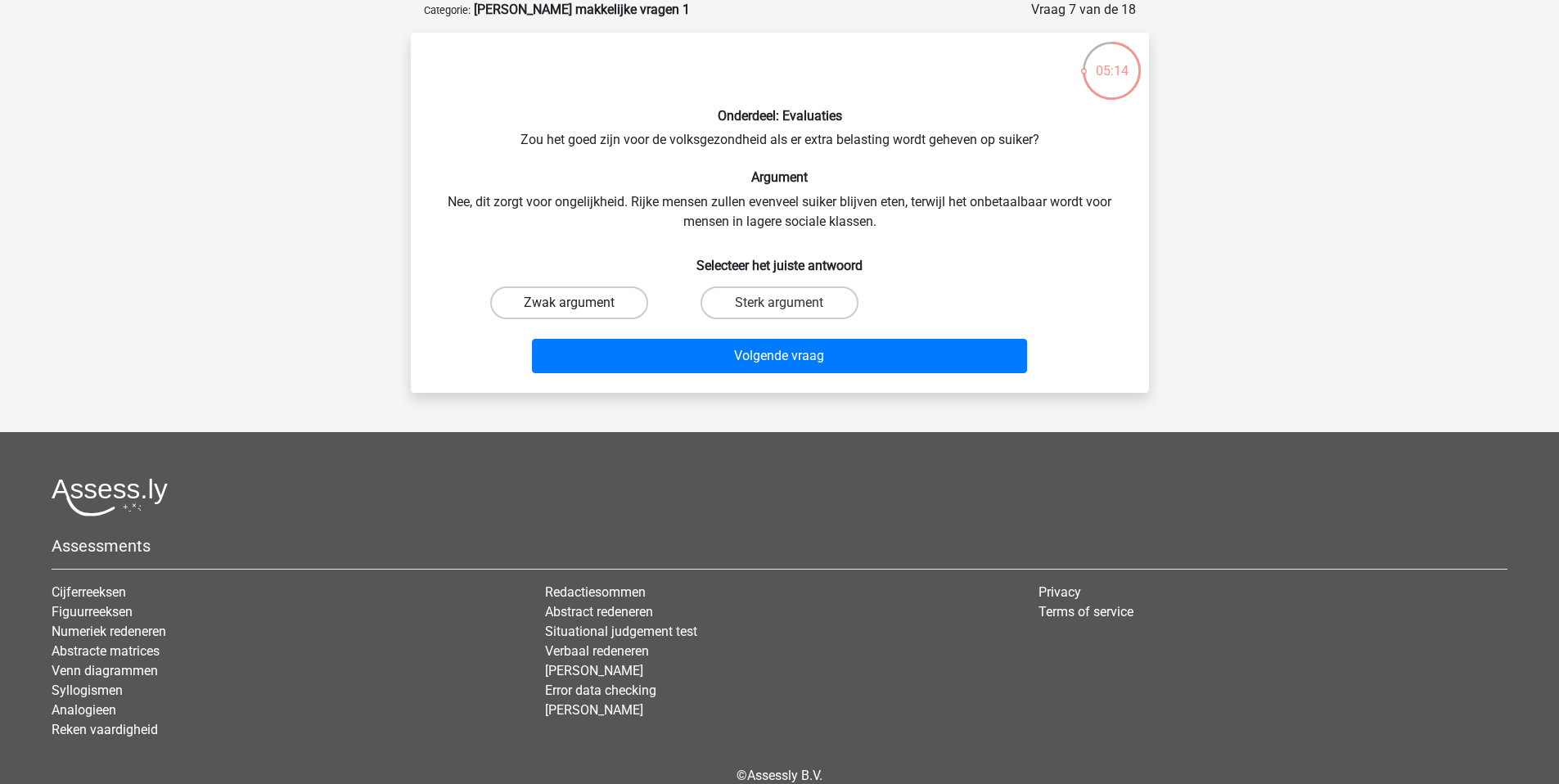 drag, startPoint x: 572, startPoint y: 309, endPoint x: 594, endPoint y: 294, distance: 26.62705 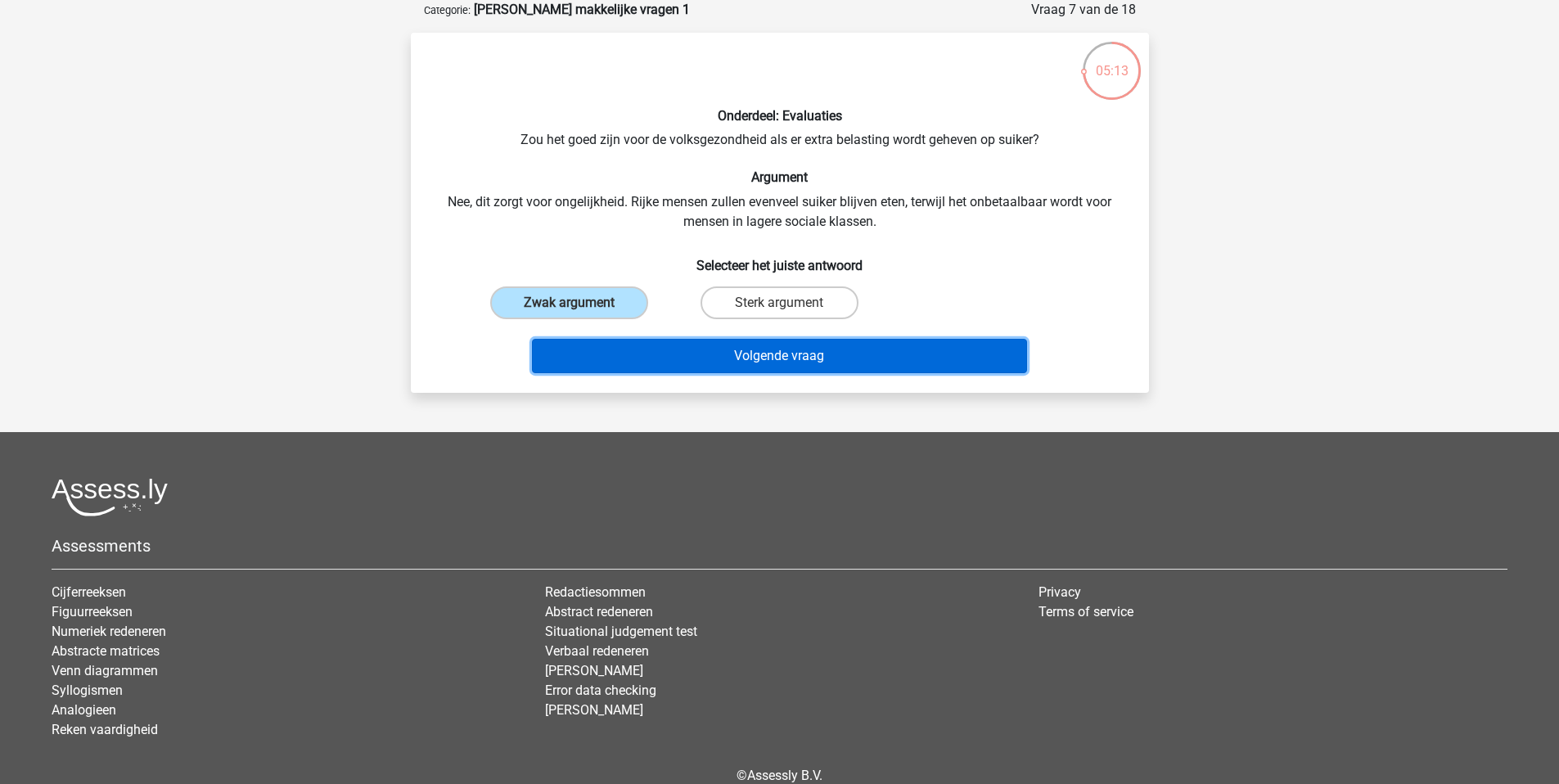click on "Volgende vraag" at bounding box center [779, 356] 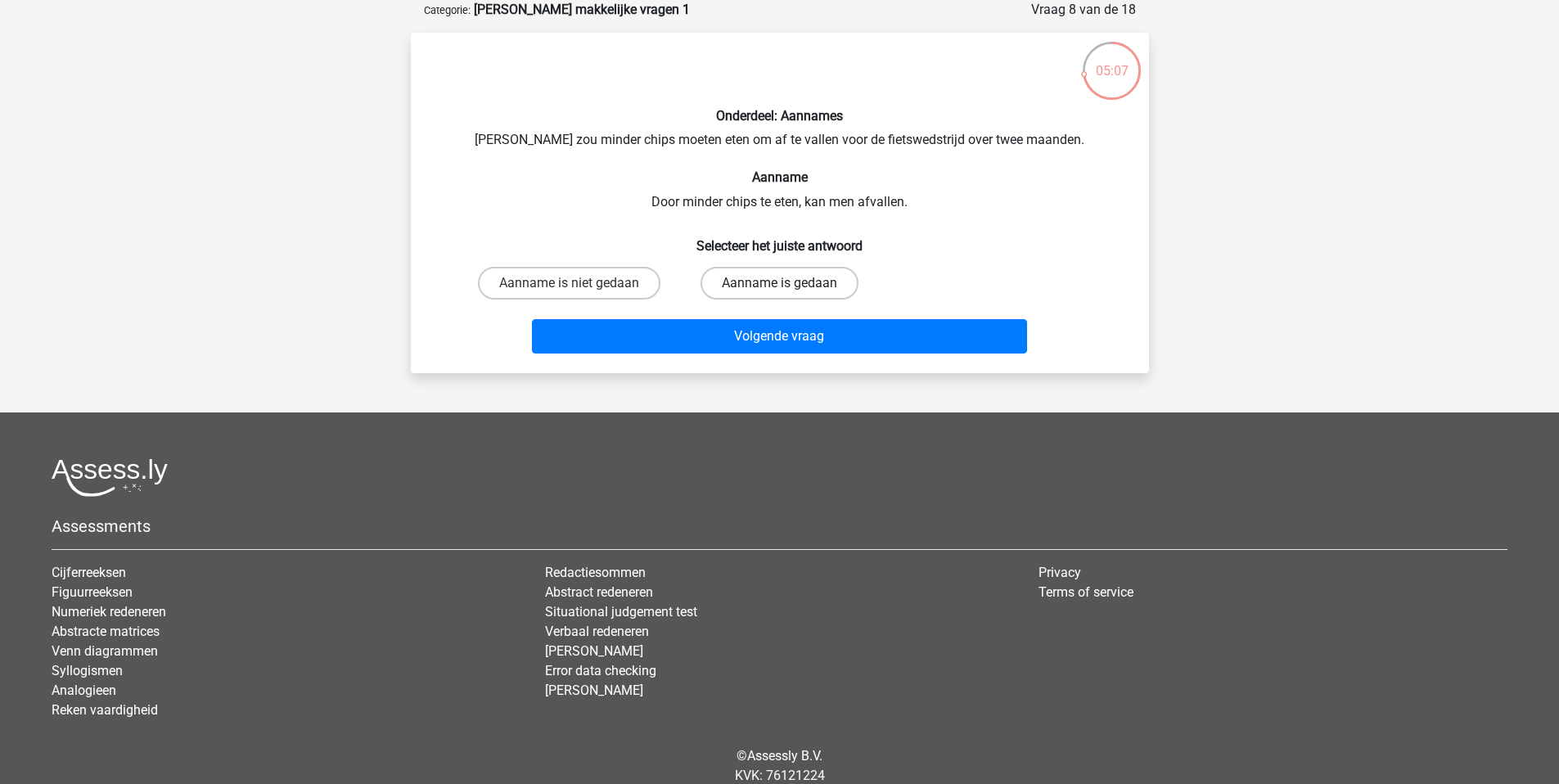 click on "Aanname is gedaan" at bounding box center (779, 283) 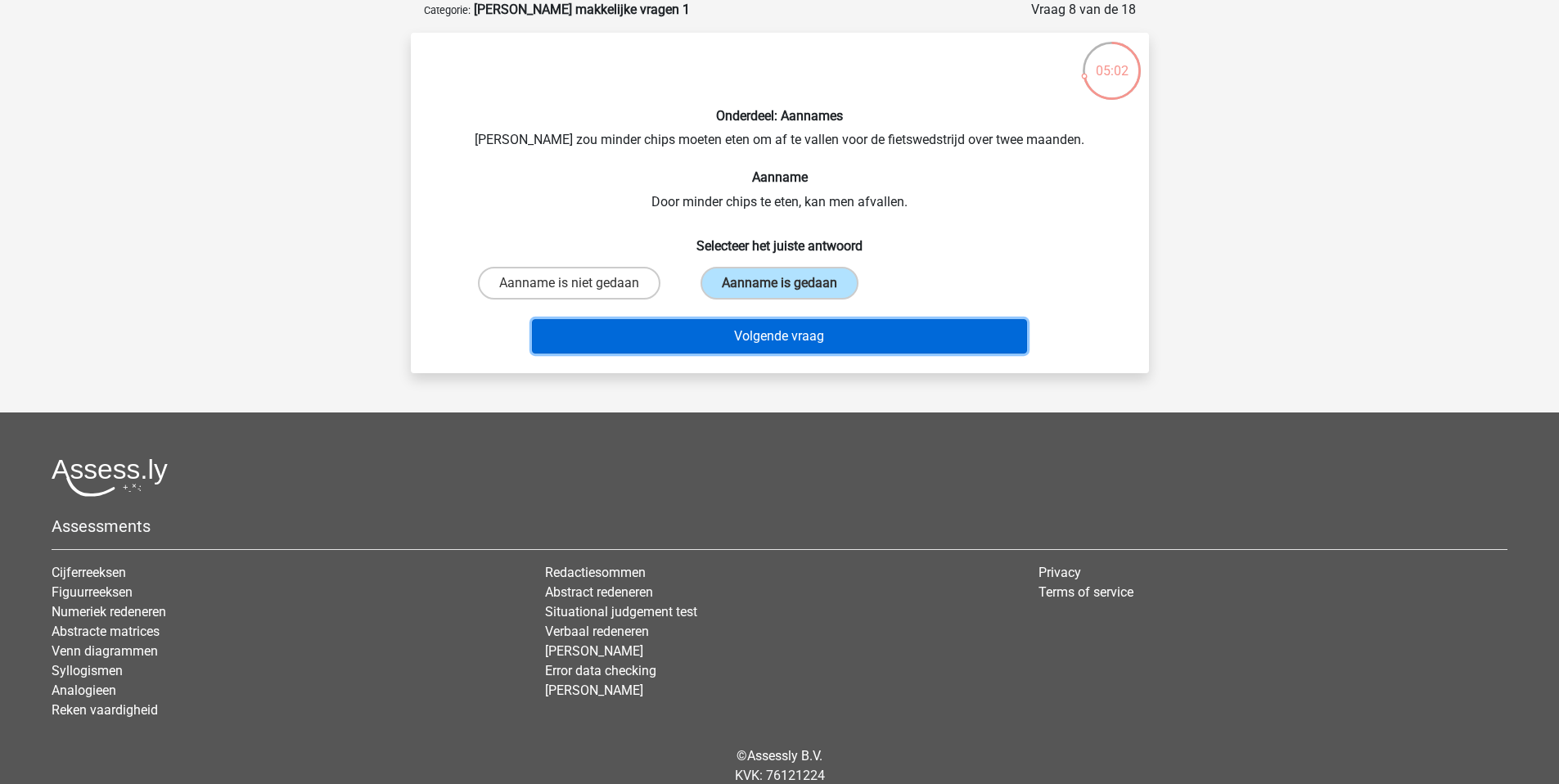 drag, startPoint x: 803, startPoint y: 332, endPoint x: 798, endPoint y: 306, distance: 26.4764 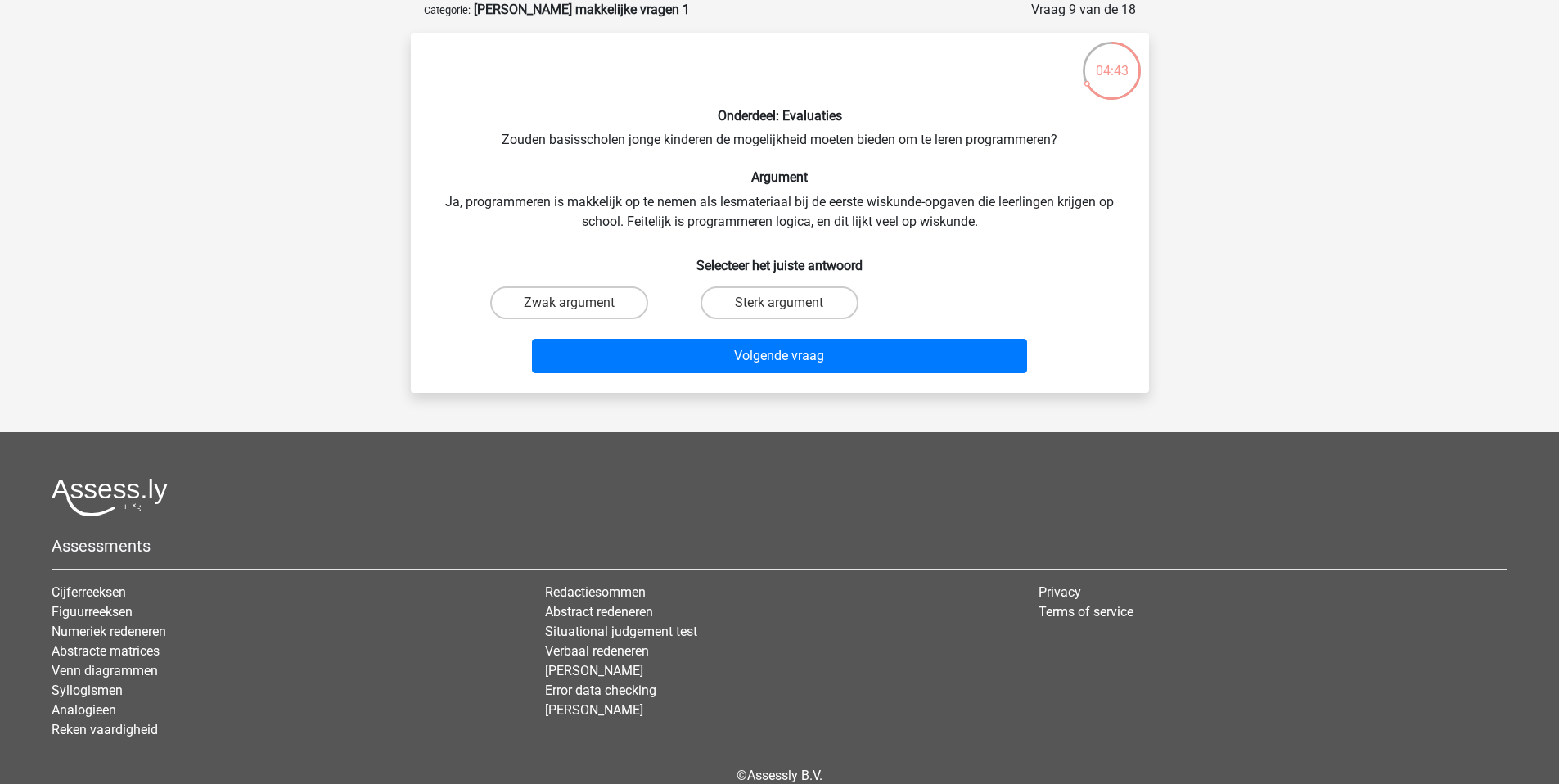 click on "Sterk argument" at bounding box center [779, 303] 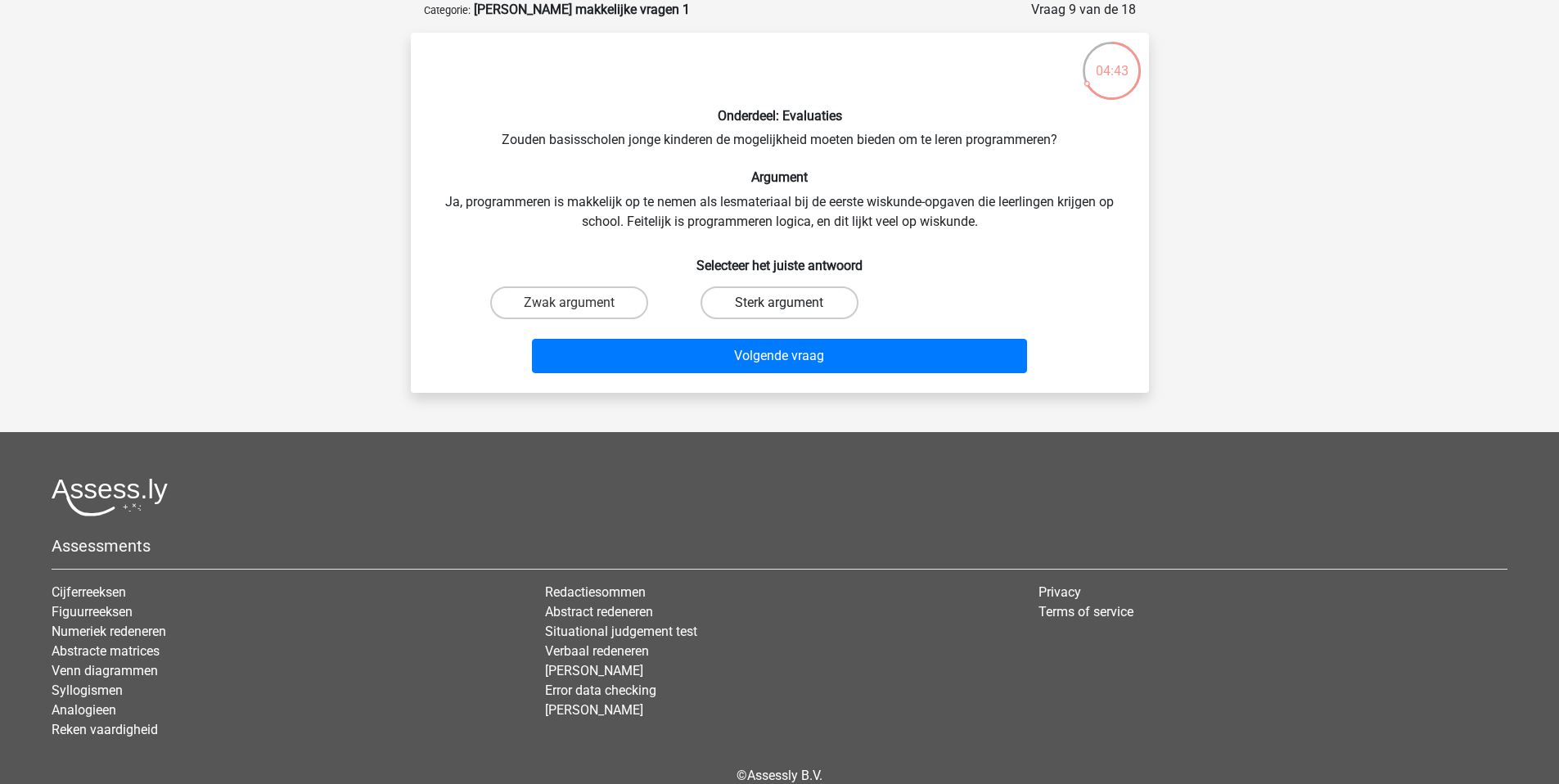 click on "Sterk argument" at bounding box center [779, 303] 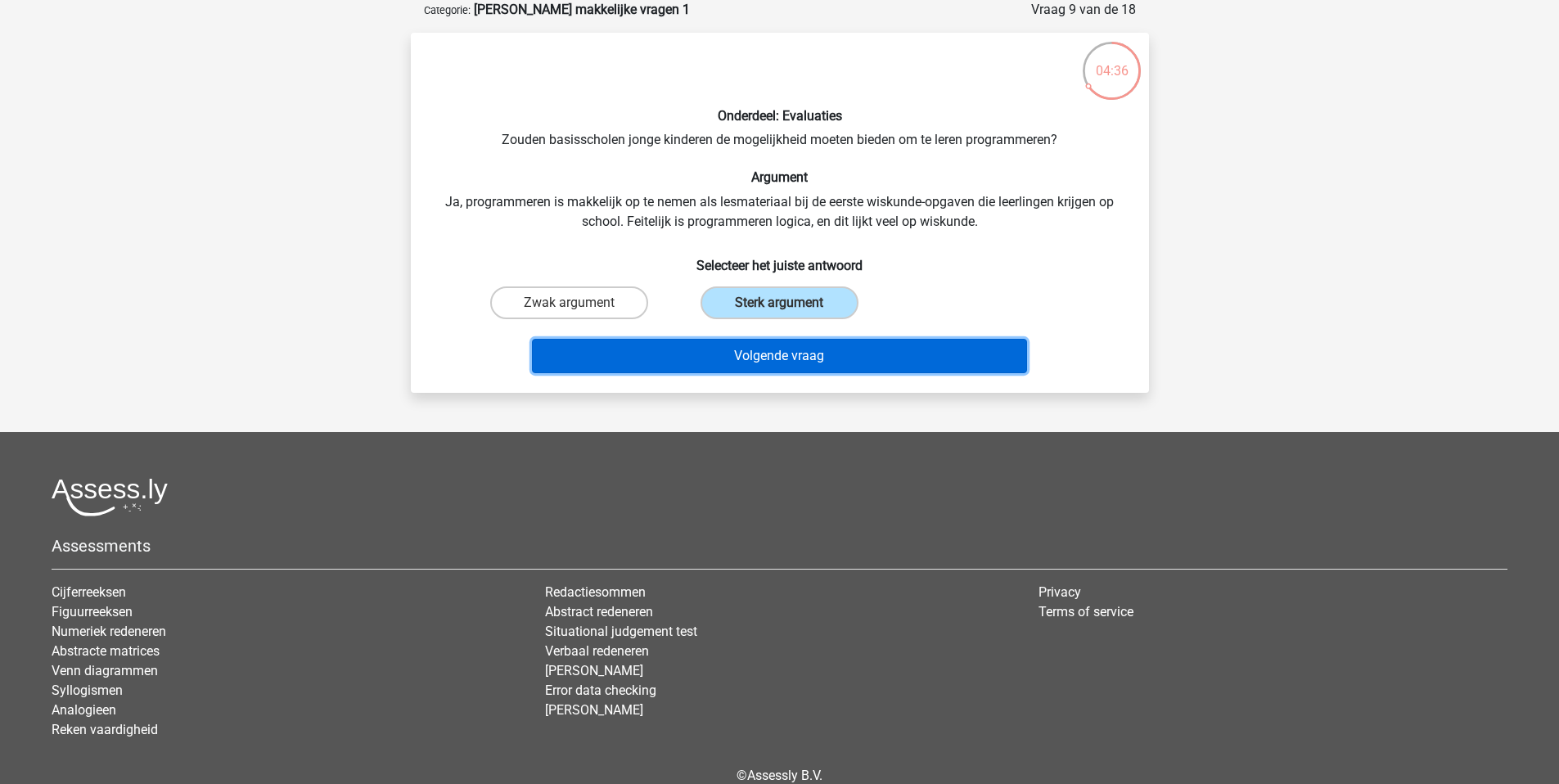 click on "Volgende vraag" at bounding box center (779, 356) 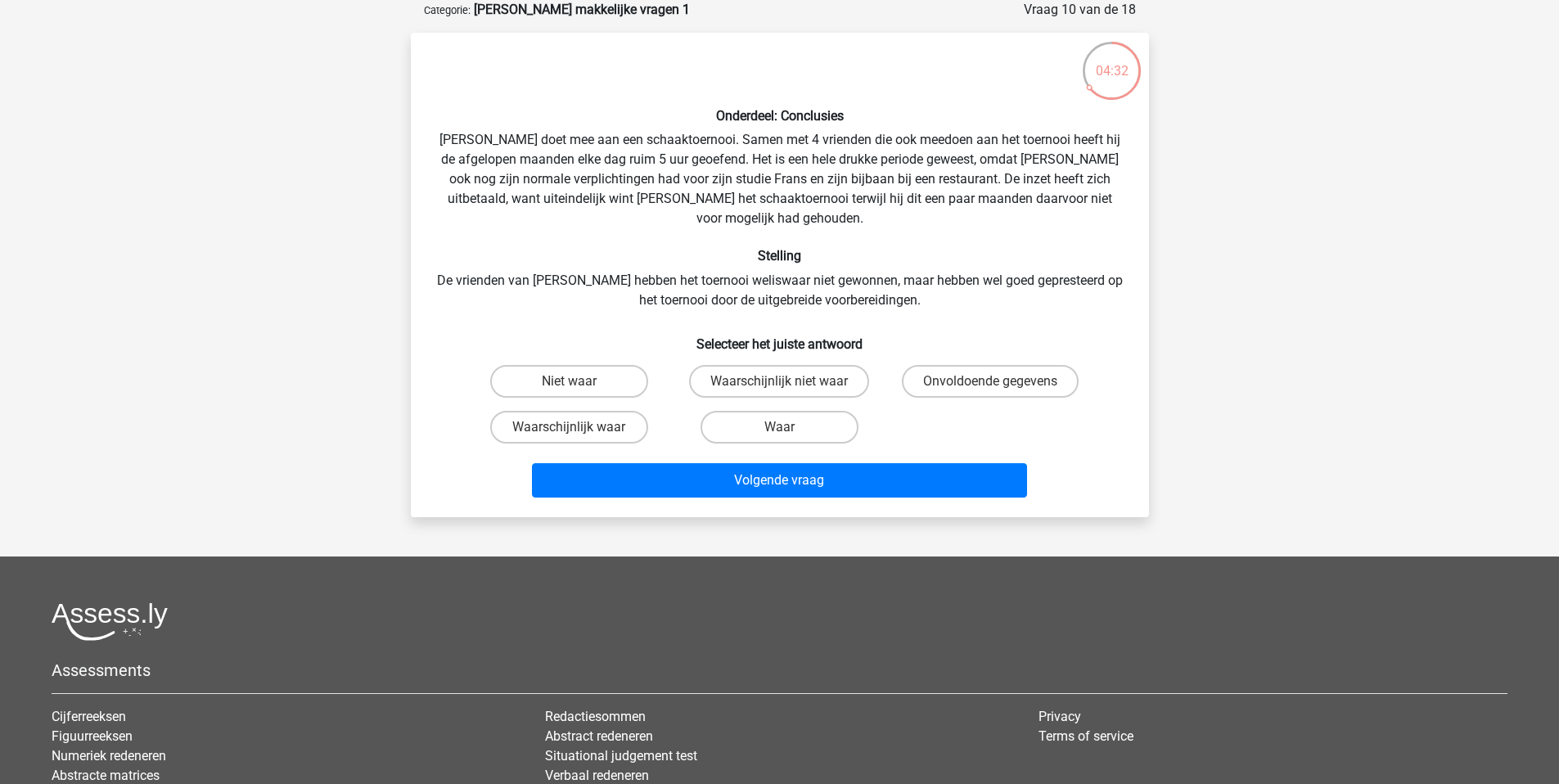 click on "Onderdeel: Conclusies Pablo doet mee aan een schaaktoernooi. Samen met 4 vrienden die ook meedoen aan het toernooi heeft hij de afgelopen maanden elke dag ruim 5 uur geoefend. Het is een hele drukke periode geweest, omdat Pablo ook nog zijn normale verplichtingen had voor zijn studie Frans en zijn bijbaan bij een restaurant. De inzet heeft zich uitbetaald, want uiteindelijk wint Pablo het schaaktoernooi terwijl hij dit een paar maanden daarvoor niet voor mogelijk had gehouden. Stelling De vrienden van Pablo hebben het toernooi weliswaar niet gewonnen, maar hebben wel goed gepresteerd op het toernooi door de uitgebreide voorbereidingen.
Selecteer het juiste antwoord" at bounding box center [780, 275] 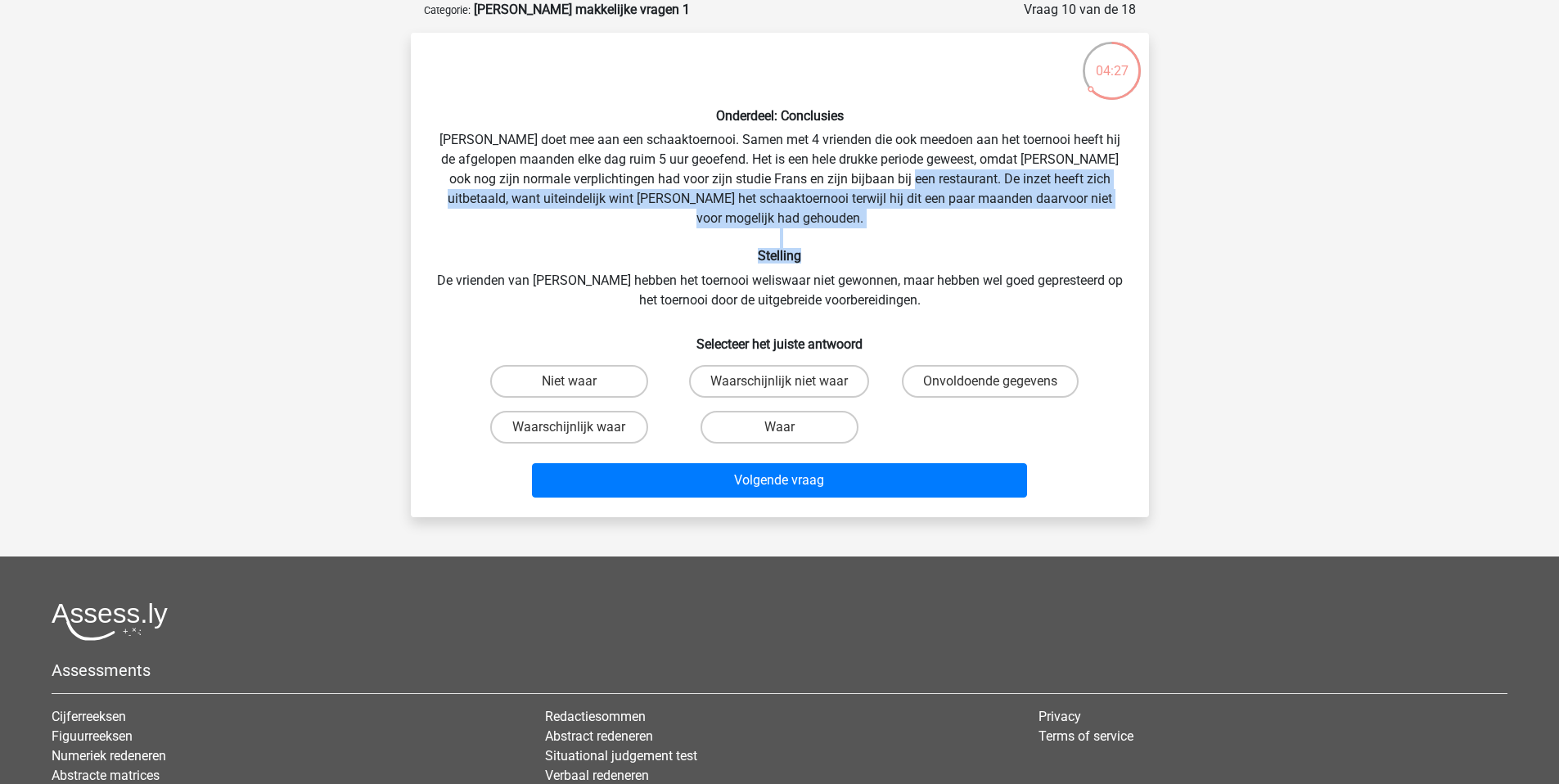 drag, startPoint x: 919, startPoint y: 179, endPoint x: 831, endPoint y: 209, distance: 92.97311 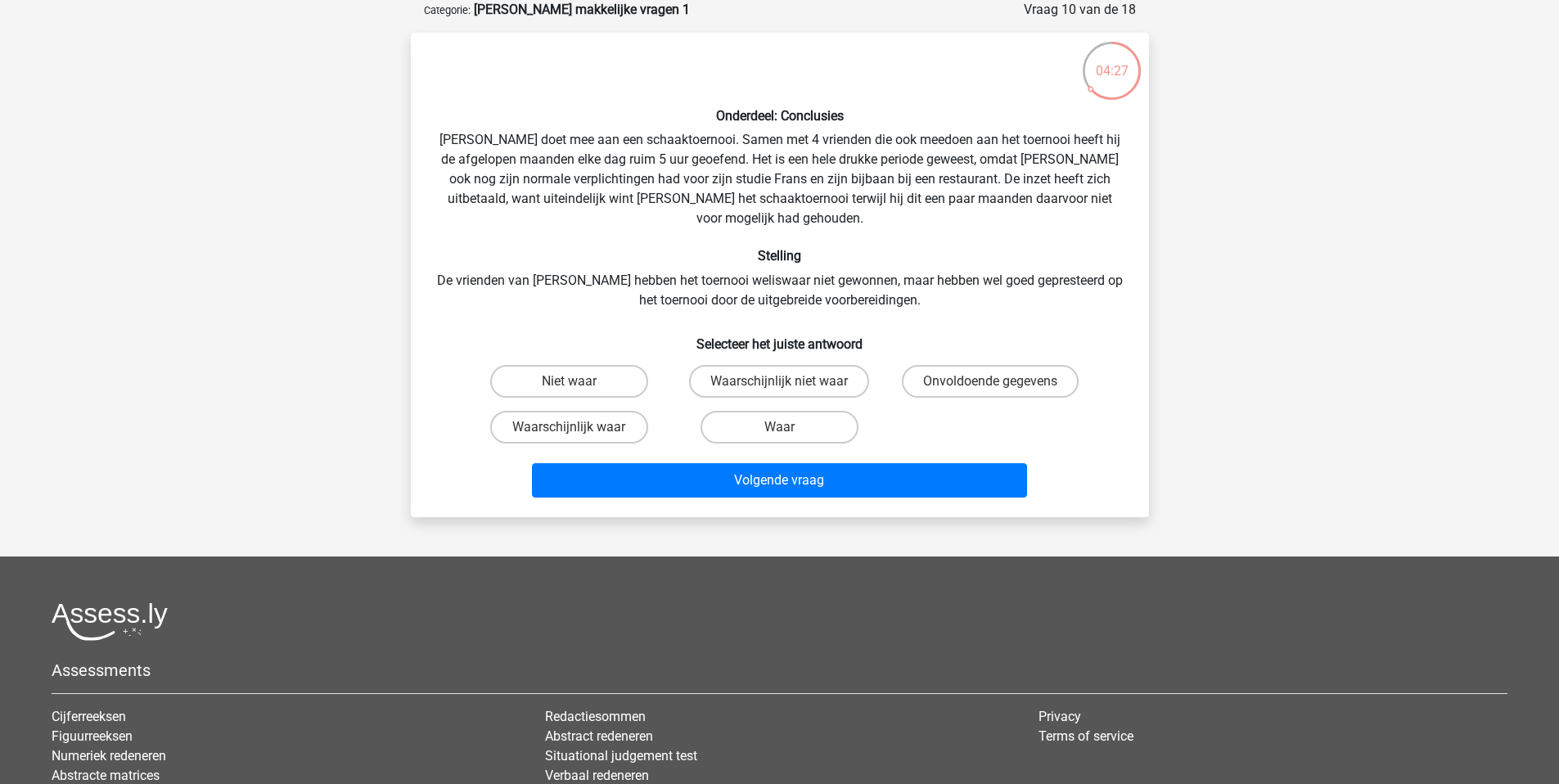 click on "Onderdeel: Conclusies Pablo doet mee aan een schaaktoernooi. Samen met 4 vrienden die ook meedoen aan het toernooi heeft hij de afgelopen maanden elke dag ruim 5 uur geoefend. Het is een hele drukke periode geweest, omdat Pablo ook nog zijn normale verplichtingen had voor zijn studie Frans en zijn bijbaan bij een restaurant. De inzet heeft zich uitbetaald, want uiteindelijk wint Pablo het schaaktoernooi terwijl hij dit een paar maanden daarvoor niet voor mogelijk had gehouden. Stelling De vrienden van Pablo hebben het toernooi weliswaar niet gewonnen, maar hebben wel goed gepresteerd op het toernooi door de uitgebreide voorbereidingen.
Selecteer het juiste antwoord" at bounding box center (780, 275) 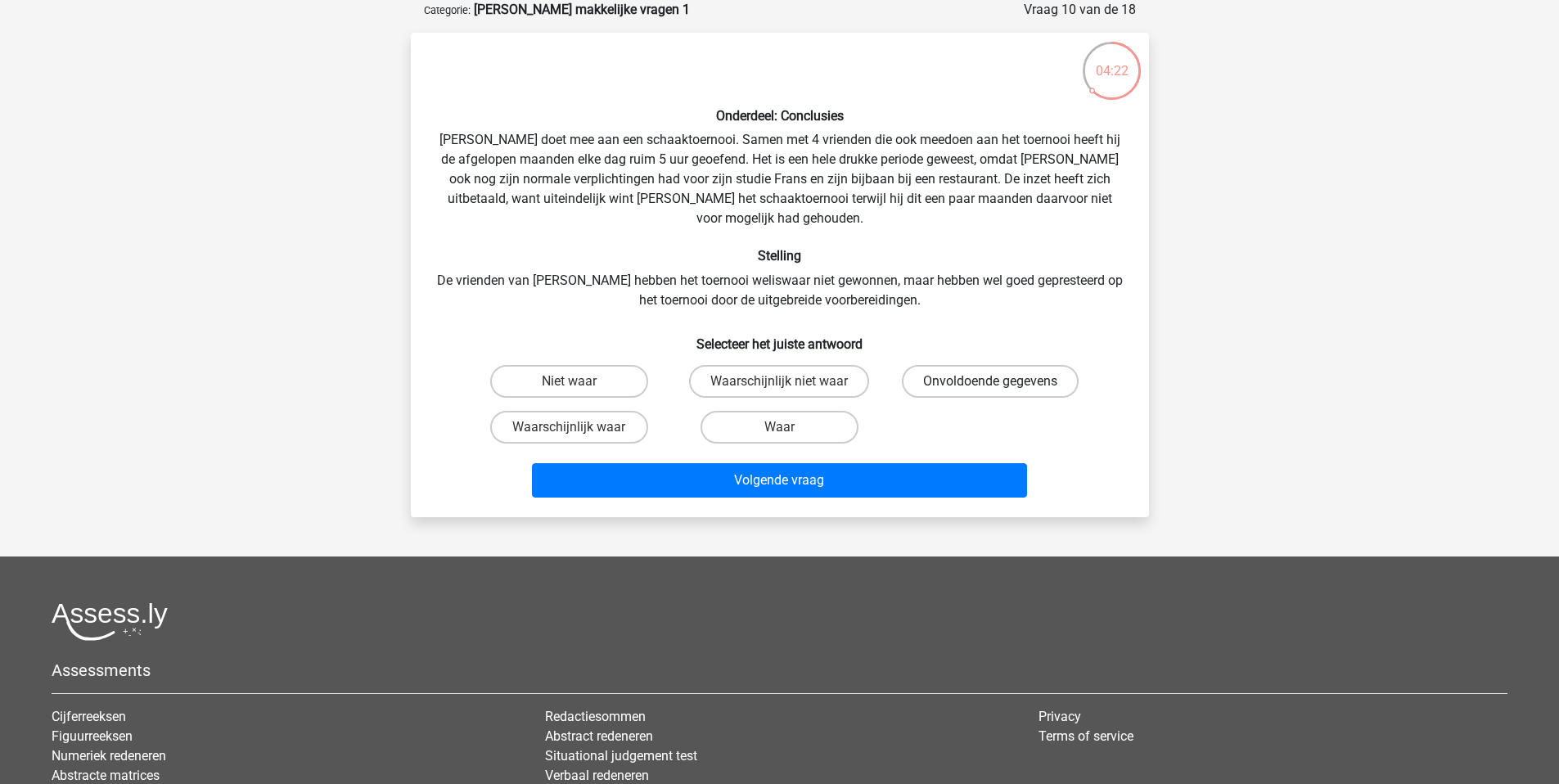 click on "Onvoldoende gegevens" at bounding box center [990, 381] 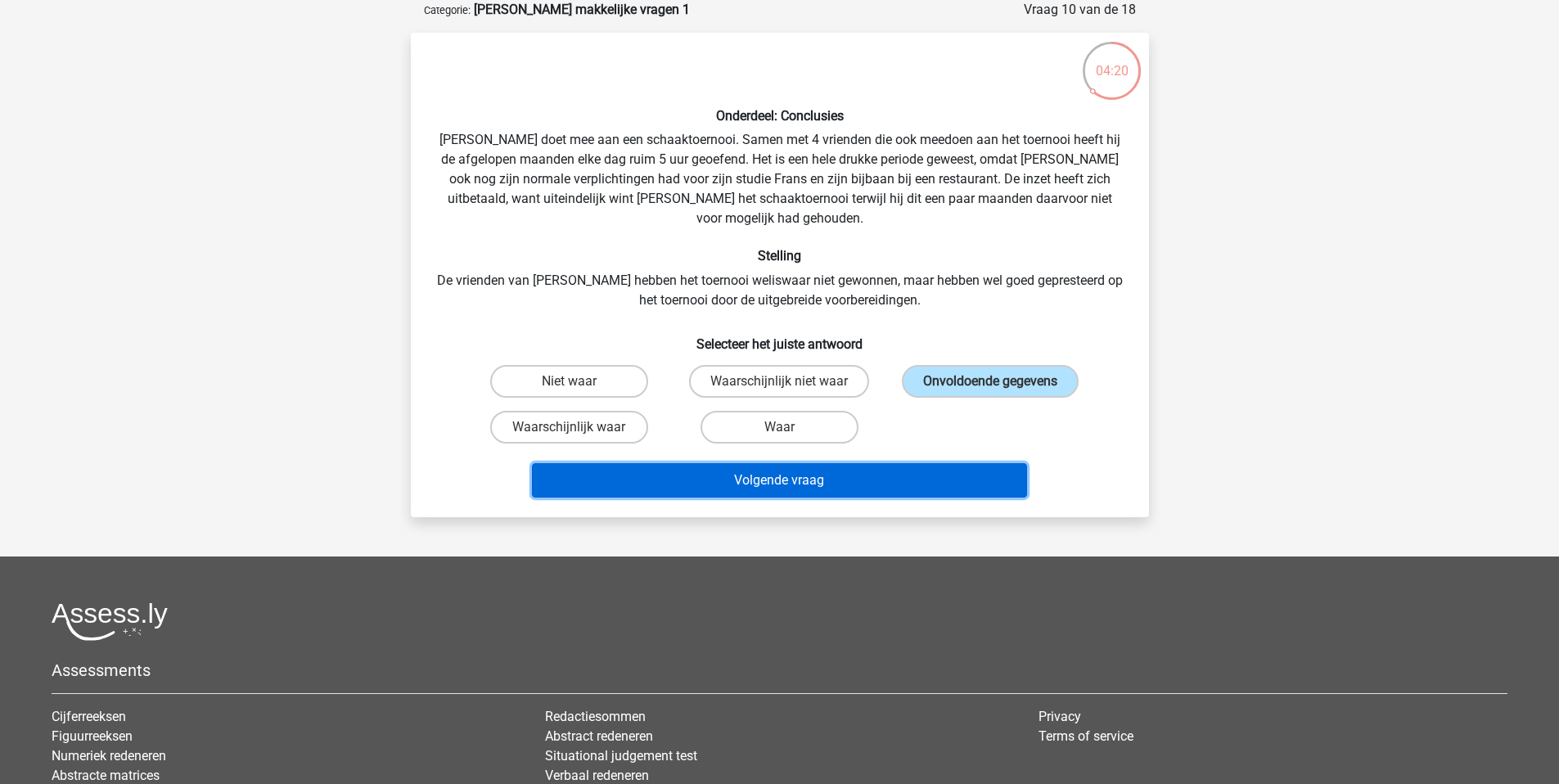 click on "Volgende vraag" at bounding box center [779, 480] 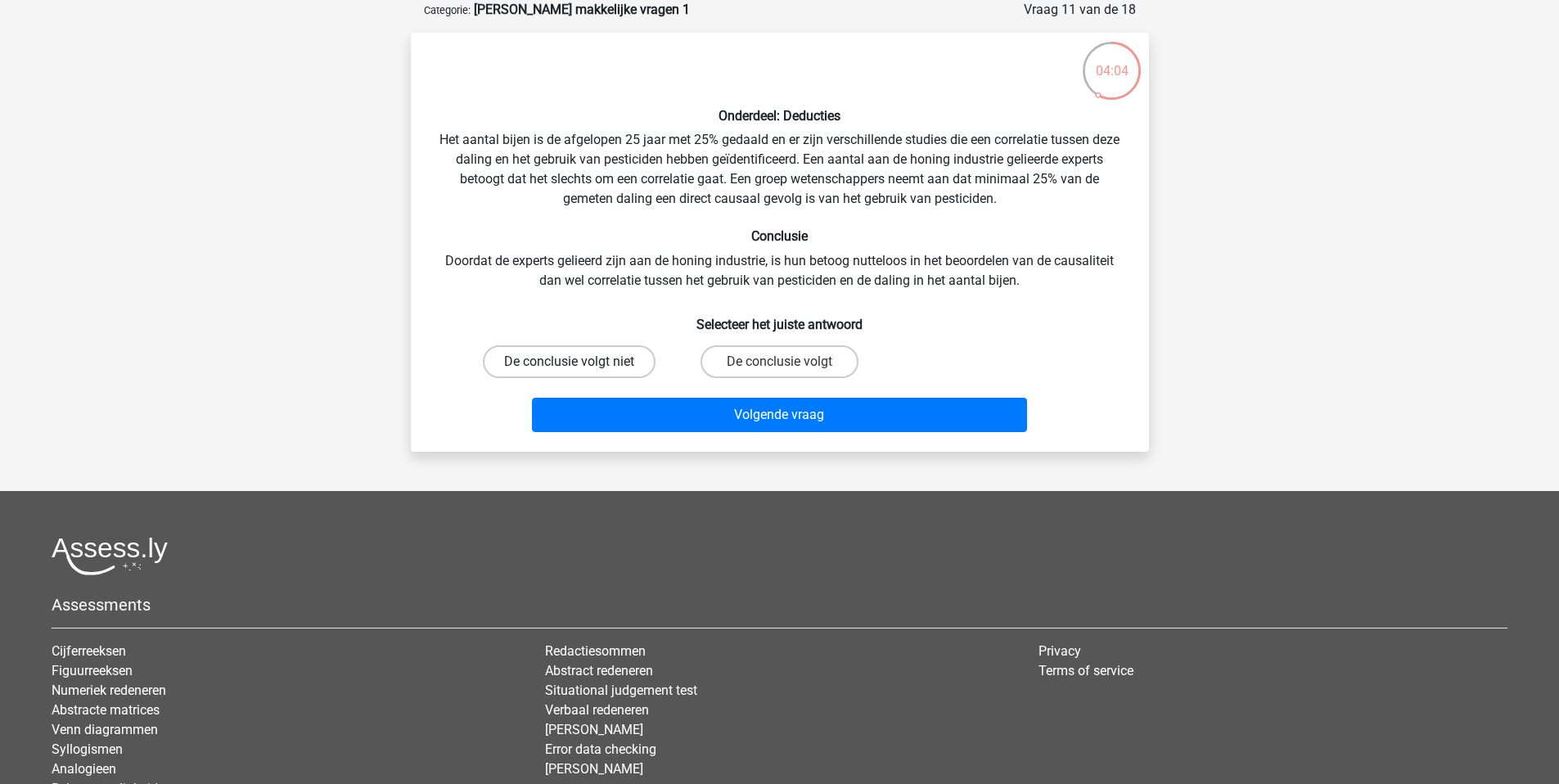 click on "De conclusie volgt niet" at bounding box center (569, 362) 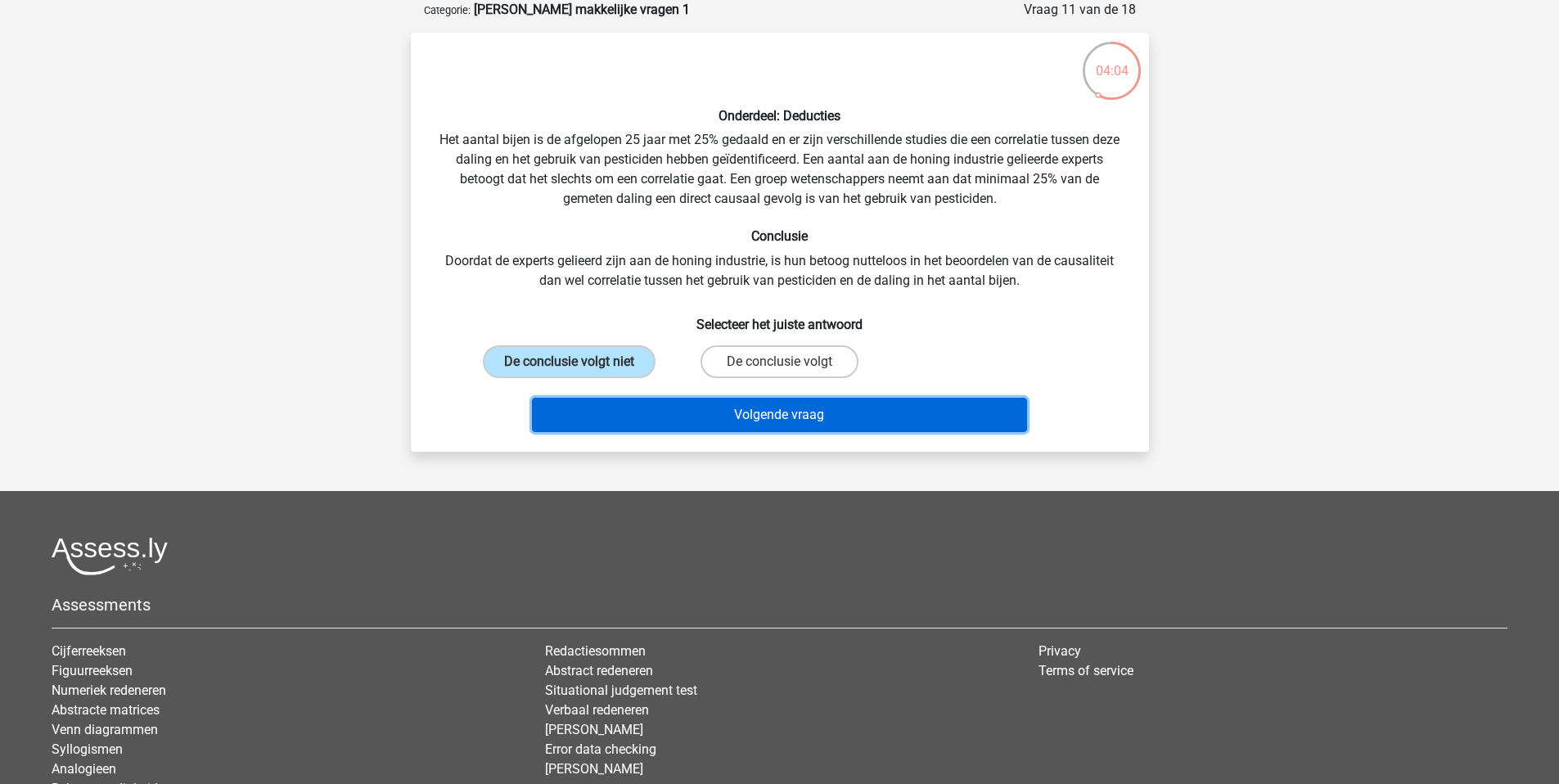click on "Volgende vraag" at bounding box center [779, 415] 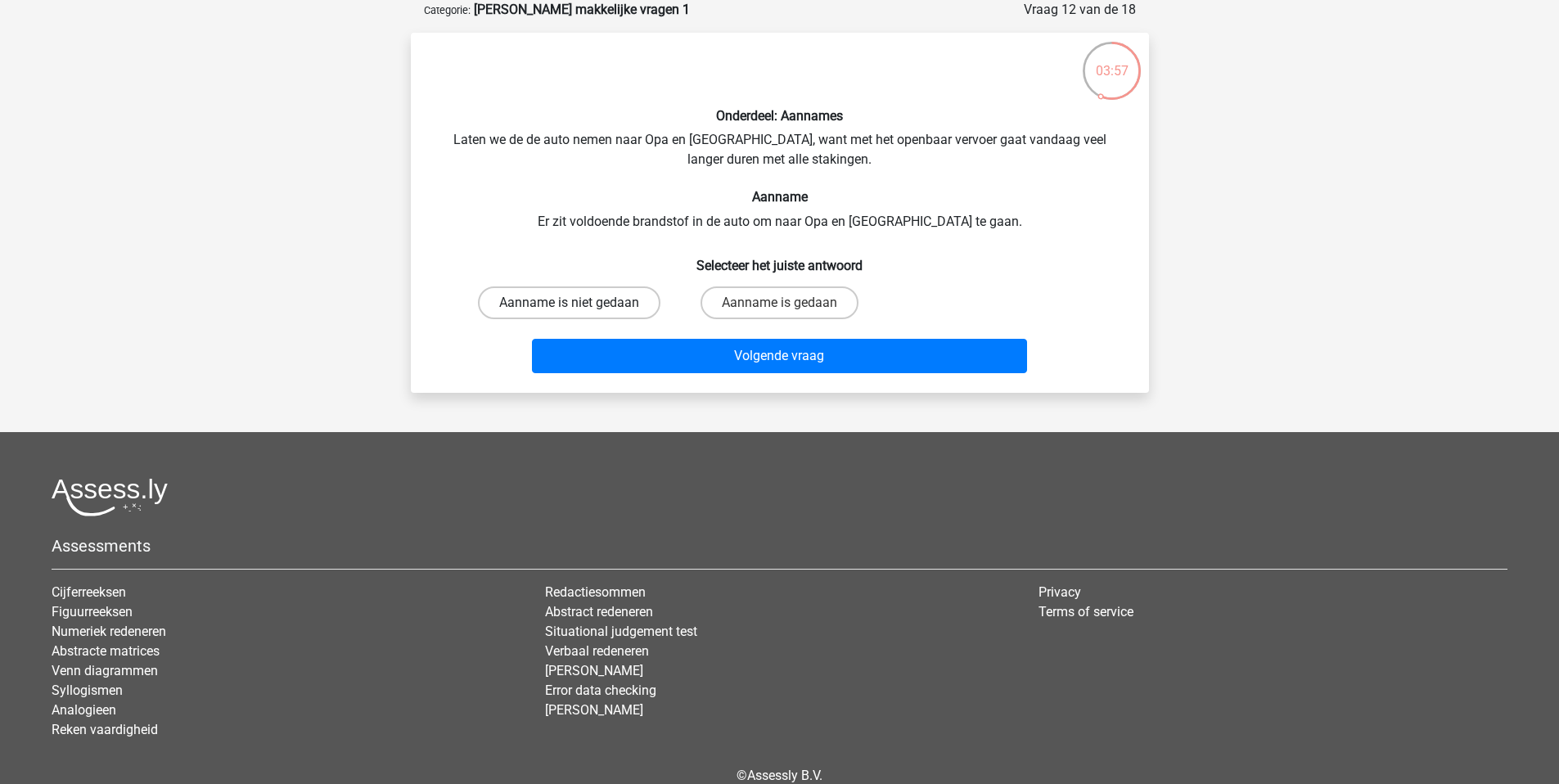 click on "Aanname is niet gedaan" at bounding box center (569, 303) 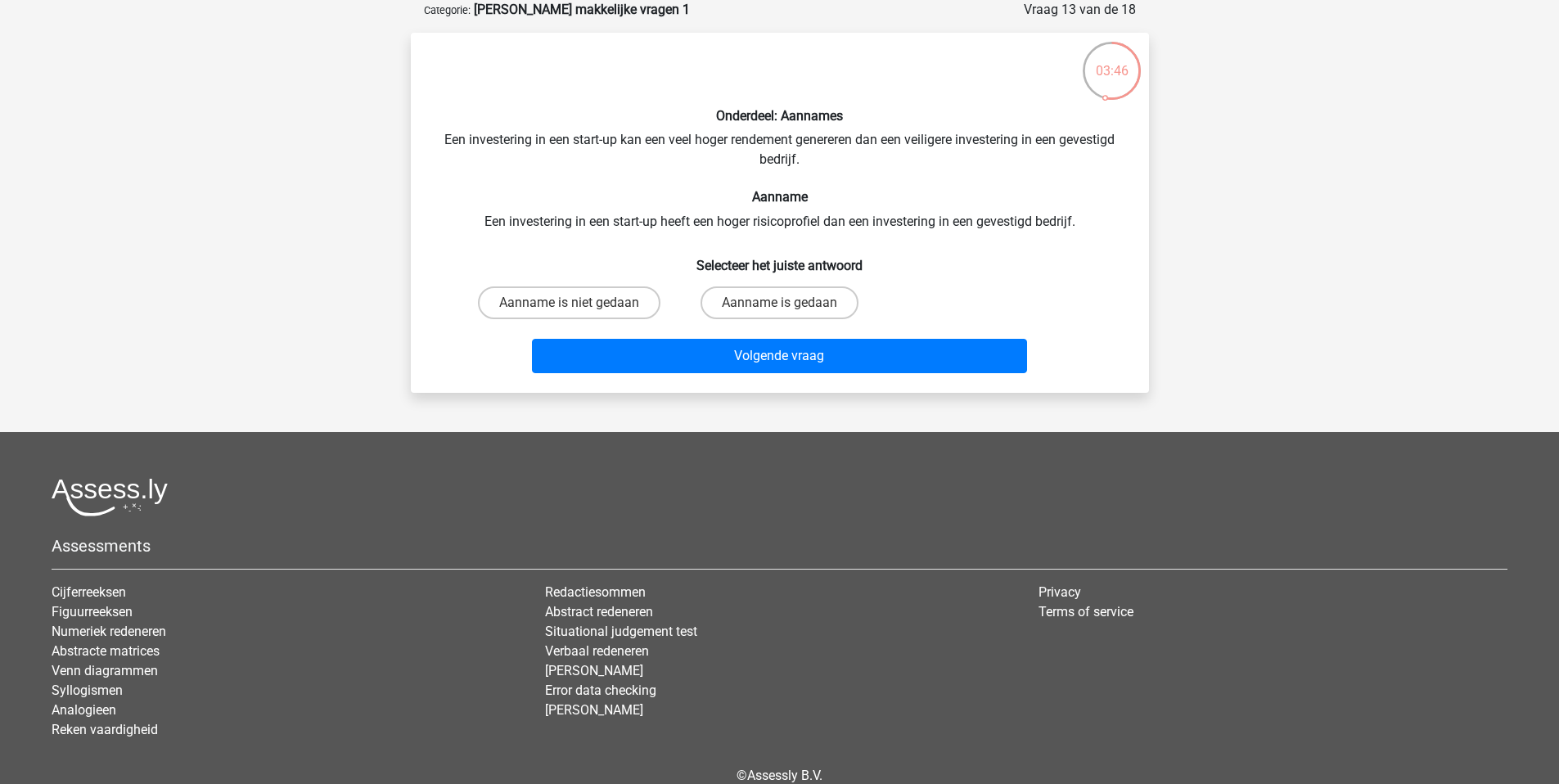 click on "Onderdeel: Aannames Een investering in een start-up kan een veel hoger rendement genereren dan een veiligere investering in een gevestigd bedrijf. Aanname Een investering in een start-up heeft een hoger risicoprofiel dan een investering in een gevestigd bedrijf.
Selecteer het juiste antwoord
Aanname is niet gedaan
Aanname is gedaan" at bounding box center [780, 213] 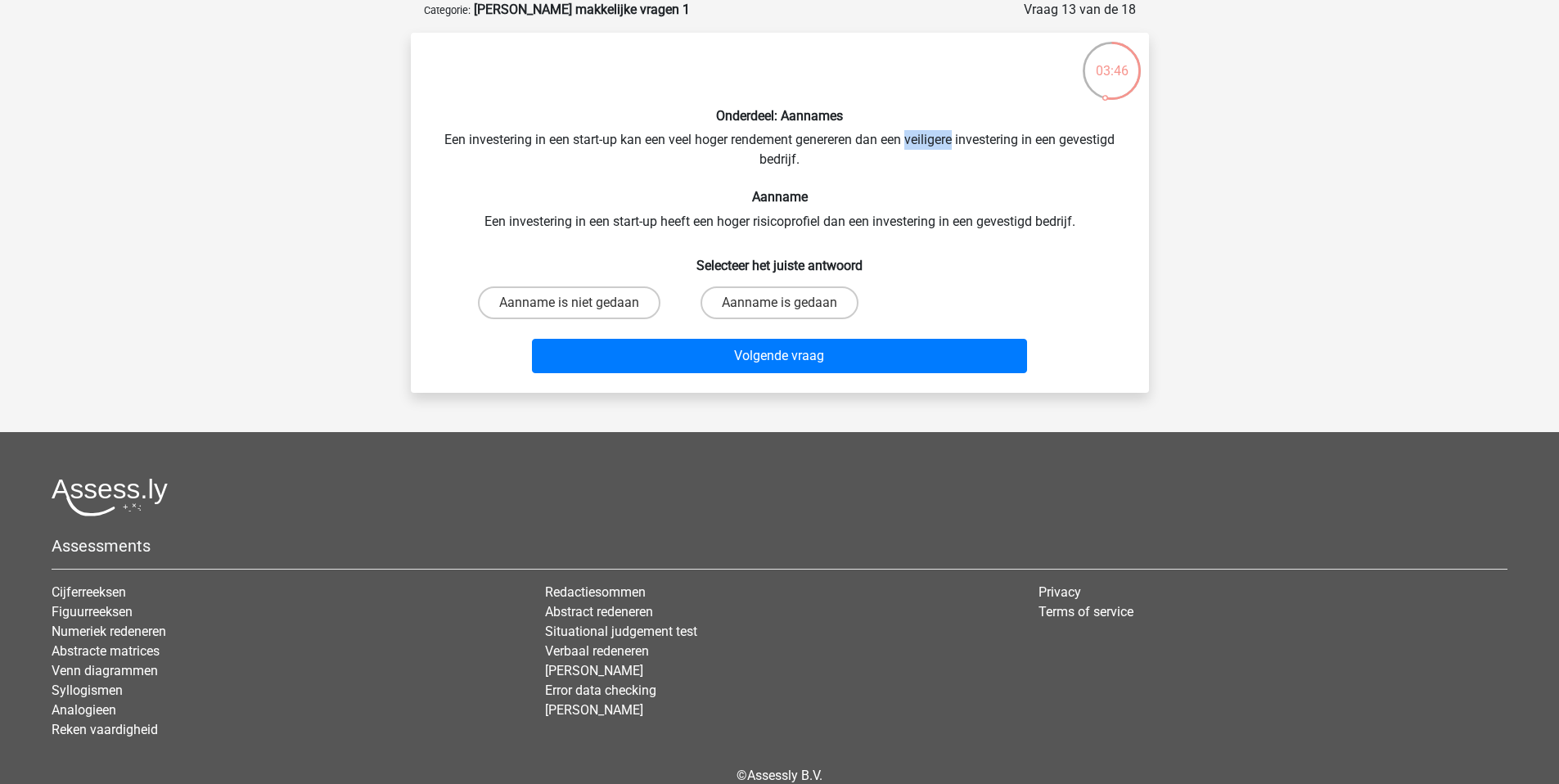 click on "Onderdeel: Aannames Een investering in een start-up kan een veel hoger rendement genereren dan een veiligere investering in een gevestigd bedrijf. Aanname Een investering in een start-up heeft een hoger risicoprofiel dan een investering in een gevestigd bedrijf.
Selecteer het juiste antwoord
Aanname is niet gedaan
Aanname is gedaan" at bounding box center (780, 213) 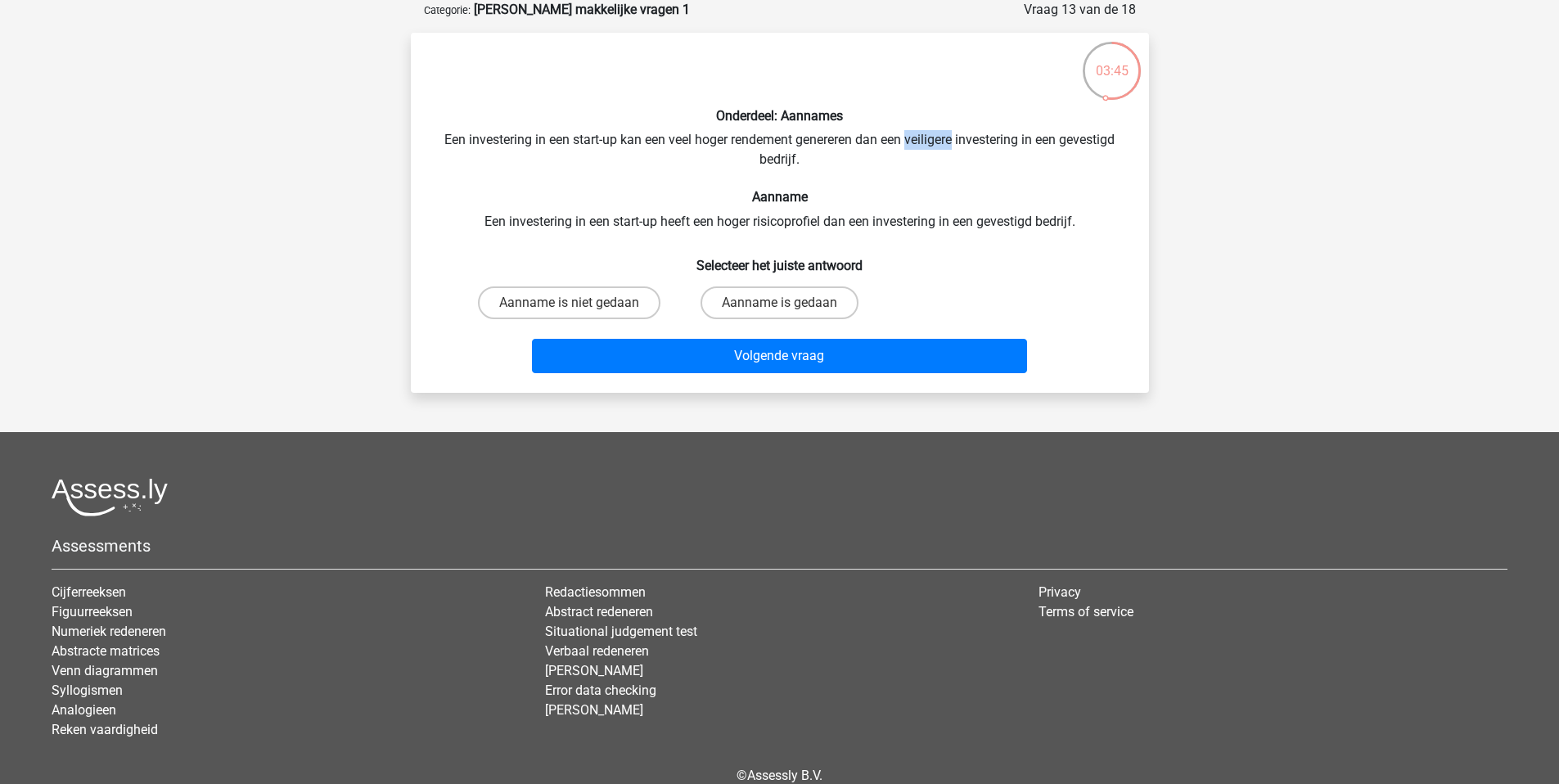 click on "Onderdeel: Aannames Een investering in een start-up kan een veel hoger rendement genereren dan een veiligere investering in een gevestigd bedrijf. Aanname Een investering in een start-up heeft een hoger risicoprofiel dan een investering in een gevestigd bedrijf.
Selecteer het juiste antwoord
Aanname is niet gedaan
Aanname is gedaan" at bounding box center (780, 213) 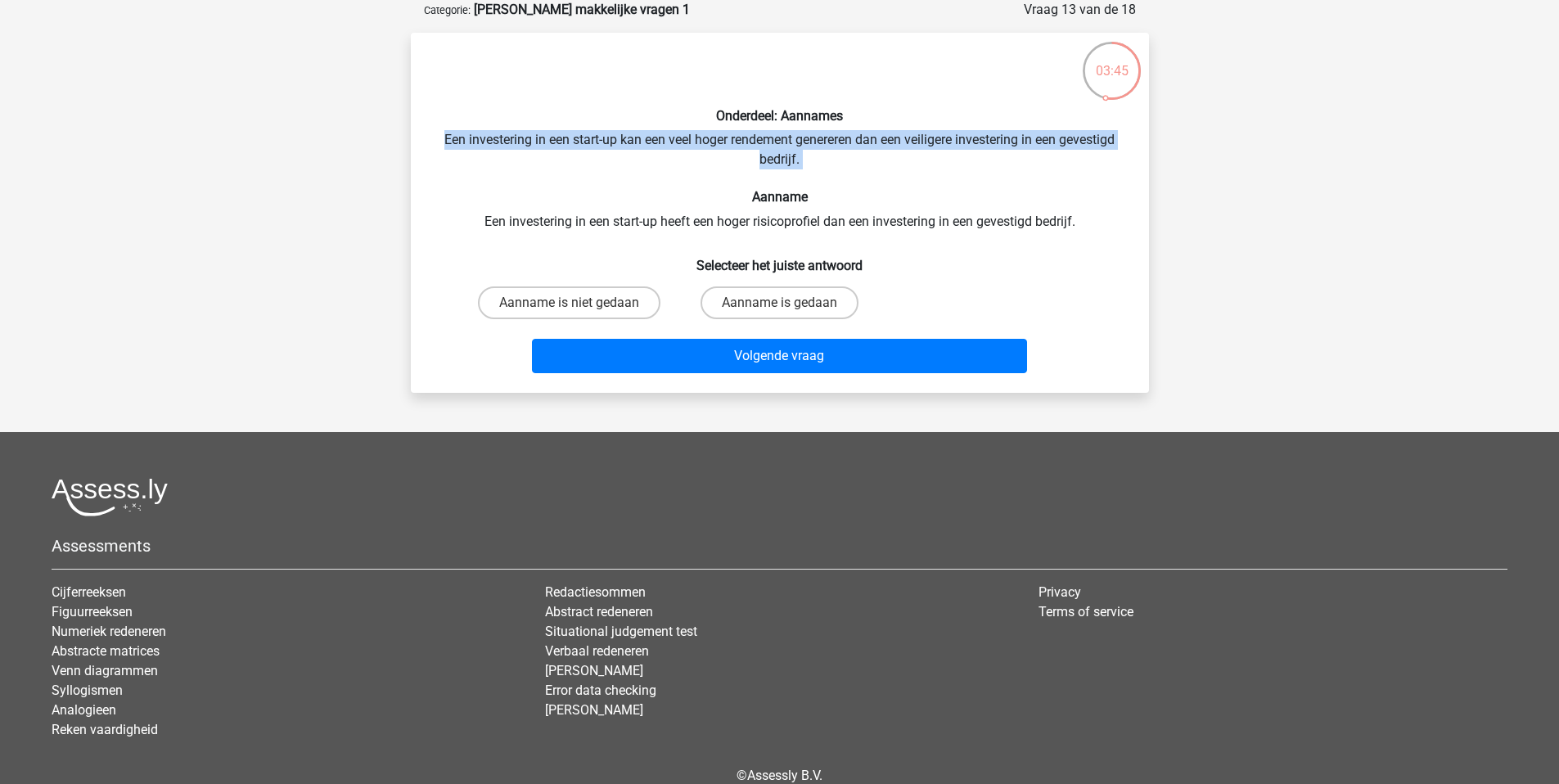 click on "Onderdeel: Aannames Een investering in een start-up kan een veel hoger rendement genereren dan een veiligere investering in een gevestigd bedrijf. Aanname Een investering in een start-up heeft een hoger risicoprofiel dan een investering in een gevestigd bedrijf.
Selecteer het juiste antwoord
Aanname is niet gedaan
Aanname is gedaan" at bounding box center (780, 213) 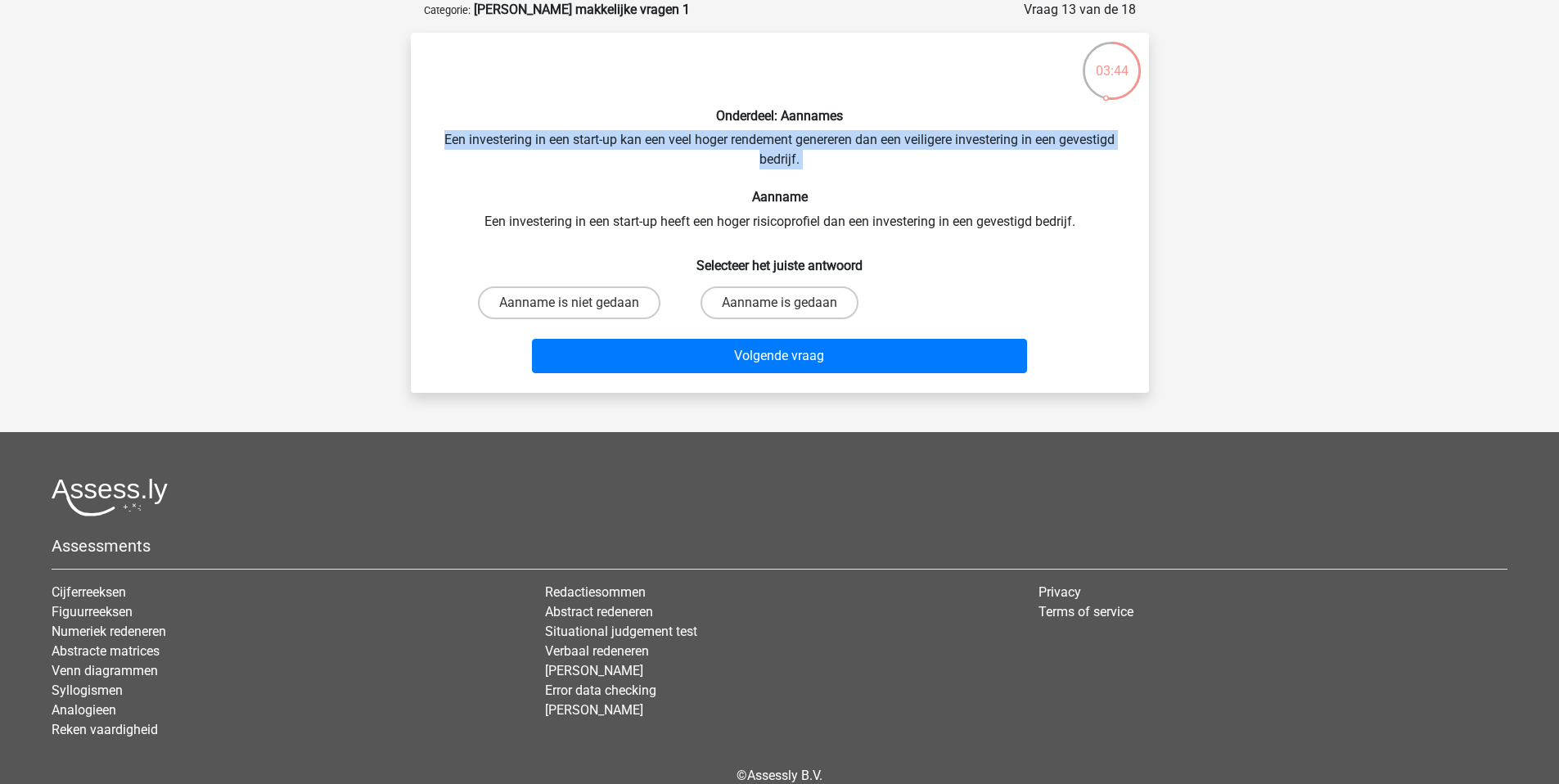click on "Onderdeel: Aannames Een investering in een start-up kan een veel hoger rendement genereren dan een veiligere investering in een gevestigd bedrijf. Aanname Een investering in een start-up heeft een hoger risicoprofiel dan een investering in een gevestigd bedrijf.
Selecteer het juiste antwoord
Aanname is niet gedaan
Aanname is gedaan" at bounding box center [780, 213] 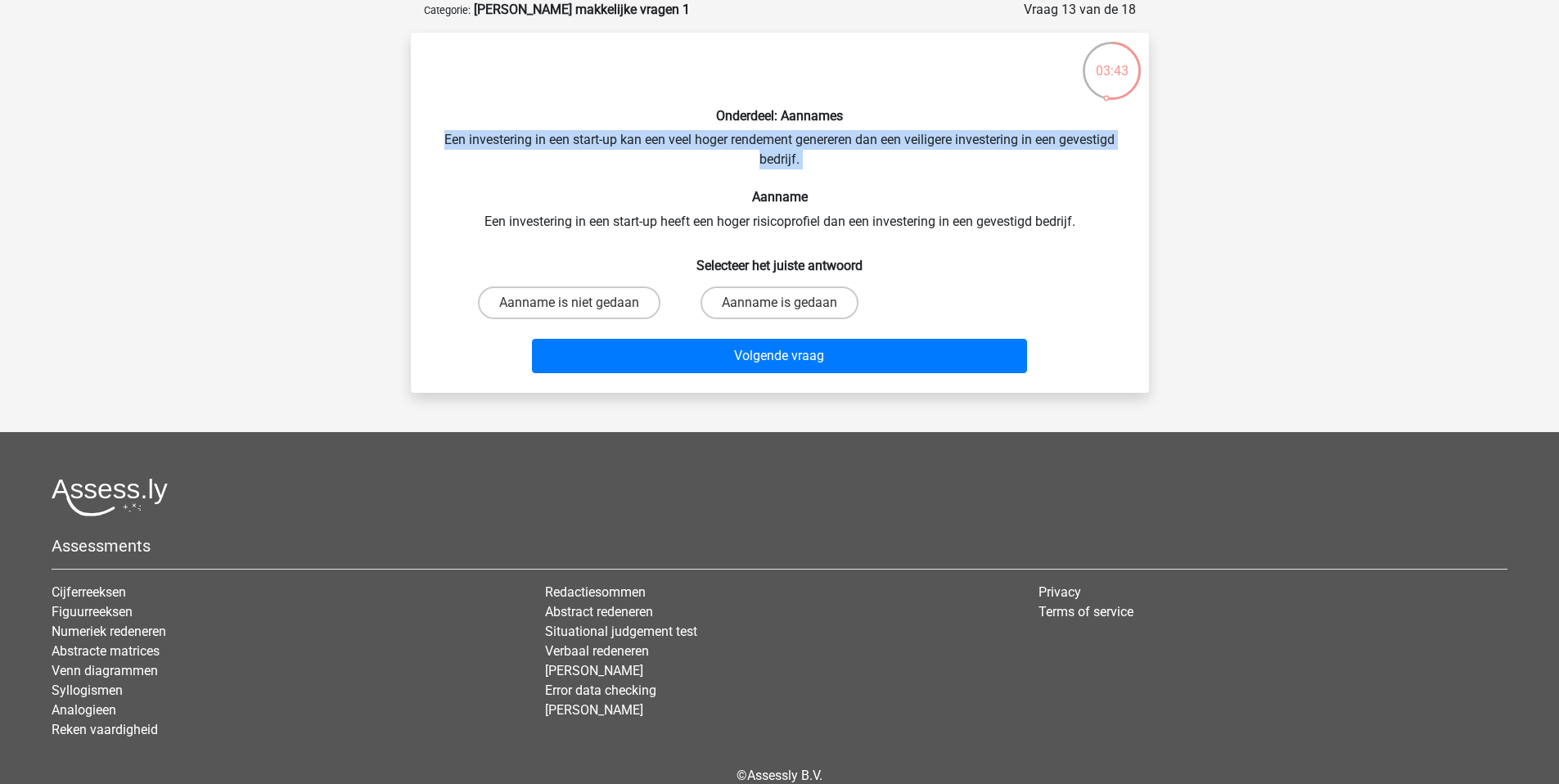 click on "Onderdeel: Aannames Een investering in een start-up kan een veel hoger rendement genereren dan een veiligere investering in een gevestigd bedrijf. Aanname Een investering in een start-up heeft een hoger risicoprofiel dan een investering in een gevestigd bedrijf.
Selecteer het juiste antwoord
Aanname is niet gedaan
Aanname is gedaan" at bounding box center (780, 213) 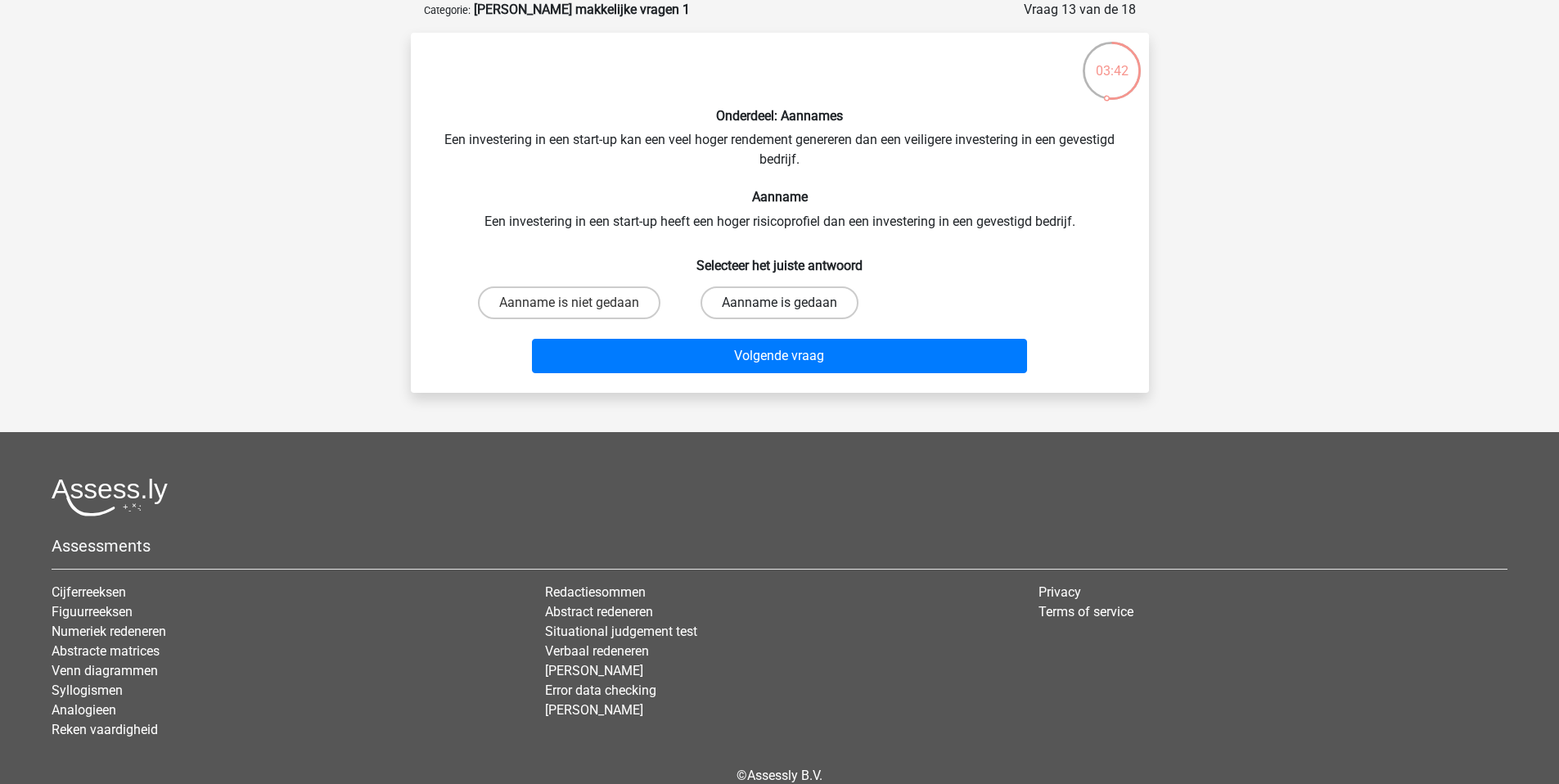 click on "Aanname is gedaan" at bounding box center (779, 303) 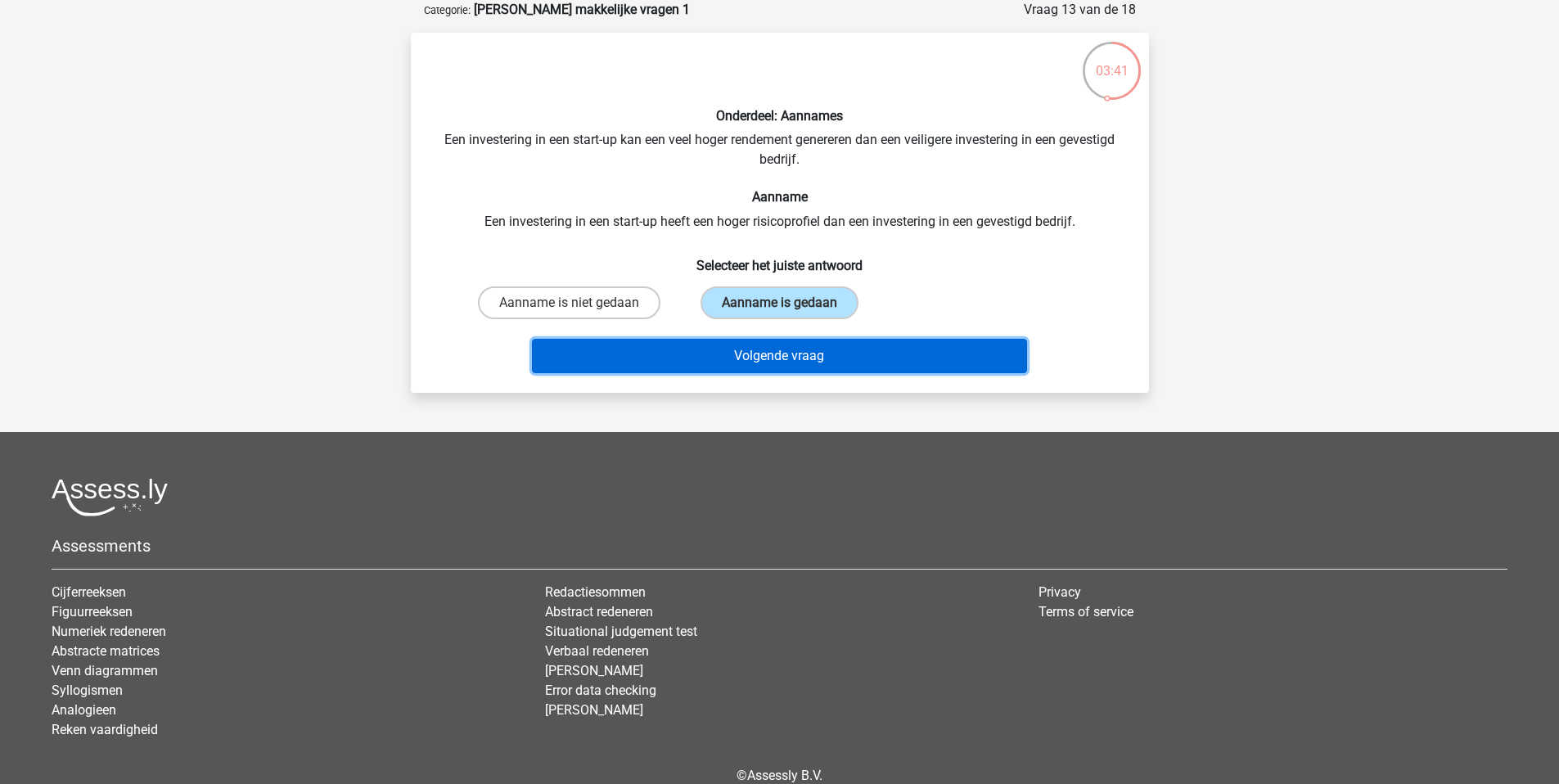 click on "Volgende vraag" at bounding box center [779, 356] 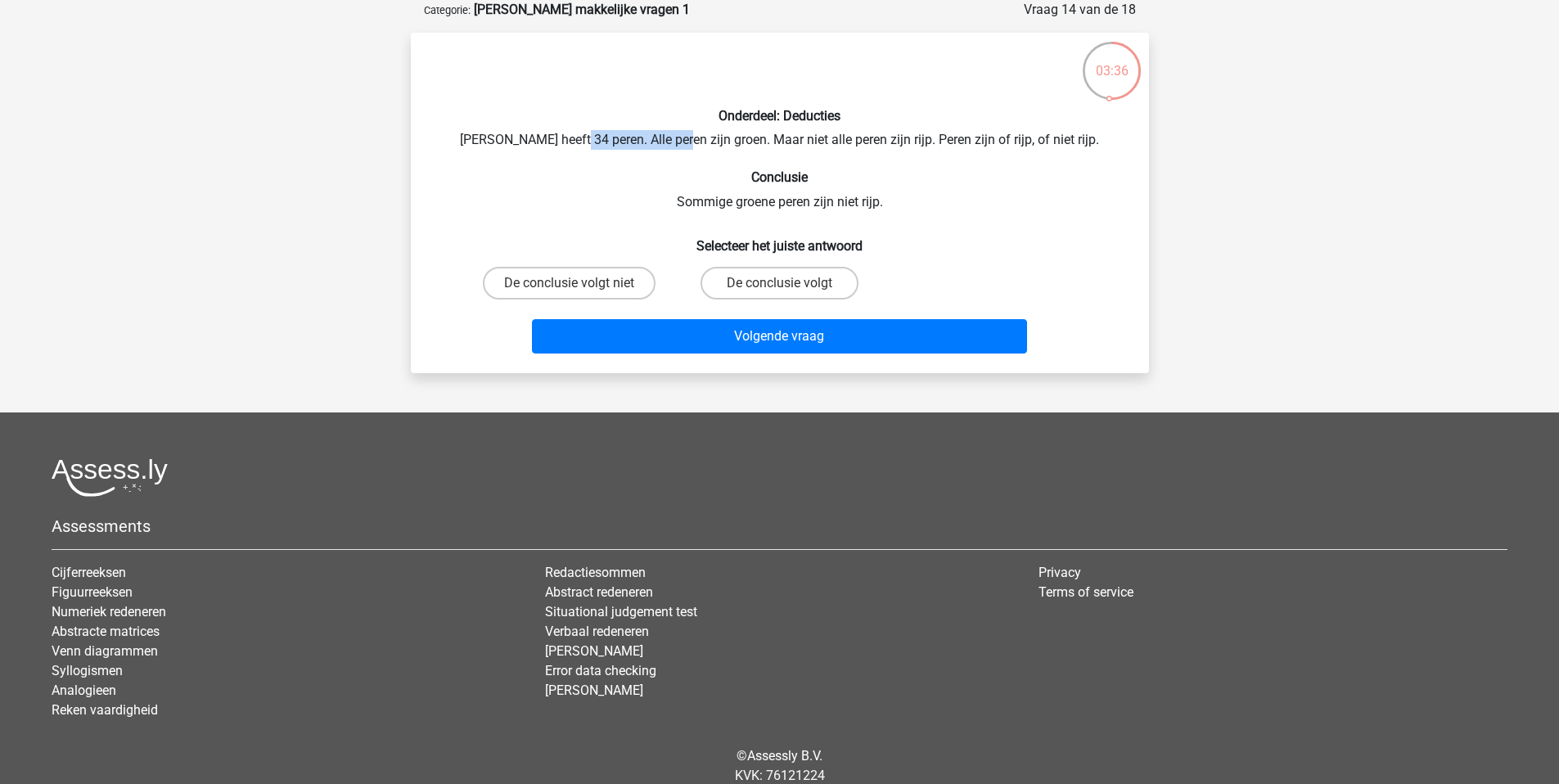 drag, startPoint x: 701, startPoint y: 137, endPoint x: 601, endPoint y: 138, distance: 100.005 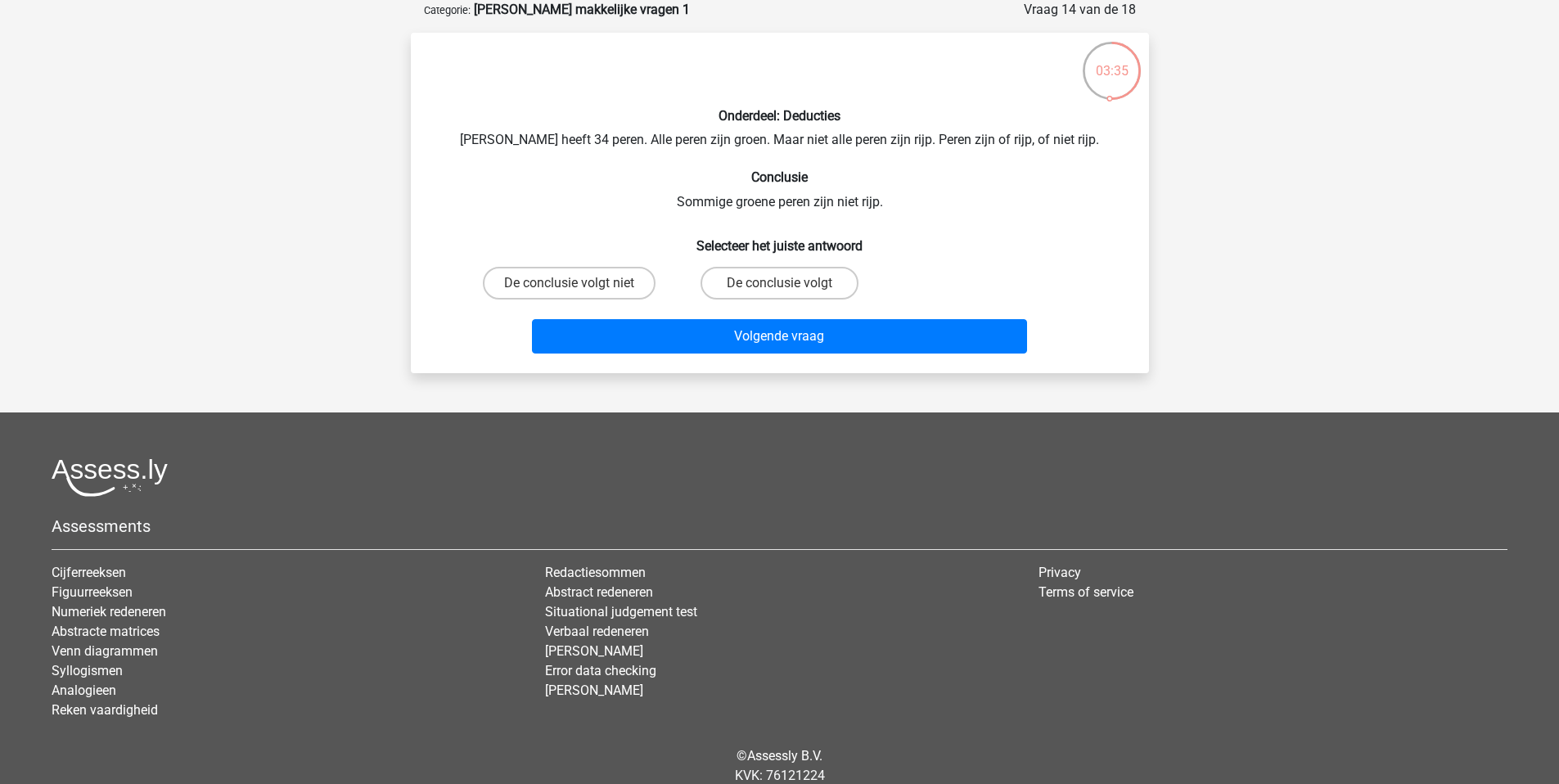 click on "Onderdeel: Deducties Peter heeft 34 peren. Alle peren zijn groen. Maar niet alle peren zijn rijp. Peren zijn of rijp, of niet rijp. Conclusie Sommige groene peren zijn niet rijp.
Selecteer het juiste antwoord
De conclusie volgt niet
De conclusie volgt
Volgende vraag" at bounding box center (780, 203) 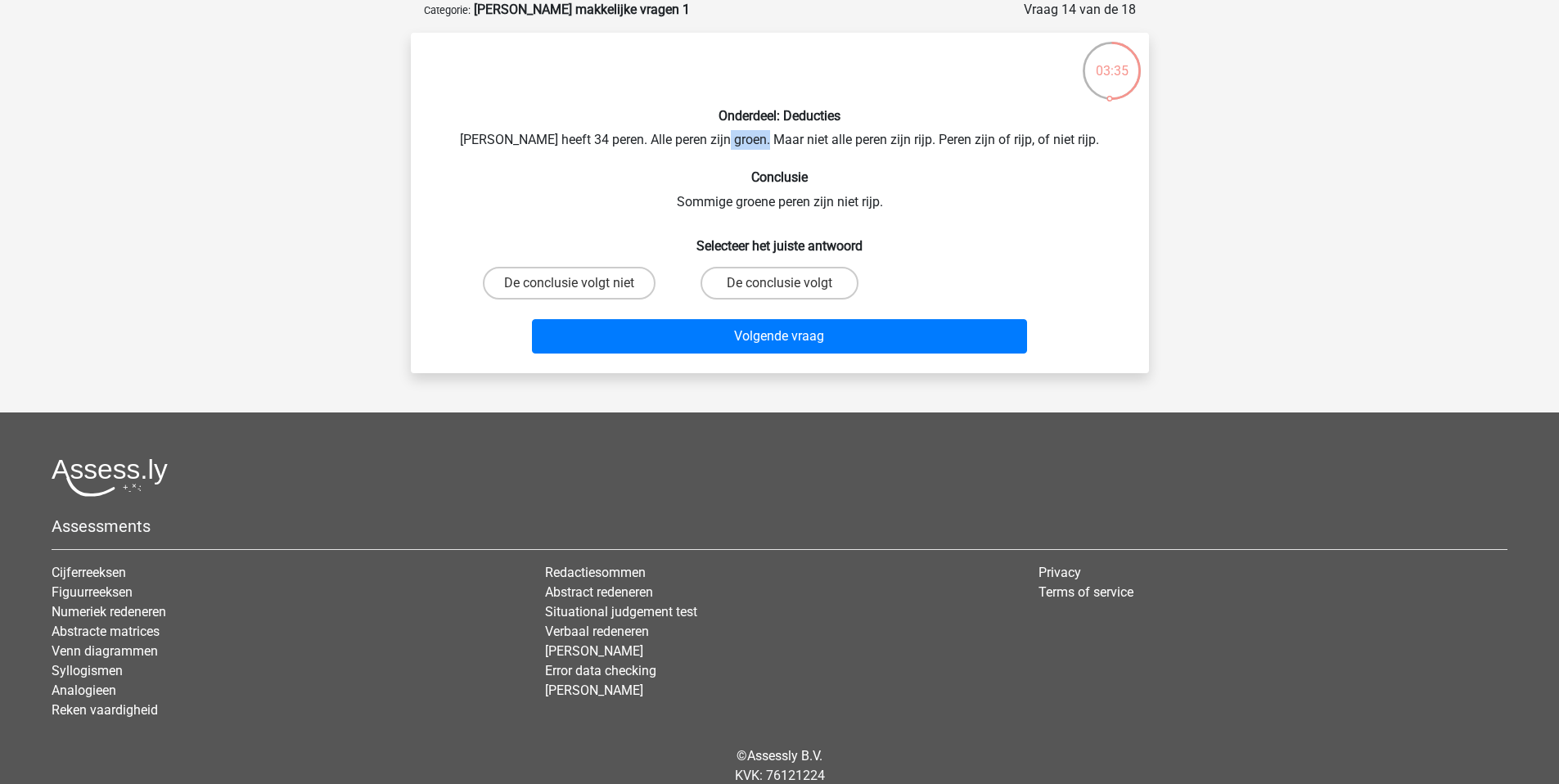 drag, startPoint x: 746, startPoint y: 141, endPoint x: 827, endPoint y: 142, distance: 81.0062 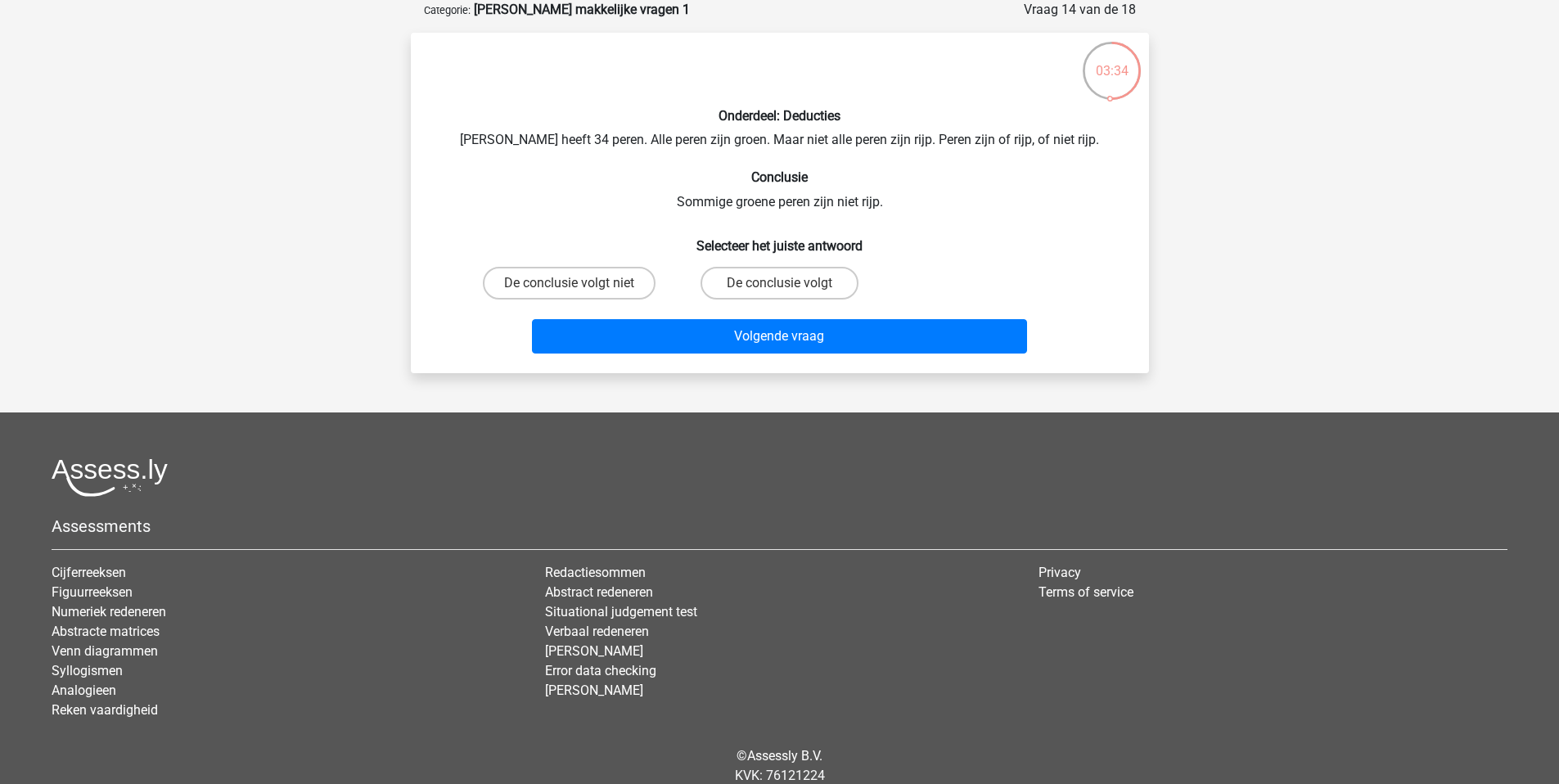 click on "Onderdeel: Deducties Peter heeft 34 peren. Alle peren zijn groen. Maar niet alle peren zijn rijp. Peren zijn of rijp, of niet rijp. Conclusie Sommige groene peren zijn niet rijp.
Selecteer het juiste antwoord
De conclusie volgt niet
De conclusie volgt
Volgende vraag" at bounding box center [780, 203] 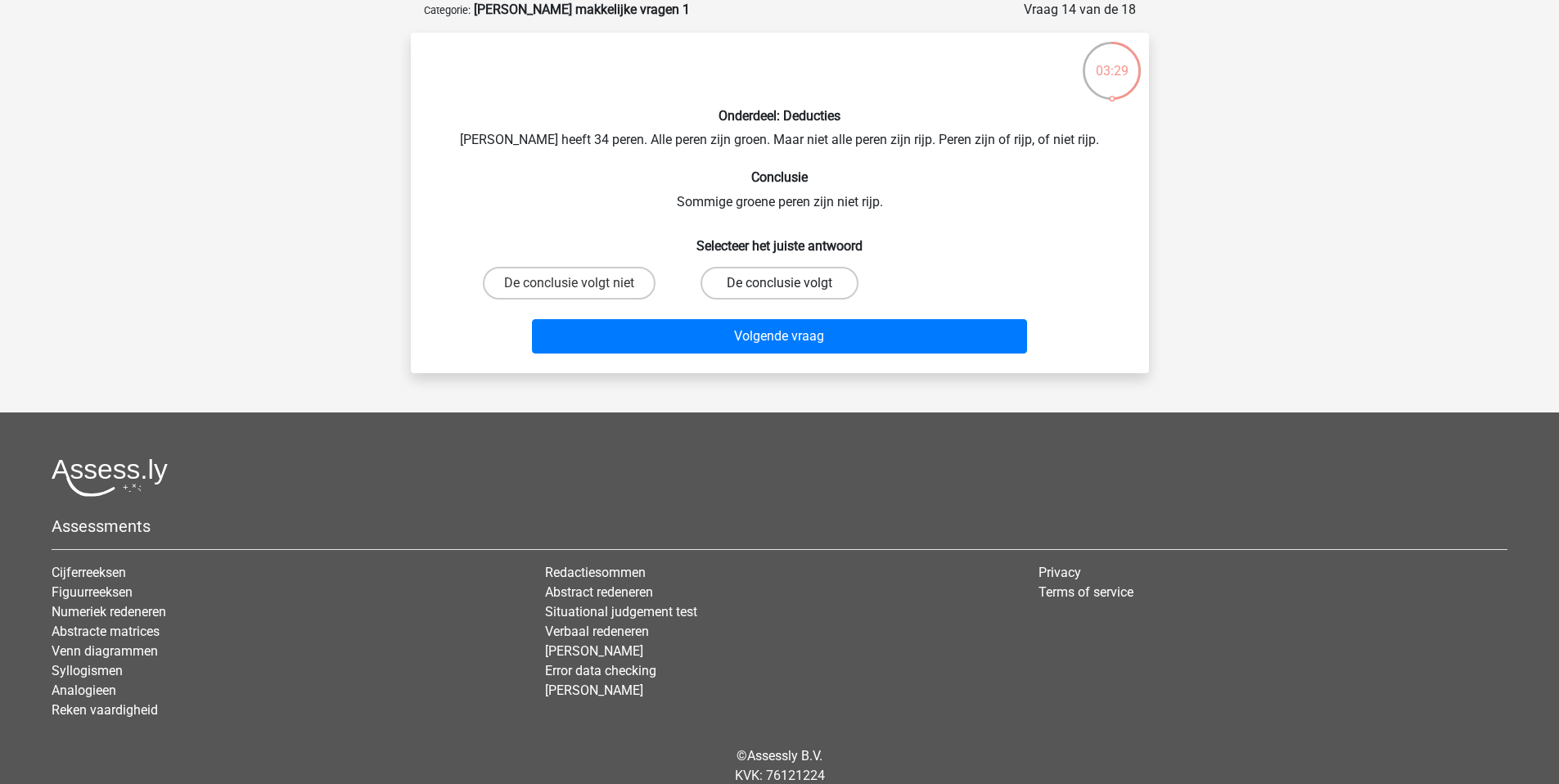 click on "De conclusie volgt" at bounding box center [779, 283] 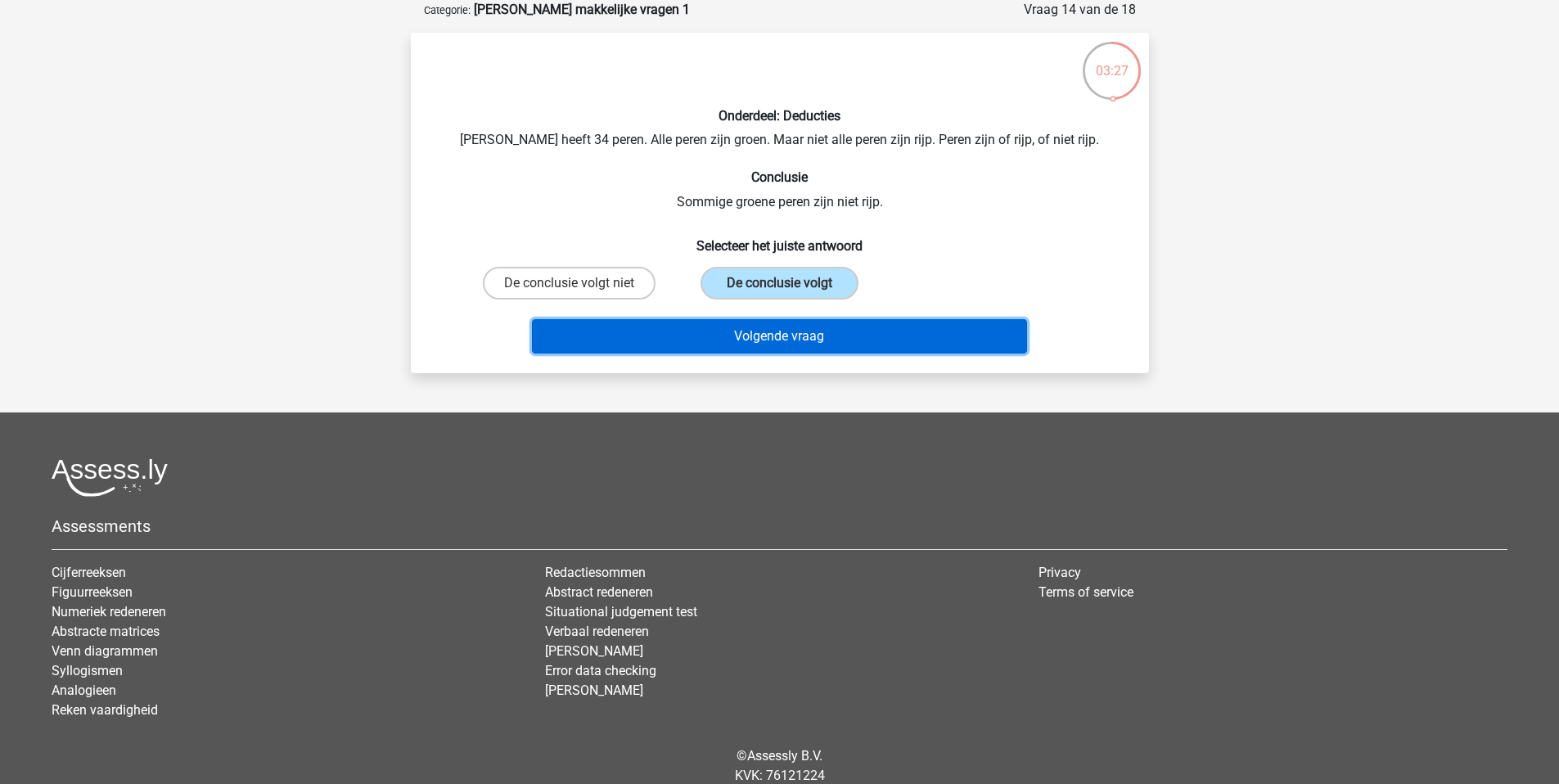 click on "Volgende vraag" at bounding box center (779, 336) 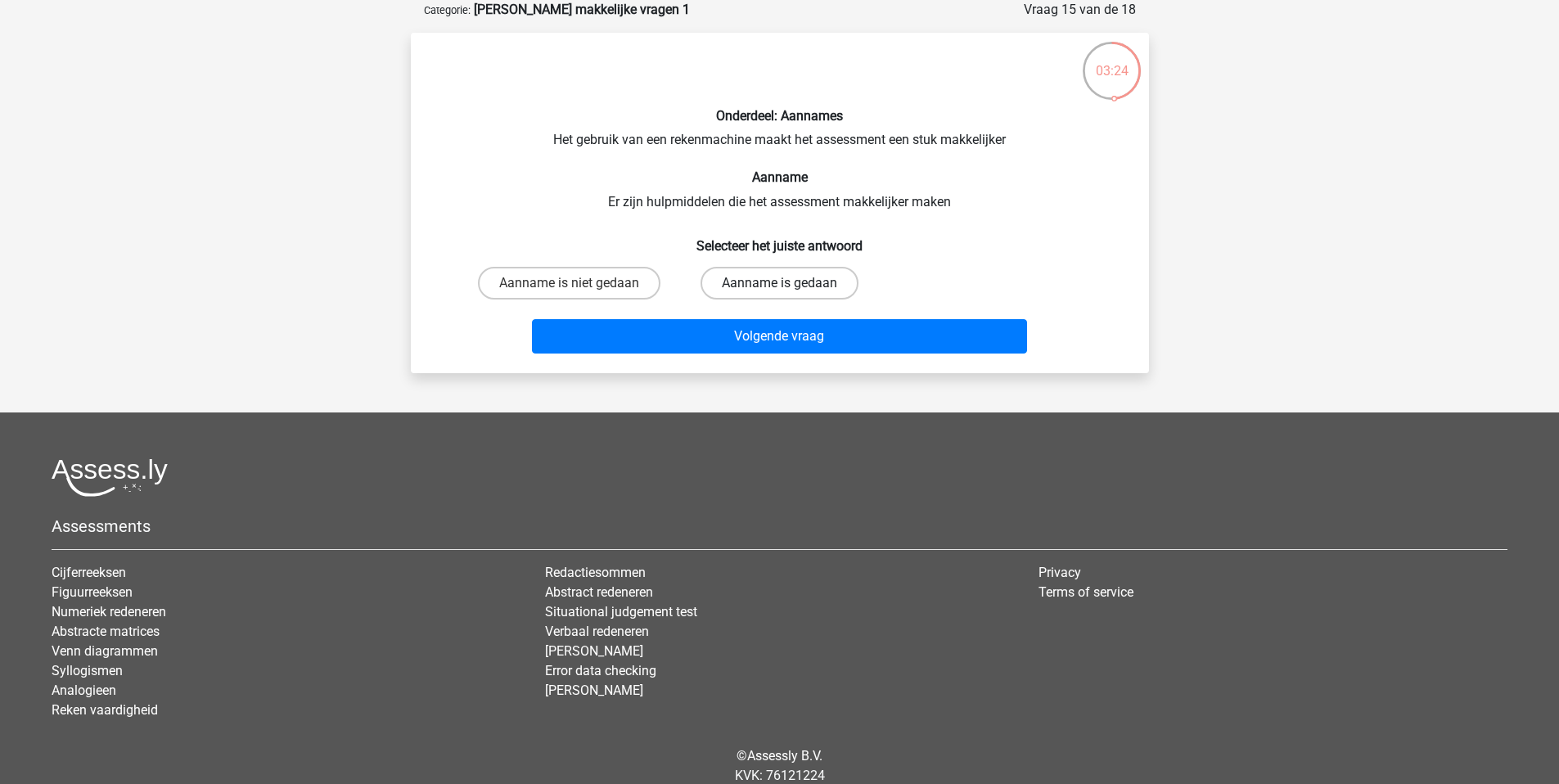 click on "Aanname is gedaan" at bounding box center [779, 283] 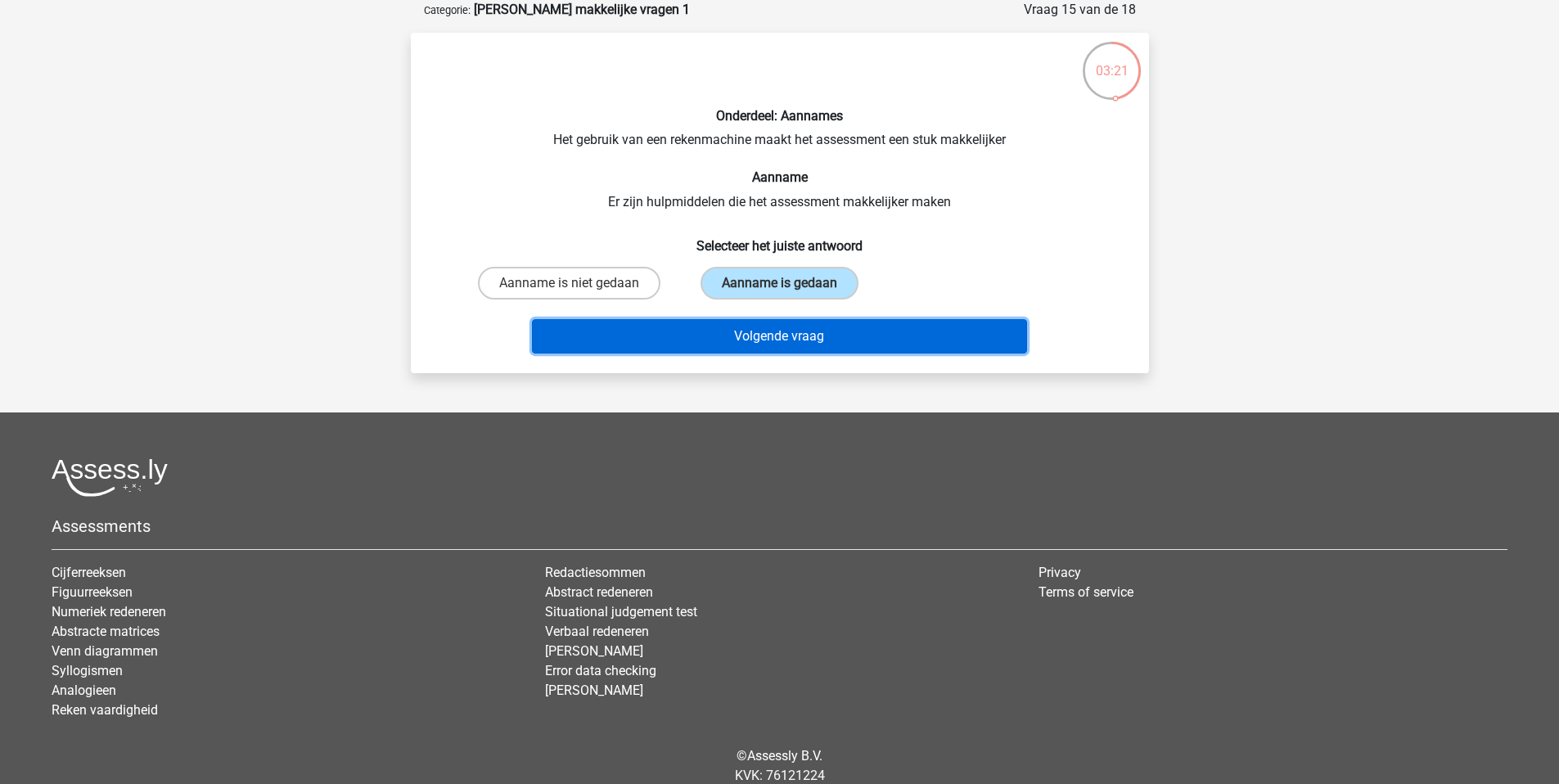 click on "Volgende vraag" at bounding box center (779, 336) 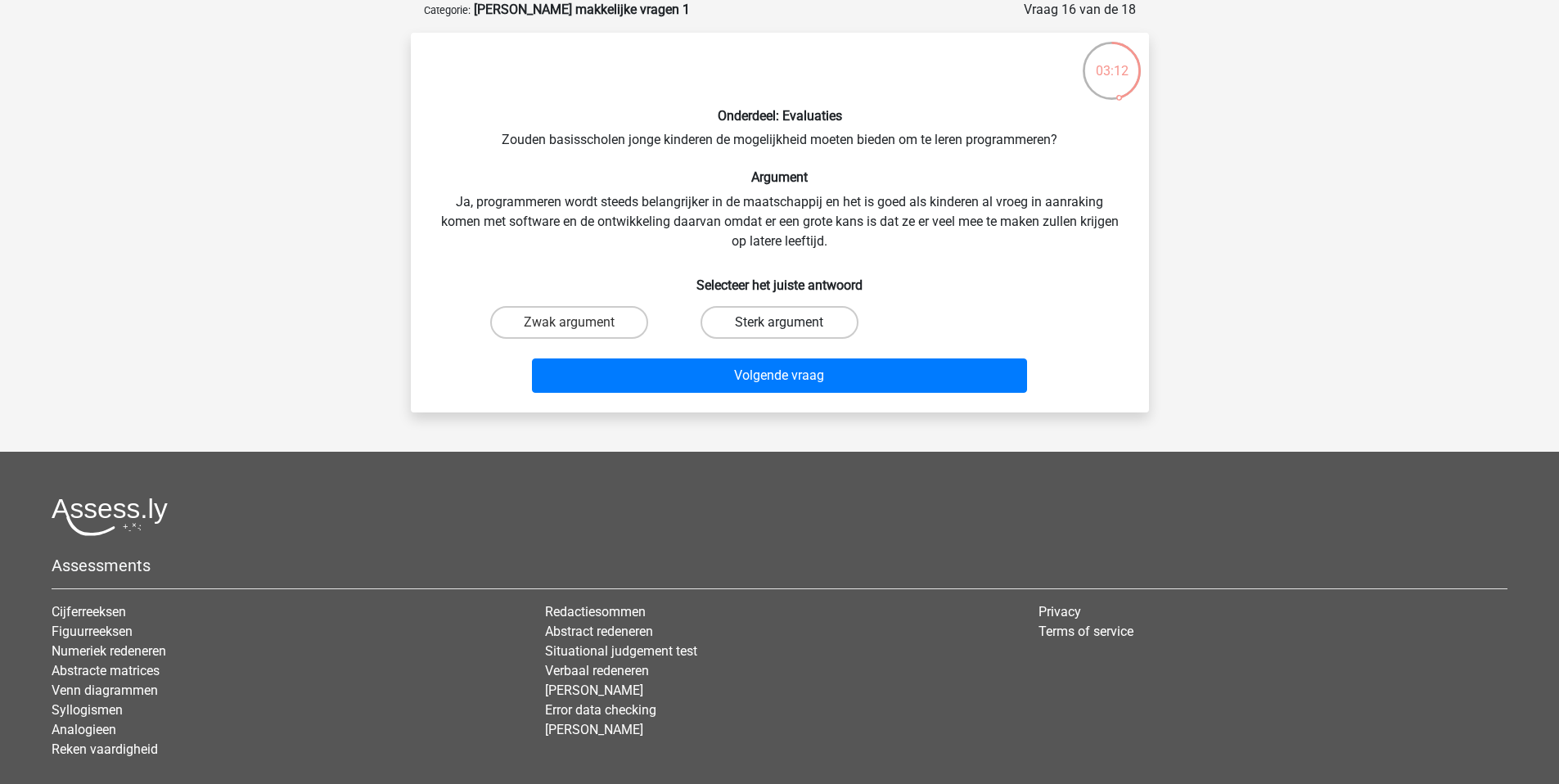 click on "Sterk argument" at bounding box center (779, 322) 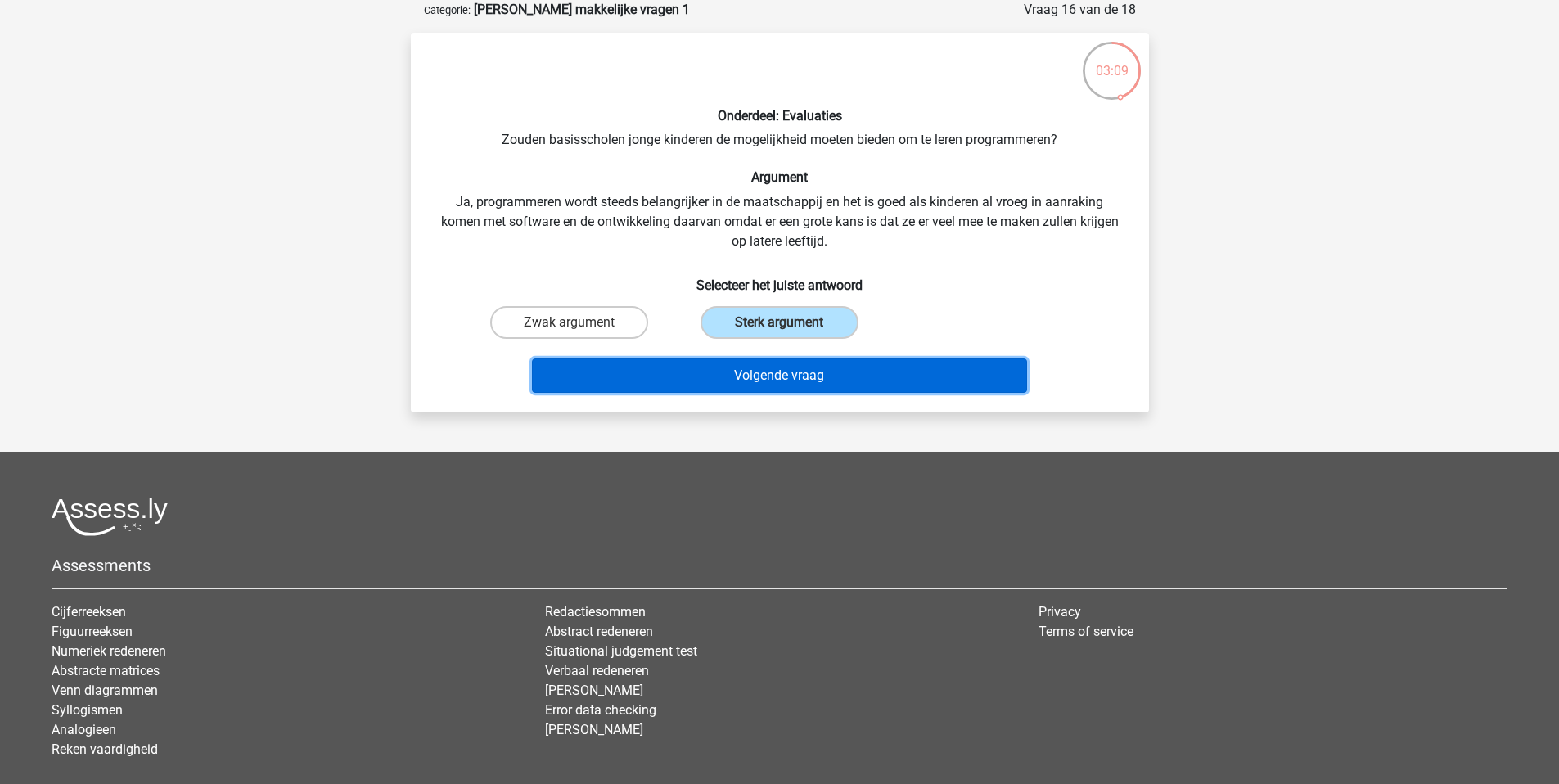 click on "Volgende vraag" at bounding box center (779, 376) 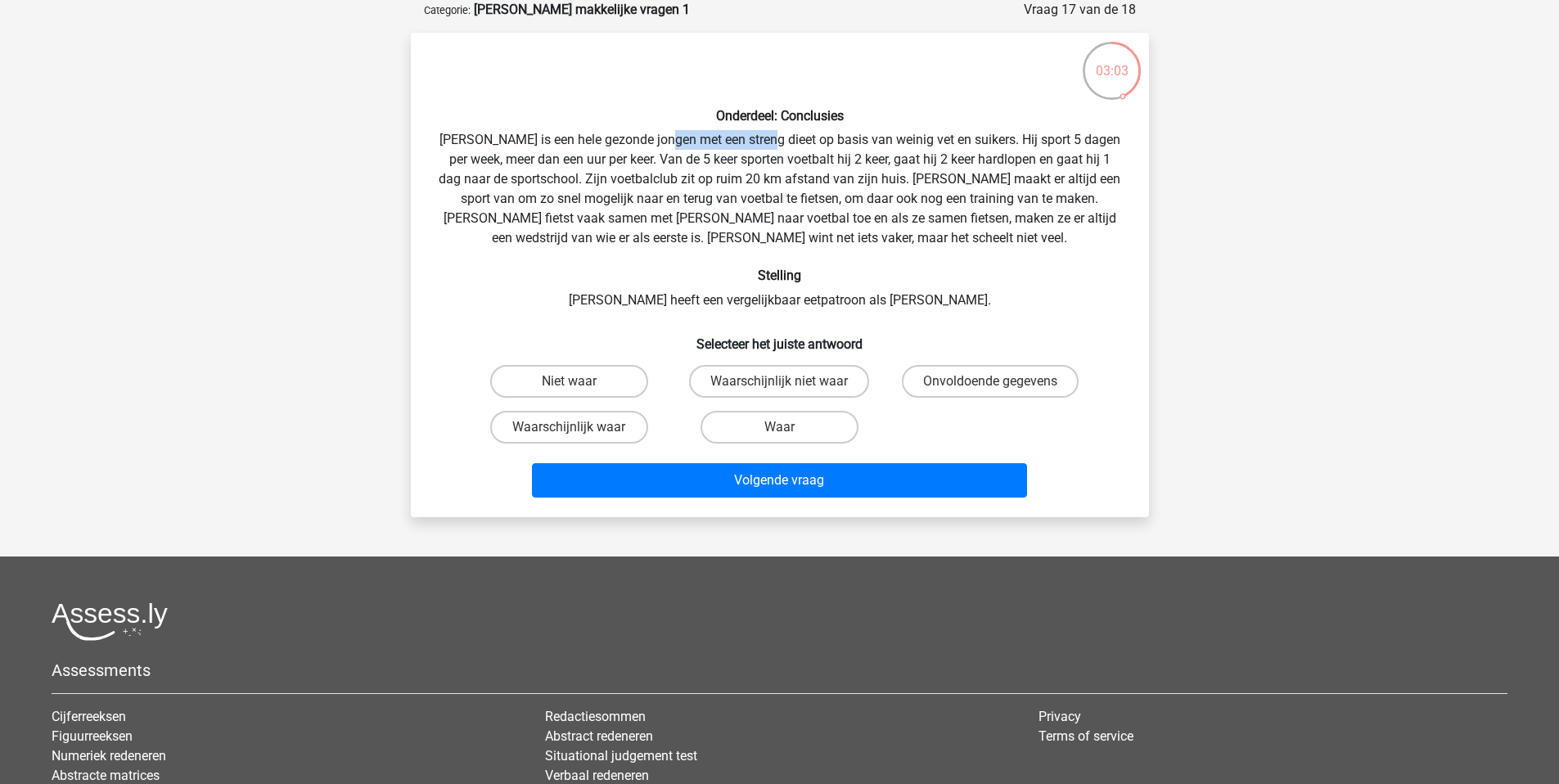 drag, startPoint x: 686, startPoint y: 143, endPoint x: 780, endPoint y: 144, distance: 94.00532 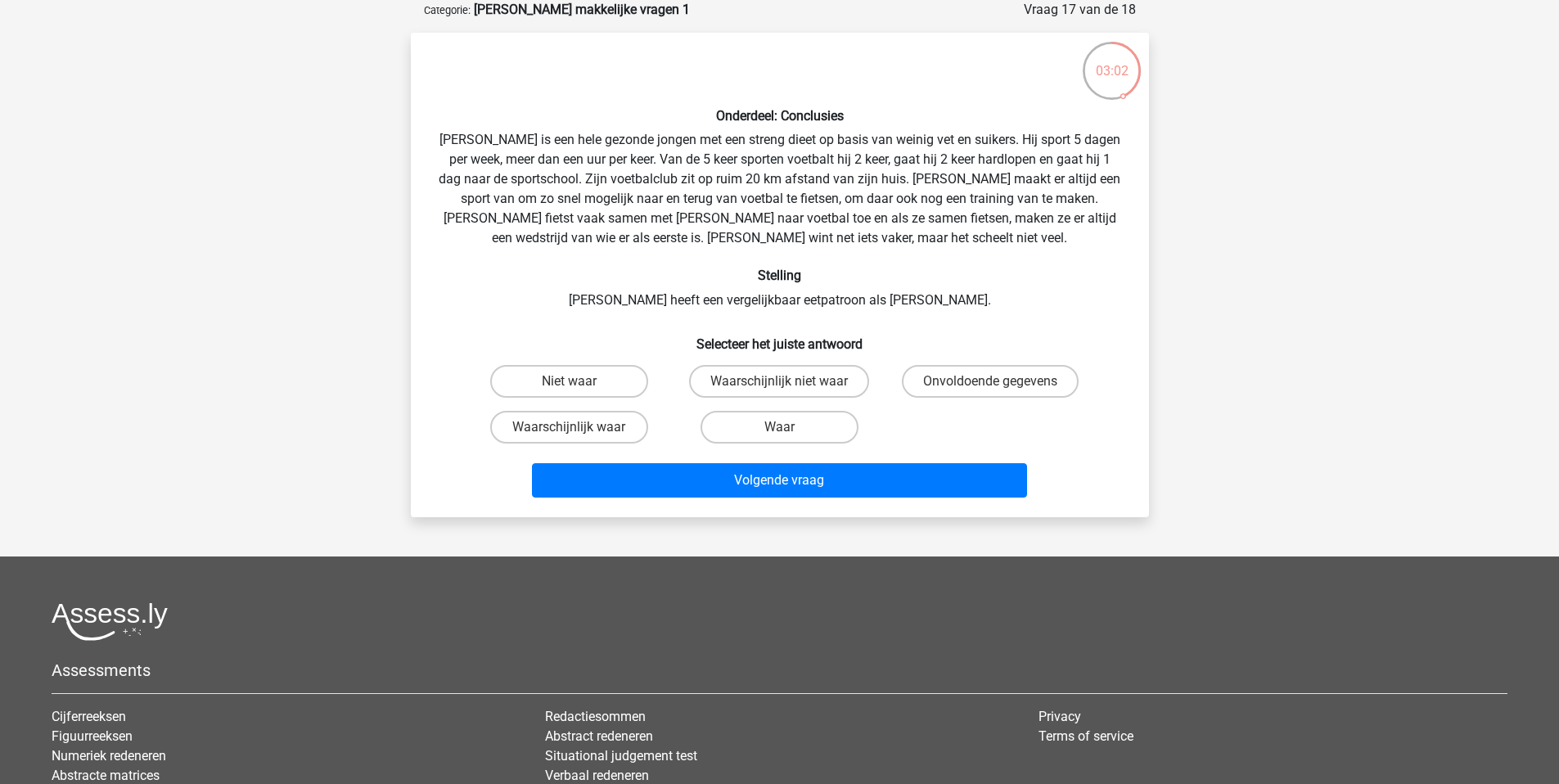 click on "Onderdeel: Conclusies Rowan is een hele gezonde jongen met een streng dieet op basis van weinig vet en suikers. Hij sport 5 dagen per week, meer dan een uur per keer. Van de 5 keer sporten voetbalt hij 2 keer, gaat hij 2 keer hardlopen en gaat hij 1 dag naar de sportschool. Zijn voetbalclub zit op ruim 20 km afstand van zijn huis. Rowan maakt er altijd een sport van om zo snel mogelijk naar en terug van voetbal te fietsen, om daar ook nog een training van te maken. Rowan fietst vaak samen met Kim naar voetbal toe en als ze samen fietsen, maken ze er altijd een wedstrijd van wie er als eerste is. Rowan wint net iets vaker, maar het scheelt niet veel. Stelling Kim heeft een vergelijkbaar eetpatroon als Rowan.
Selecteer het juiste antwoord" at bounding box center [780, 275] 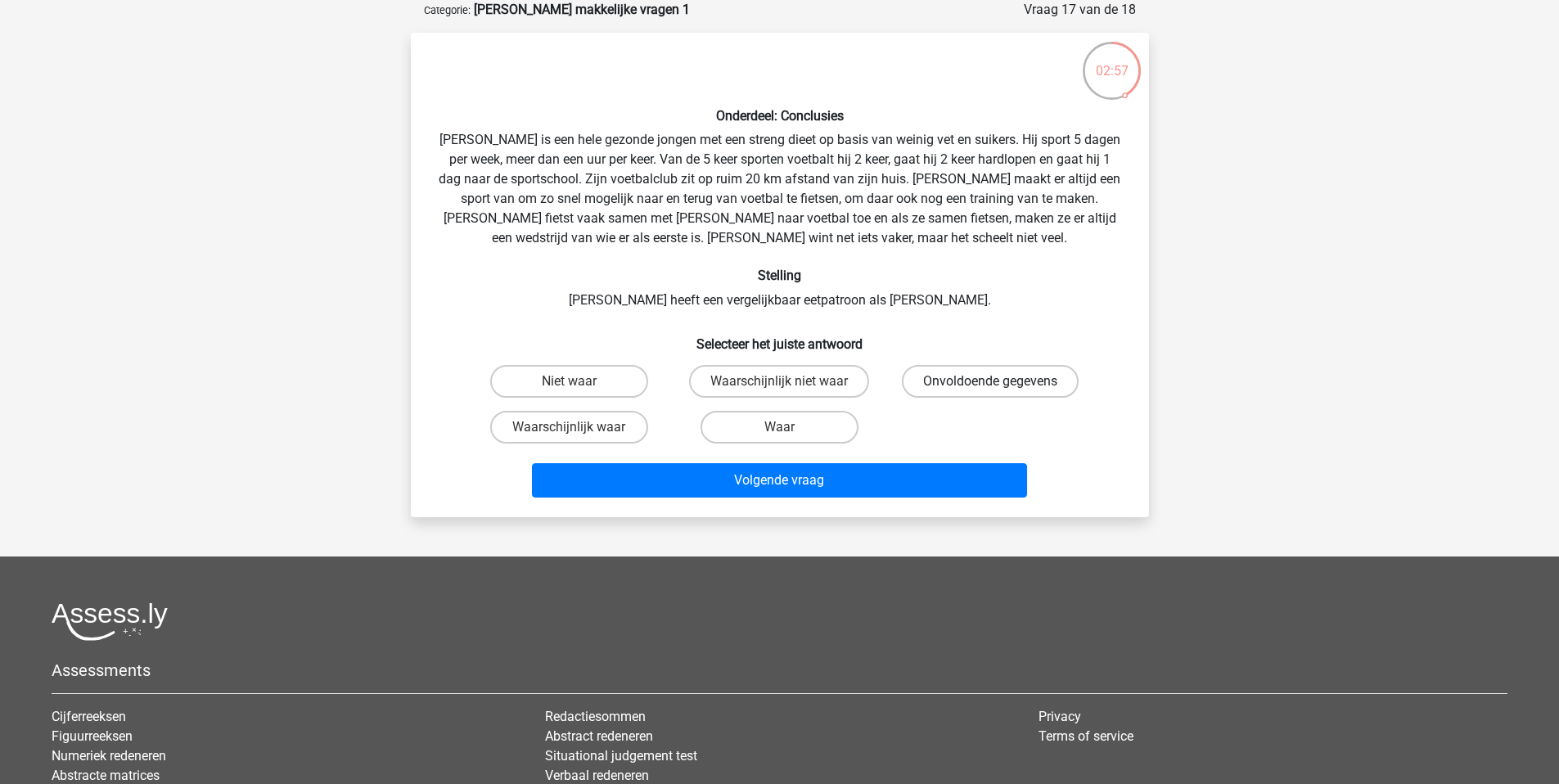 click on "Onvoldoende gegevens" at bounding box center [990, 381] 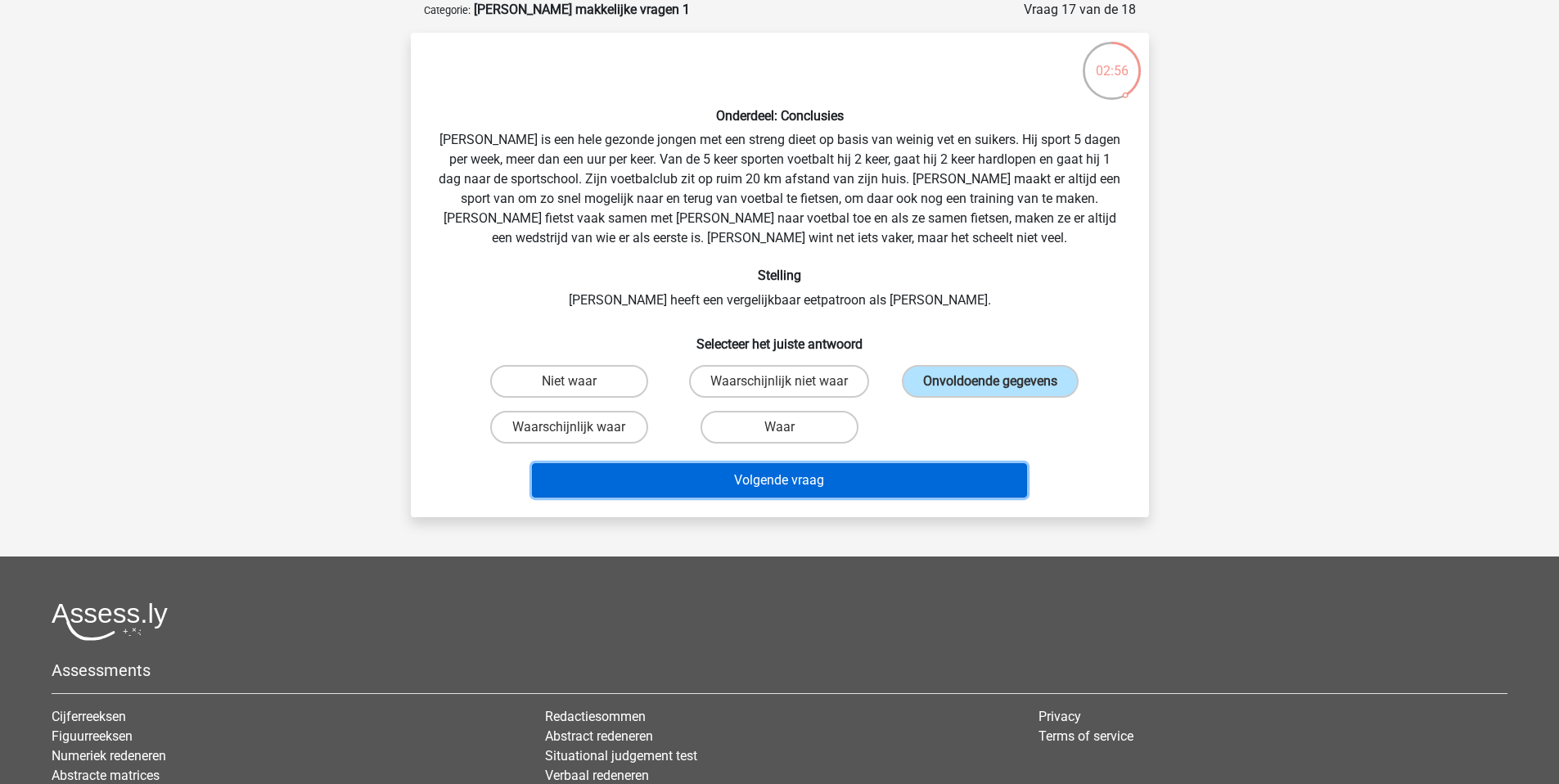 click on "Volgende vraag" at bounding box center (779, 480) 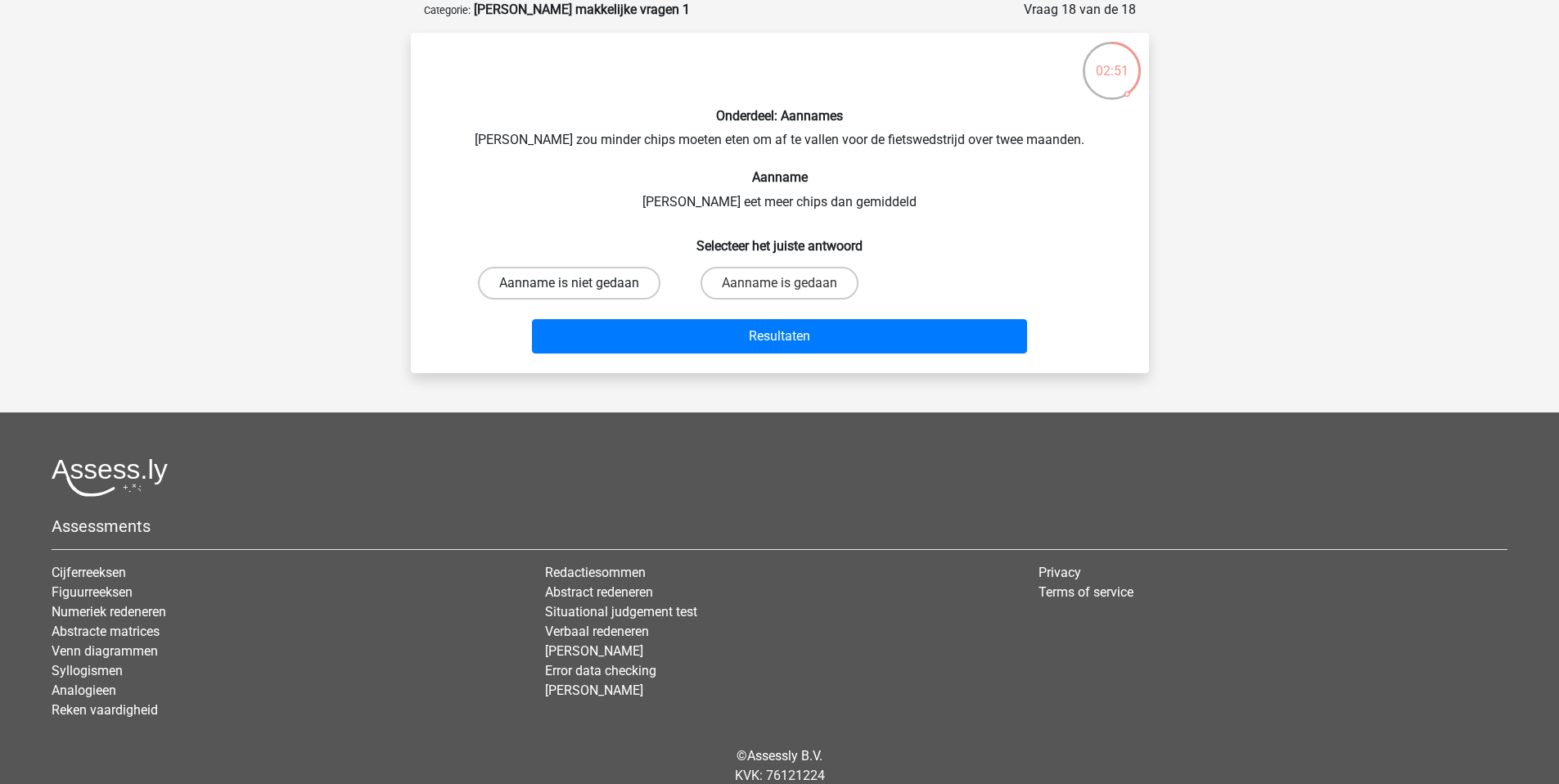 click on "Aanname is niet gedaan" at bounding box center [569, 283] 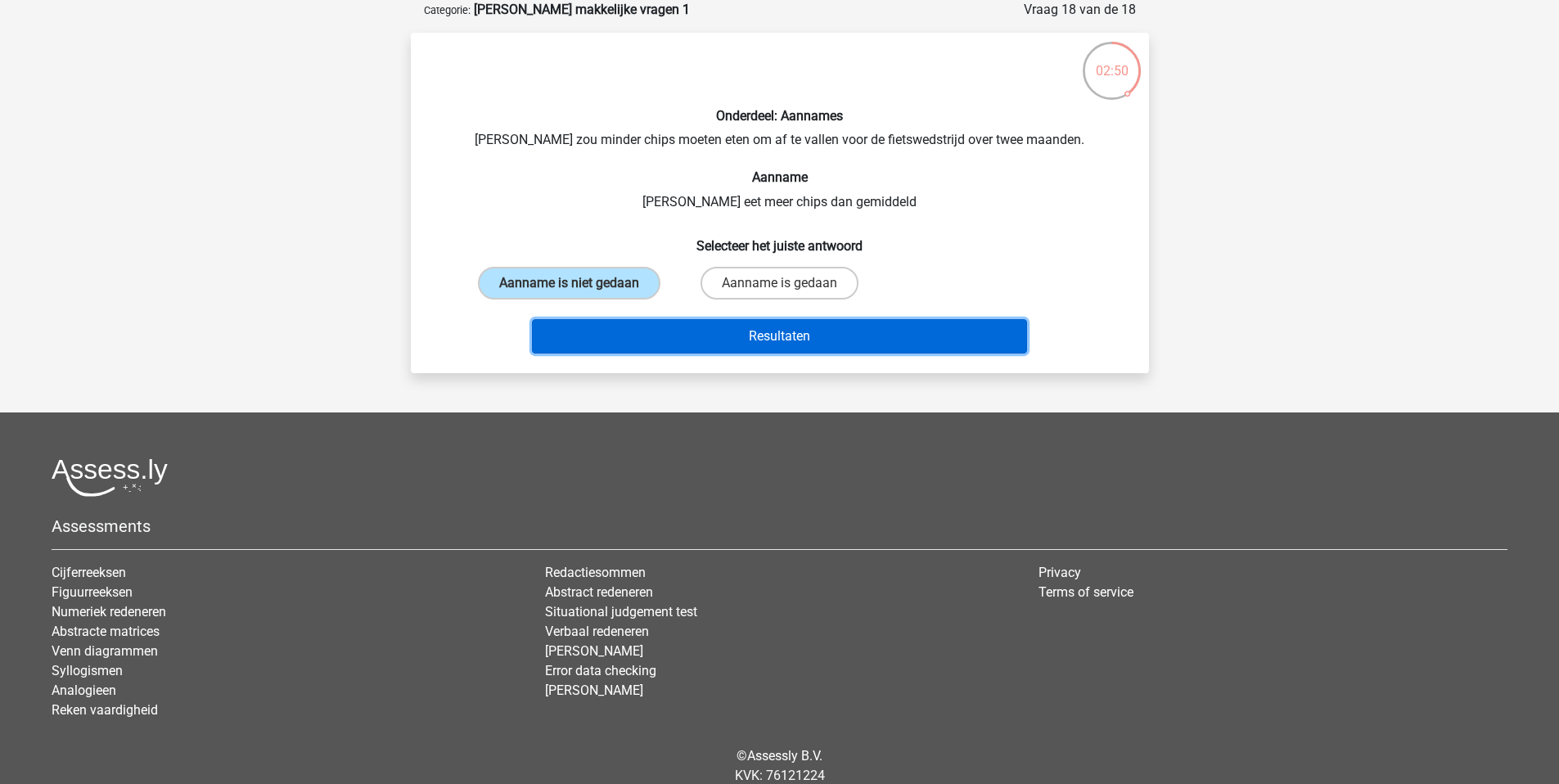 click on "Resultaten" at bounding box center [779, 336] 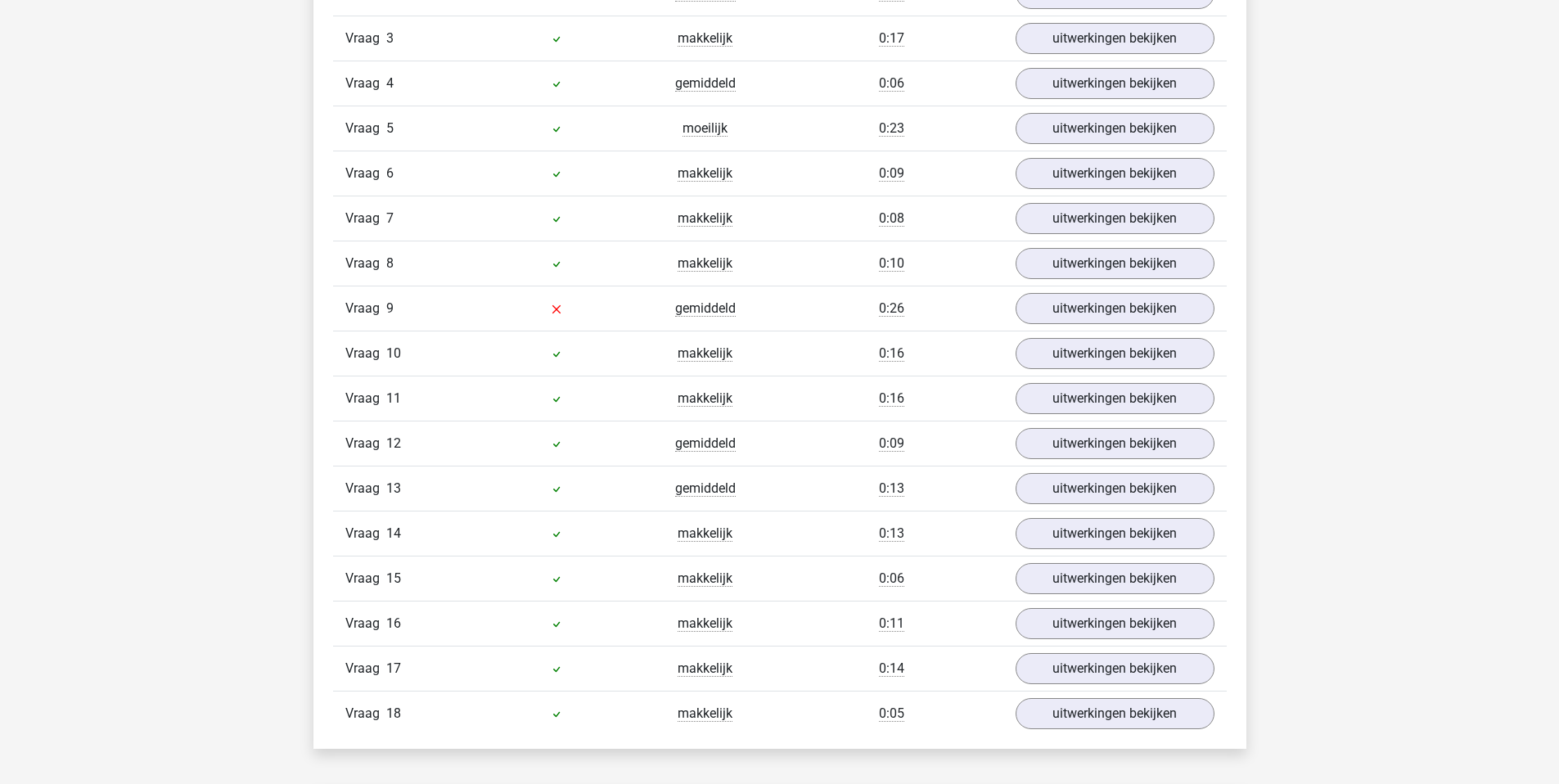 scroll, scrollTop: 1210, scrollLeft: 0, axis: vertical 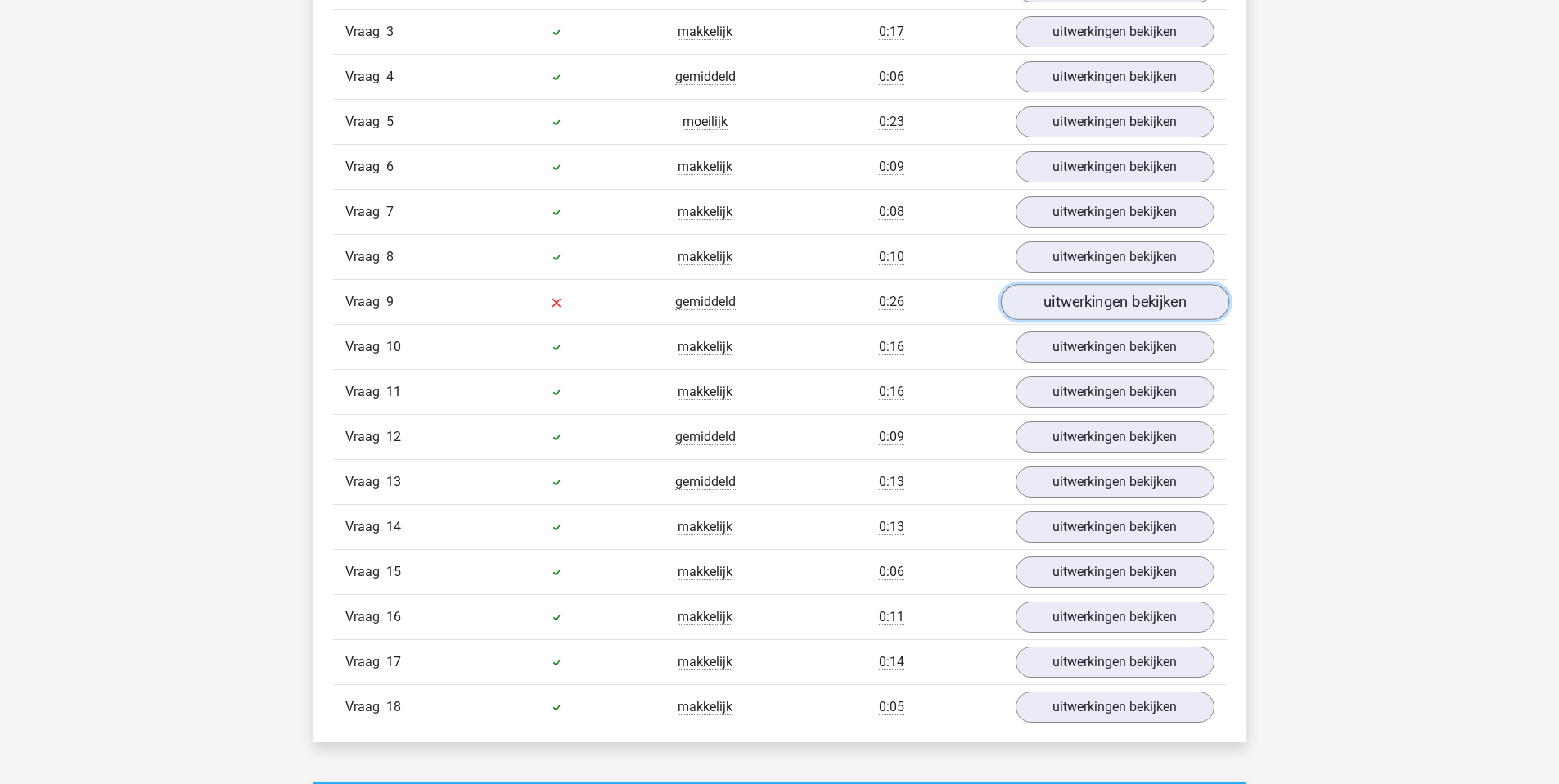 click on "uitwerkingen bekijken" at bounding box center [1114, 302] 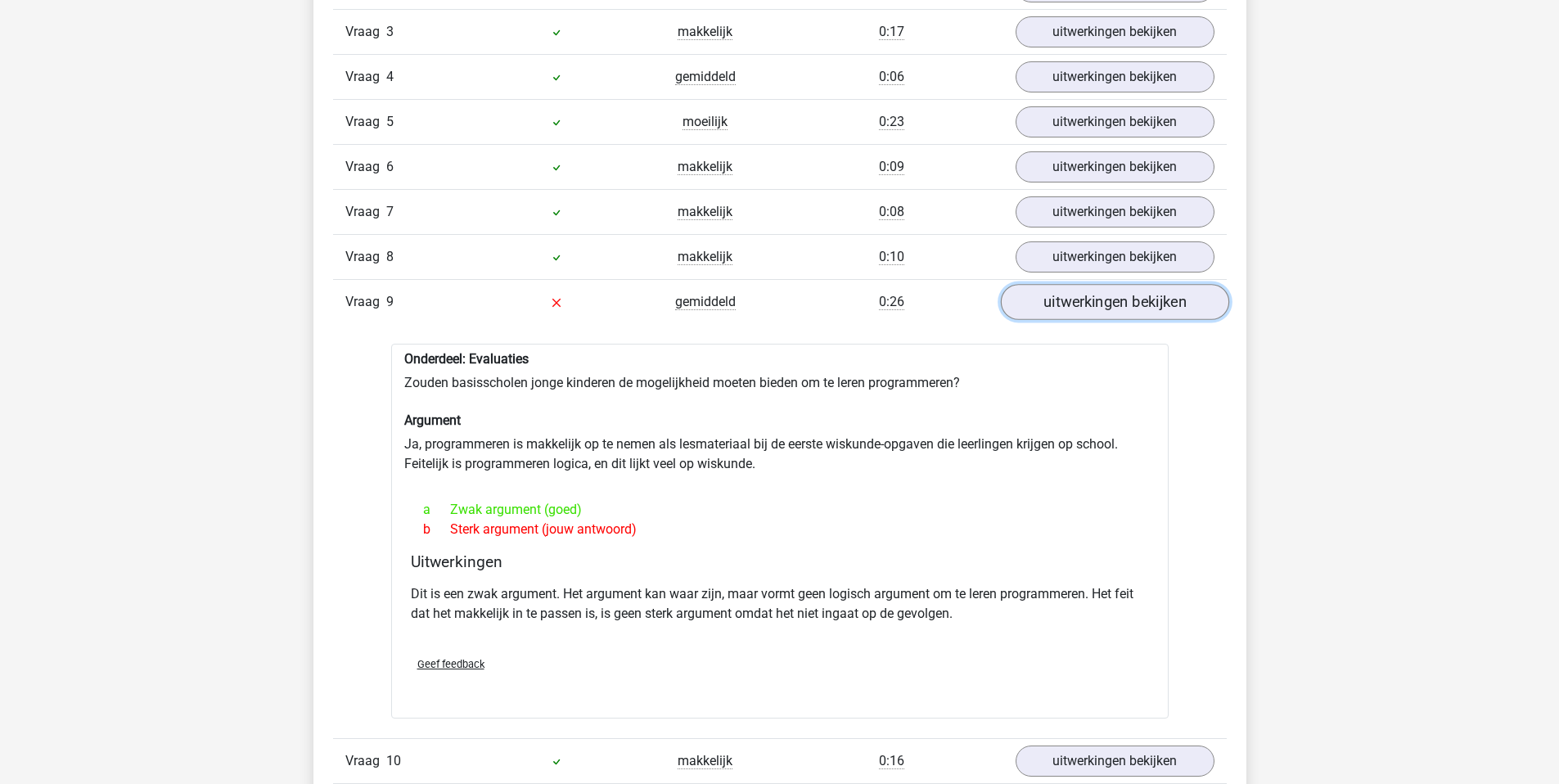 click on "uitwerkingen bekijken" at bounding box center [1114, 302] 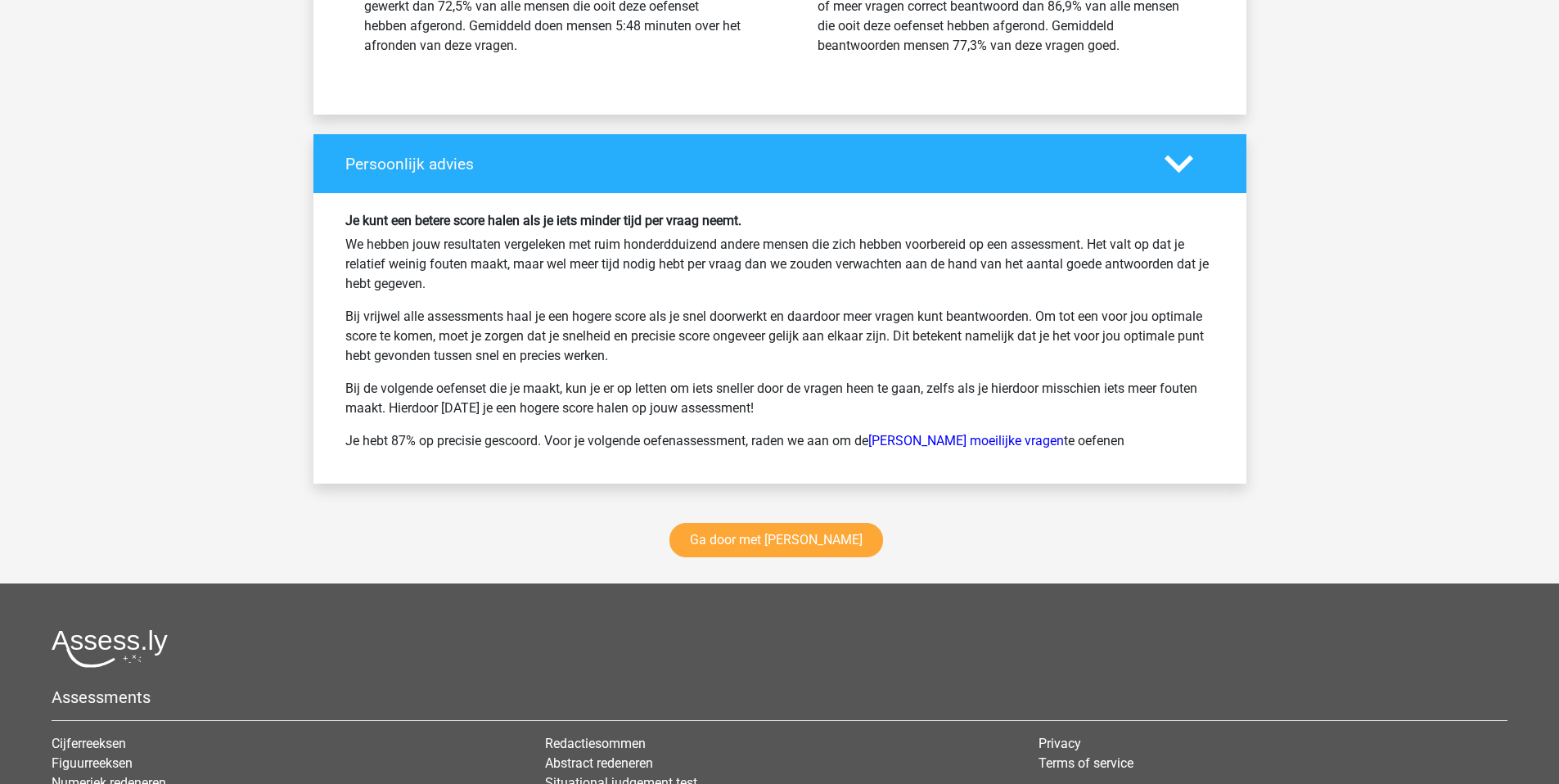 scroll, scrollTop: 2454, scrollLeft: 0, axis: vertical 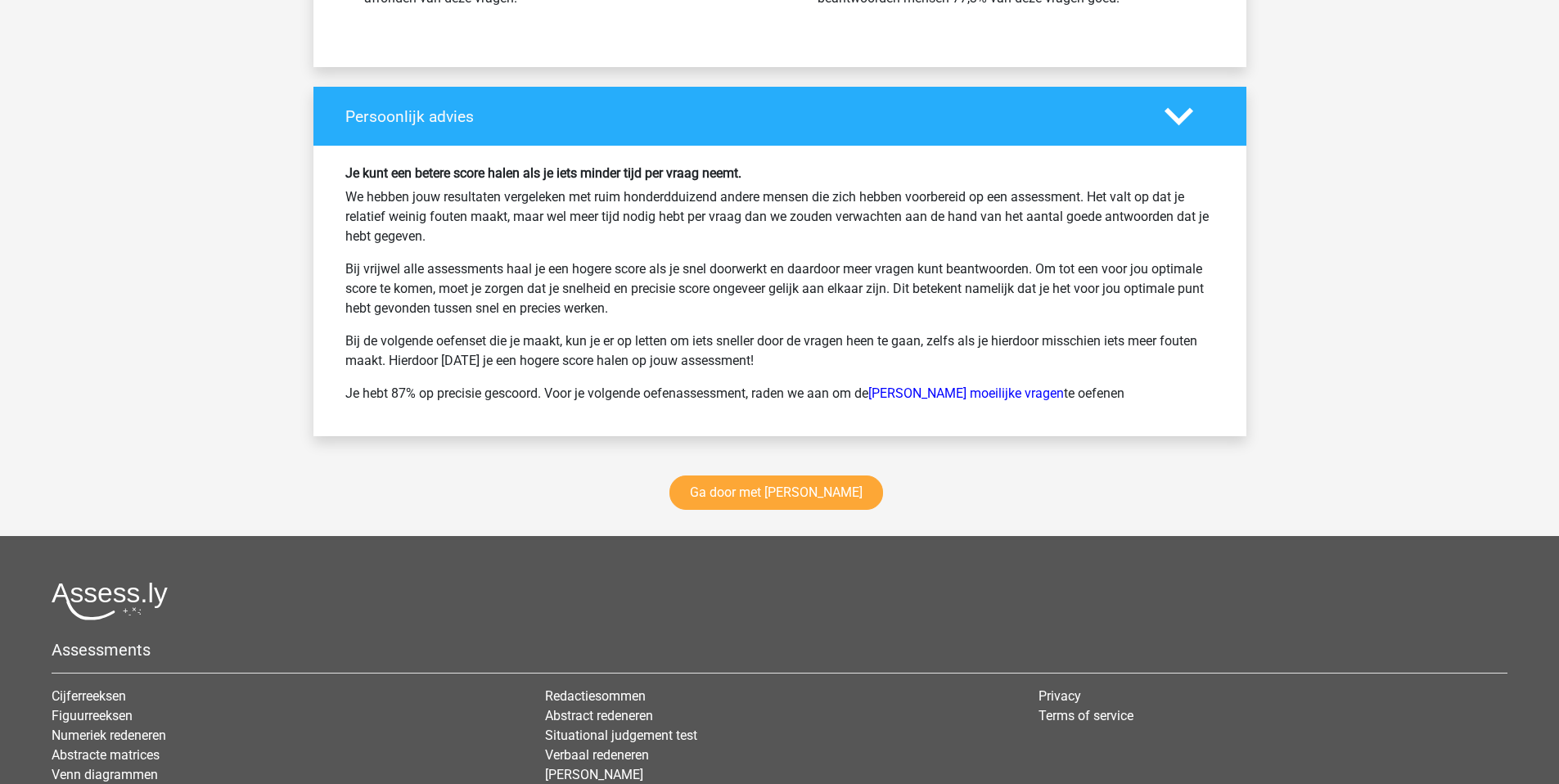 click on "Ga door met watson glaser" at bounding box center (780, 496) 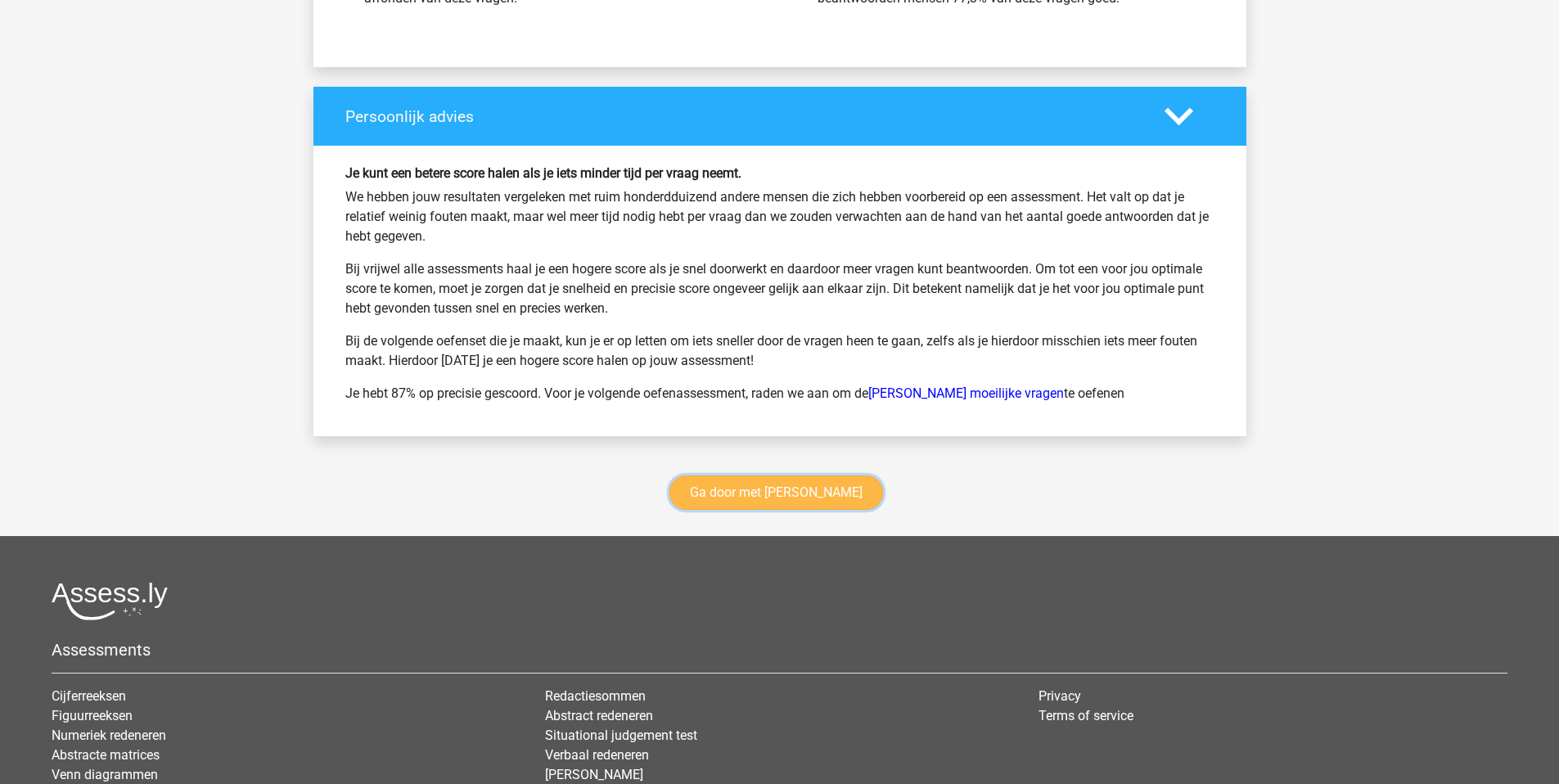 click on "Ga door met watson glaser" at bounding box center [776, 493] 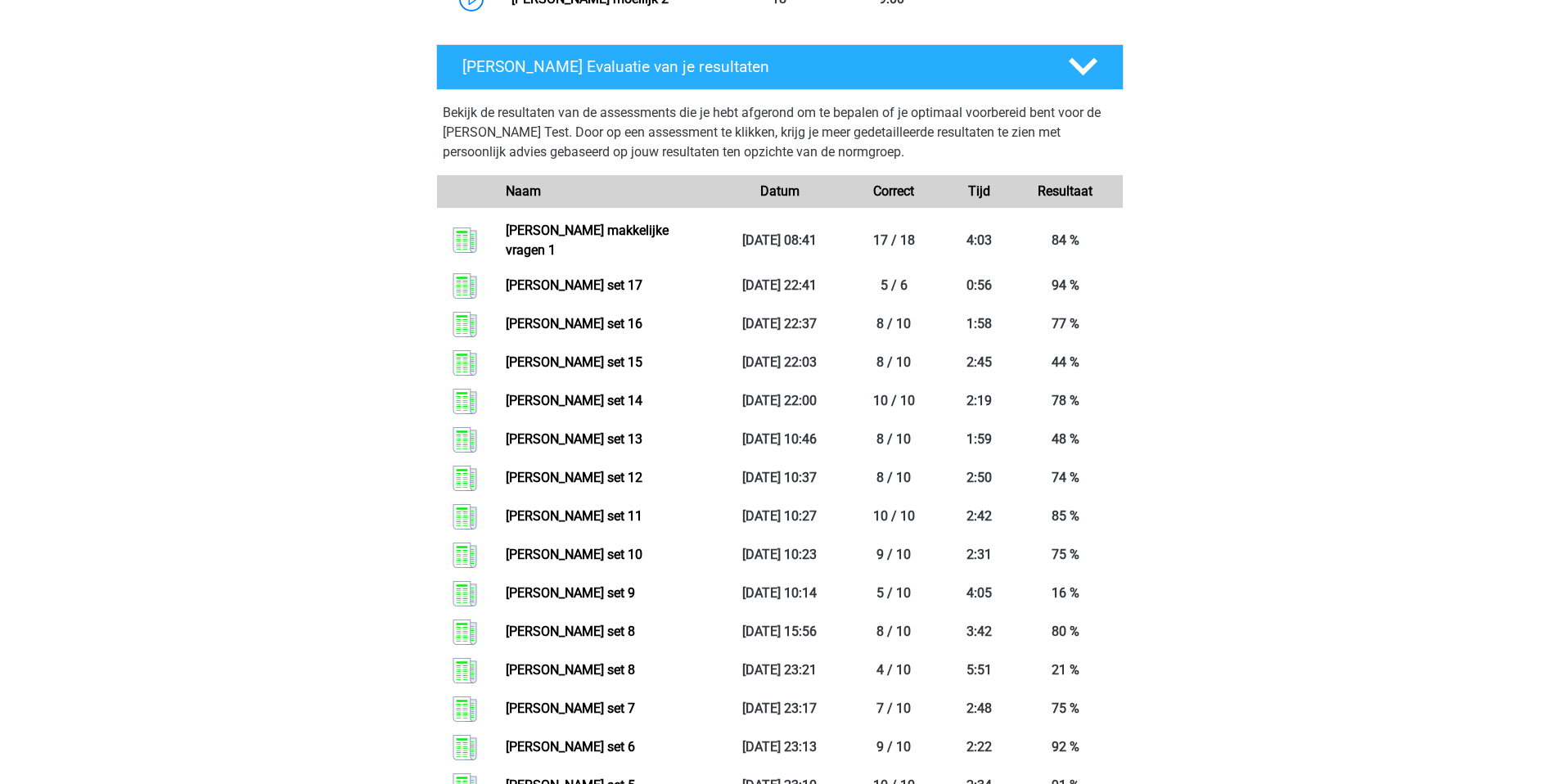 scroll, scrollTop: 1269, scrollLeft: 0, axis: vertical 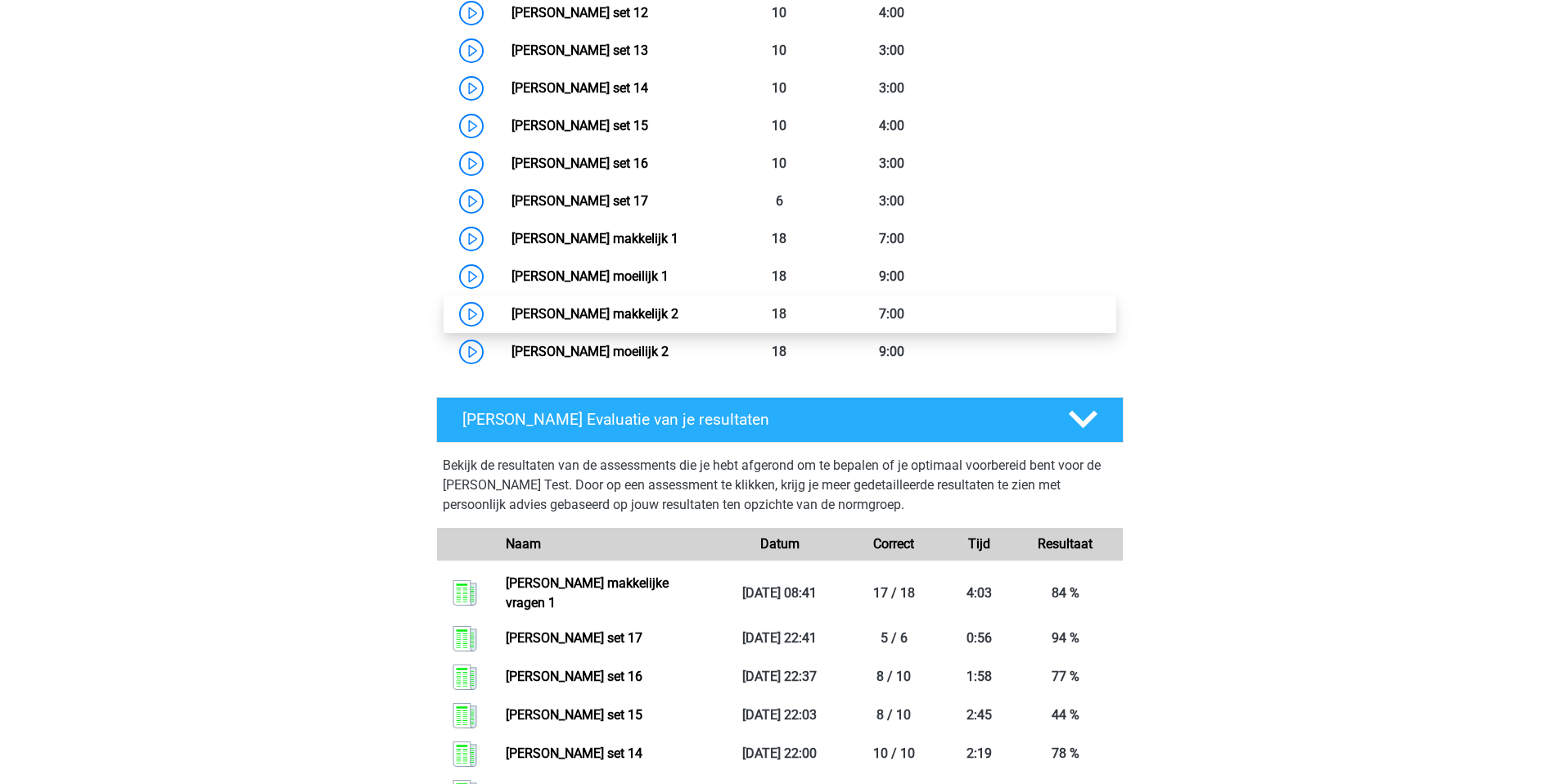 click on "[PERSON_NAME]
makkelijk 2" at bounding box center [595, 313] 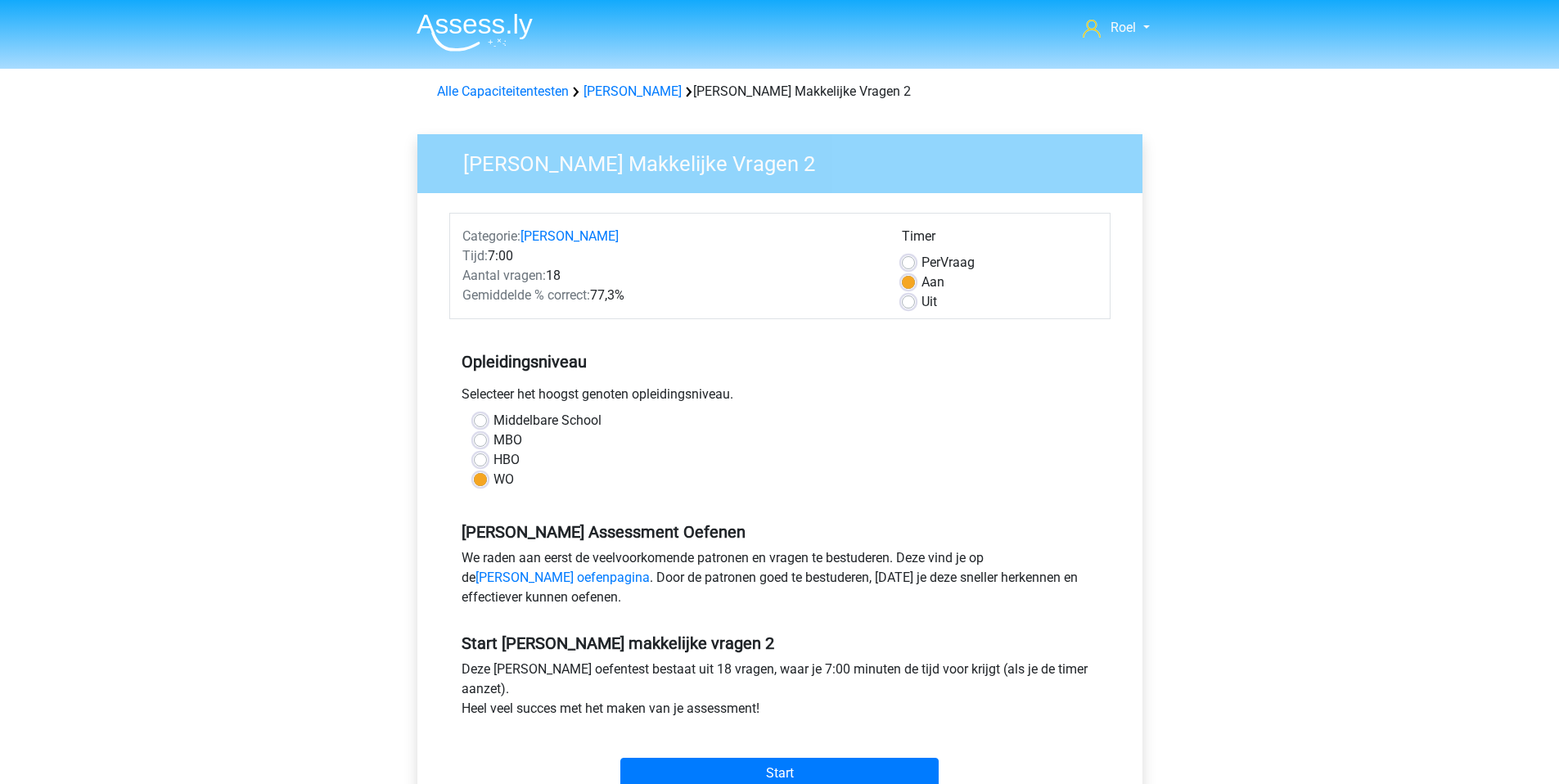 scroll, scrollTop: 353, scrollLeft: 0, axis: vertical 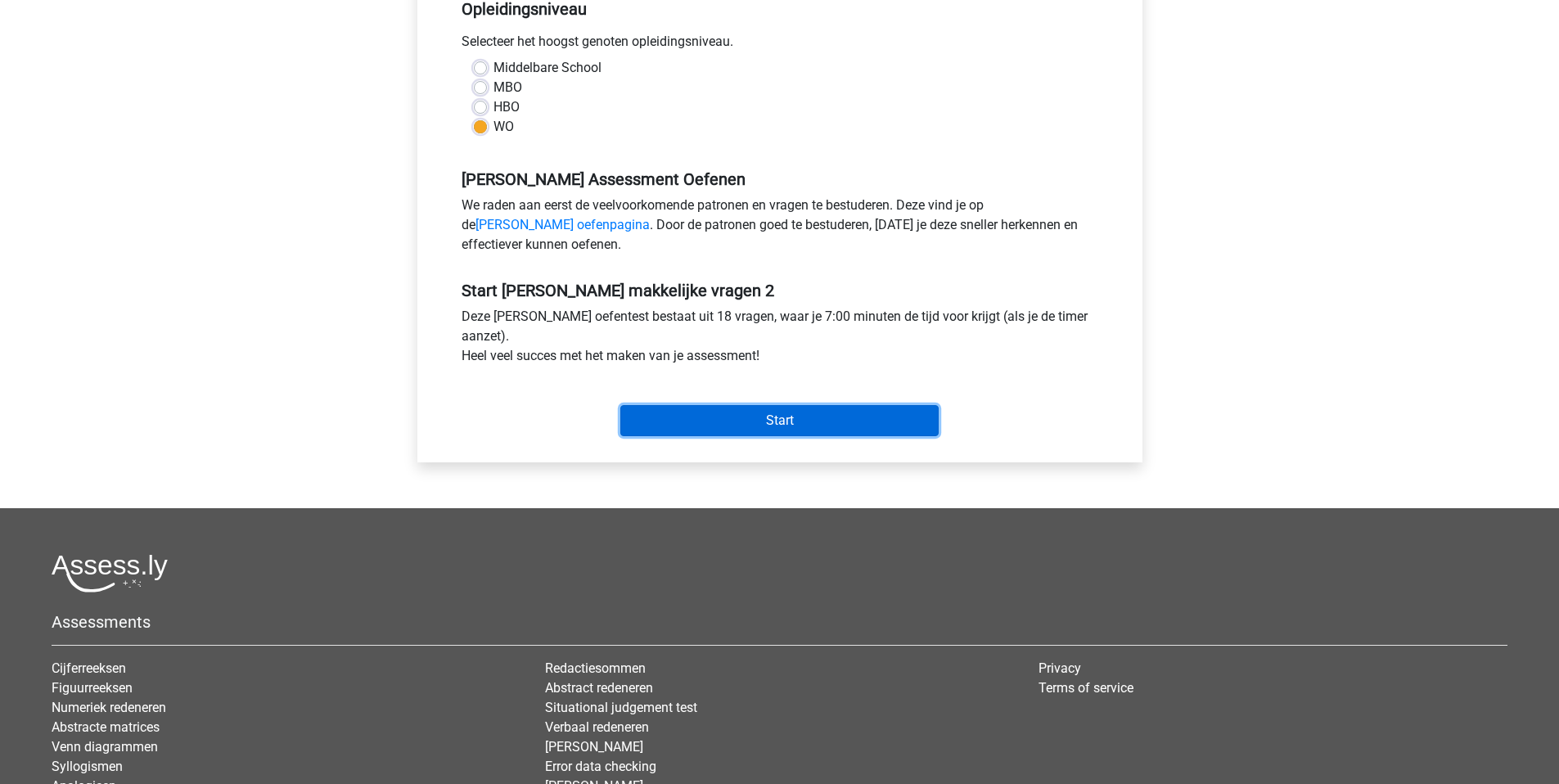 click on "Start" at bounding box center (779, 421) 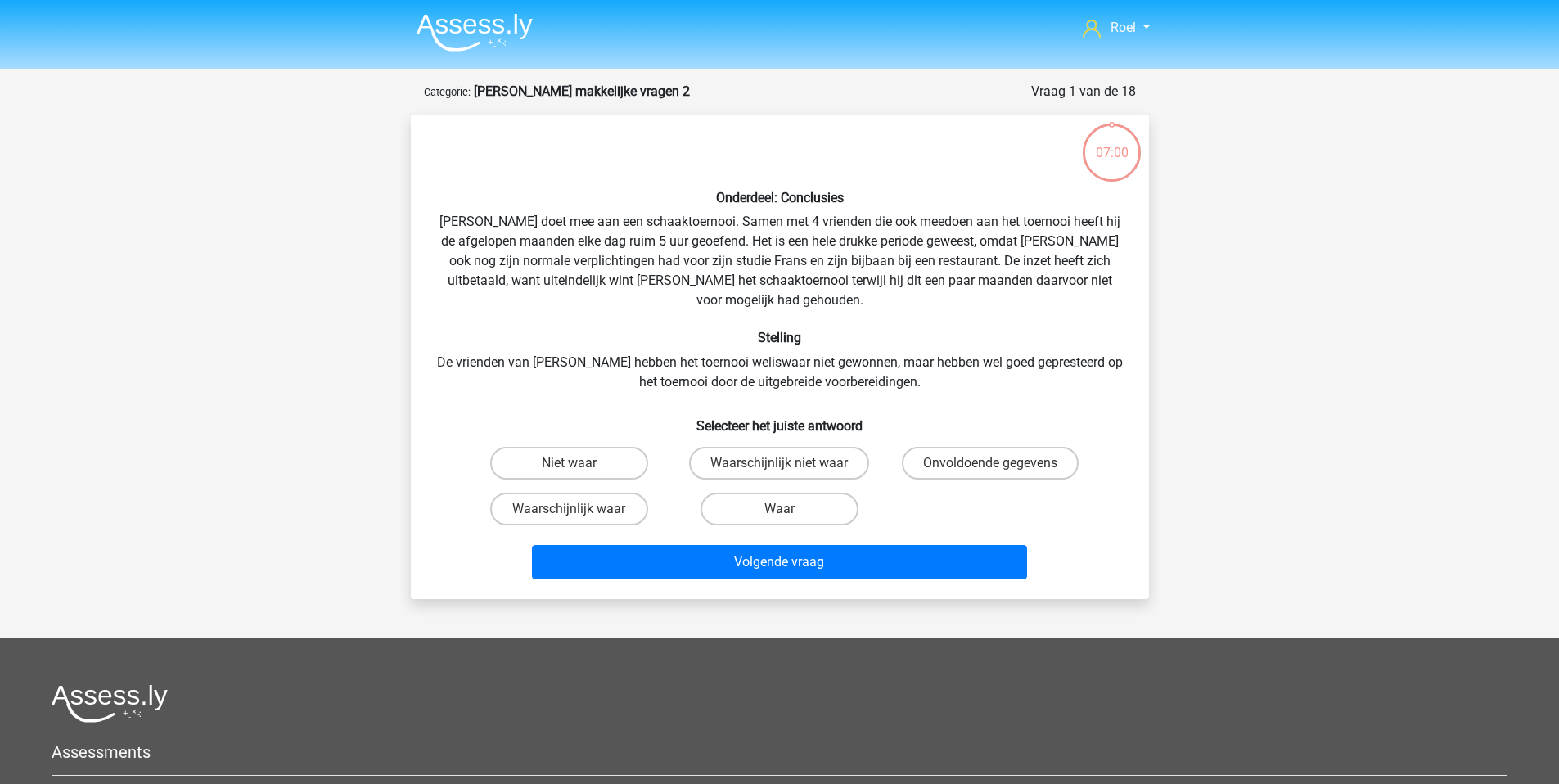 scroll, scrollTop: 0, scrollLeft: 0, axis: both 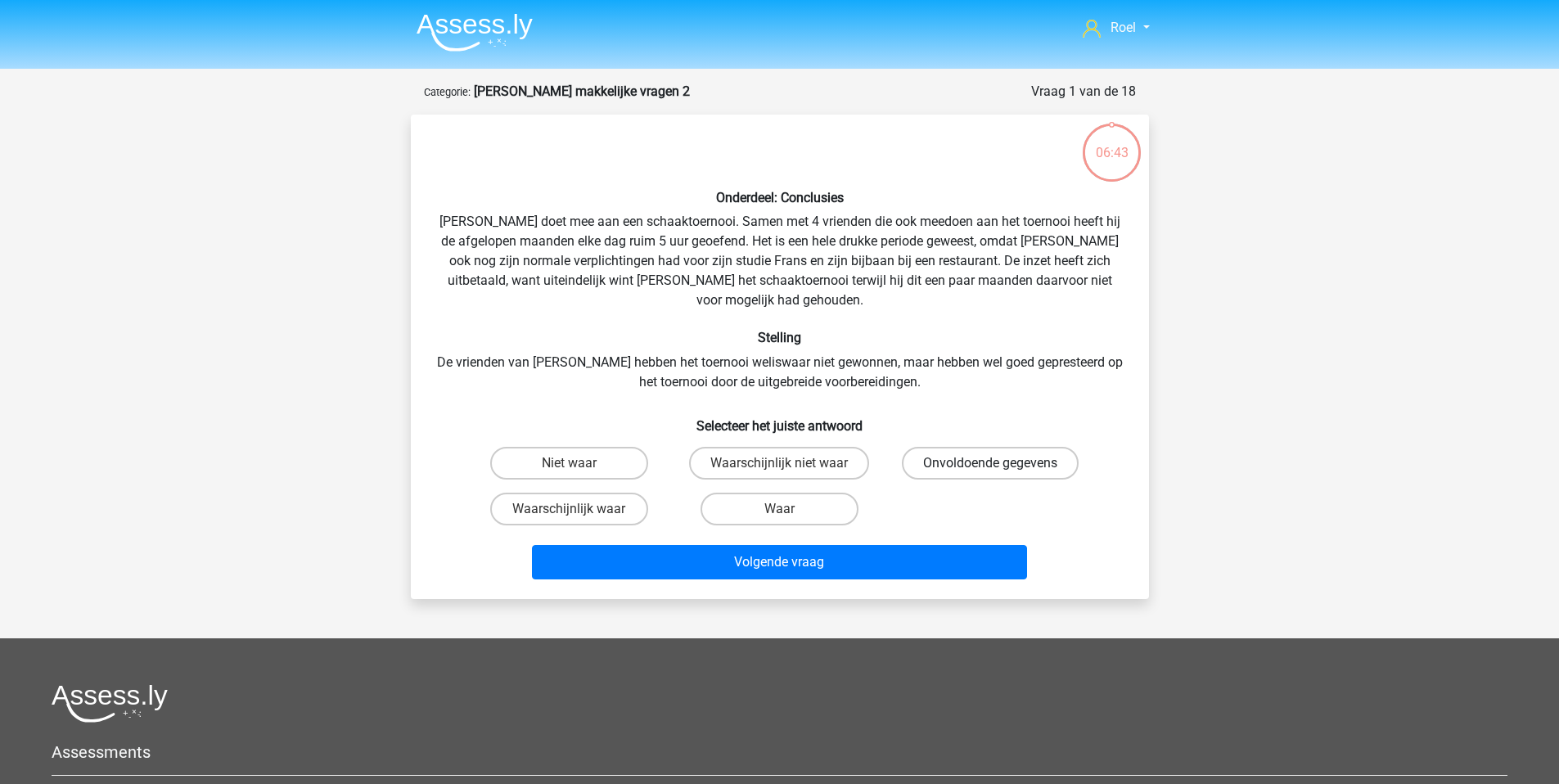 click on "Onvoldoende gegevens" at bounding box center (990, 463) 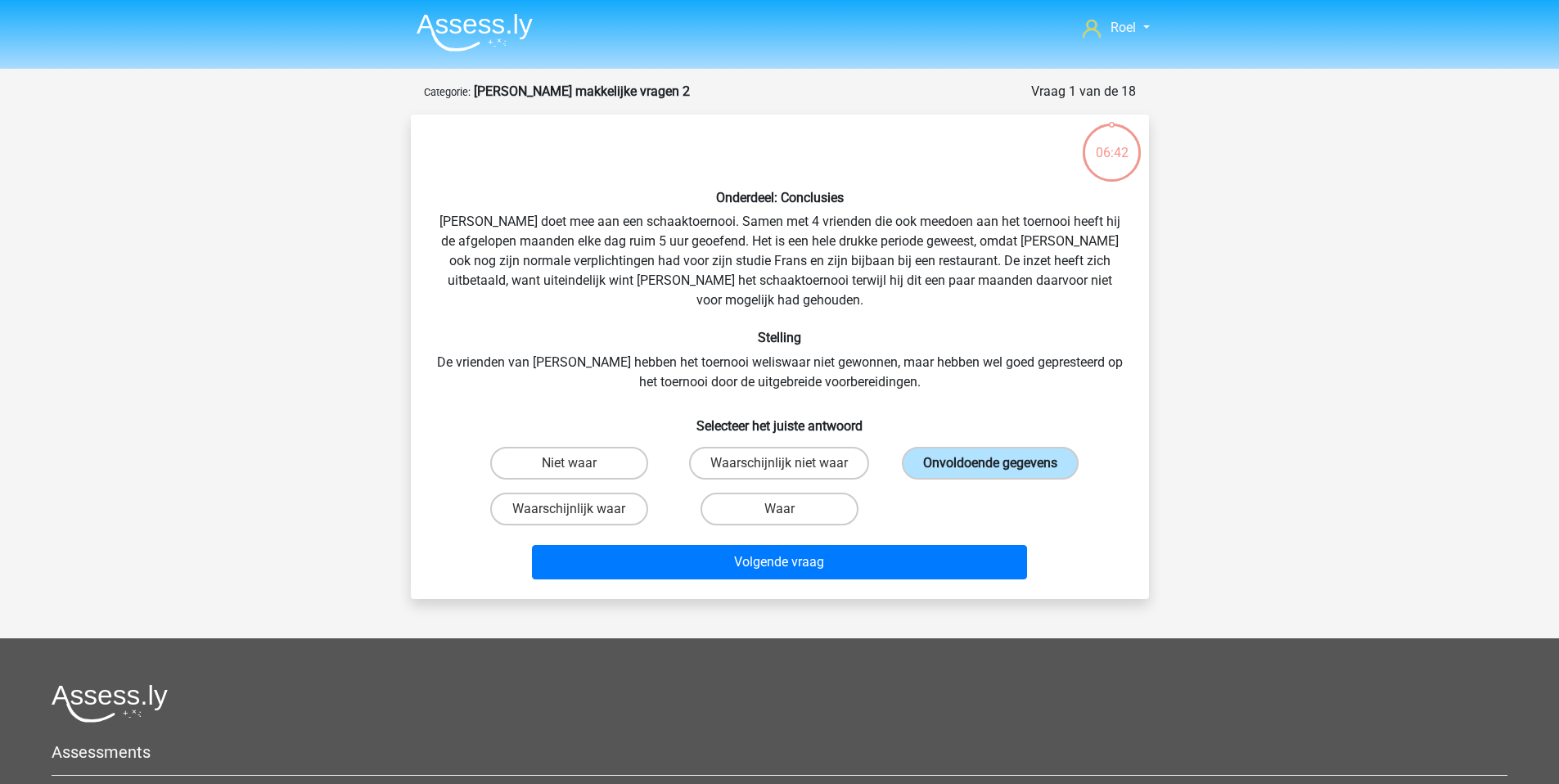click on "Onvoldoende gegevens" at bounding box center [990, 463] 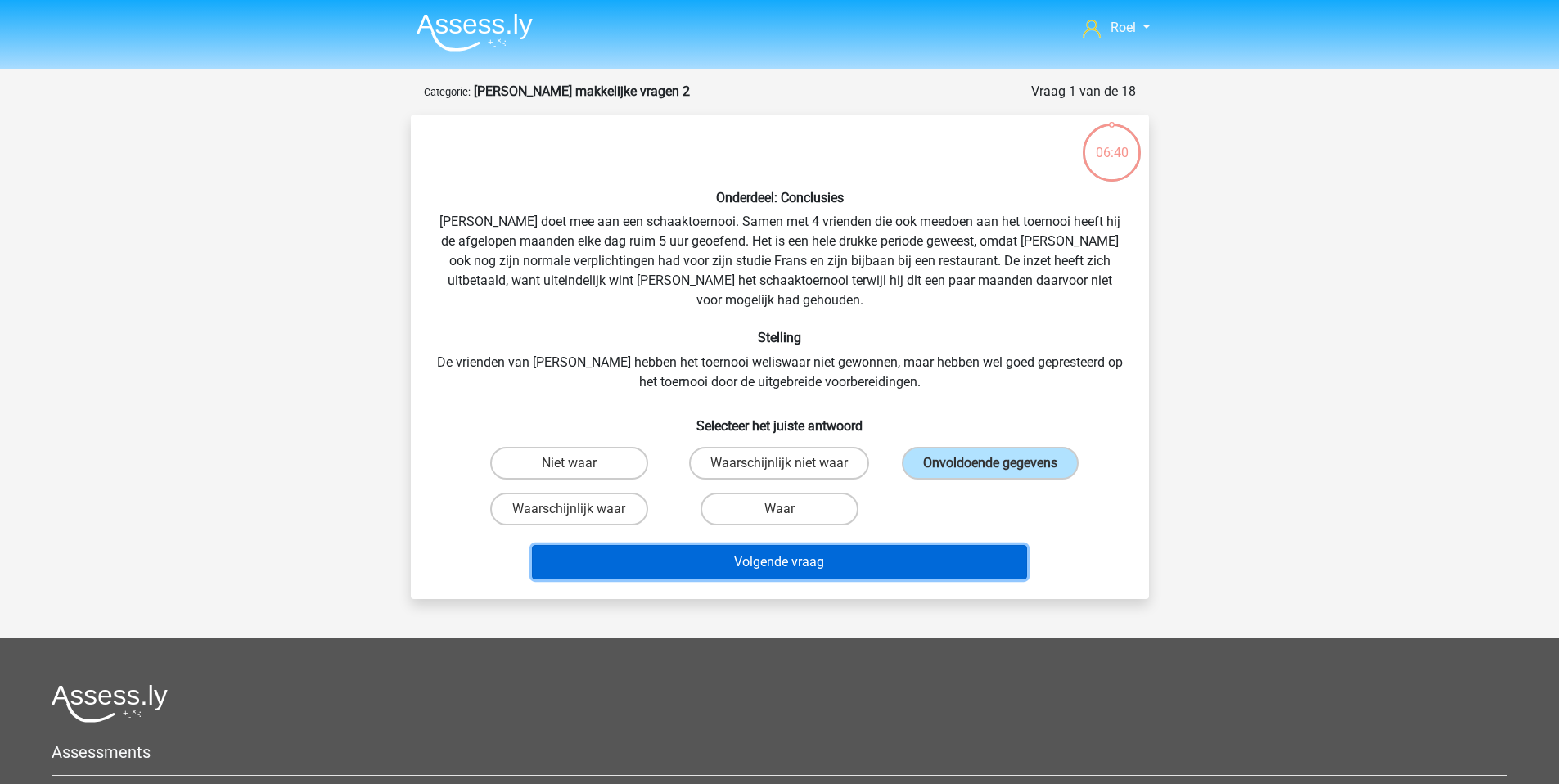 click on "Volgende vraag" at bounding box center (779, 562) 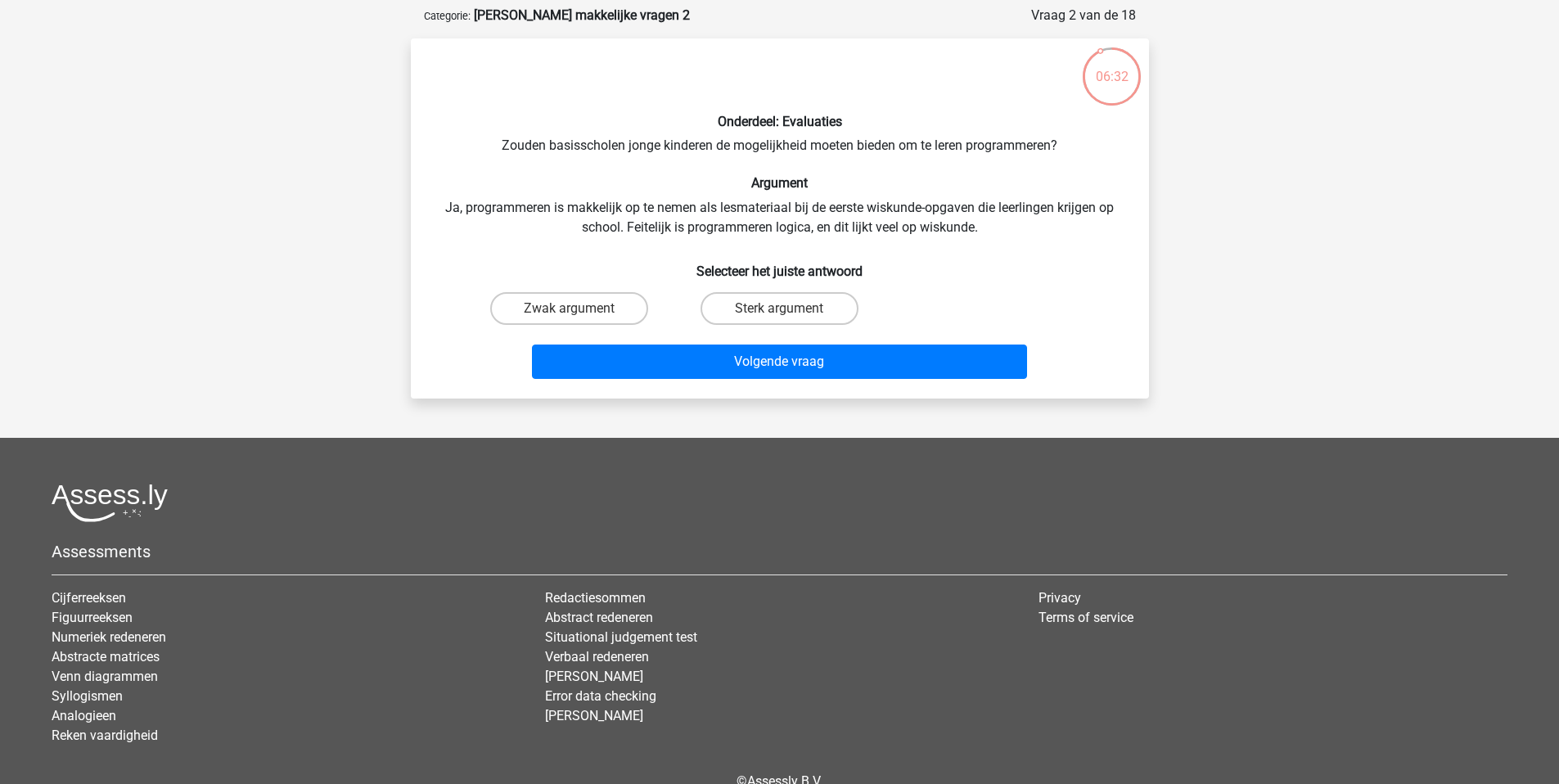 scroll, scrollTop: 75, scrollLeft: 0, axis: vertical 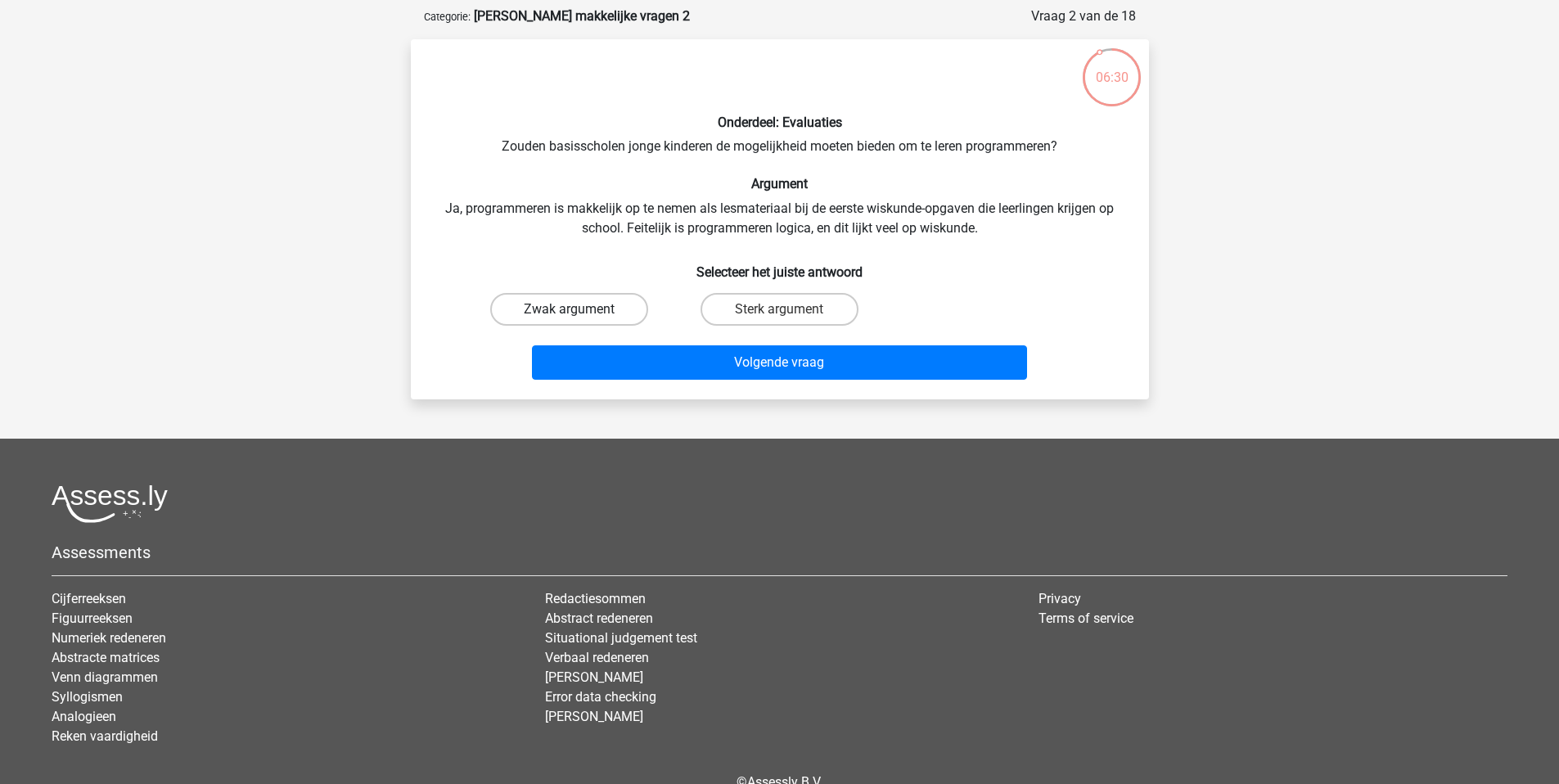 click on "Zwak argument" at bounding box center (569, 309) 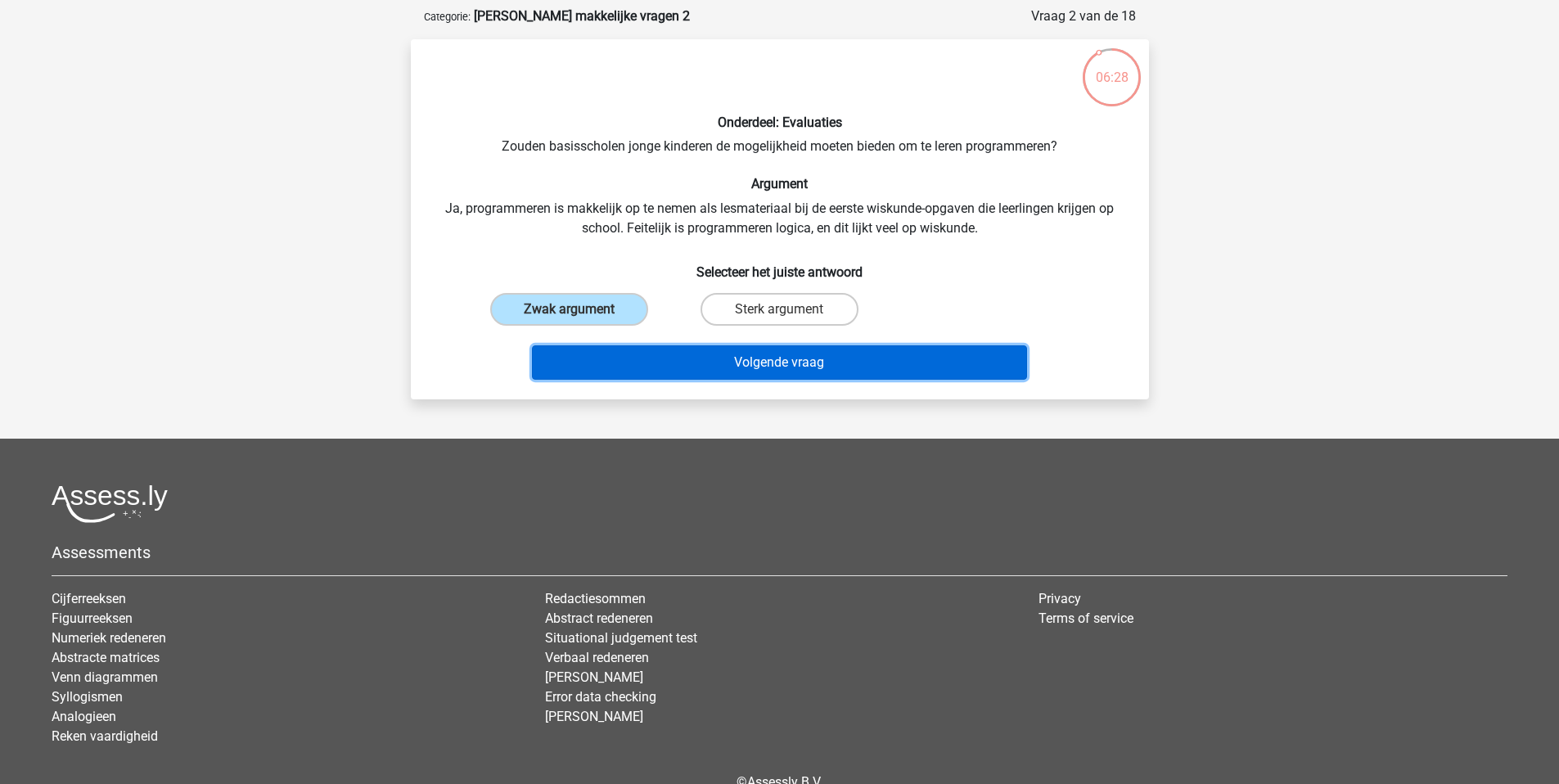 click on "Volgende vraag" at bounding box center (779, 363) 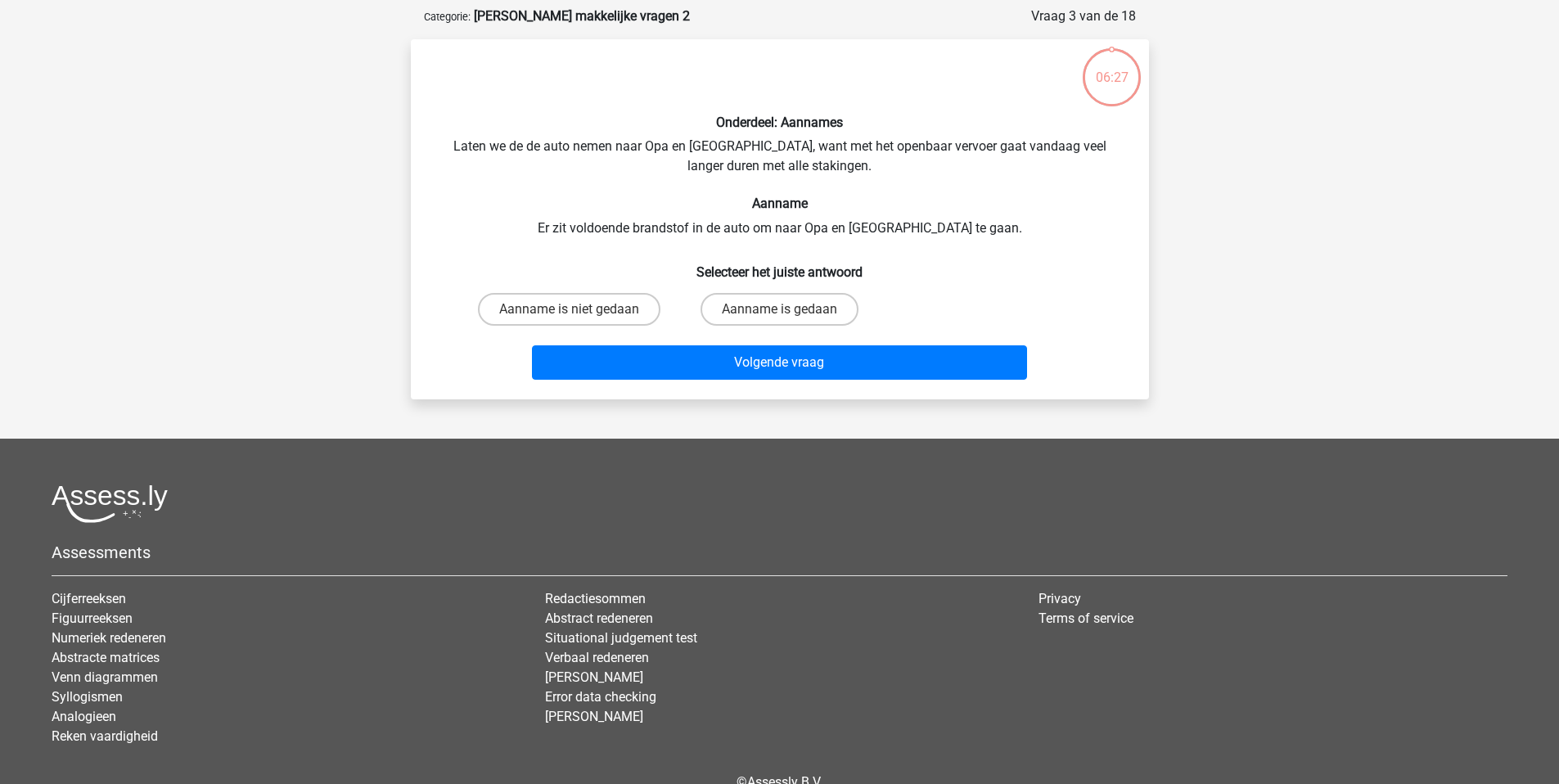 scroll, scrollTop: 82, scrollLeft: 0, axis: vertical 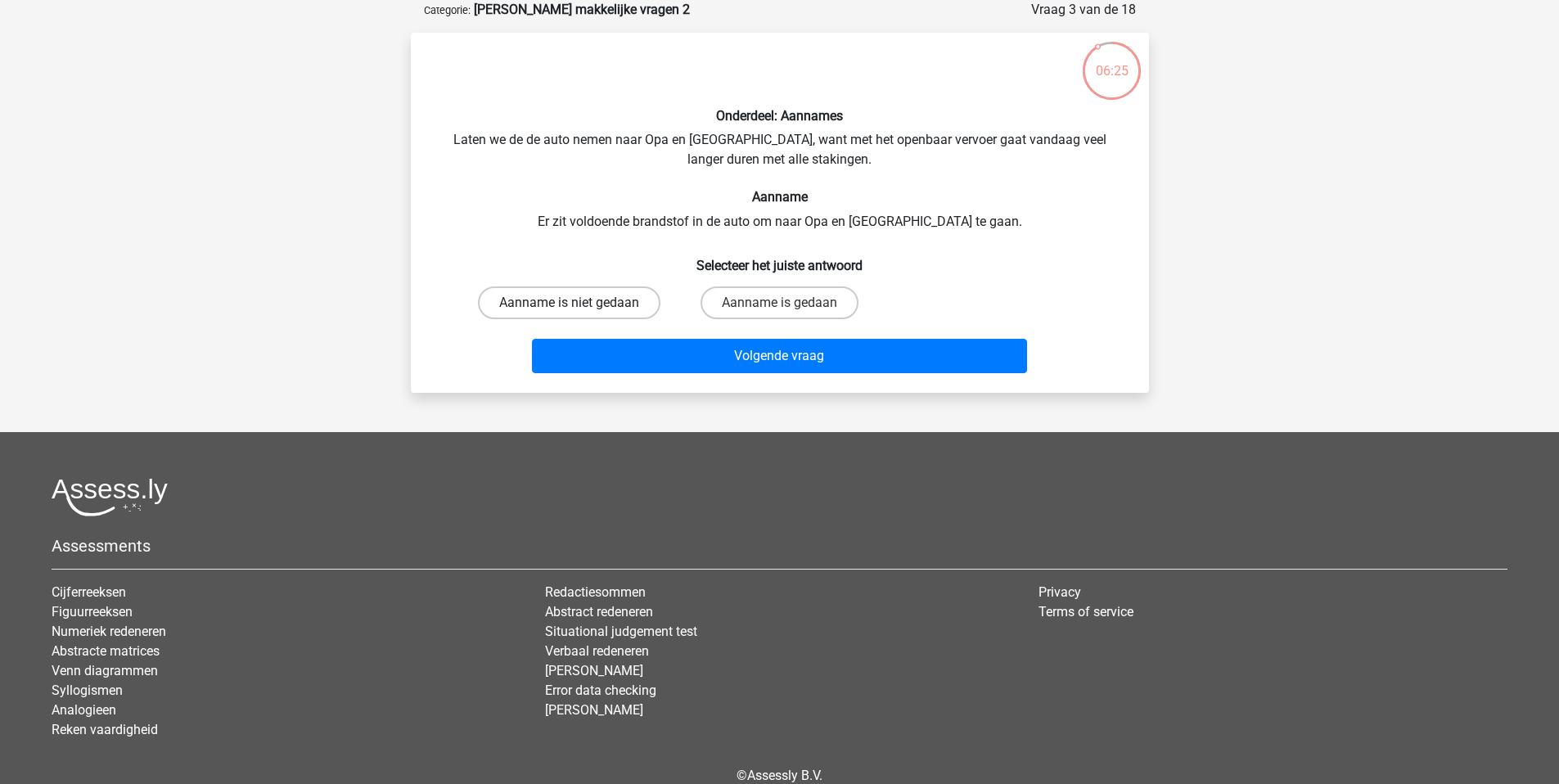 click on "Aanname is niet gedaan" at bounding box center (569, 303) 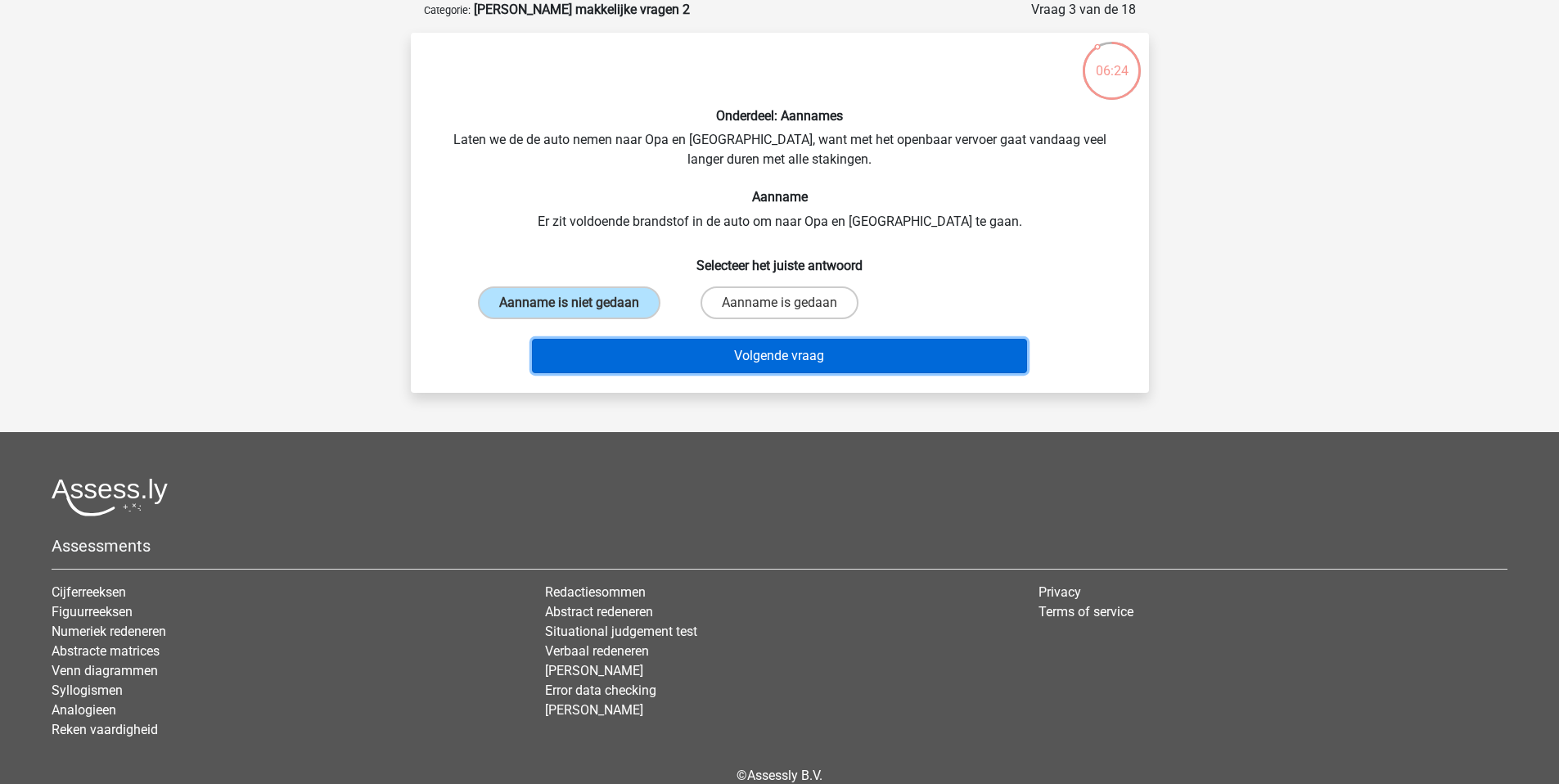 click on "Volgende vraag" at bounding box center [779, 356] 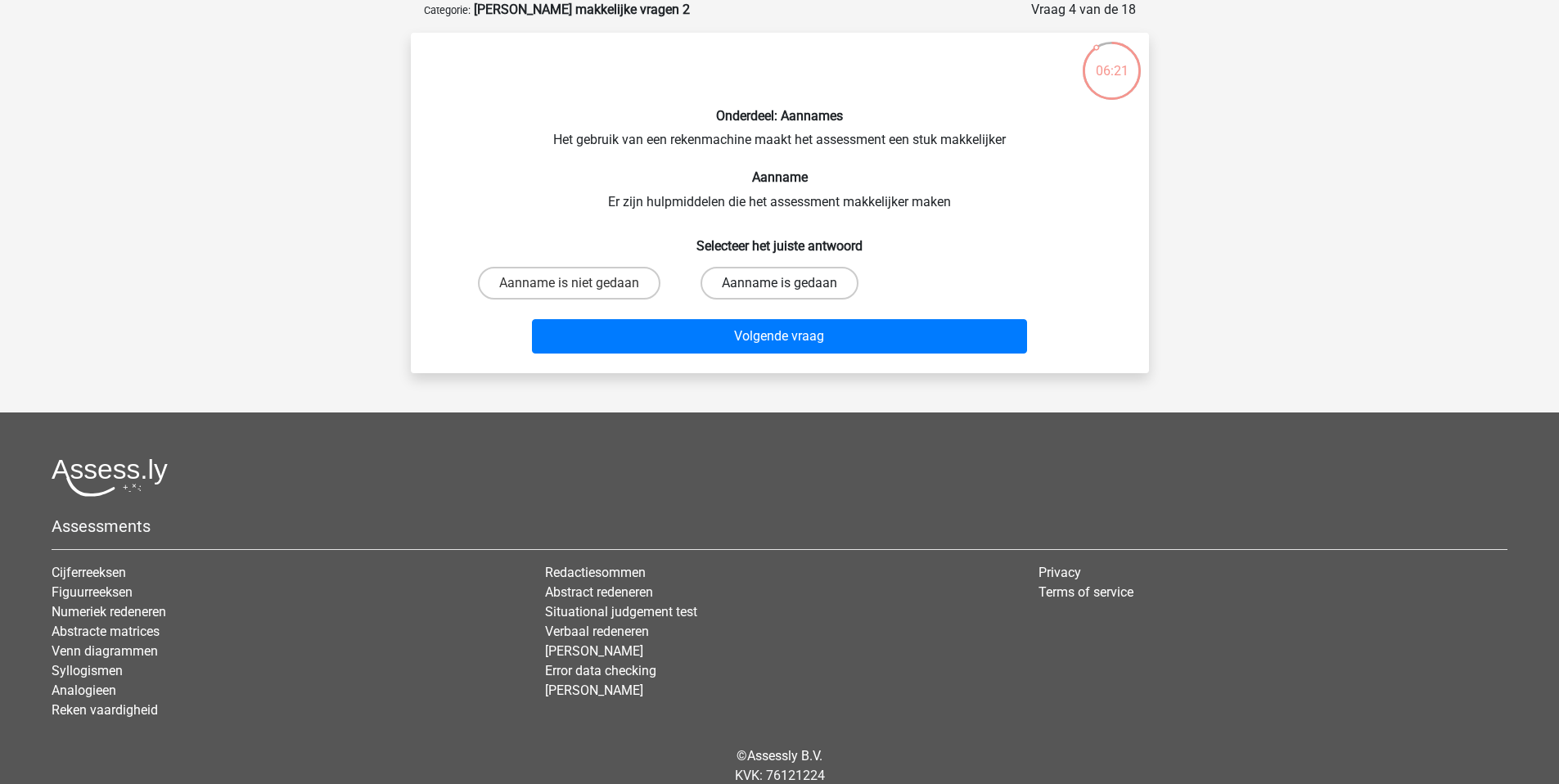 click on "Aanname is gedaan" at bounding box center [779, 283] 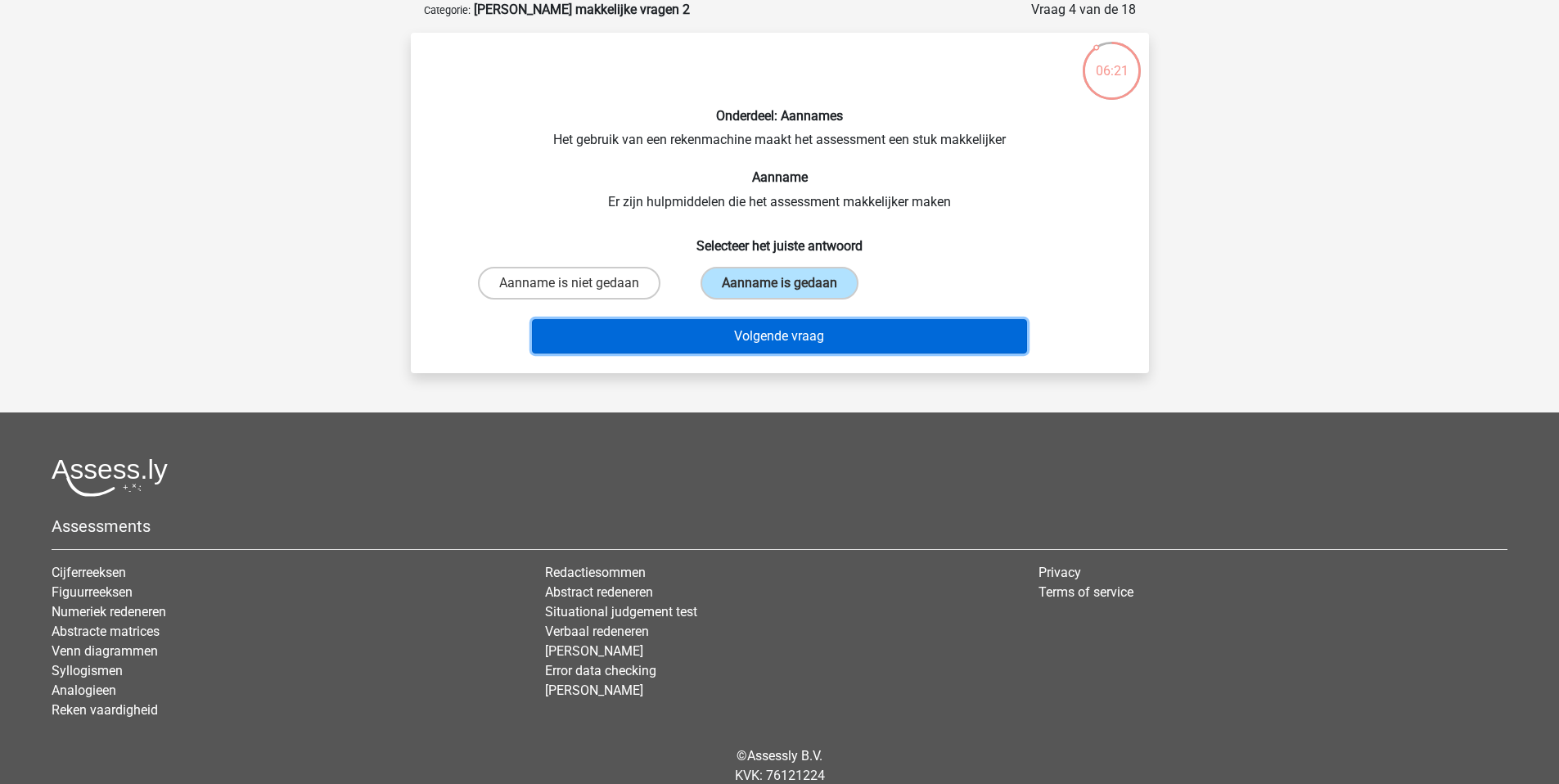 click on "Volgende vraag" at bounding box center (779, 336) 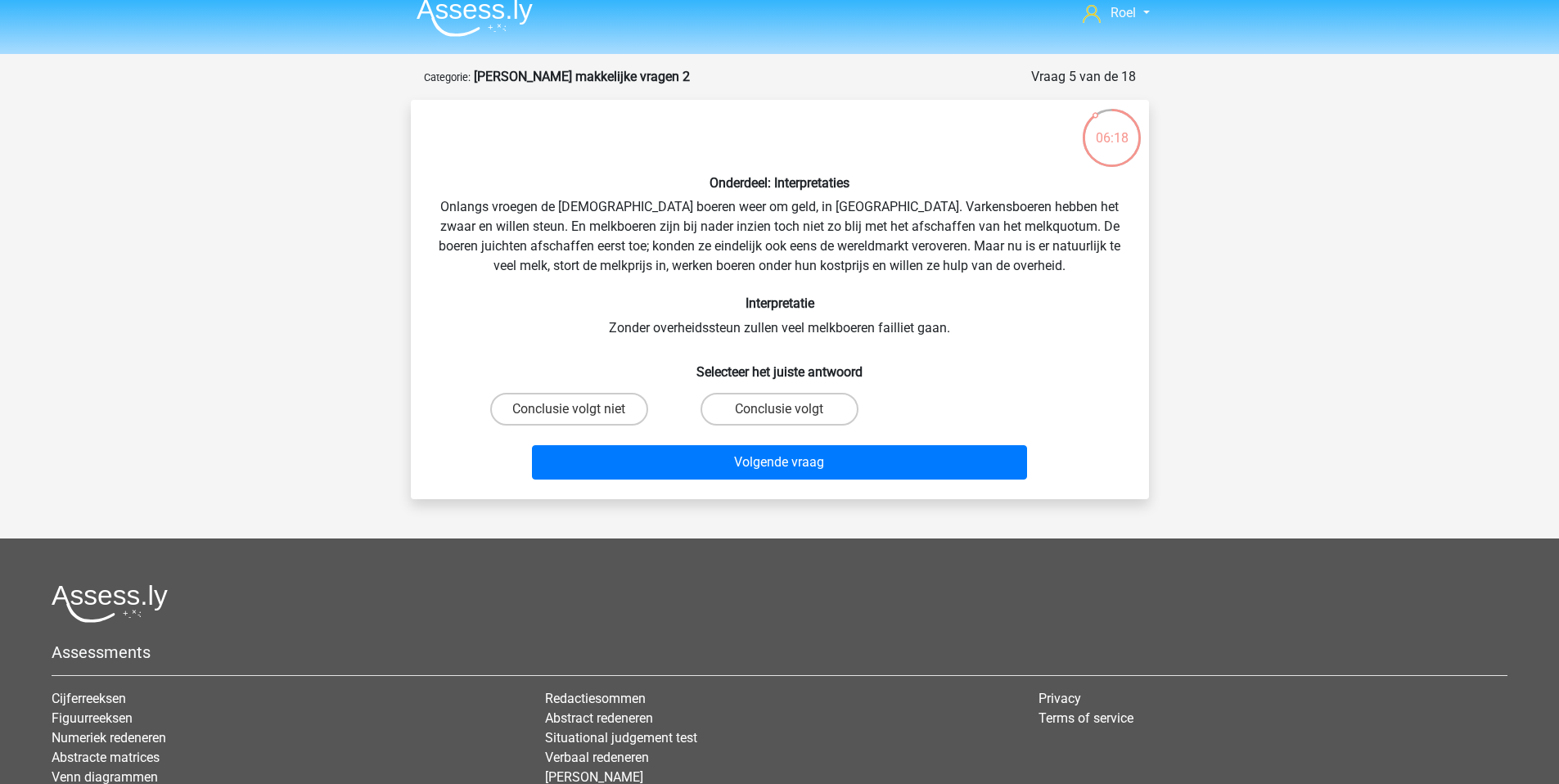 scroll, scrollTop: 0, scrollLeft: 0, axis: both 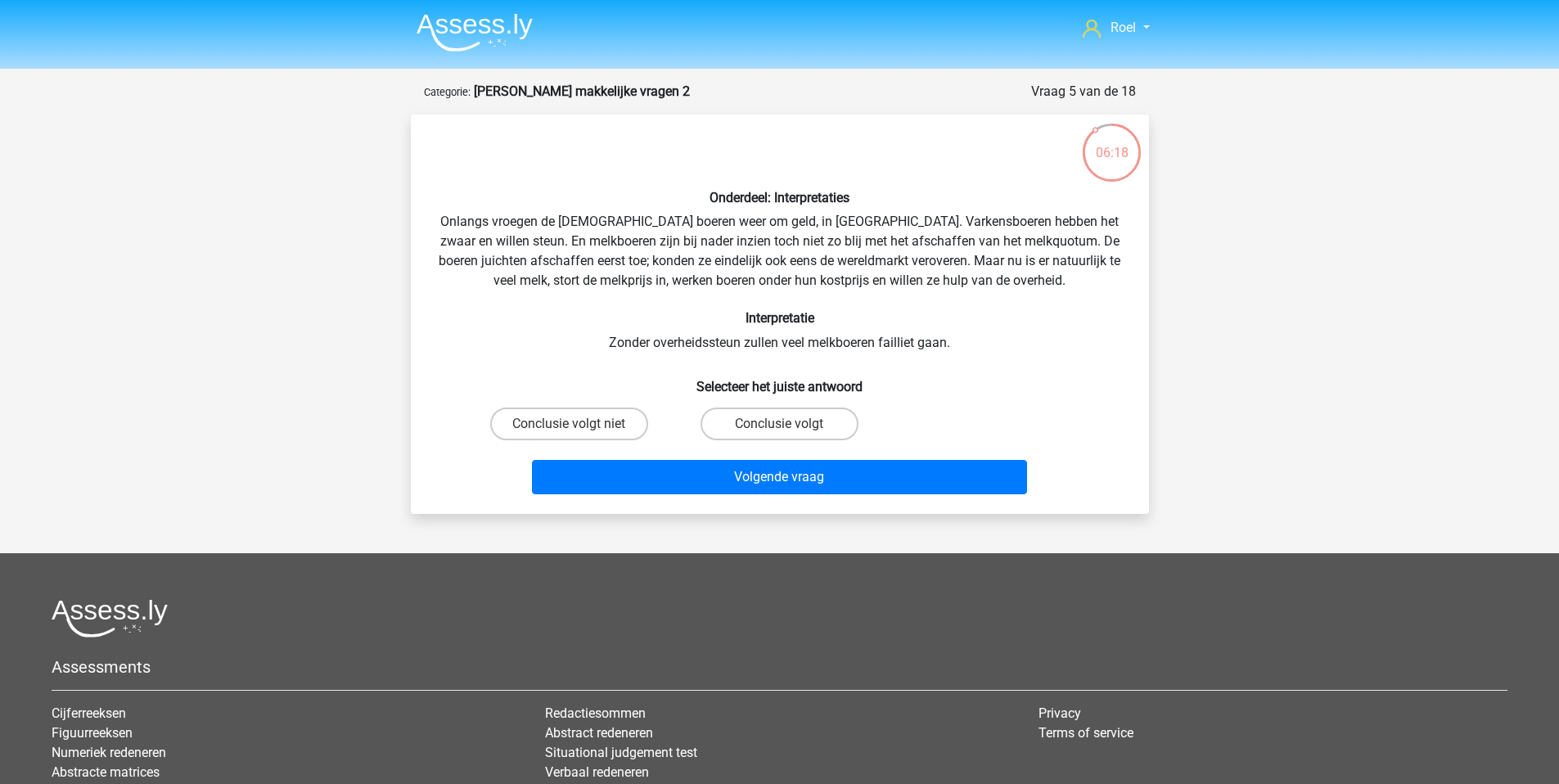 click on "watson glaser makkelijke vragen 2" at bounding box center [582, 91] 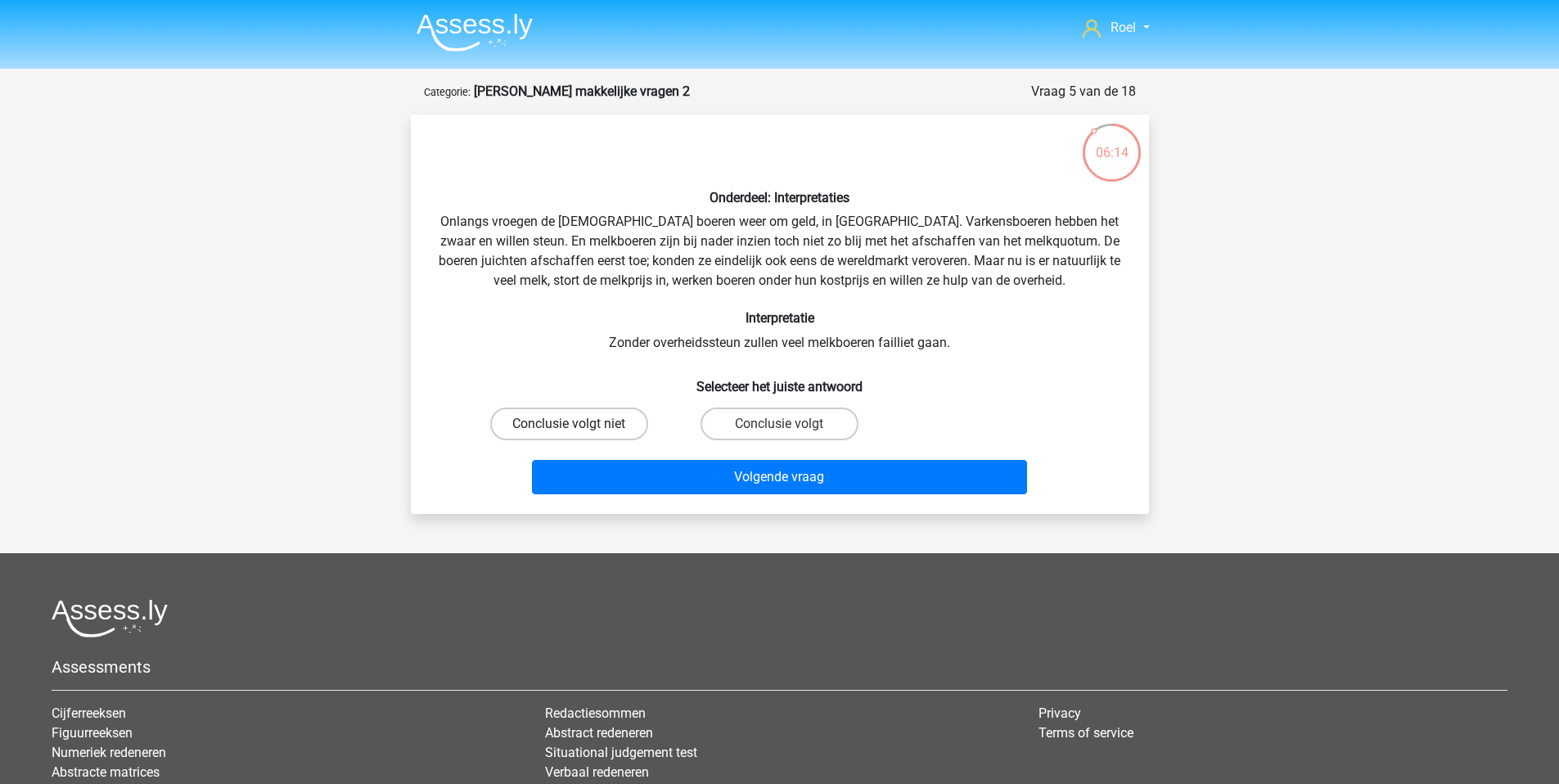 click on "Conclusie volgt niet" at bounding box center [569, 424] 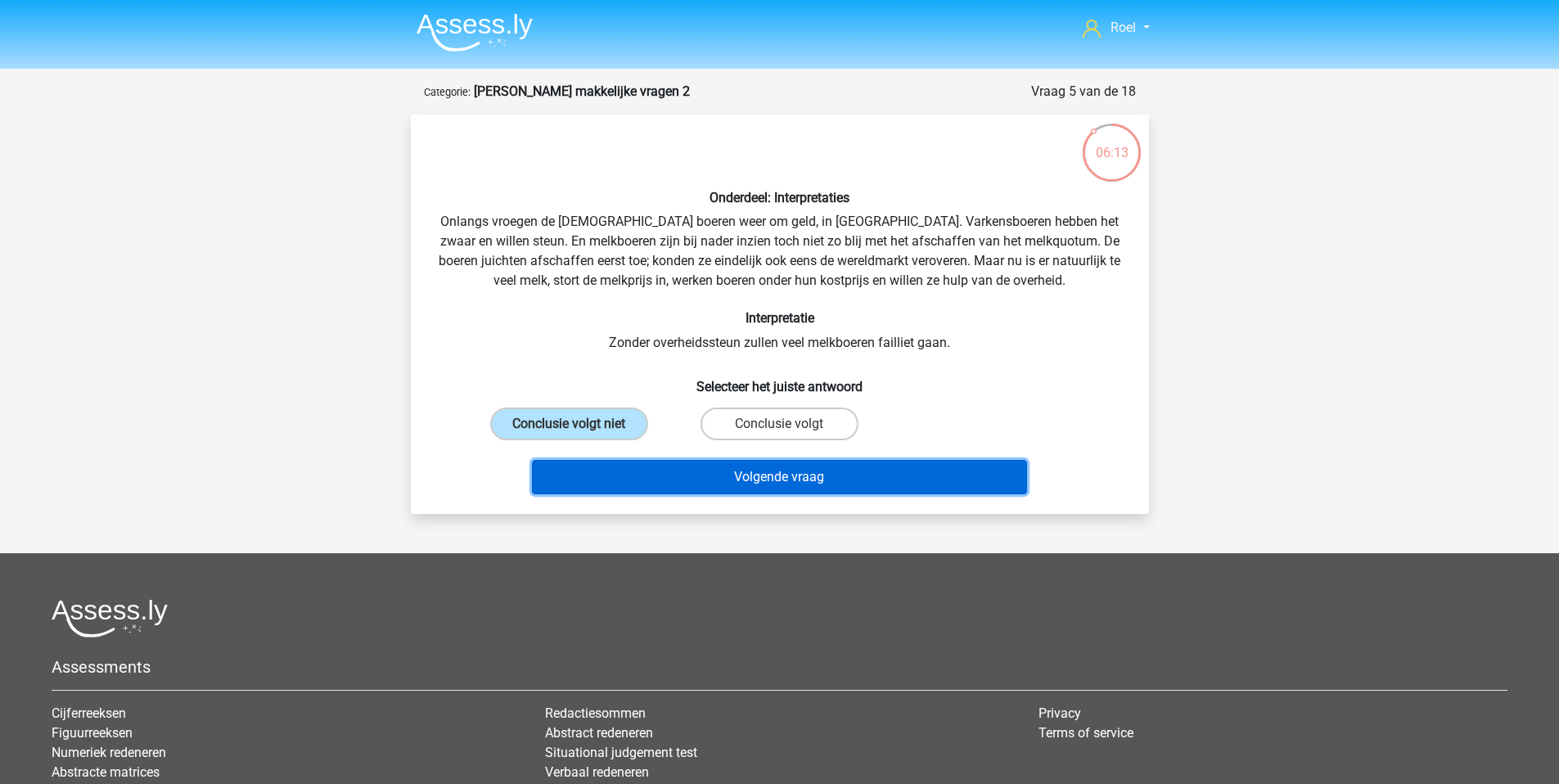 click on "Volgende vraag" at bounding box center [779, 477] 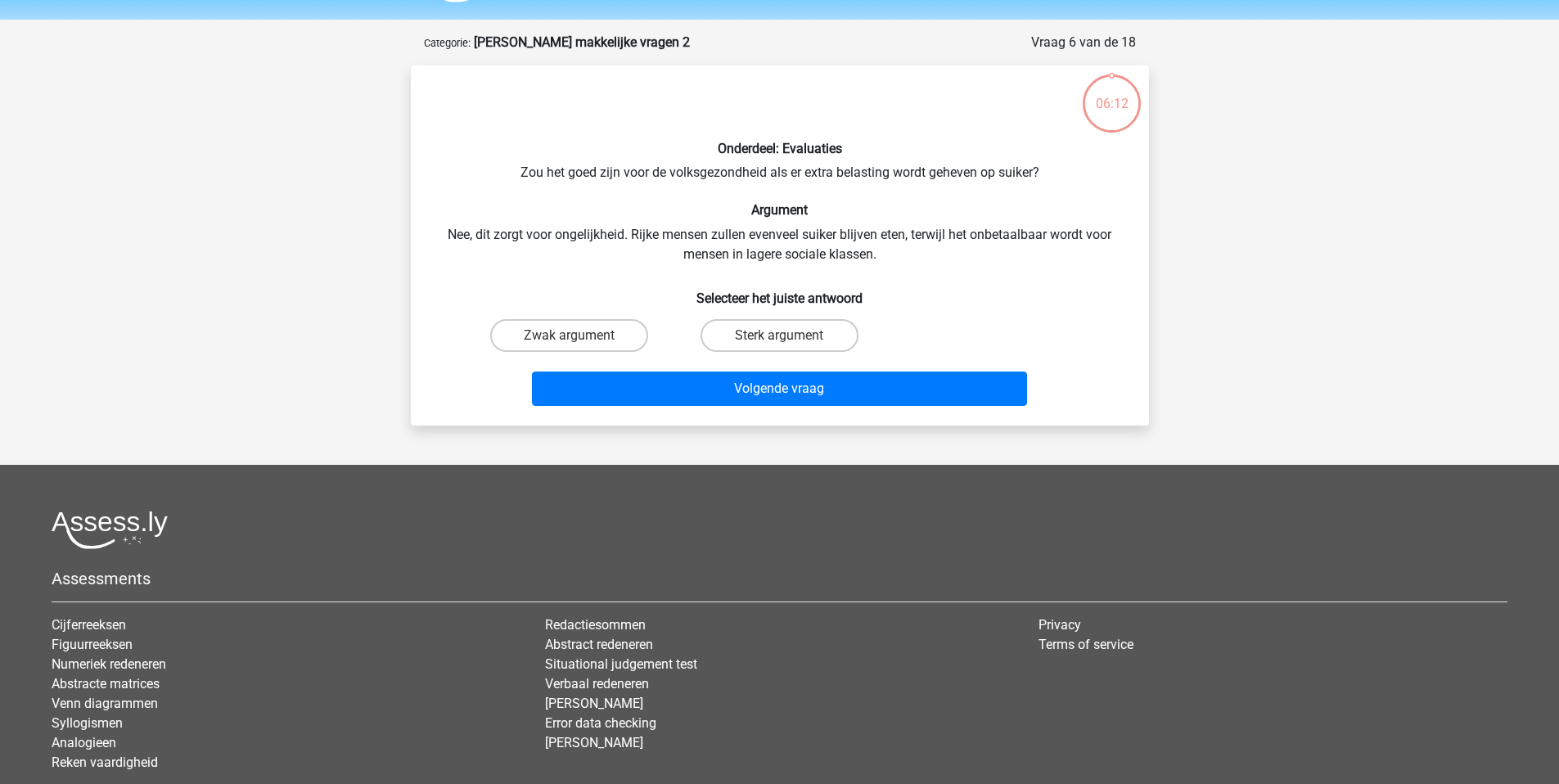 scroll, scrollTop: 82, scrollLeft: 0, axis: vertical 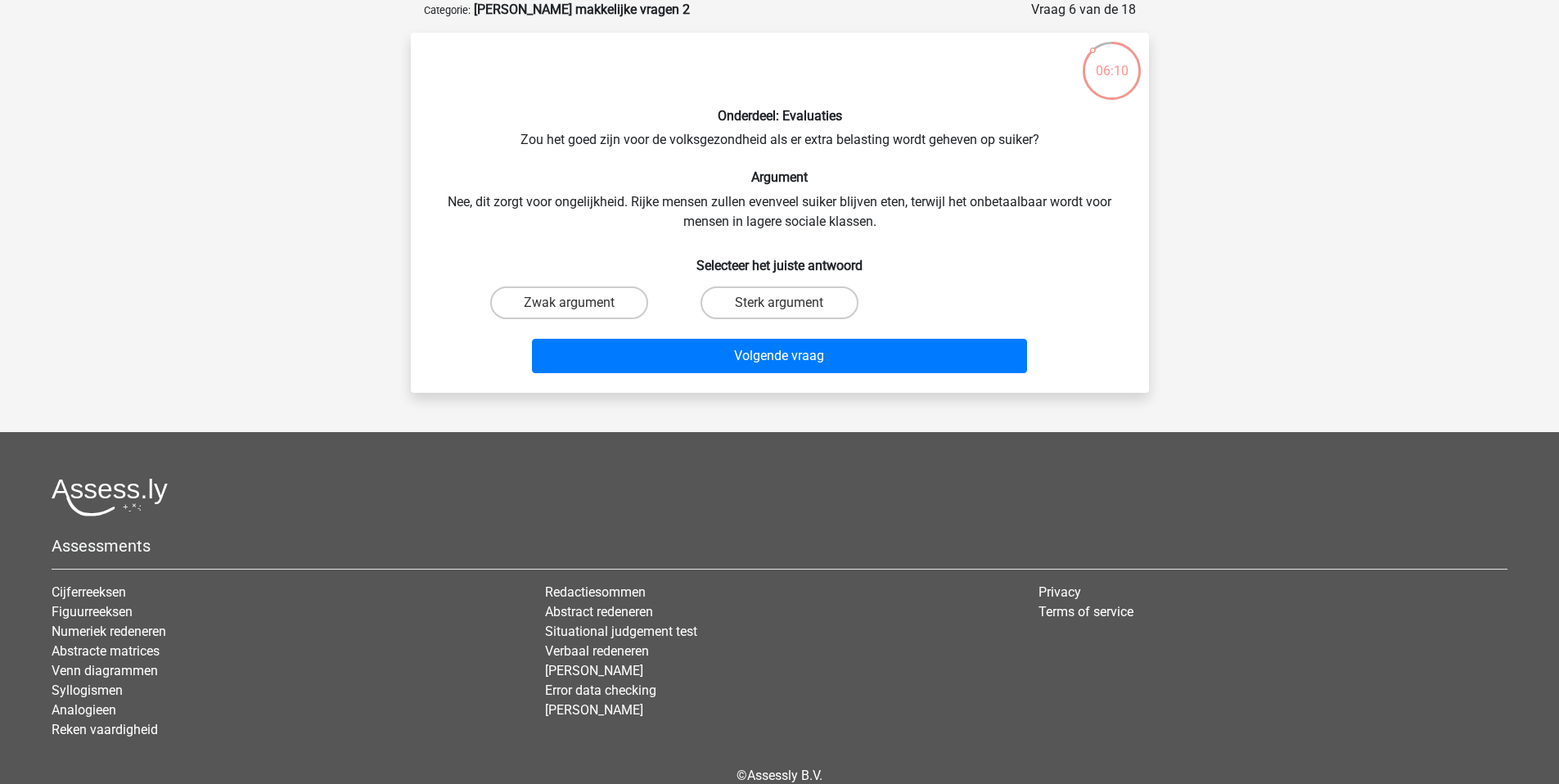 click on "Zwak argument" at bounding box center [574, 308] 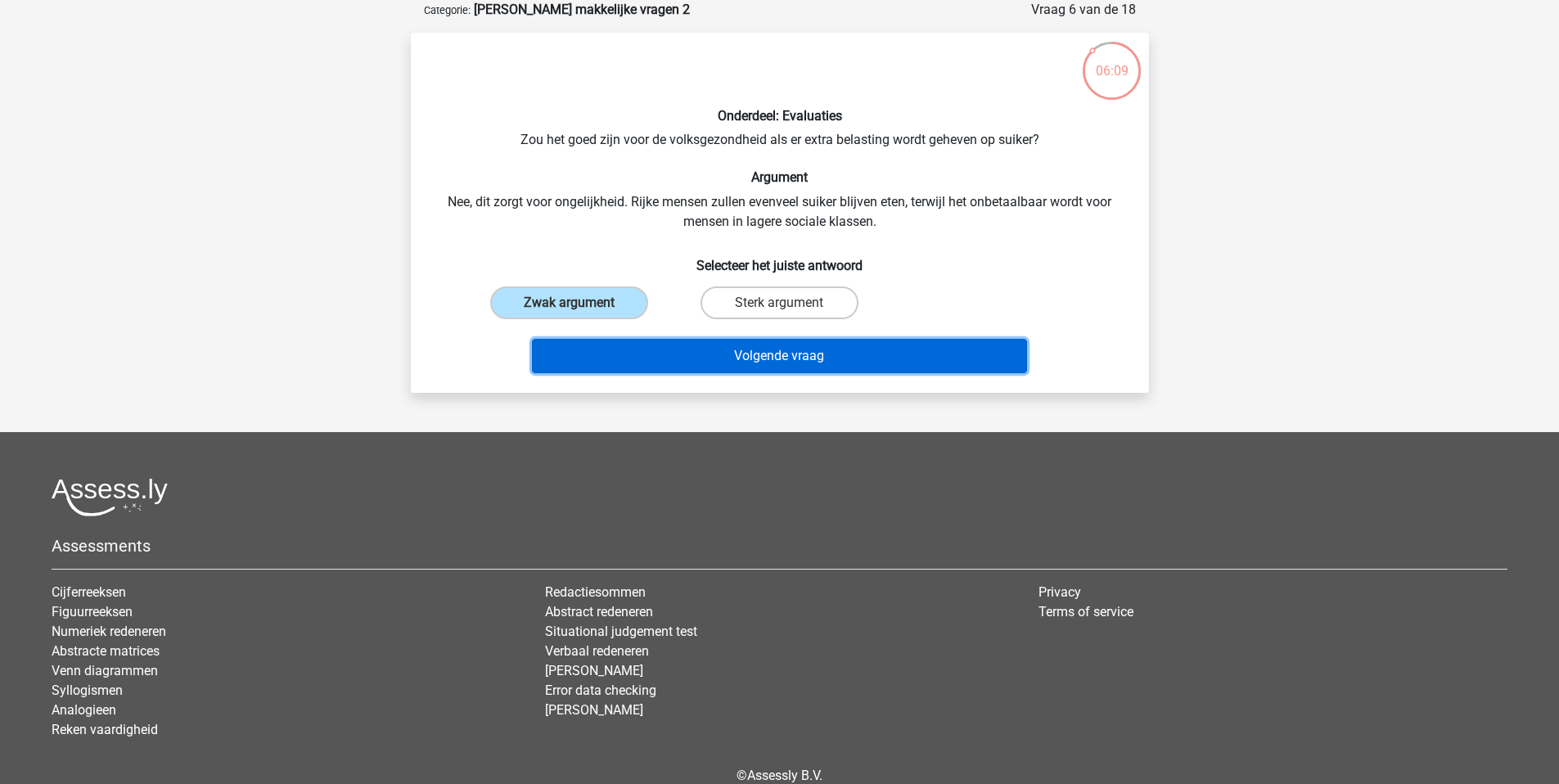 click on "Volgende vraag" at bounding box center (779, 356) 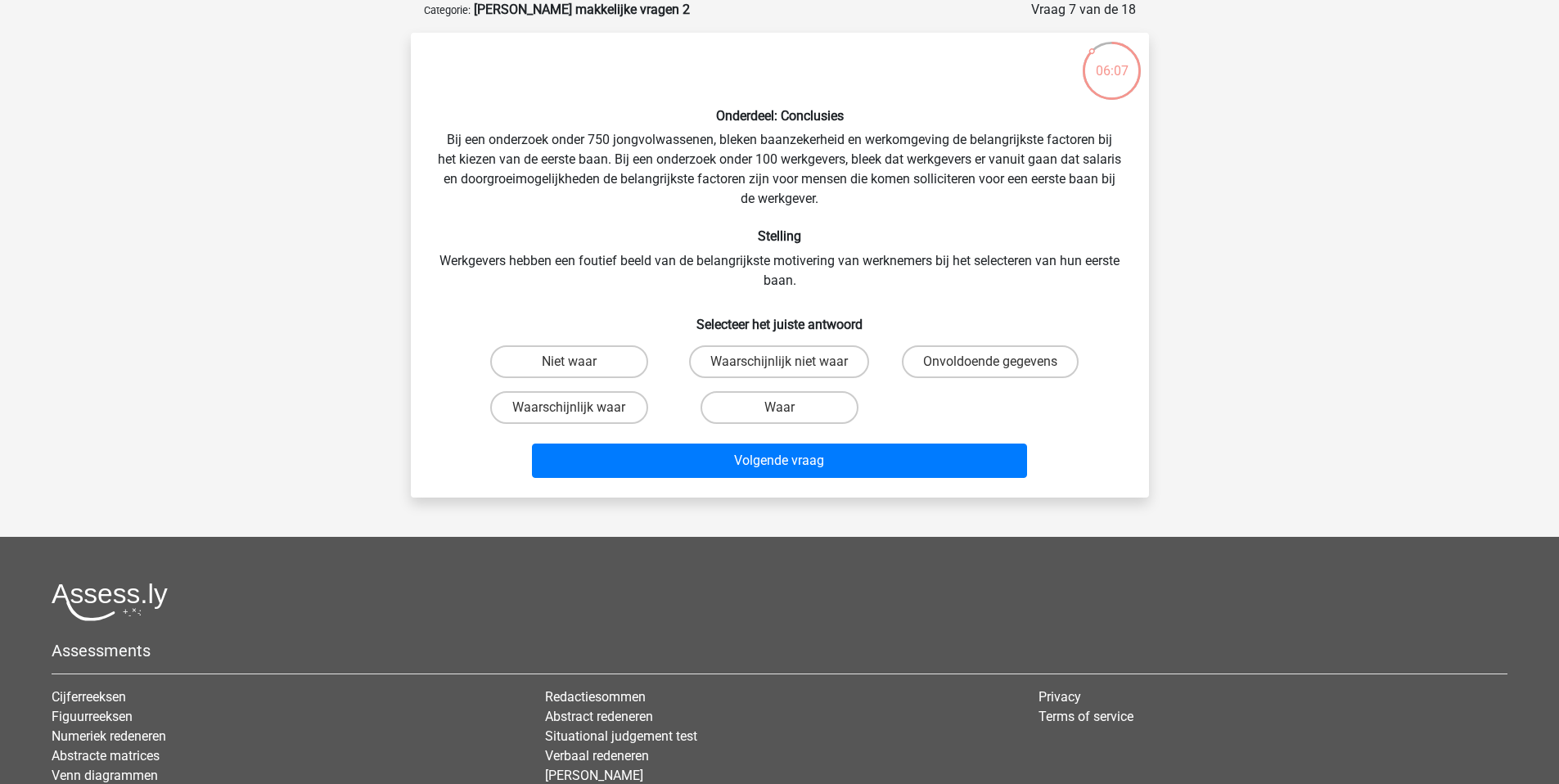 click on "Waar" at bounding box center (779, 408) 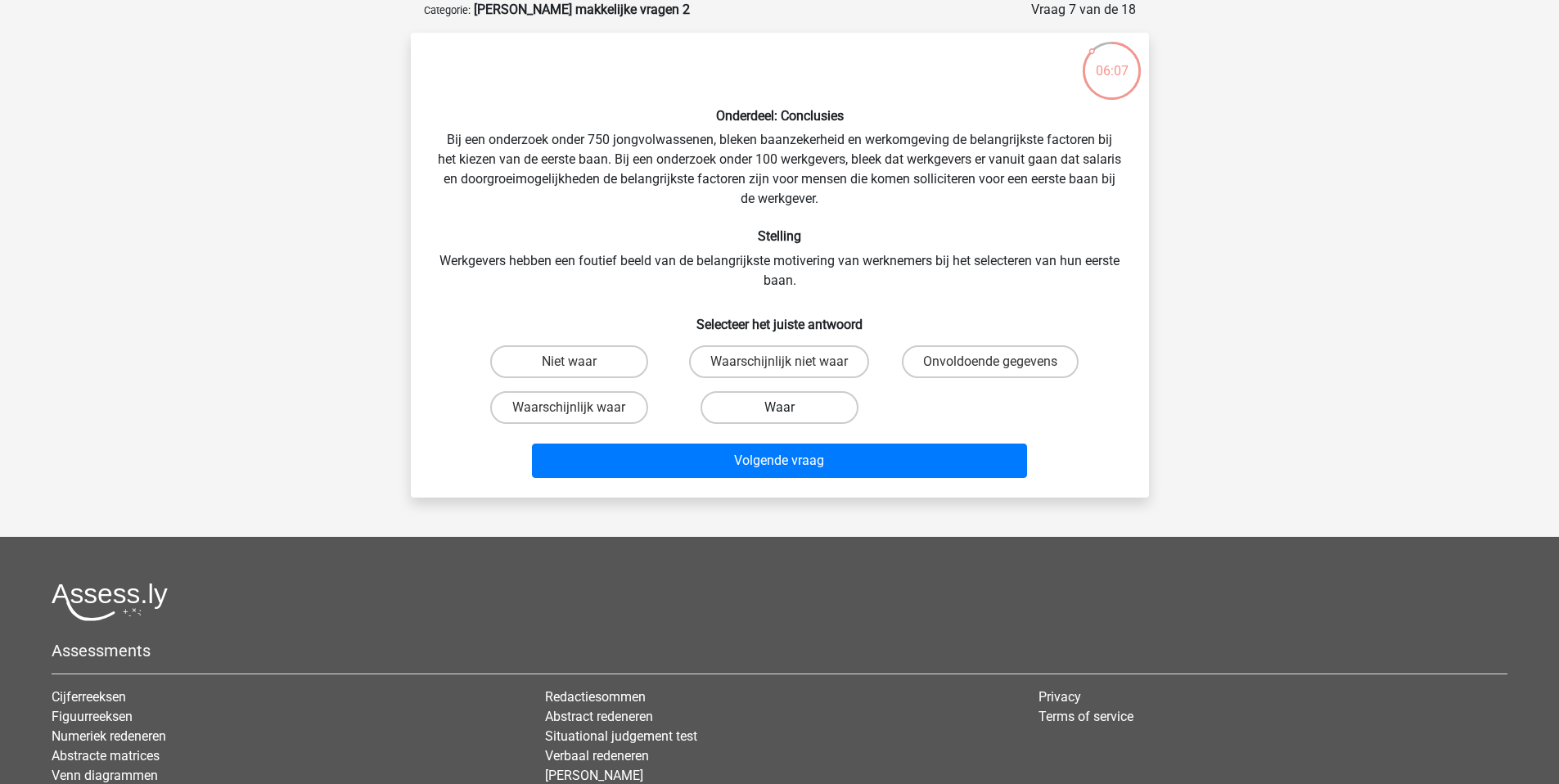 click on "Waar" at bounding box center (779, 408) 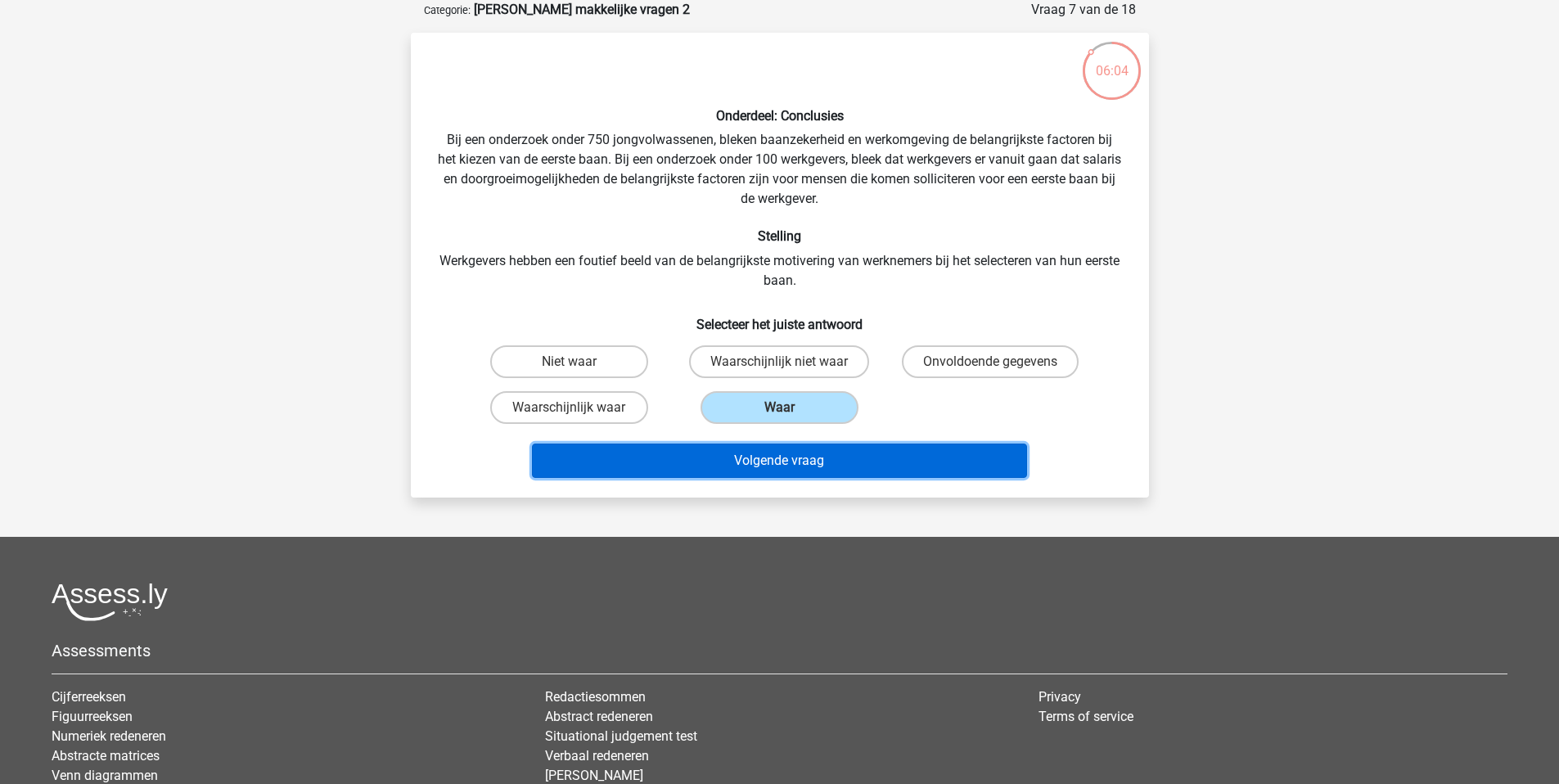click on "Volgende vraag" at bounding box center (779, 461) 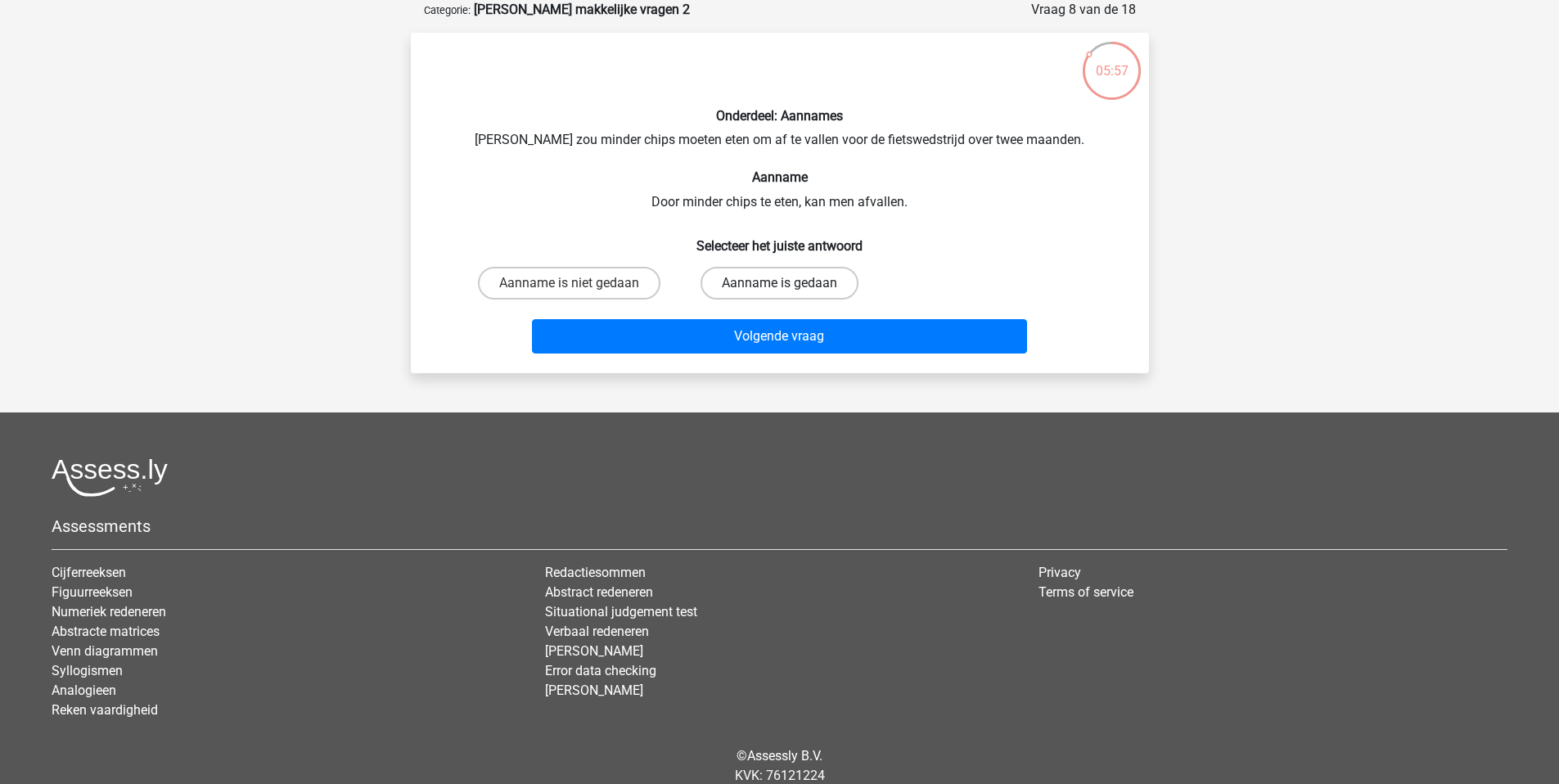 click on "Aanname is gedaan" at bounding box center [779, 283] 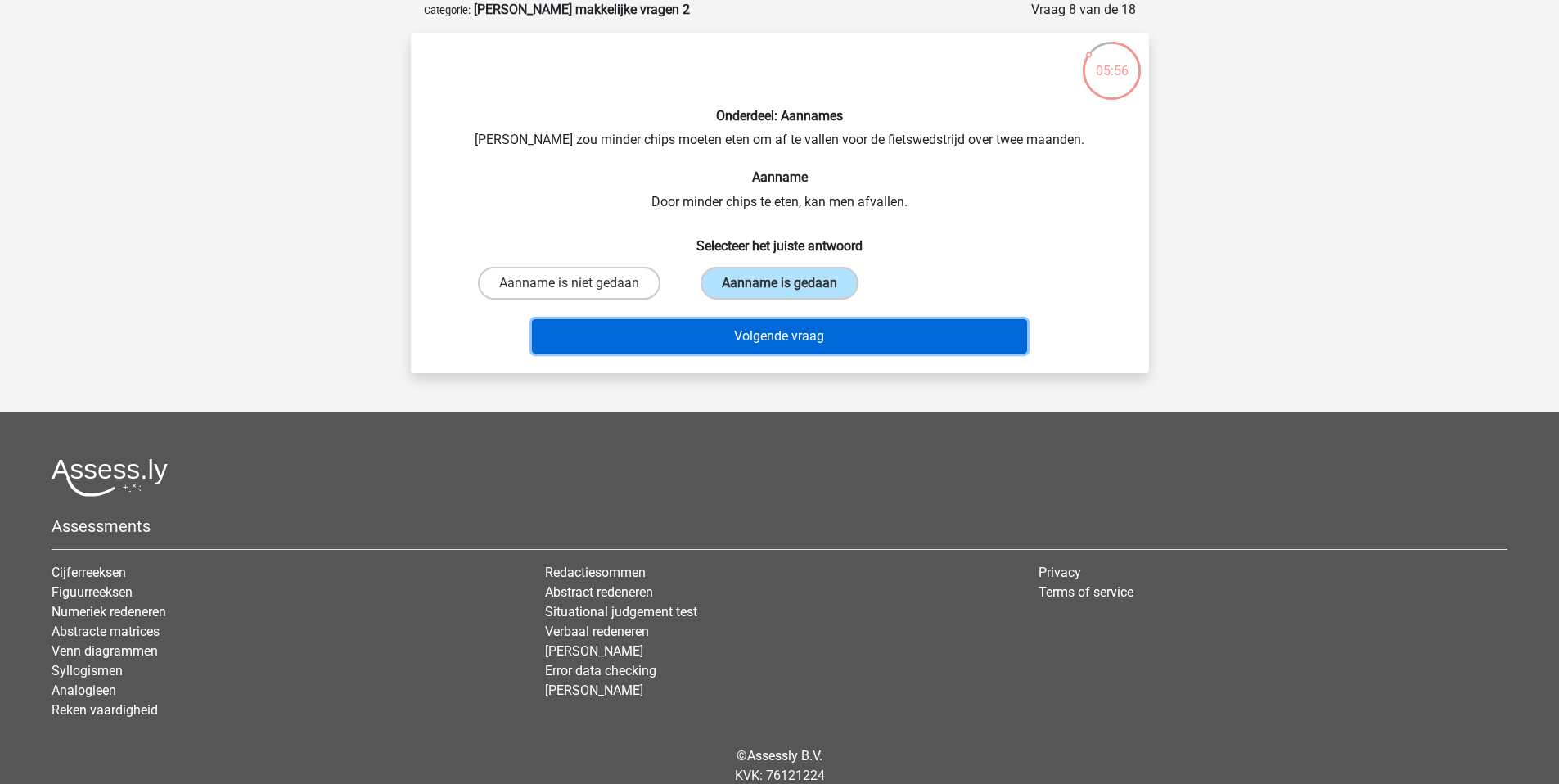 click on "Volgende vraag" at bounding box center [779, 336] 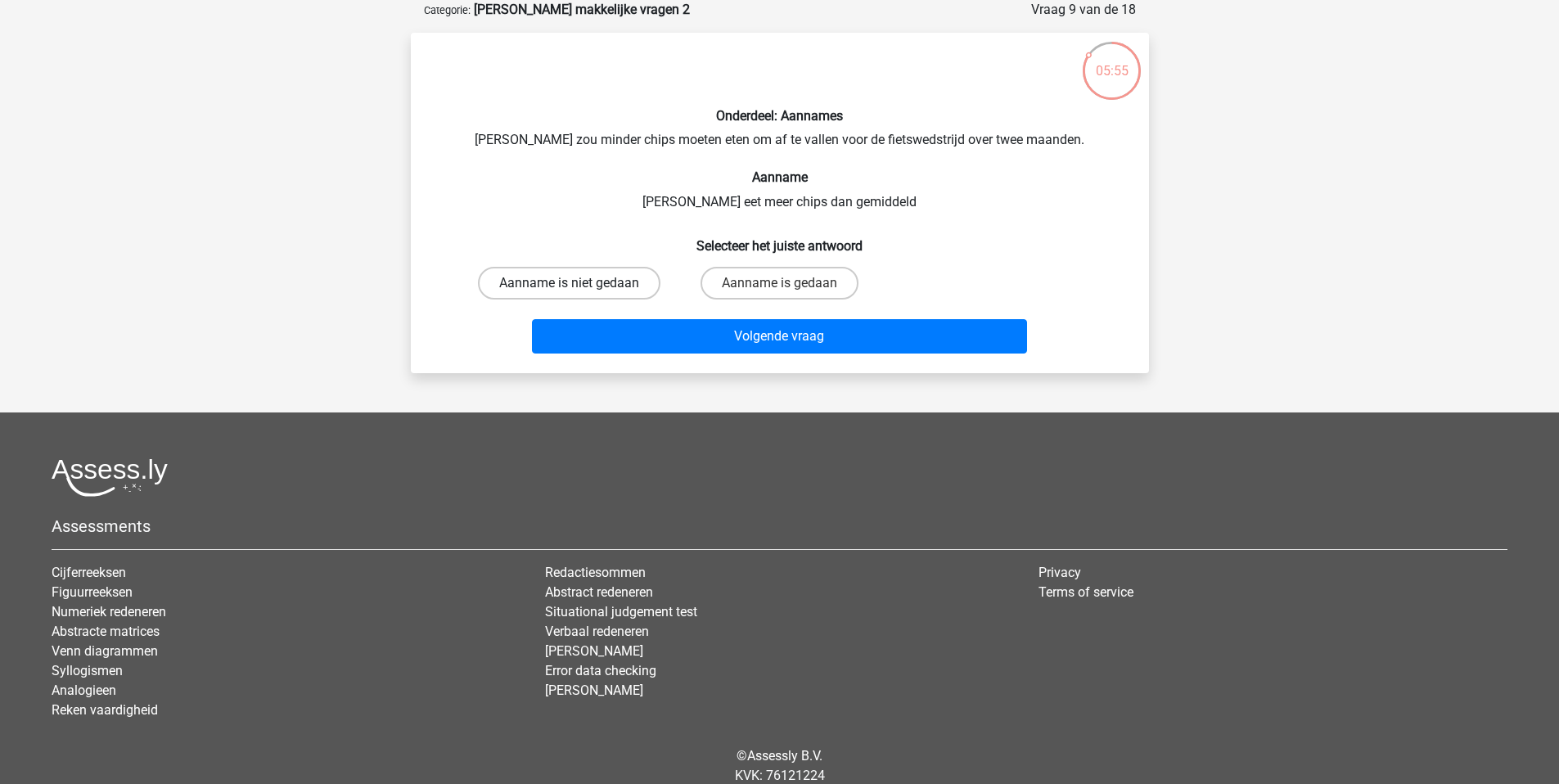 click on "Aanname is niet gedaan" at bounding box center (569, 283) 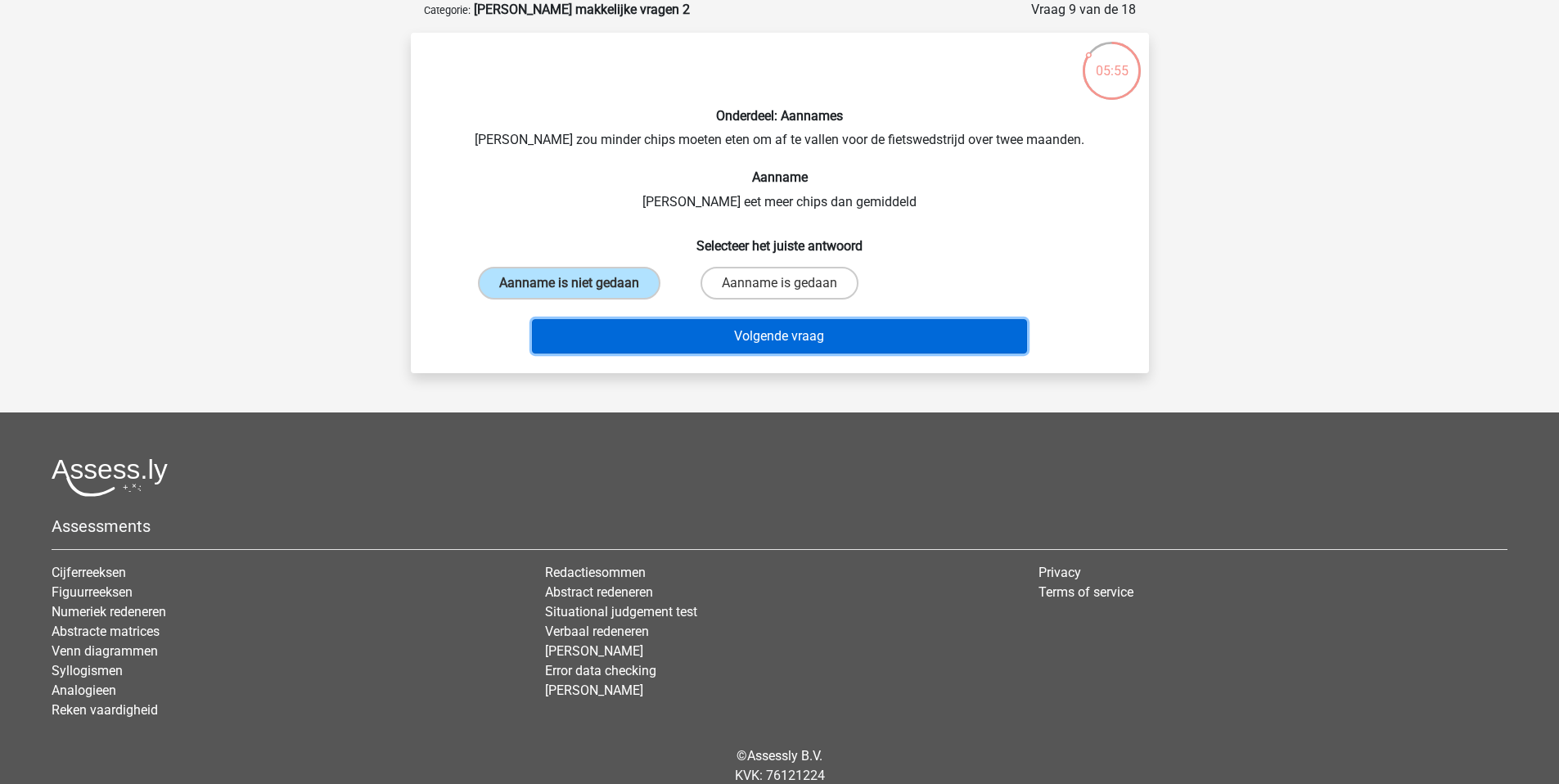click on "Volgende vraag" at bounding box center [779, 336] 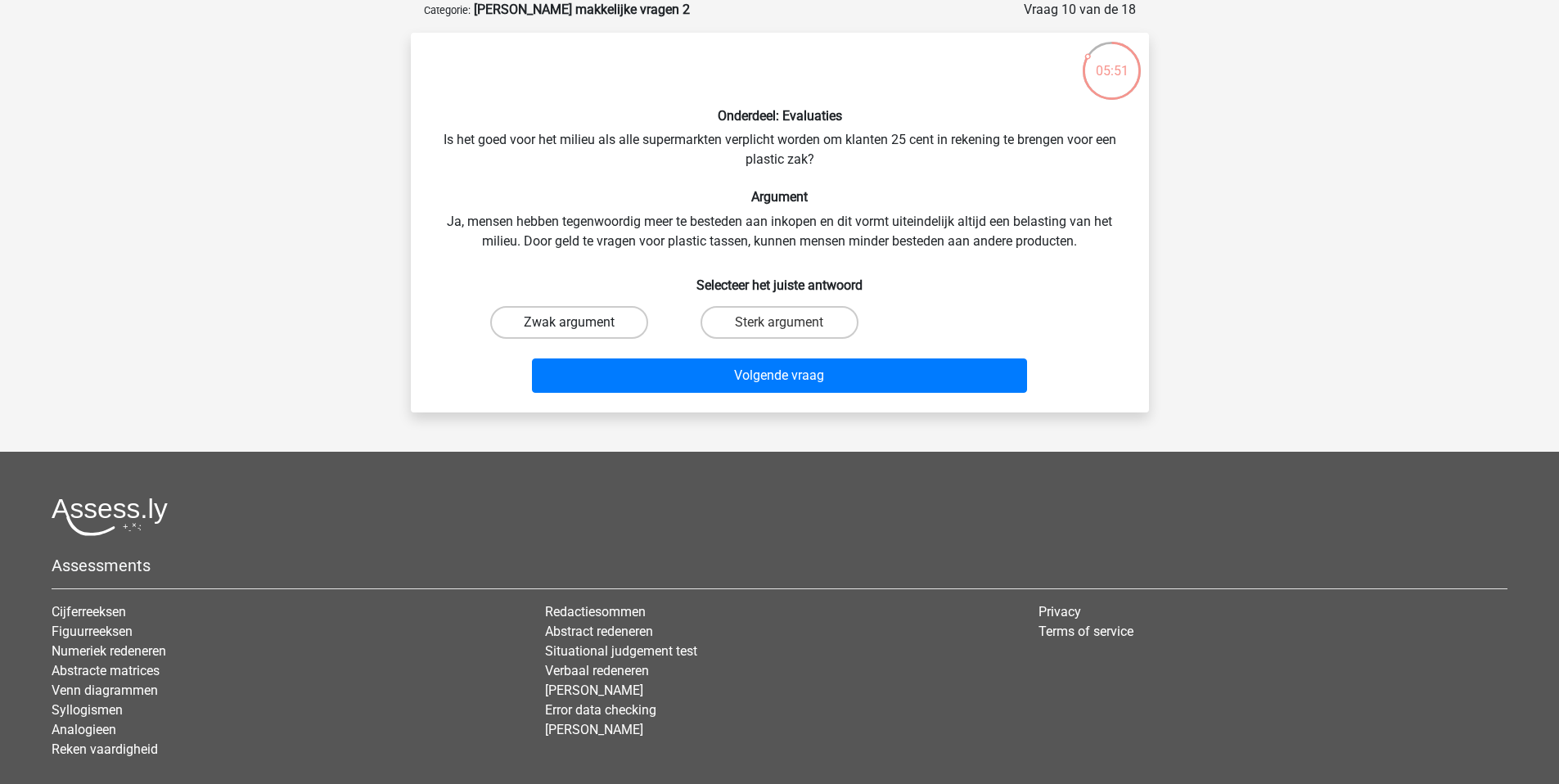 click on "Zwak argument" at bounding box center [569, 322] 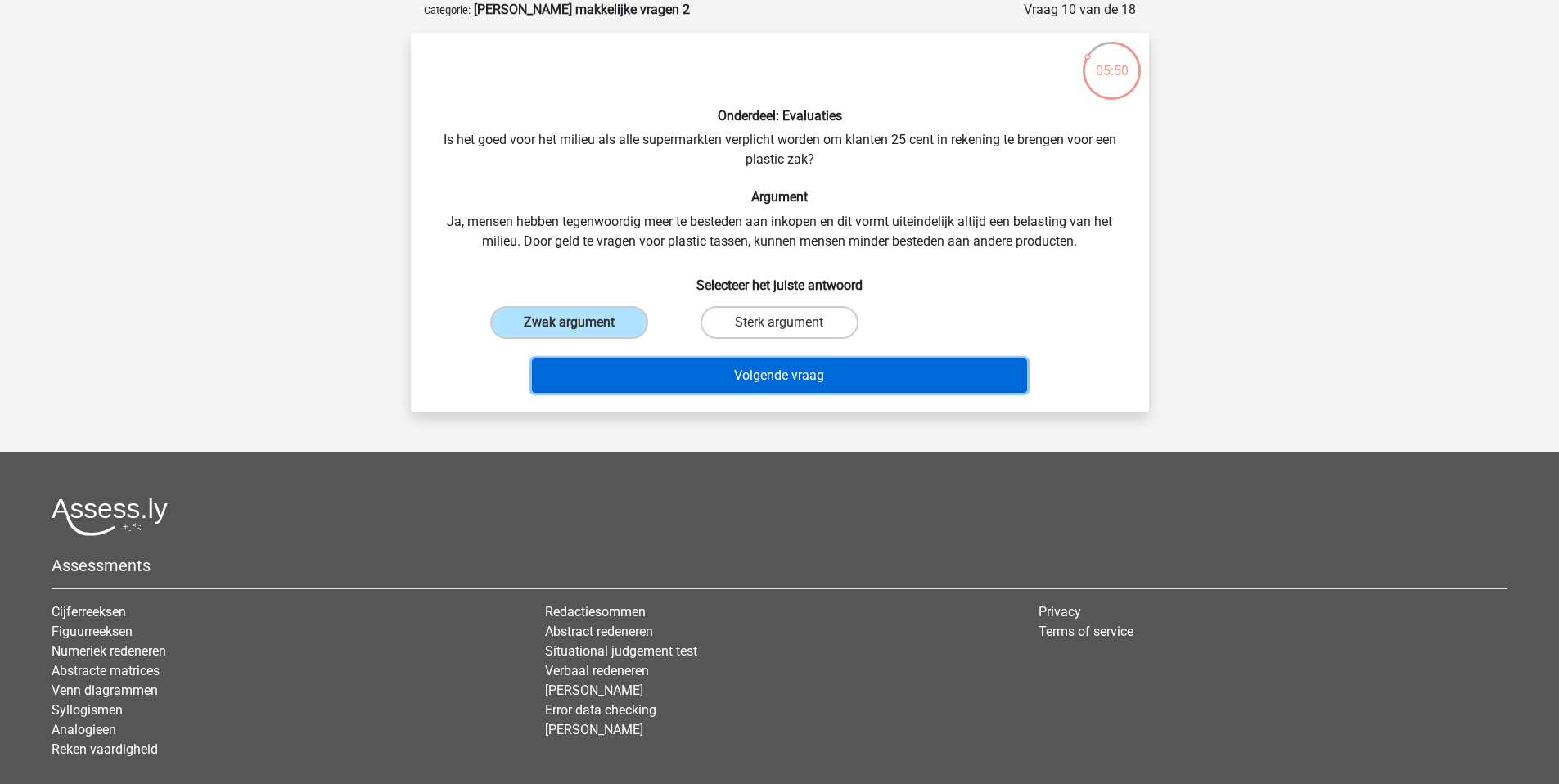 click on "Volgende vraag" at bounding box center [779, 376] 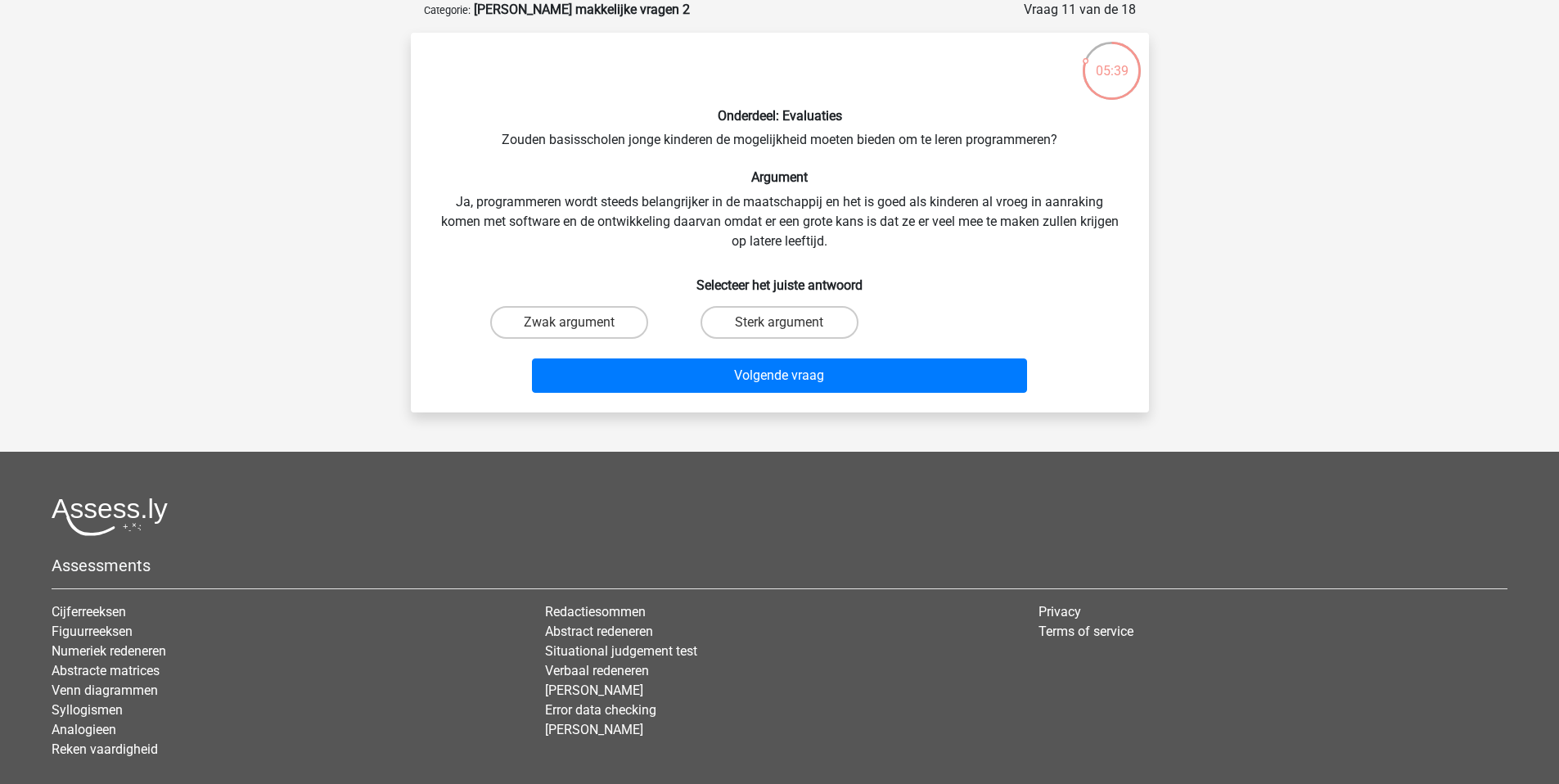 click on "Sterk argument" at bounding box center [784, 327] 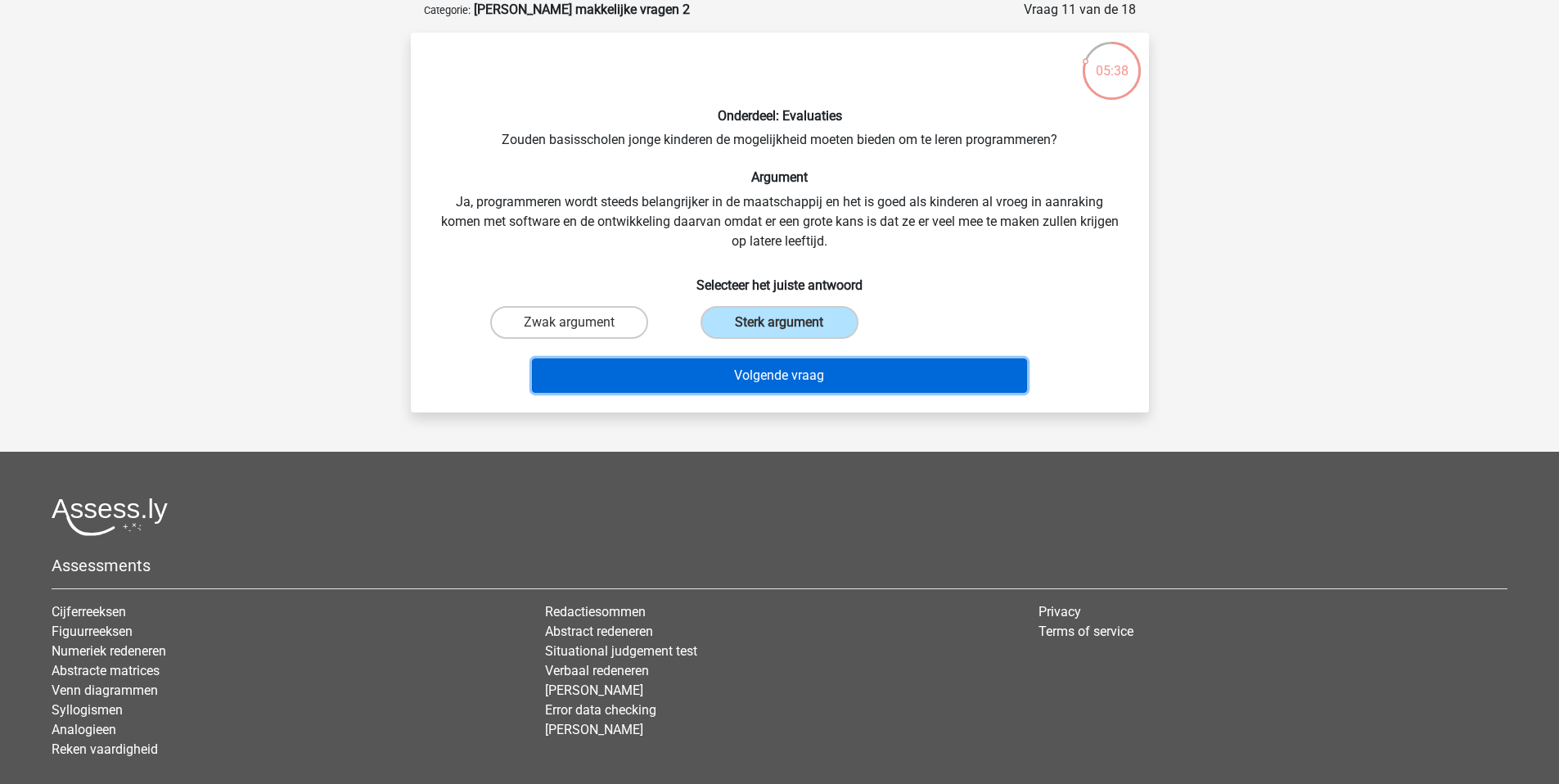 click on "Volgende vraag" at bounding box center [779, 376] 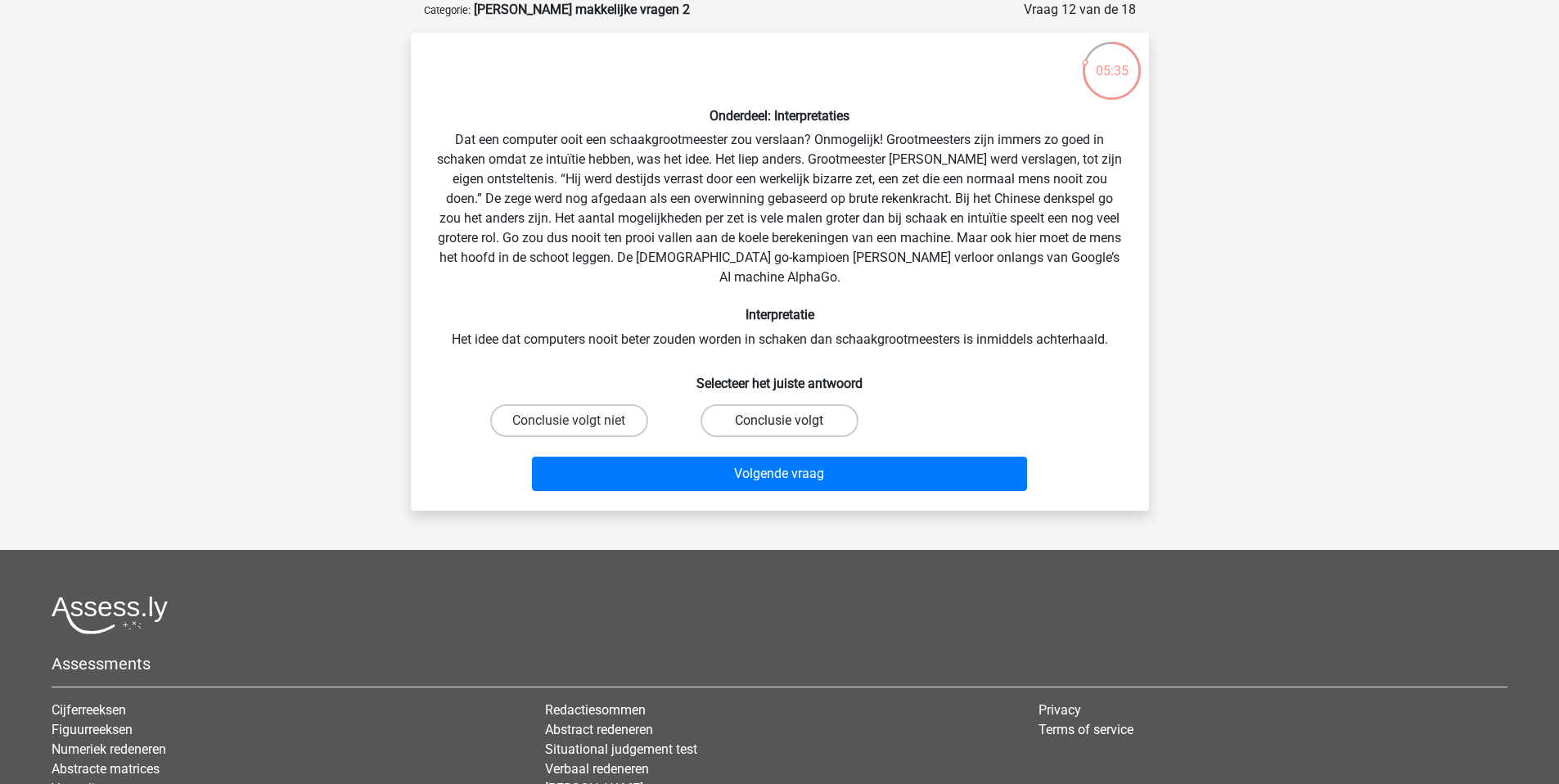 click on "Conclusie volgt" at bounding box center [779, 421] 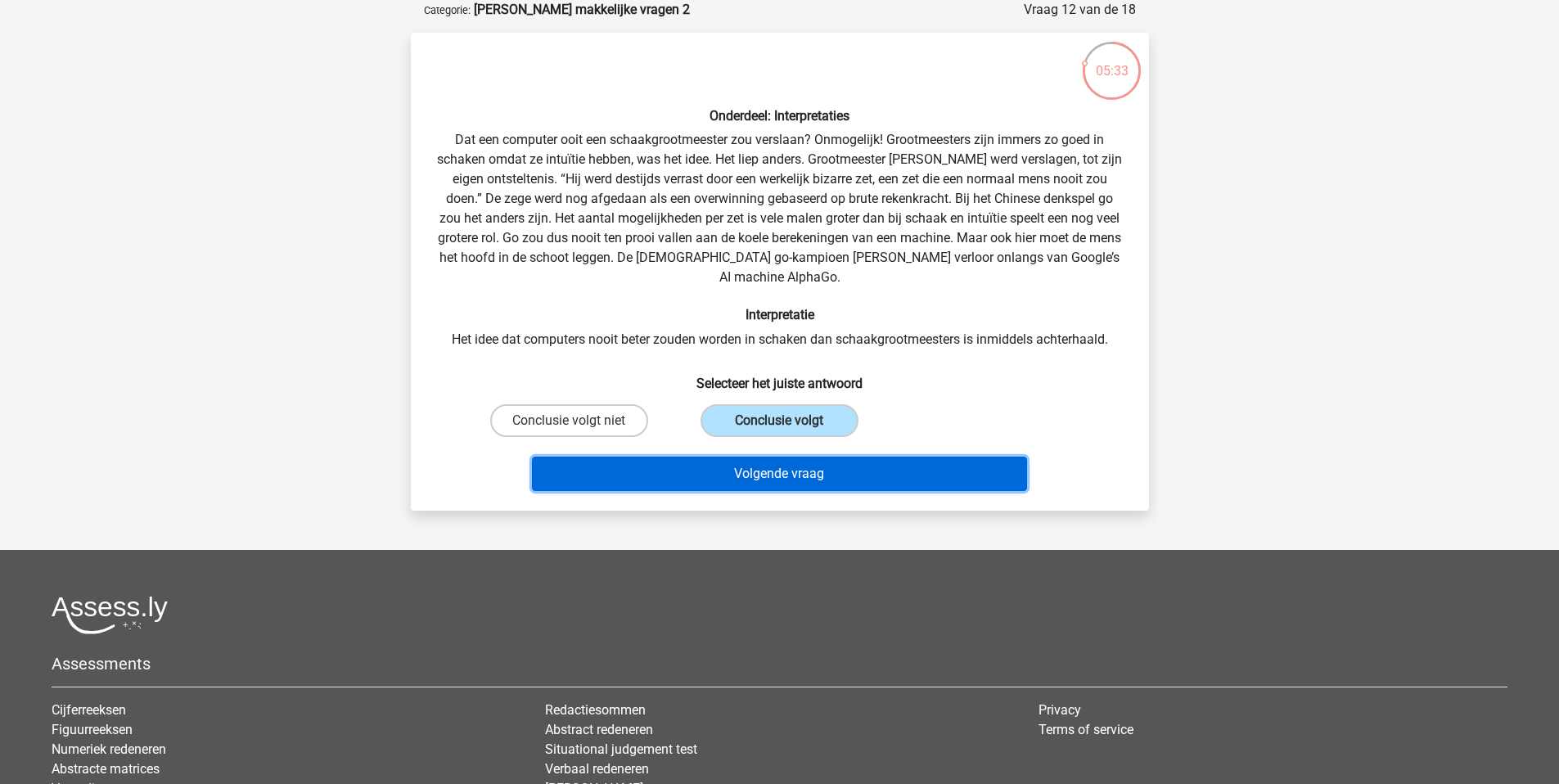 click on "Volgende vraag" at bounding box center [779, 474] 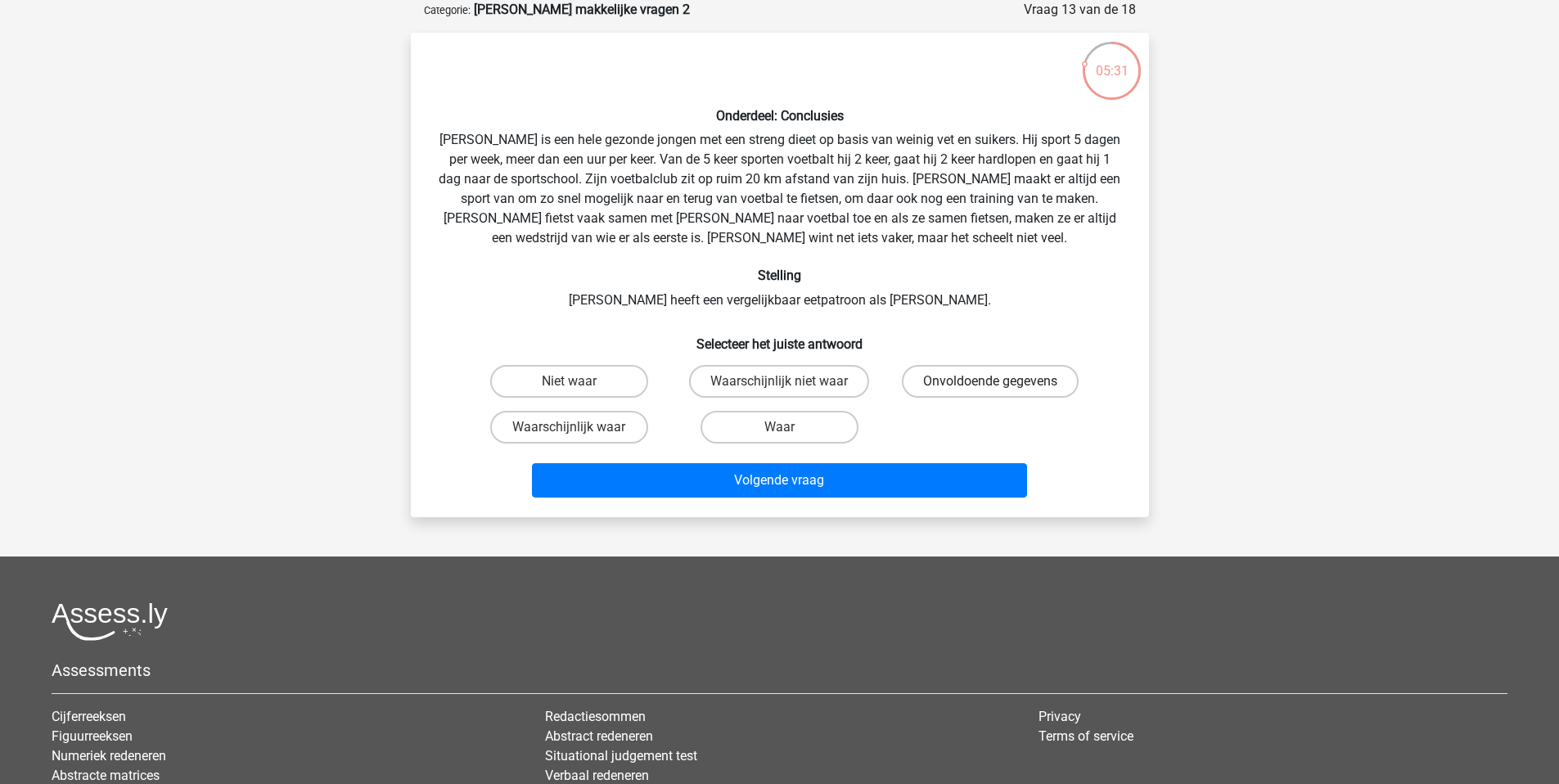 click on "Onvoldoende gegevens" at bounding box center [990, 381] 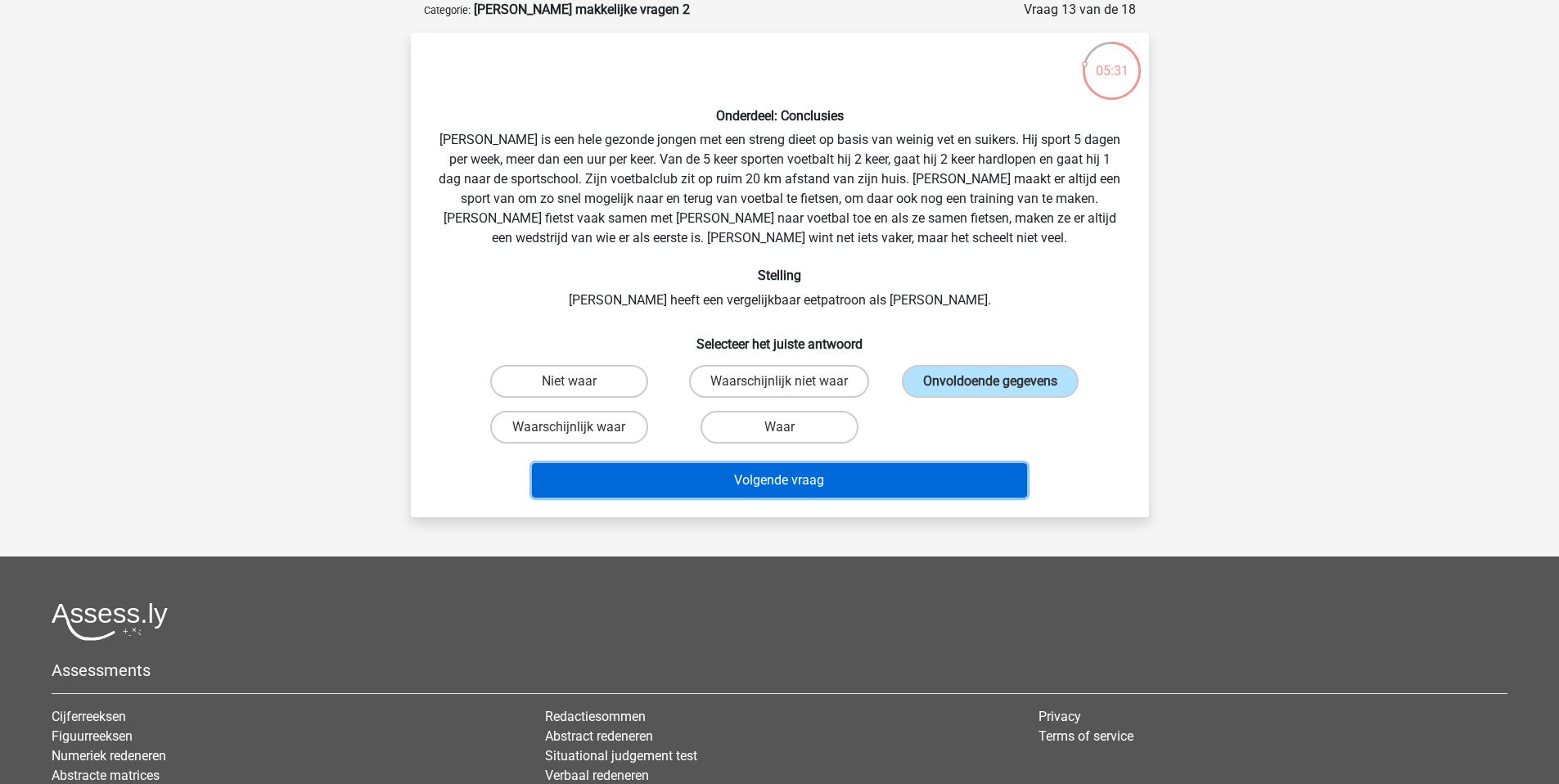 click on "Volgende vraag" at bounding box center [779, 480] 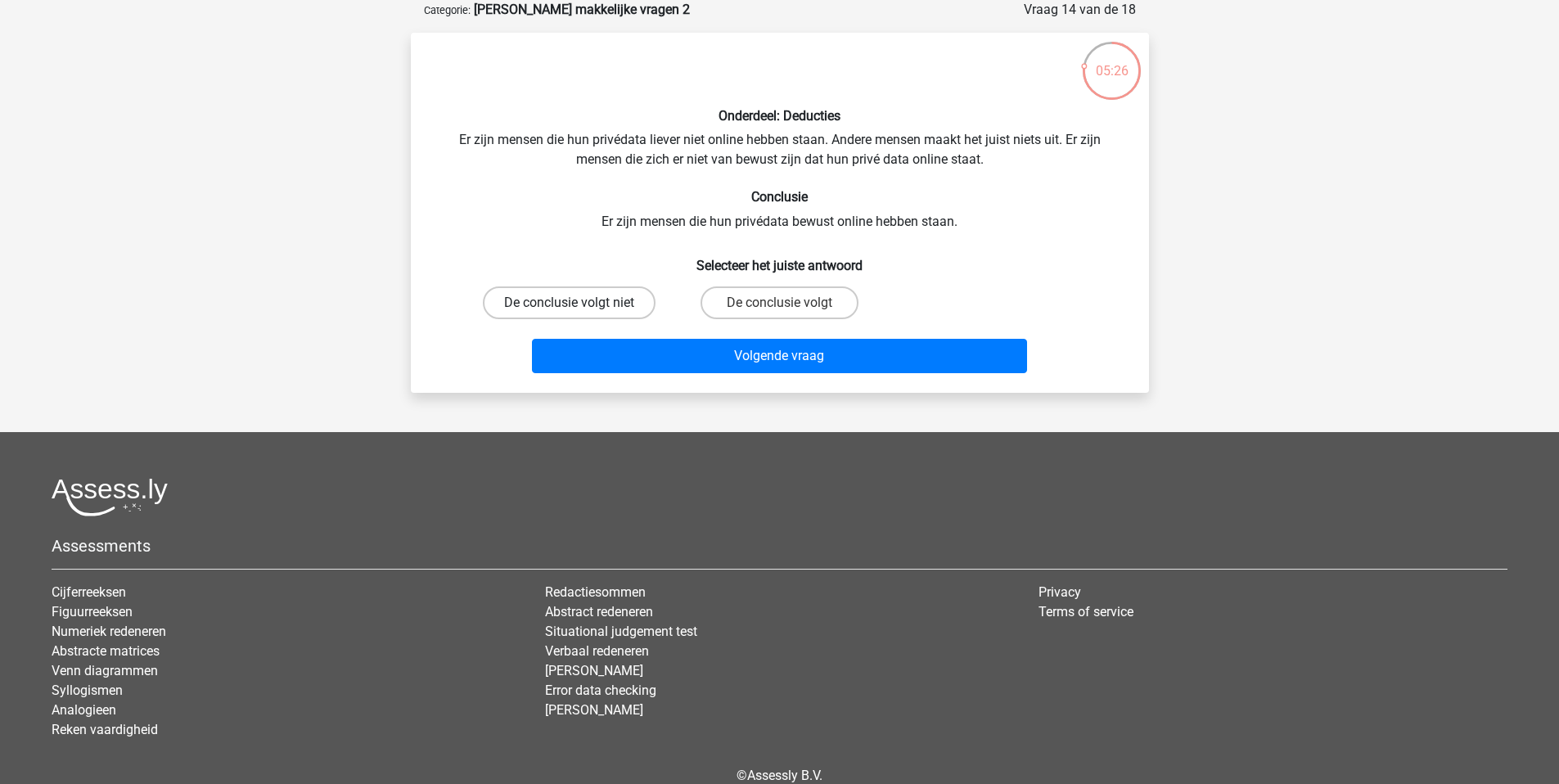 click on "De conclusie volgt niet" at bounding box center (569, 303) 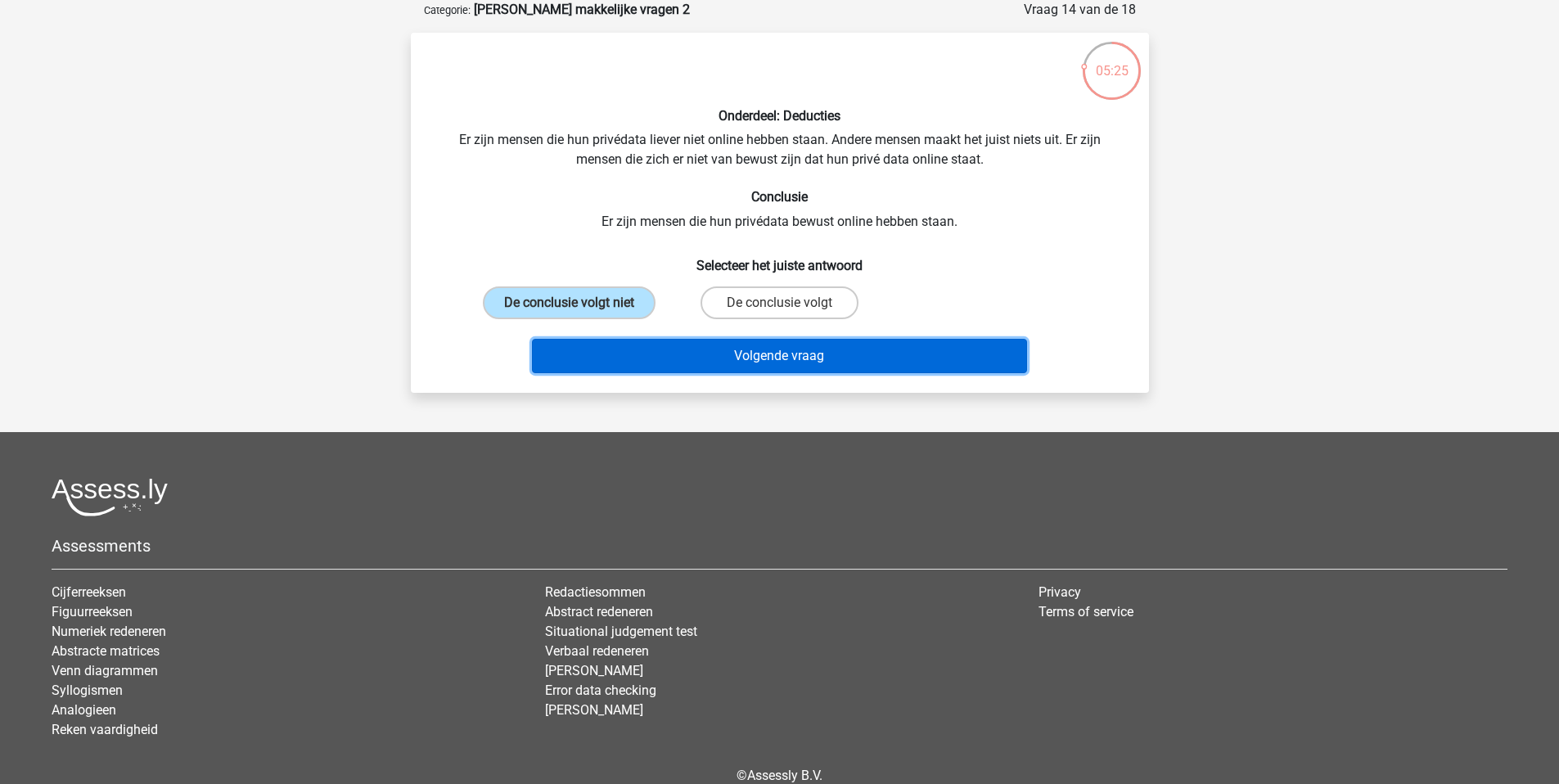 click on "Volgende vraag" at bounding box center [779, 356] 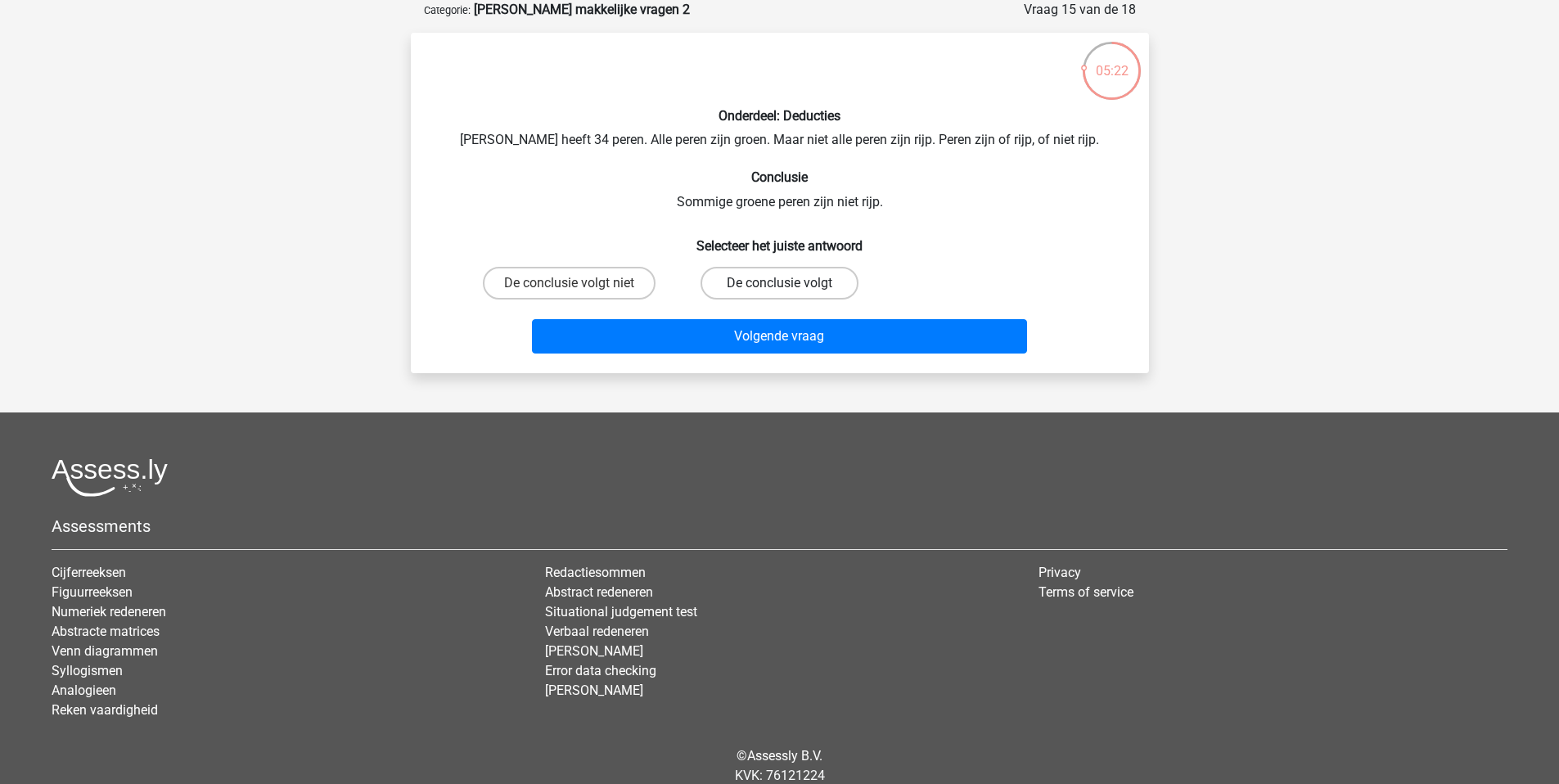 click on "De conclusie volgt" at bounding box center [779, 283] 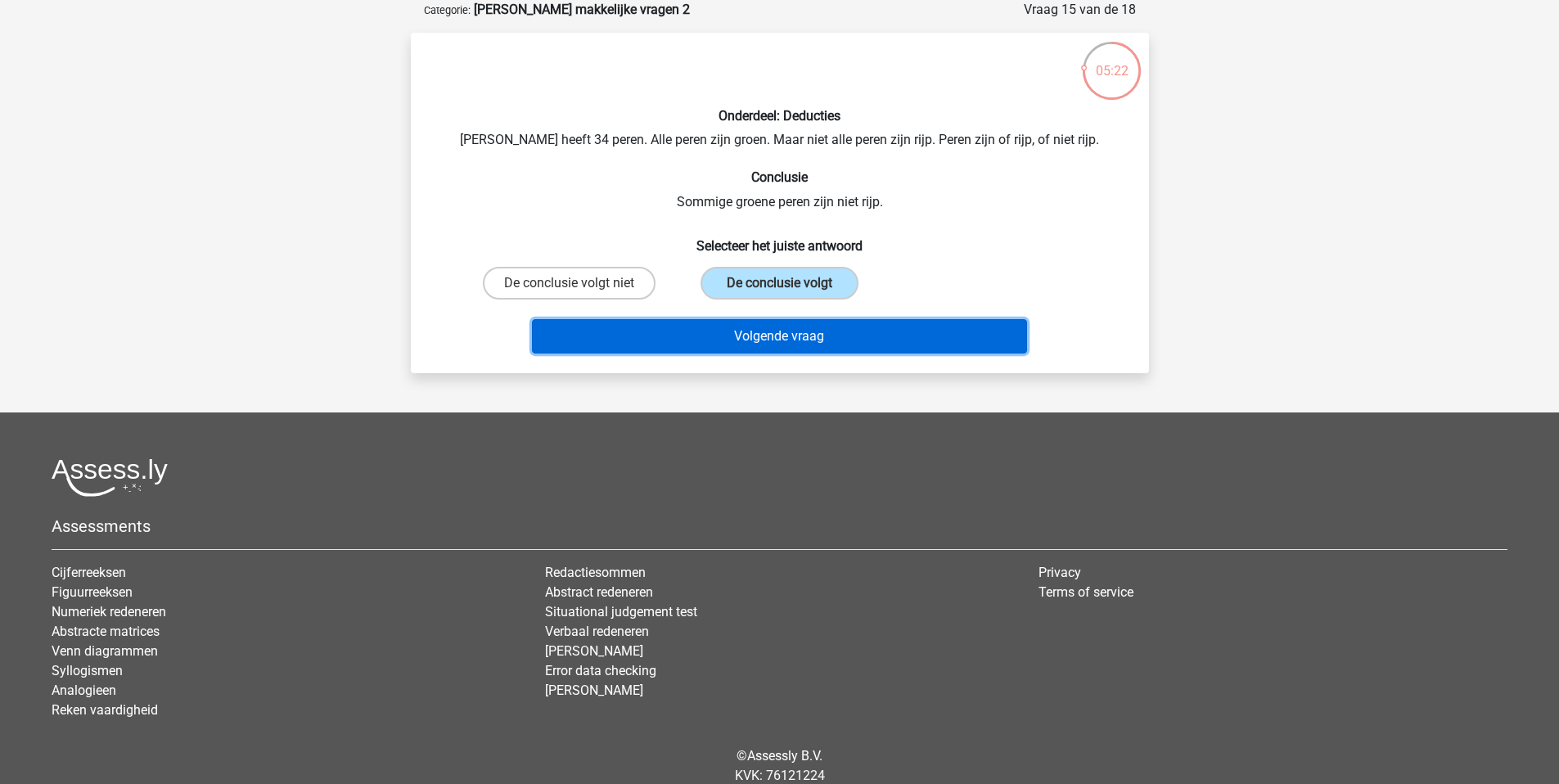 click on "Volgende vraag" at bounding box center (779, 336) 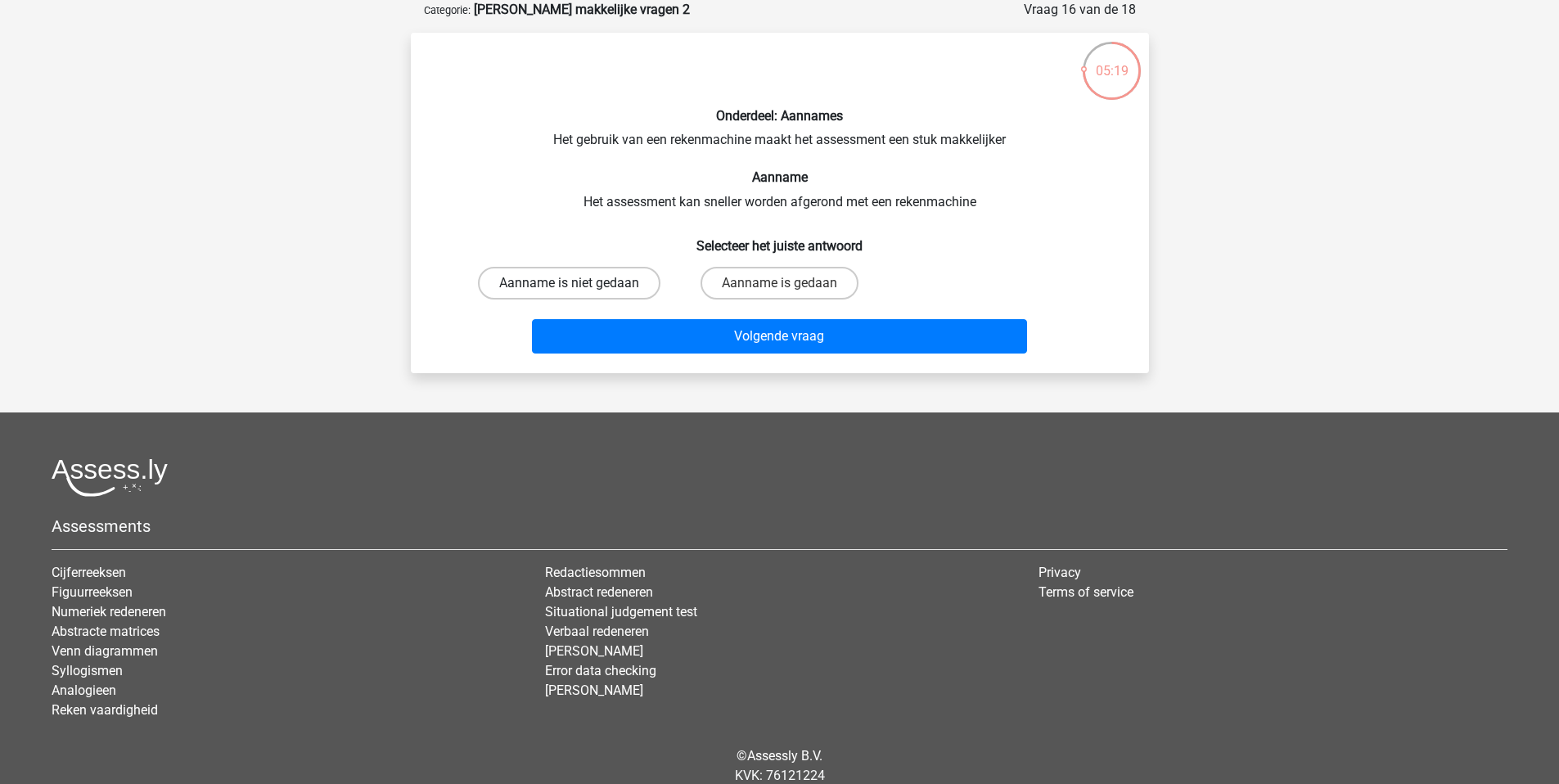 click on "Aanname is niet gedaan" at bounding box center [569, 283] 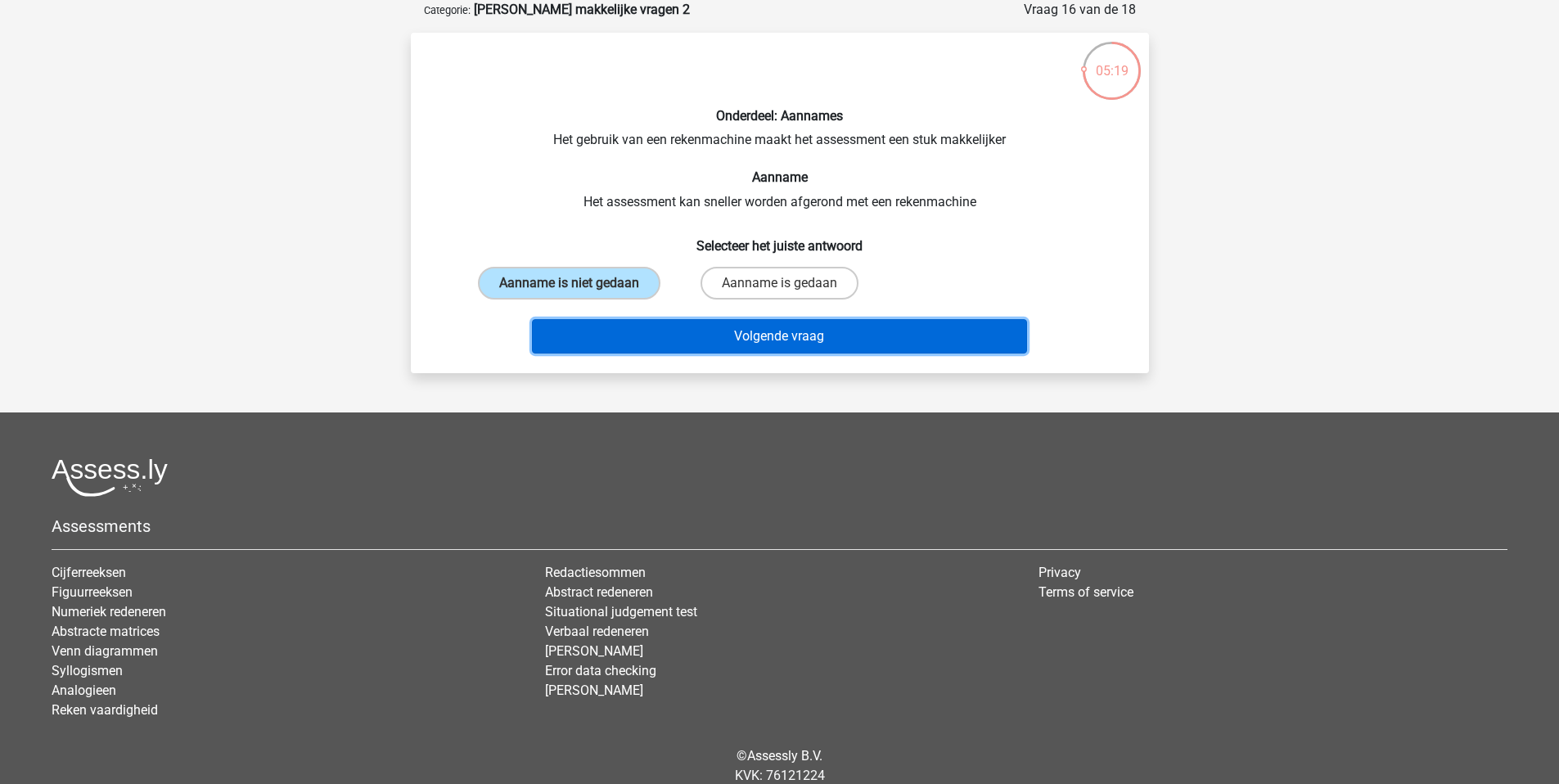click on "Volgende vraag" at bounding box center (779, 336) 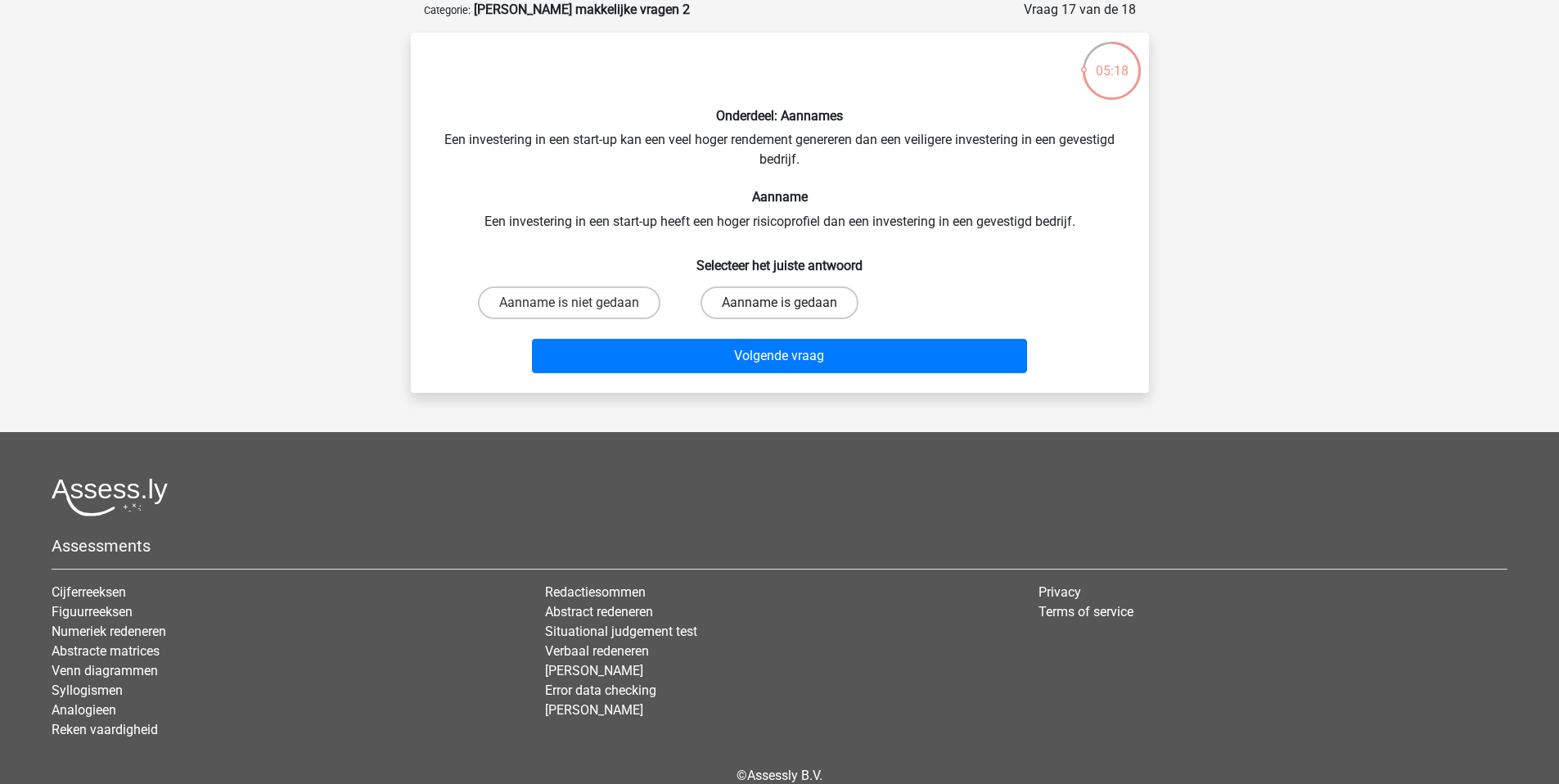 click on "Aanname is gedaan" at bounding box center [779, 303] 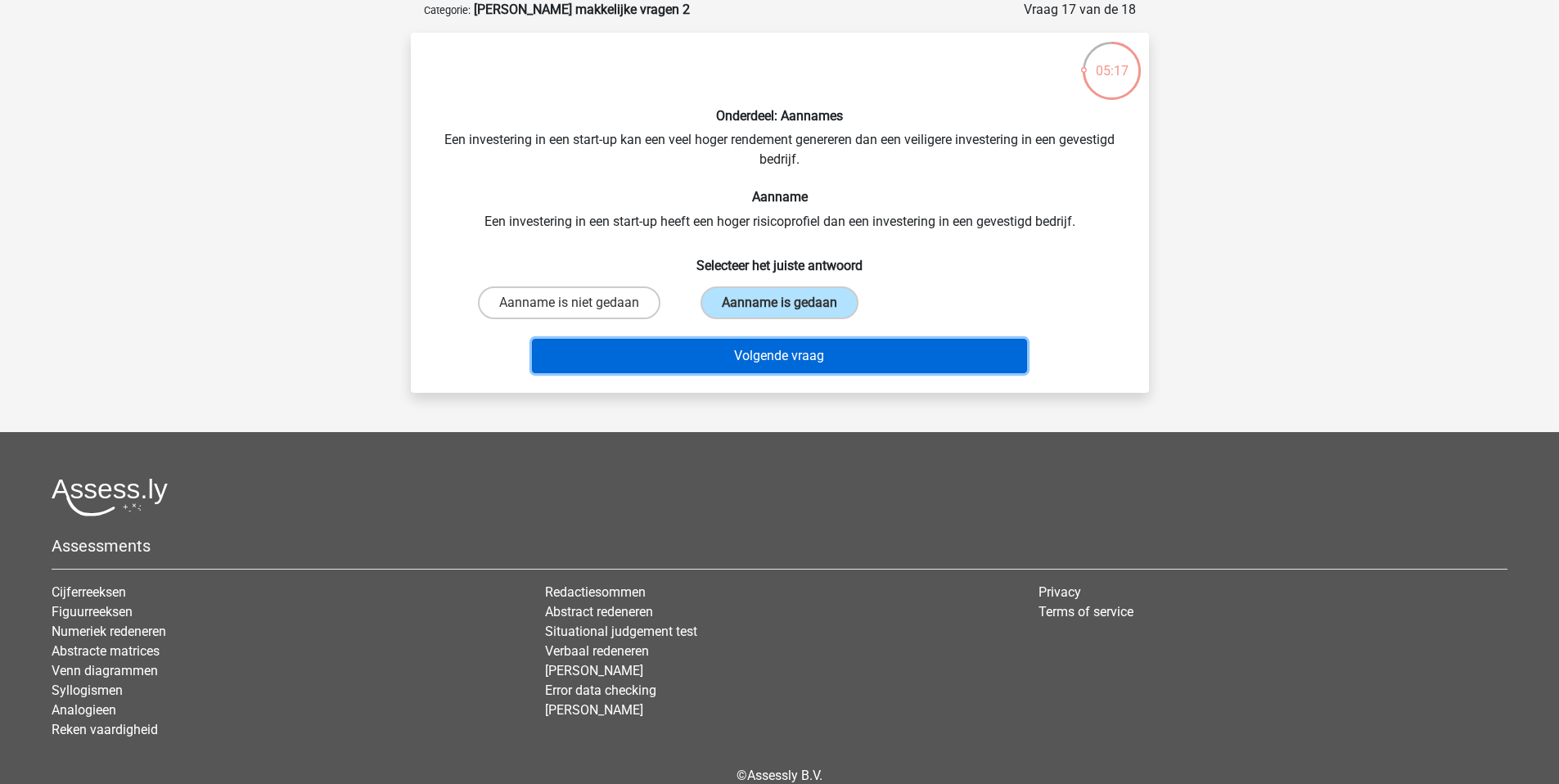 click on "Volgende vraag" at bounding box center (779, 356) 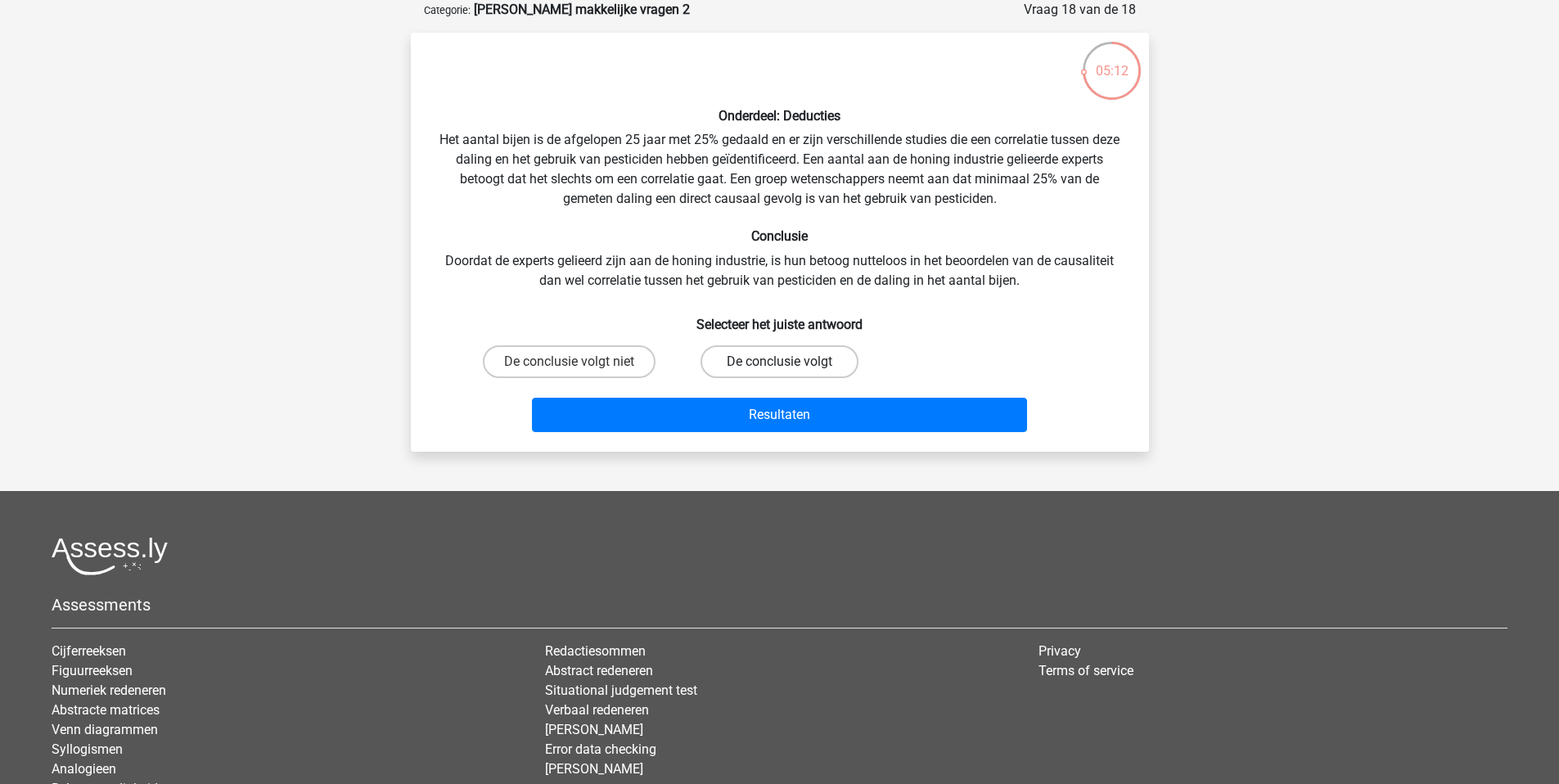 click on "De conclusie volgt" at bounding box center (779, 362) 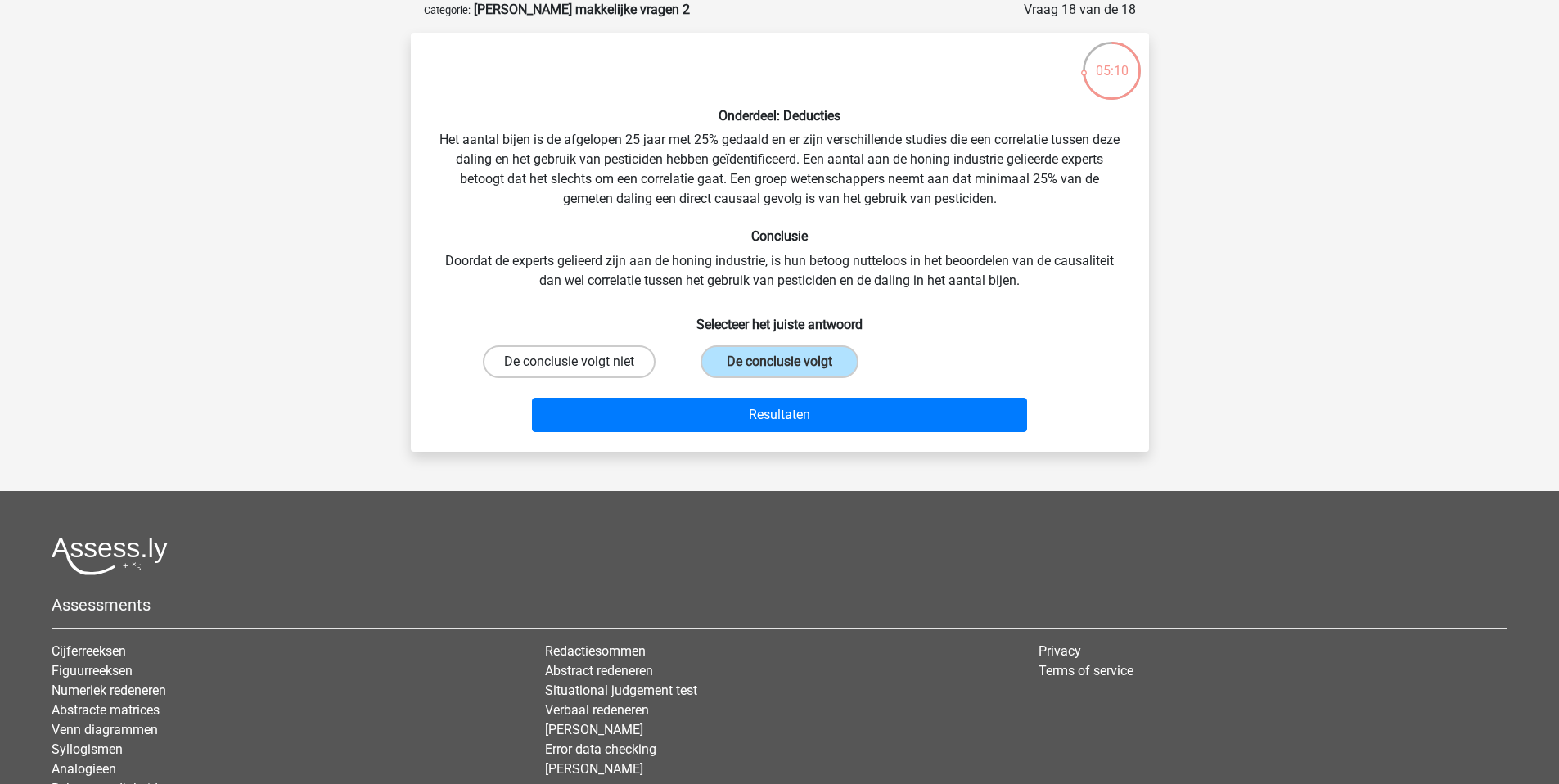 click on "De conclusie volgt niet" at bounding box center [569, 362] 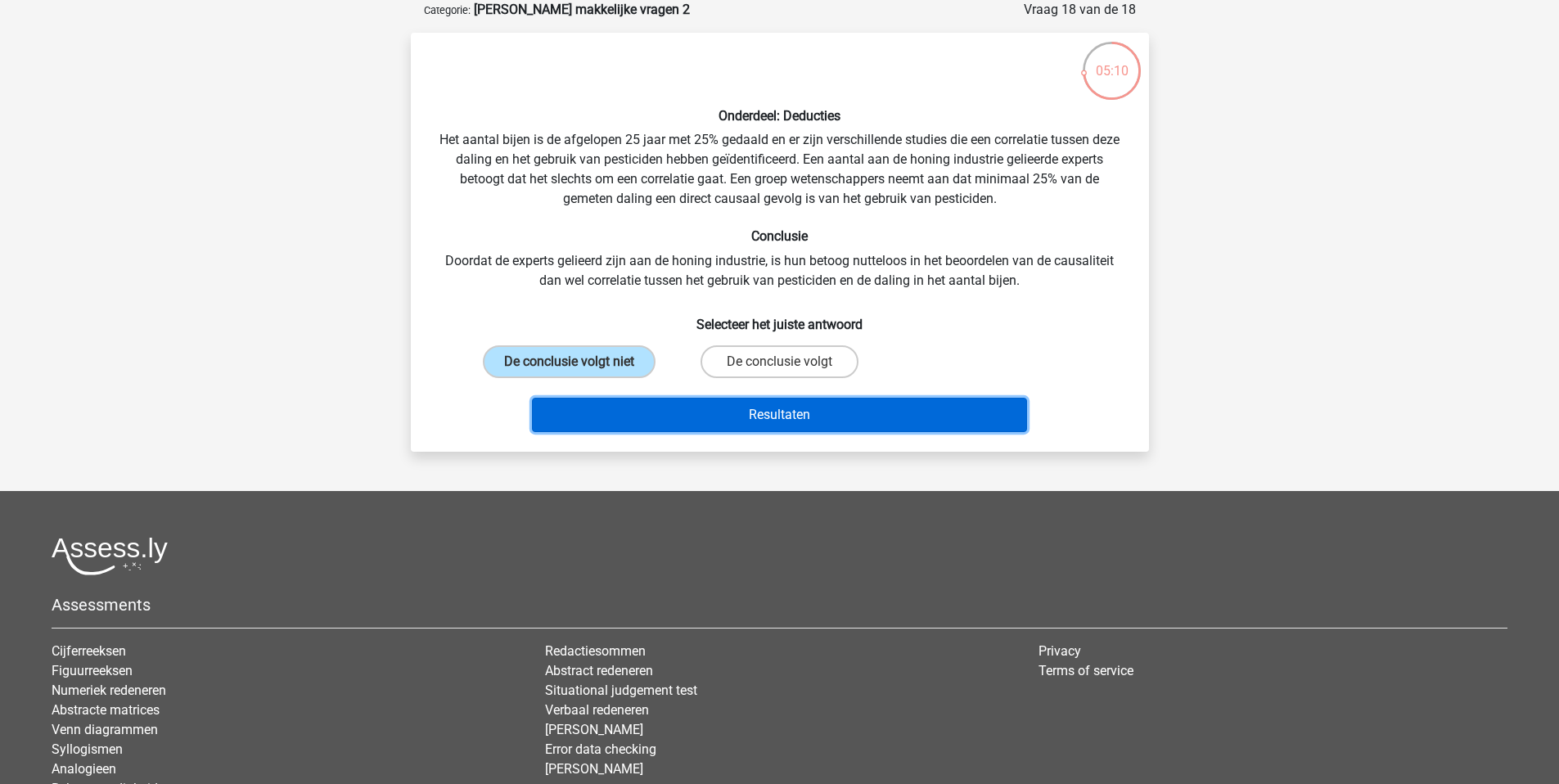click on "Resultaten" at bounding box center (779, 415) 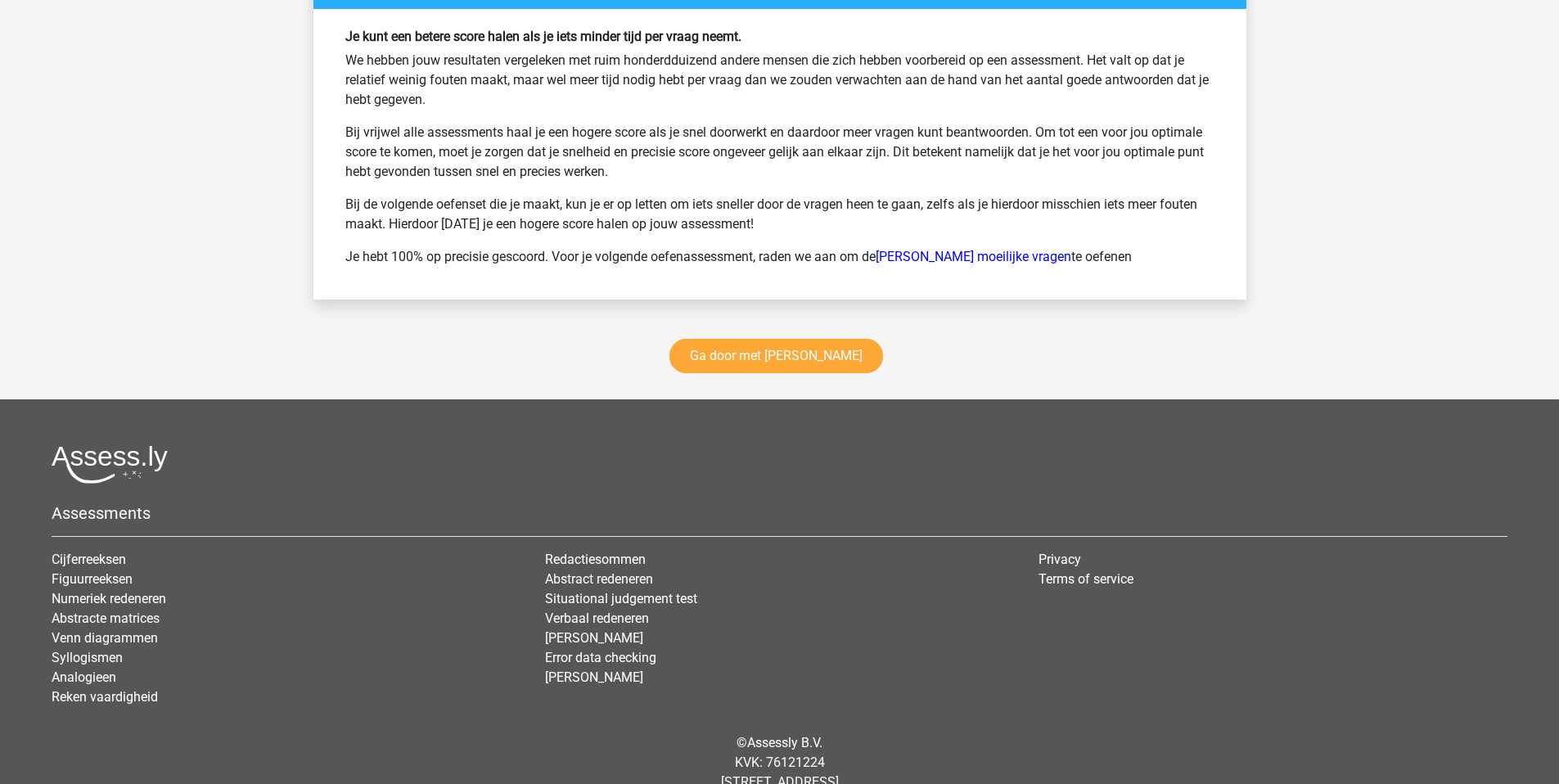 scroll, scrollTop: 2638, scrollLeft: 0, axis: vertical 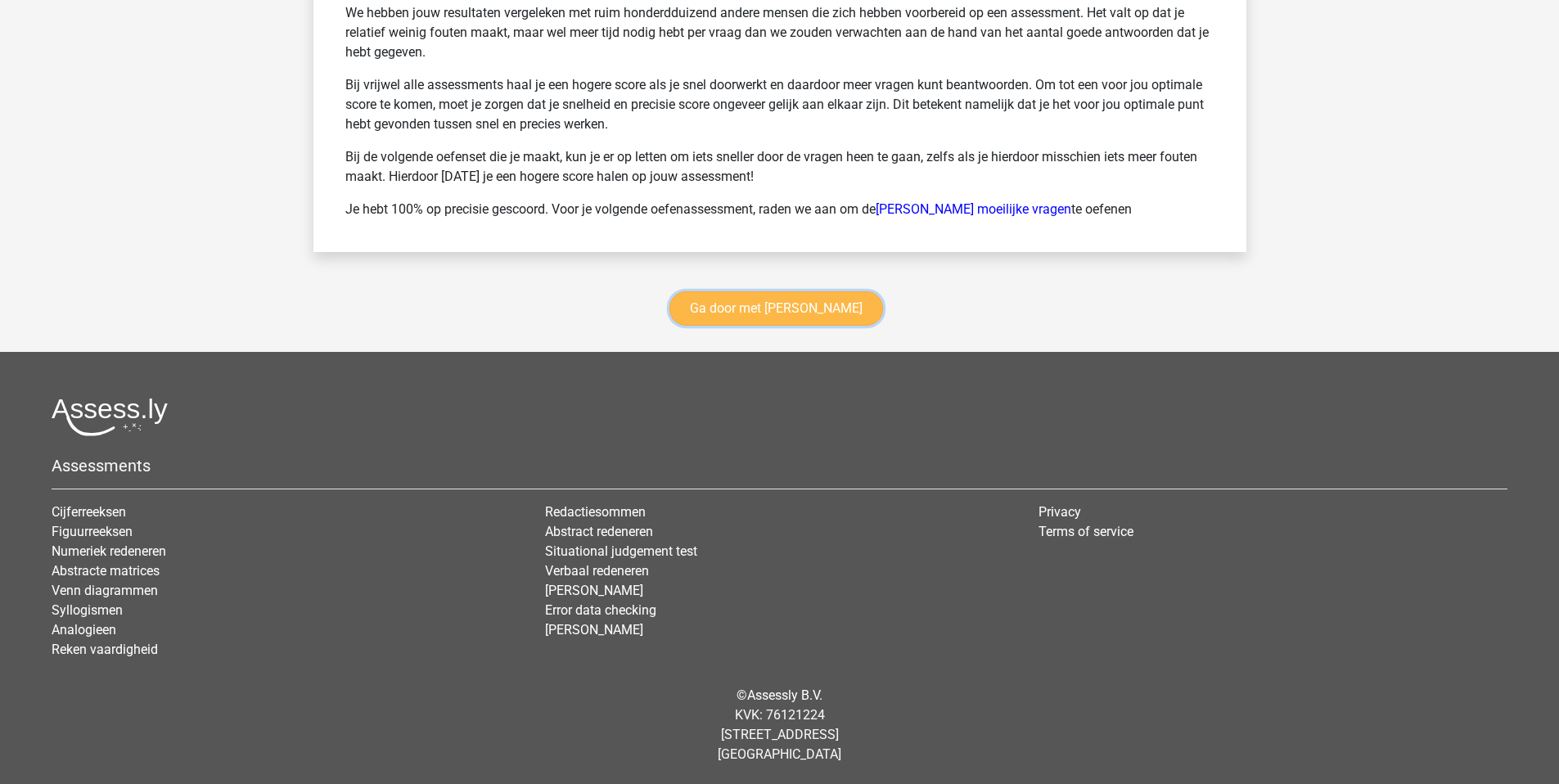 click on "Ga door met [PERSON_NAME]" at bounding box center [776, 309] 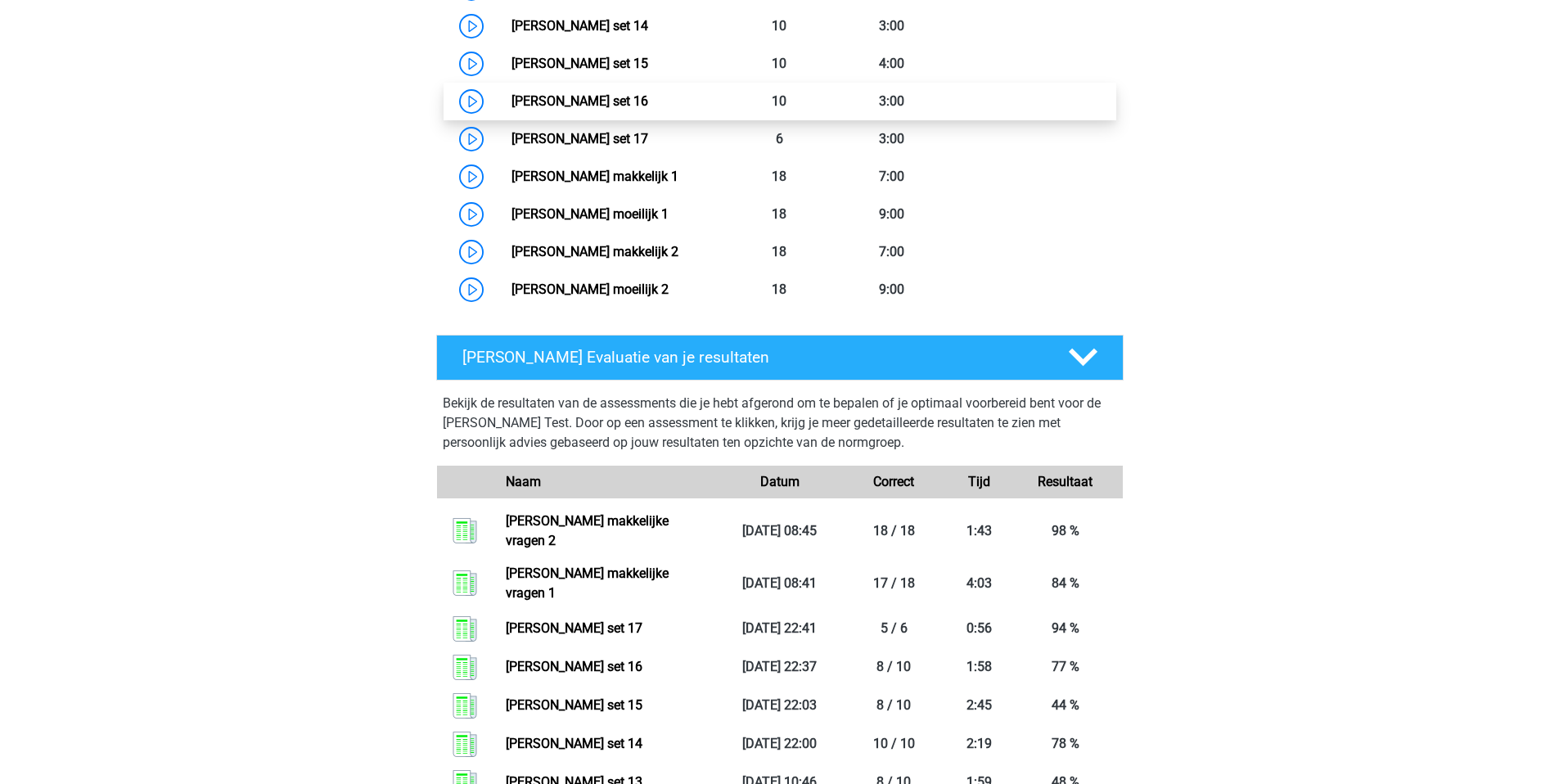 scroll, scrollTop: 1353, scrollLeft: 0, axis: vertical 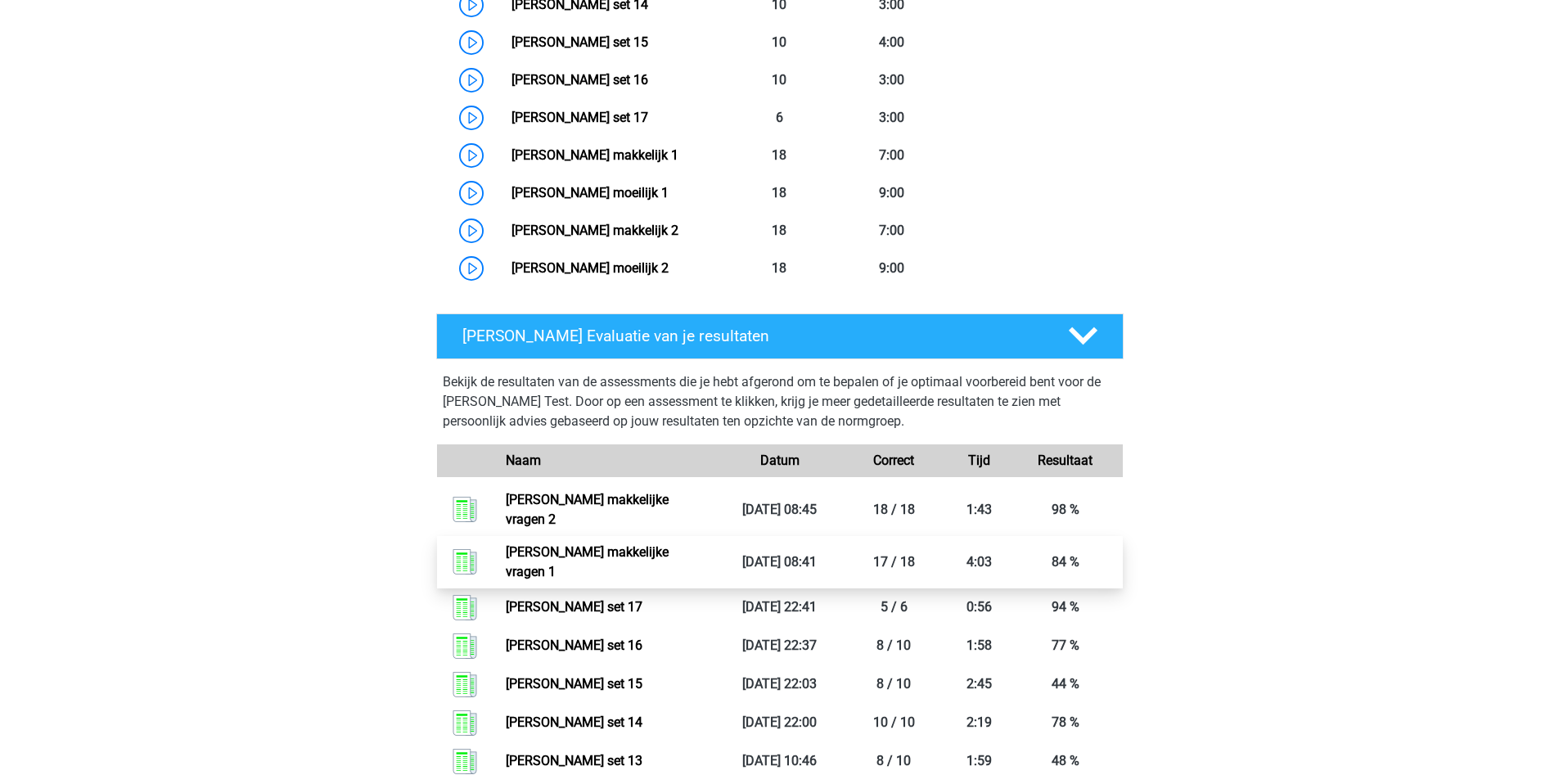 click on "[PERSON_NAME] makkelijke vragen 1" at bounding box center [587, 561] 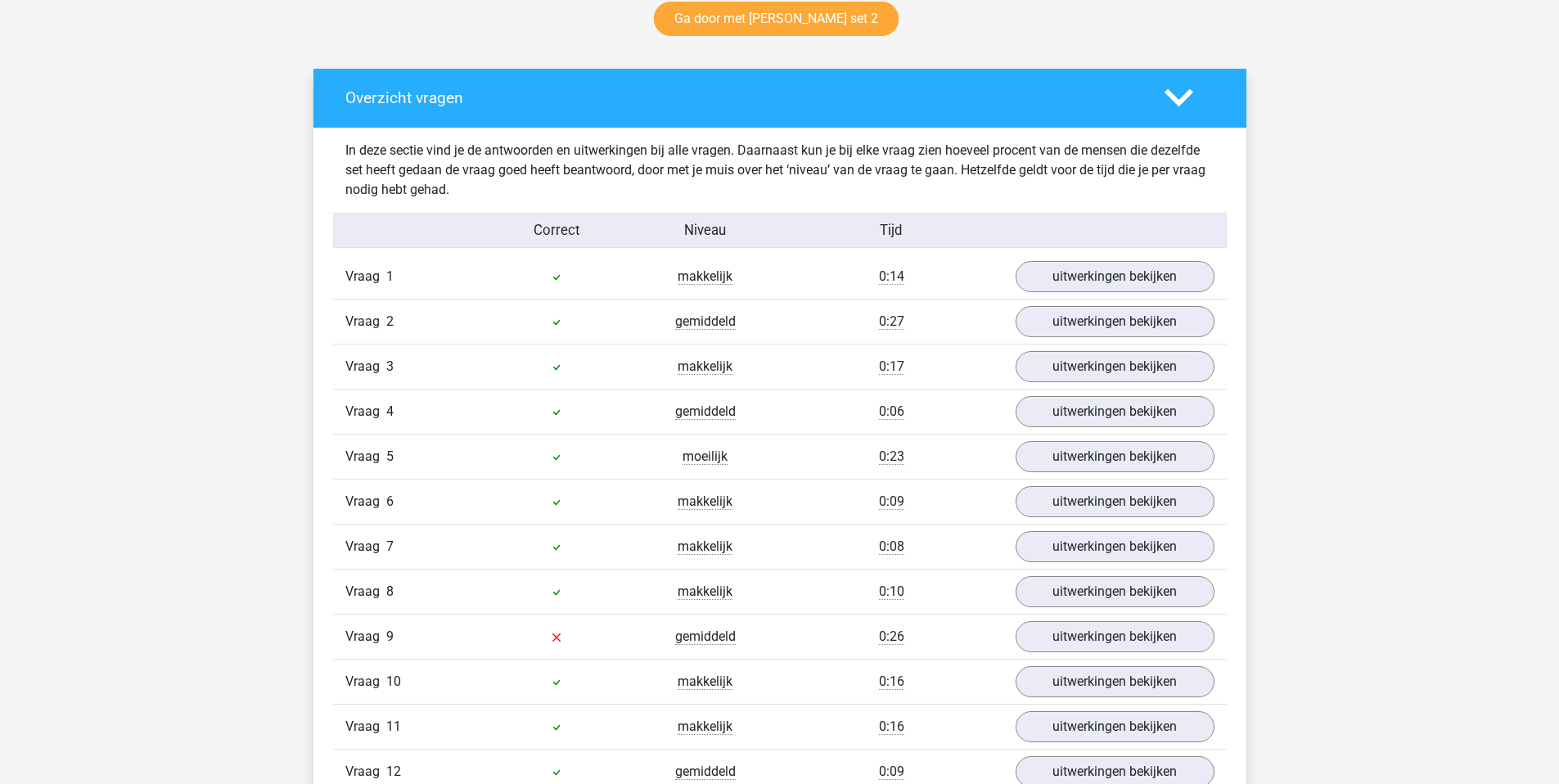 scroll, scrollTop: 967, scrollLeft: 0, axis: vertical 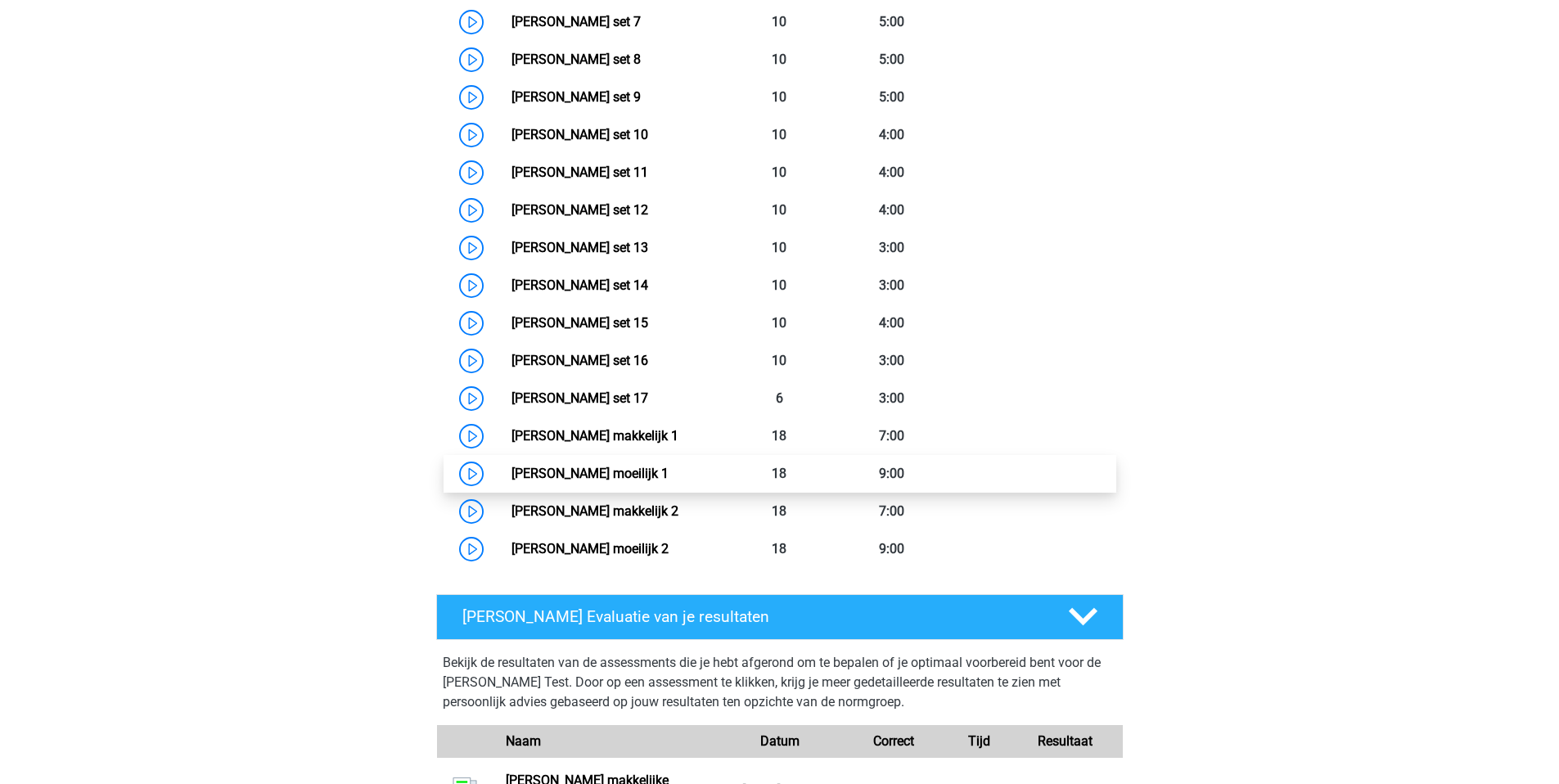 click on "[PERSON_NAME]
moeilijk 1" at bounding box center (590, 473) 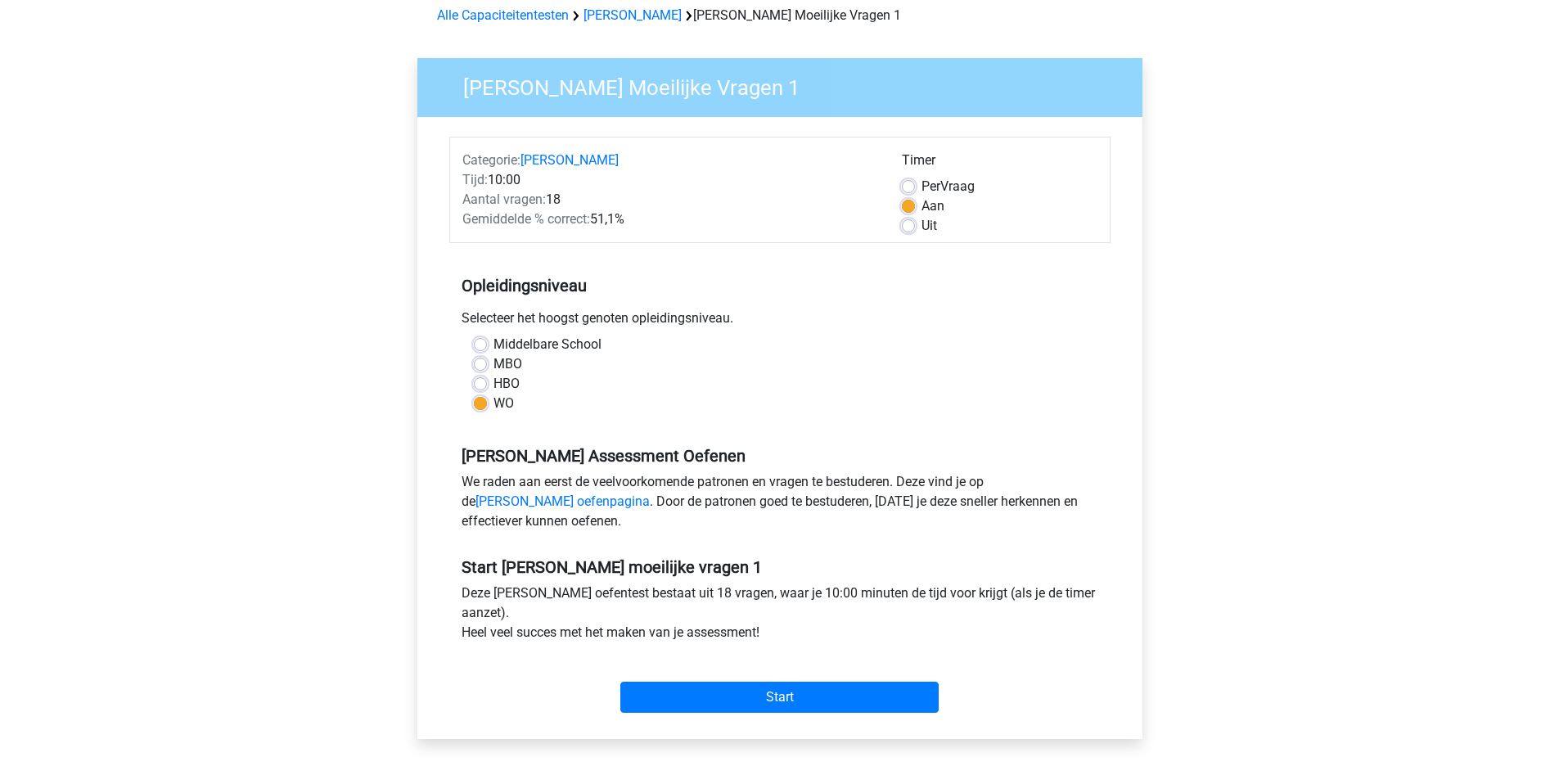 scroll, scrollTop: 480, scrollLeft: 0, axis: vertical 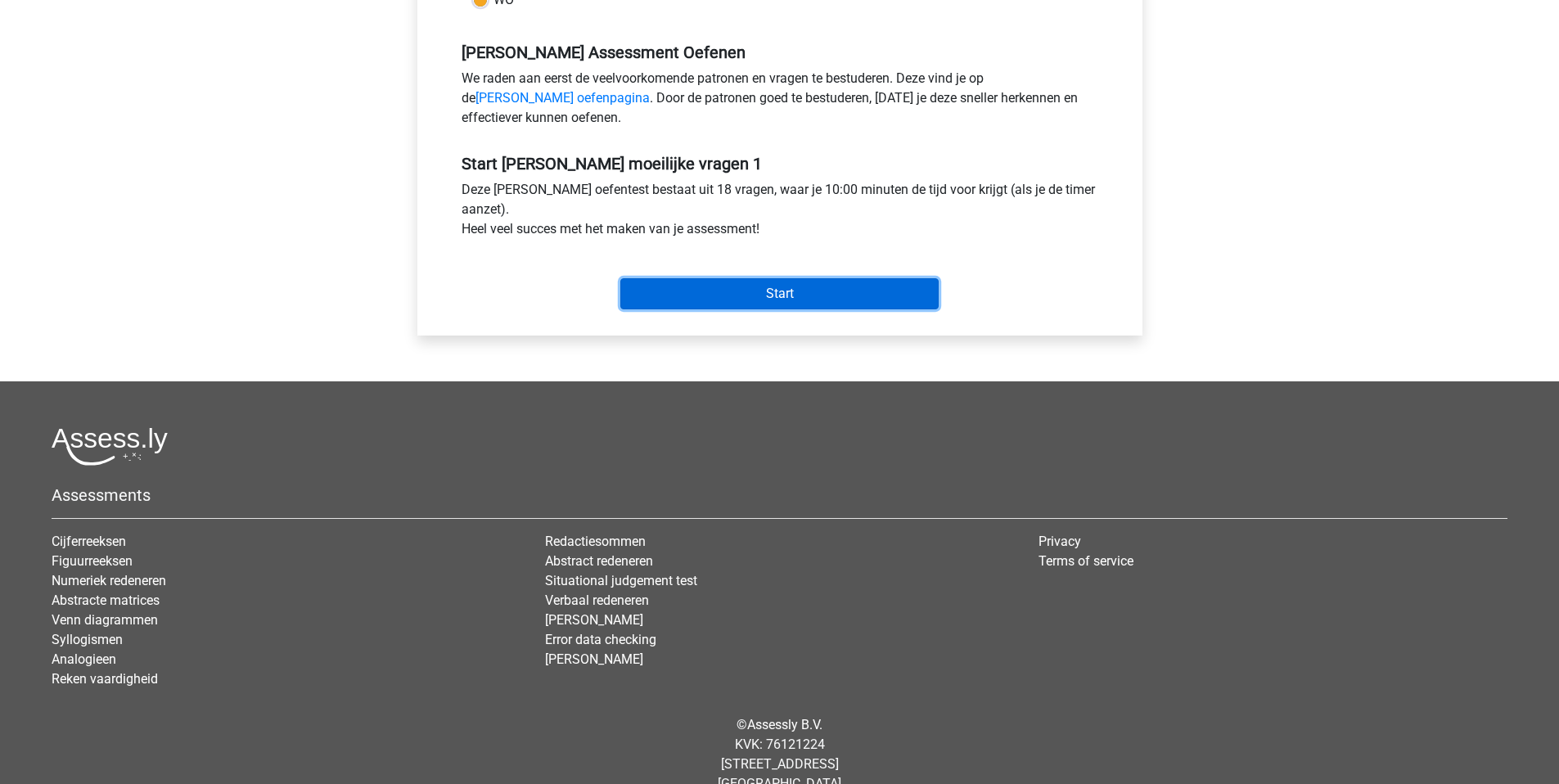 click on "Start" at bounding box center (779, 294) 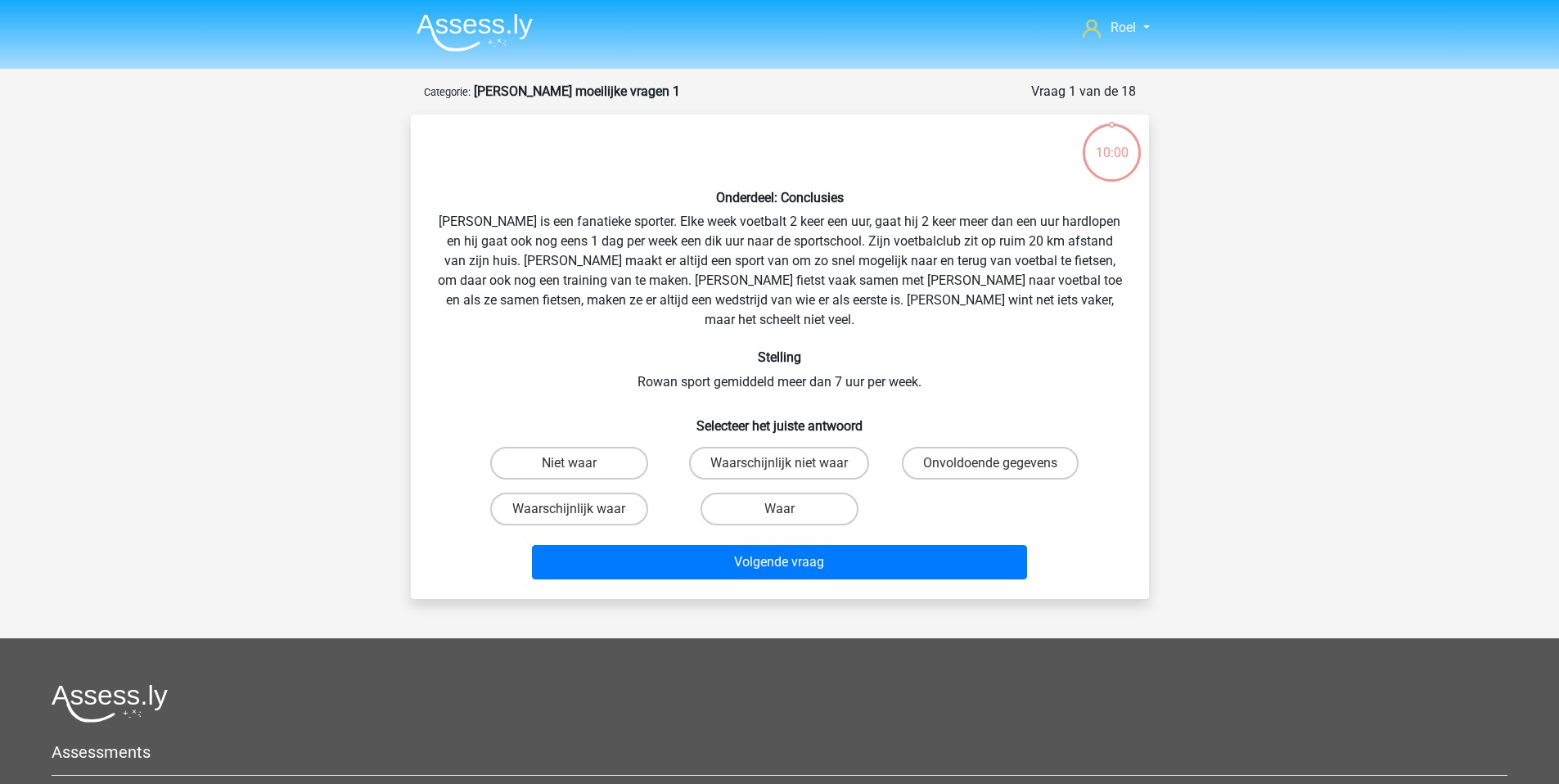 scroll, scrollTop: 0, scrollLeft: 0, axis: both 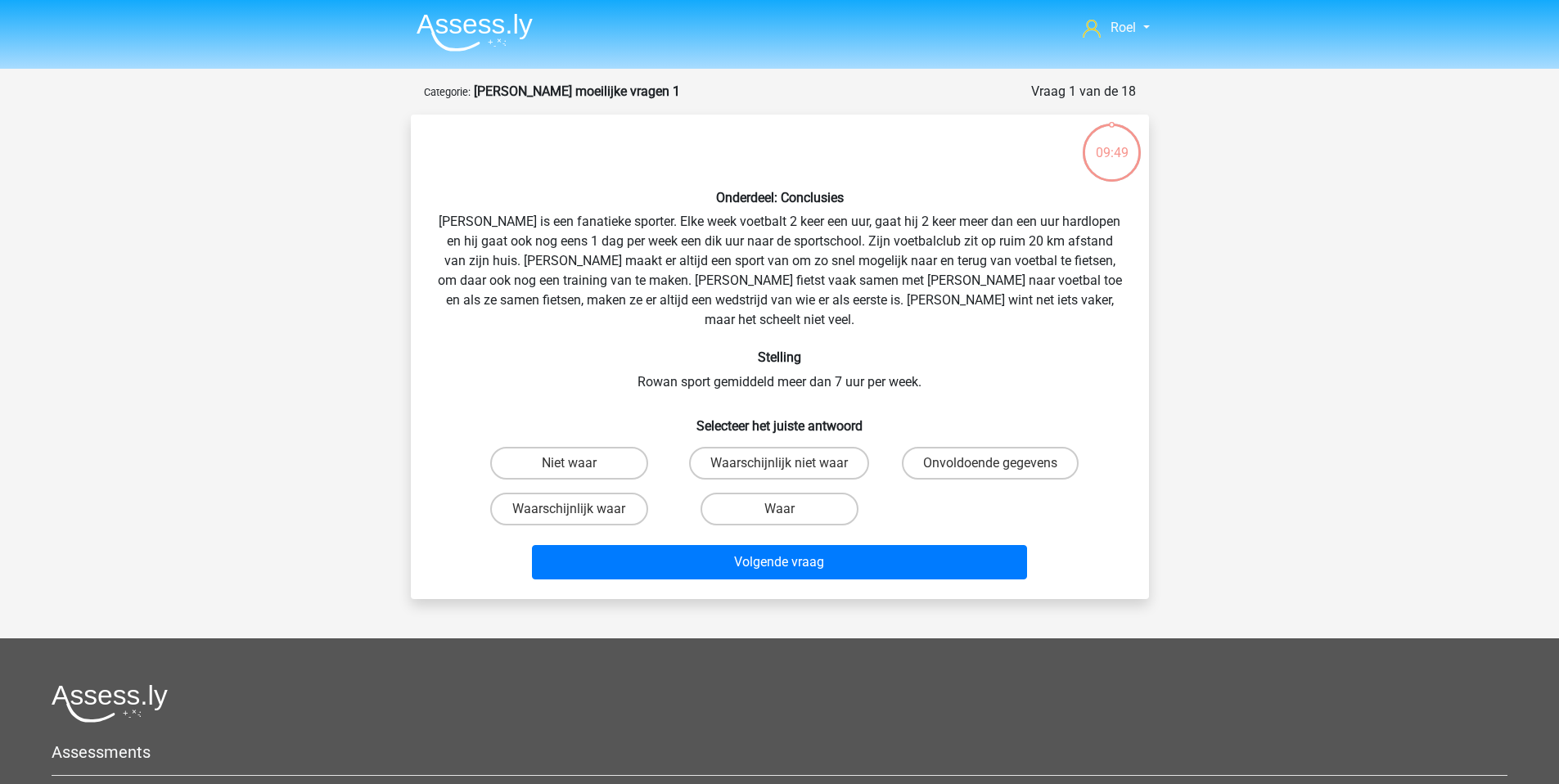 click on "Onderdeel: Conclusies Rowan is een fanatieke sporter. Elke week voetbalt 2 keer een uur, gaat hij 2 keer meer dan een uur hardlopen en hij gaat ook nog eens 1 dag per week een dik uur naar de sportschool. Zijn voetbalclub zit op ruim 20 km afstand van zijn huis. [PERSON_NAME] maakt er altijd een sport van om zo snel mogelijk naar en terug van voetbal te fietsen, om daar ook nog een training van te maken. [PERSON_NAME] fietst vaak samen met [PERSON_NAME] naar voetbal toe en als ze samen fietsen, maken ze er altijd een wedstrijd van wie er als eerste is. [PERSON_NAME] wint net iets vaker, maar het scheelt niet veel. Stelling Rowan sport gemiddeld meer dan 7 uur per week.
Selecteer het juiste antwoord" at bounding box center [780, 357] 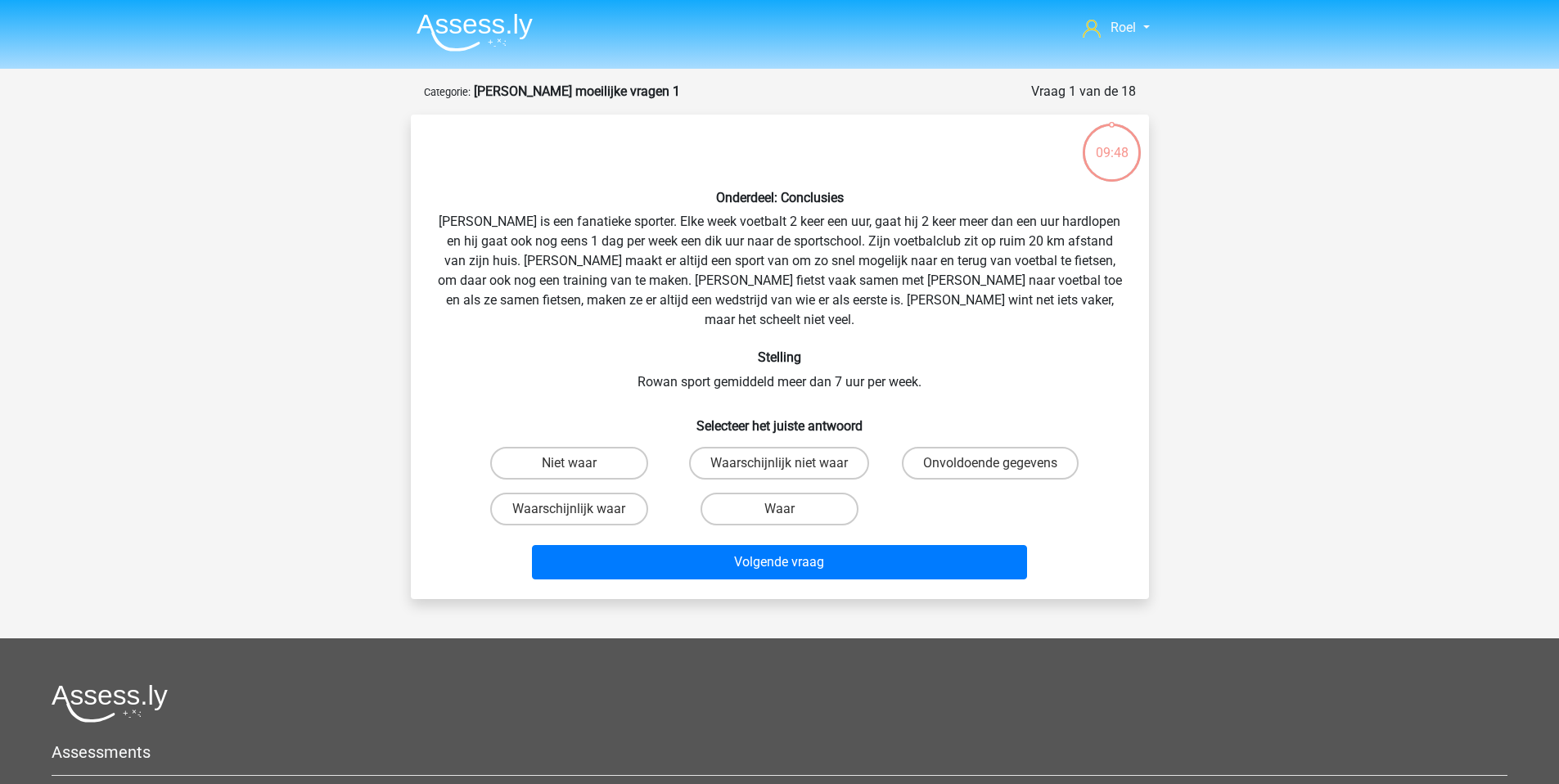 click on "Onderdeel: Conclusies Rowan is een fanatieke sporter. Elke week voetbalt 2 keer een uur, gaat hij 2 keer meer dan een uur hardlopen en hij gaat ook nog eens 1 dag per week een dik uur naar de sportschool. Zijn voetbalclub zit op ruim 20 km afstand van zijn huis. [PERSON_NAME] maakt er altijd een sport van om zo snel mogelijk naar en terug van voetbal te fietsen, om daar ook nog een training van te maken. [PERSON_NAME] fietst vaak samen met [PERSON_NAME] naar voetbal toe en als ze samen fietsen, maken ze er altijd een wedstrijd van wie er als eerste is. [PERSON_NAME] wint net iets vaker, maar het scheelt niet veel. Stelling Rowan sport gemiddeld meer dan 7 uur per week.
Selecteer het juiste antwoord" at bounding box center [780, 357] 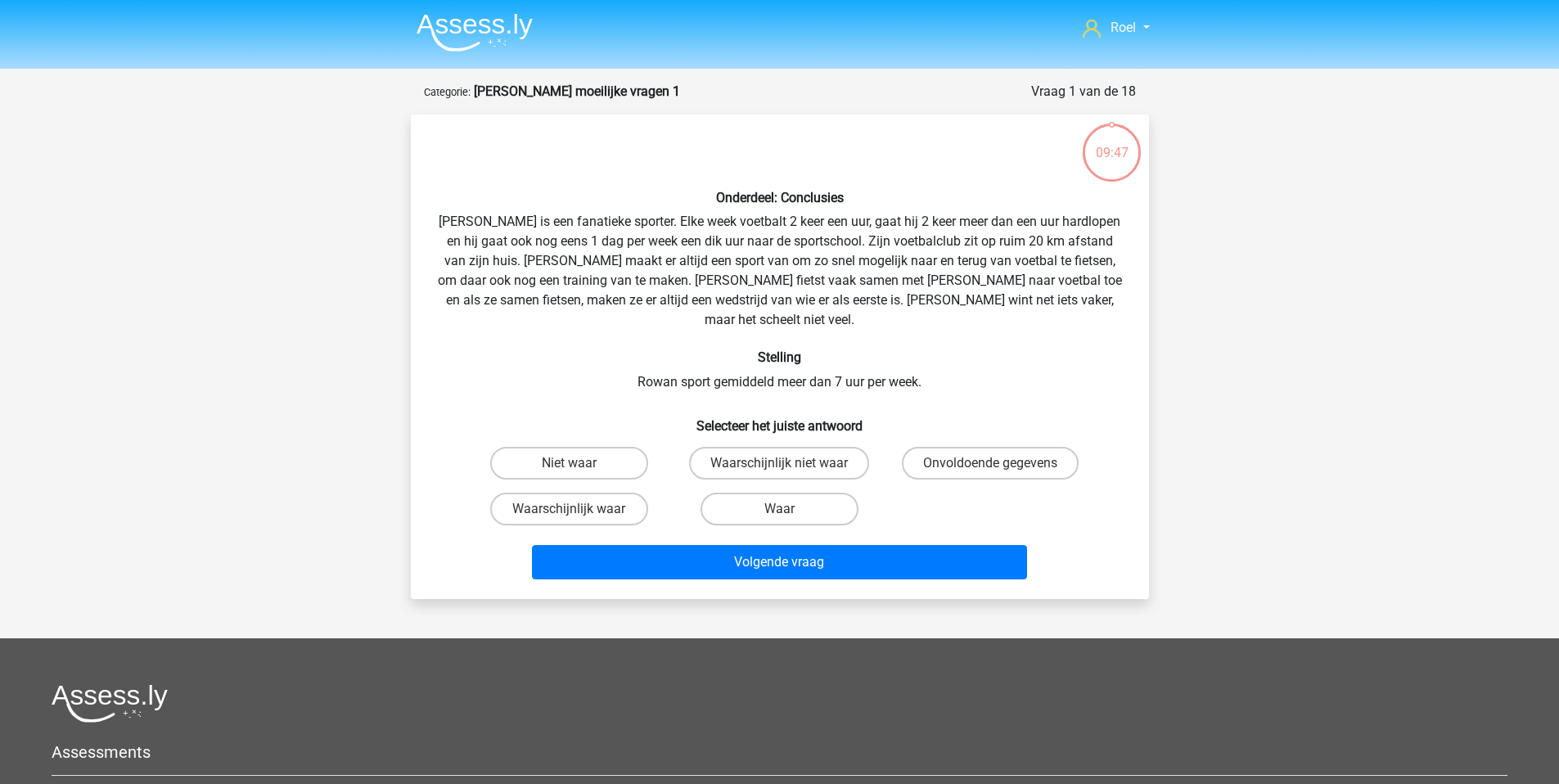 click on "Onderdeel: Conclusies Rowan is een fanatieke sporter. Elke week voetbalt 2 keer een uur, gaat hij 2 keer meer dan een uur hardlopen en hij gaat ook nog eens 1 dag per week een dik uur naar de sportschool. Zijn voetbalclub zit op ruim 20 km afstand van zijn huis. [PERSON_NAME] maakt er altijd een sport van om zo snel mogelijk naar en terug van voetbal te fietsen, om daar ook nog een training van te maken. [PERSON_NAME] fietst vaak samen met [PERSON_NAME] naar voetbal toe en als ze samen fietsen, maken ze er altijd een wedstrijd van wie er als eerste is. [PERSON_NAME] wint net iets vaker, maar het scheelt niet veel. Stelling Rowan sport gemiddeld meer dan 7 uur per week.
Selecteer het juiste antwoord" at bounding box center (780, 357) 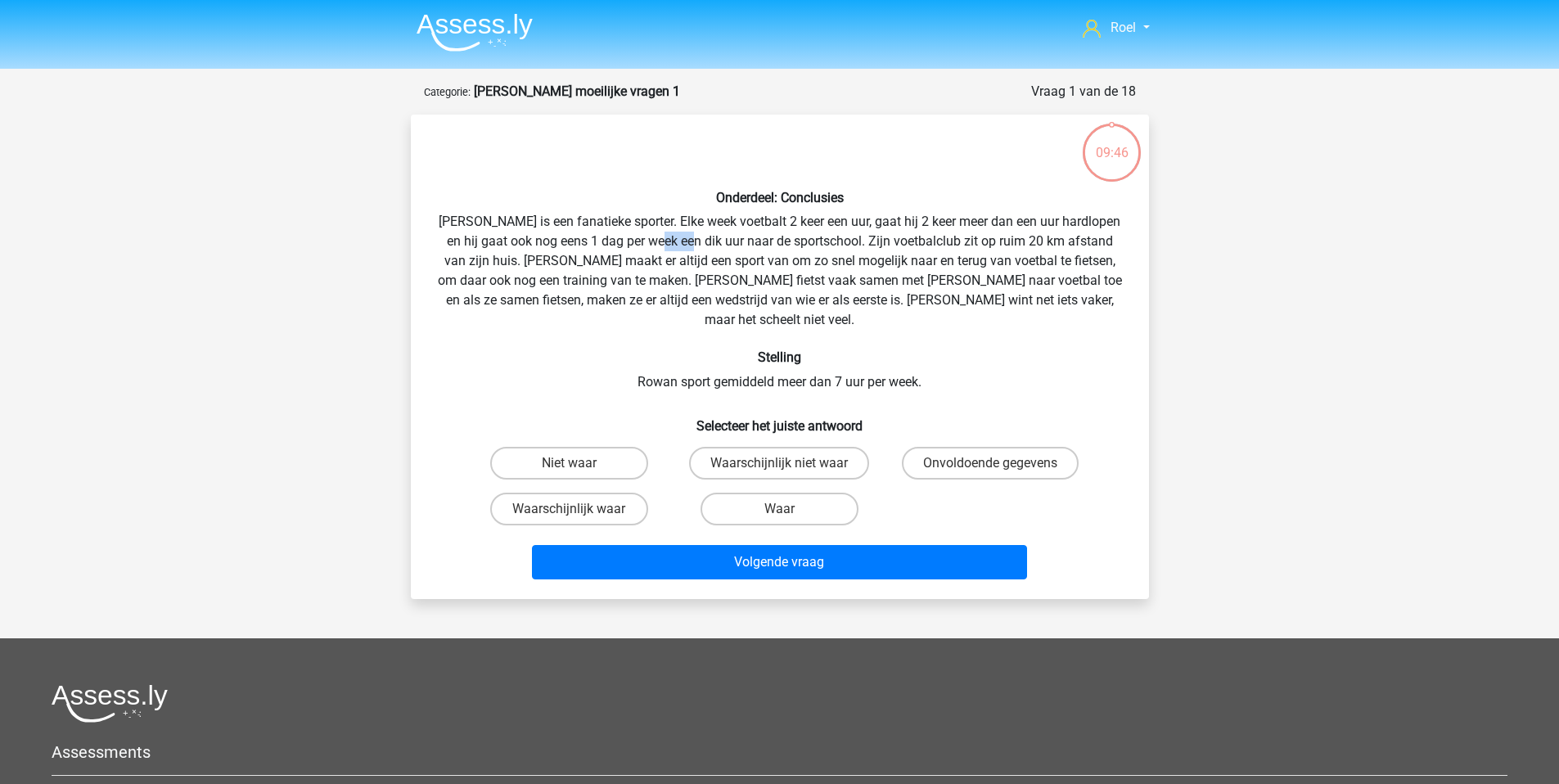 drag, startPoint x: 669, startPoint y: 237, endPoint x: 736, endPoint y: 250, distance: 68.24954 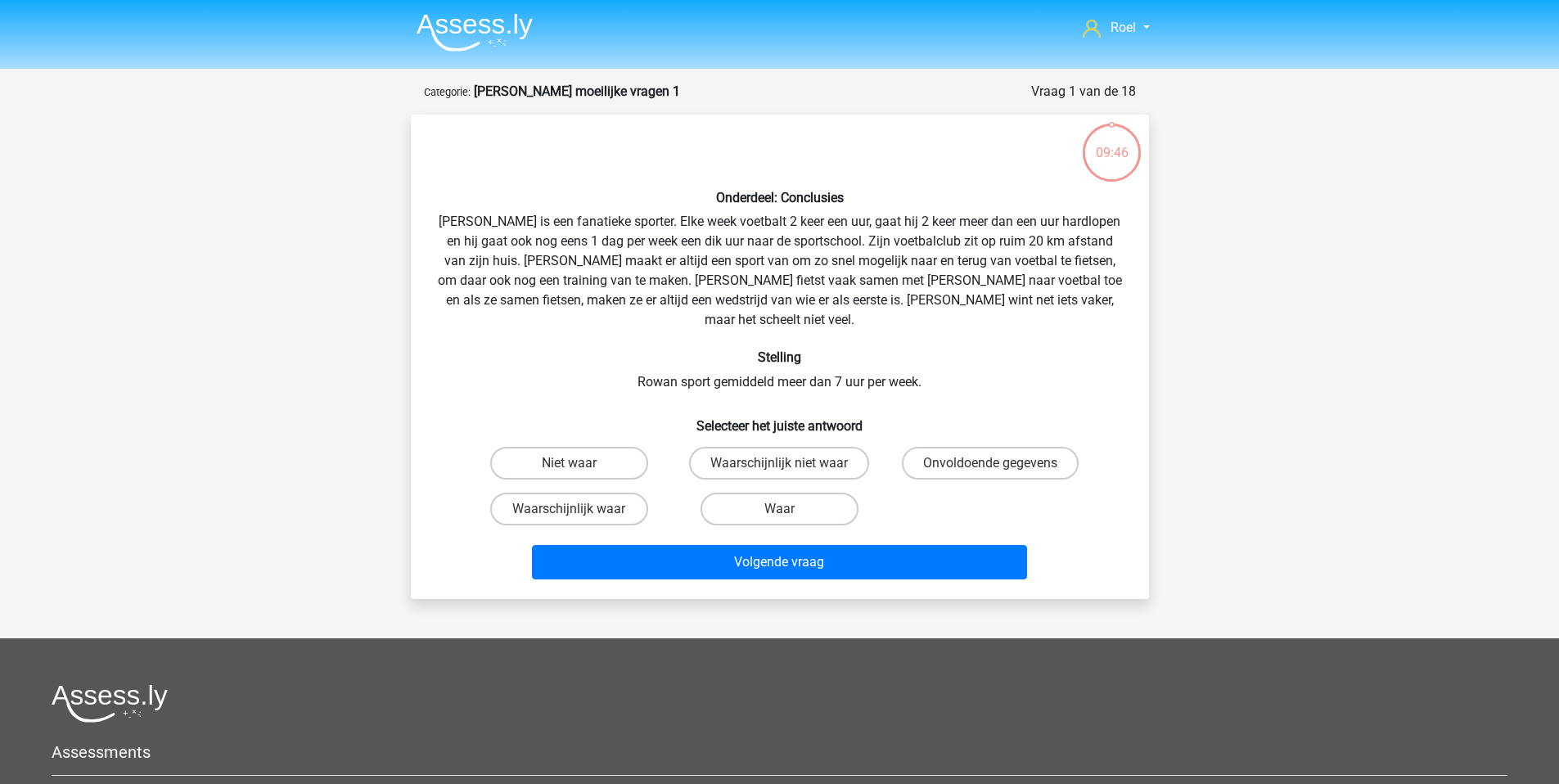 click on "Onderdeel: Conclusies Rowan is een fanatieke sporter. Elke week voetbalt 2 keer een uur, gaat hij 2 keer meer dan een uur hardlopen en hij gaat ook nog eens 1 dag per week een dik uur naar de sportschool. Zijn voetbalclub zit op ruim 20 km afstand van zijn huis. [PERSON_NAME] maakt er altijd een sport van om zo snel mogelijk naar en terug van voetbal te fietsen, om daar ook nog een training van te maken. [PERSON_NAME] fietst vaak samen met [PERSON_NAME] naar voetbal toe en als ze samen fietsen, maken ze er altijd een wedstrijd van wie er als eerste is. [PERSON_NAME] wint net iets vaker, maar het scheelt niet veel. Stelling Rowan sport gemiddeld meer dan 7 uur per week.
Selecteer het juiste antwoord" at bounding box center (780, 357) 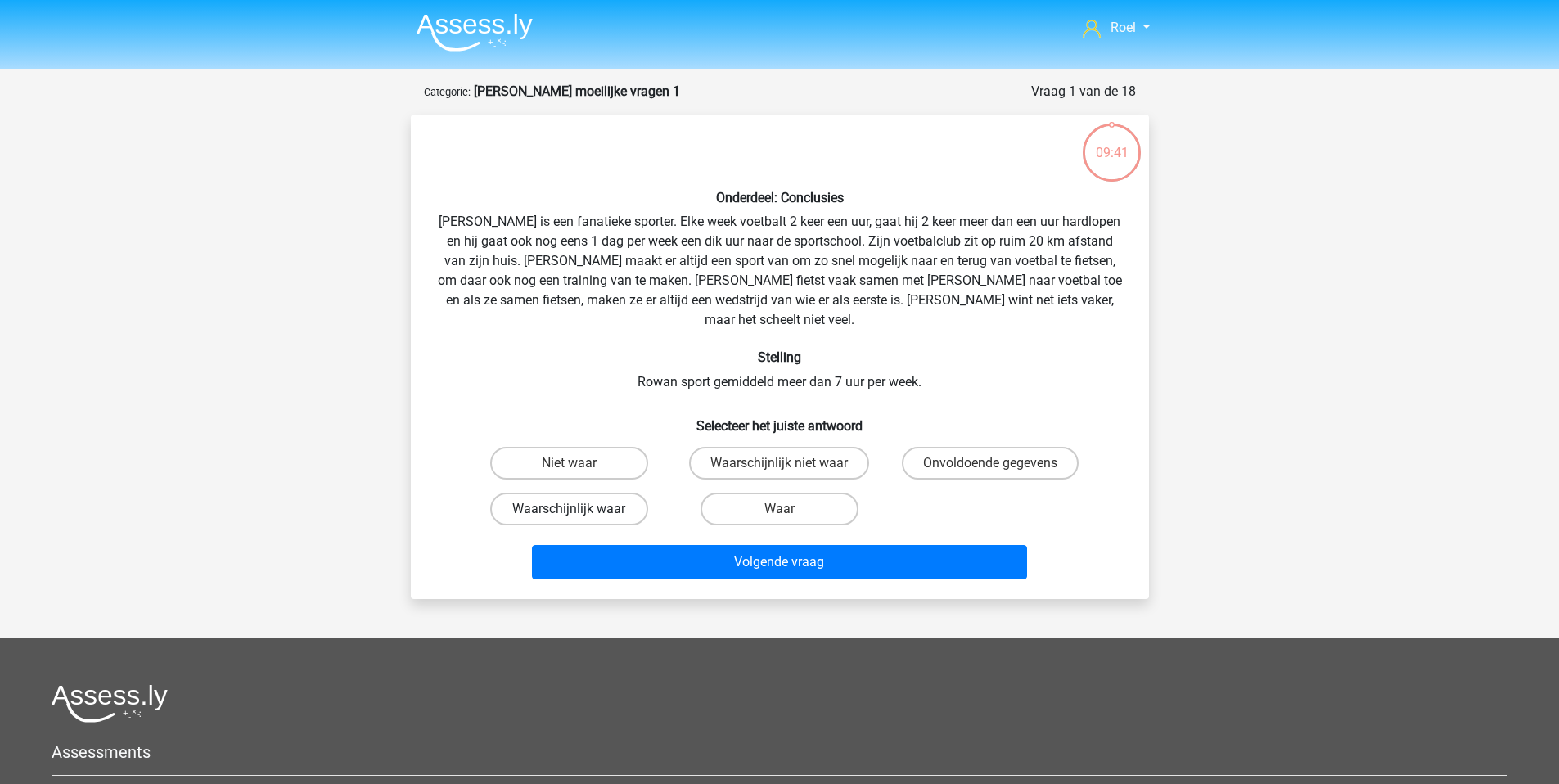 click on "Waarschijnlijk waar" at bounding box center [569, 509] 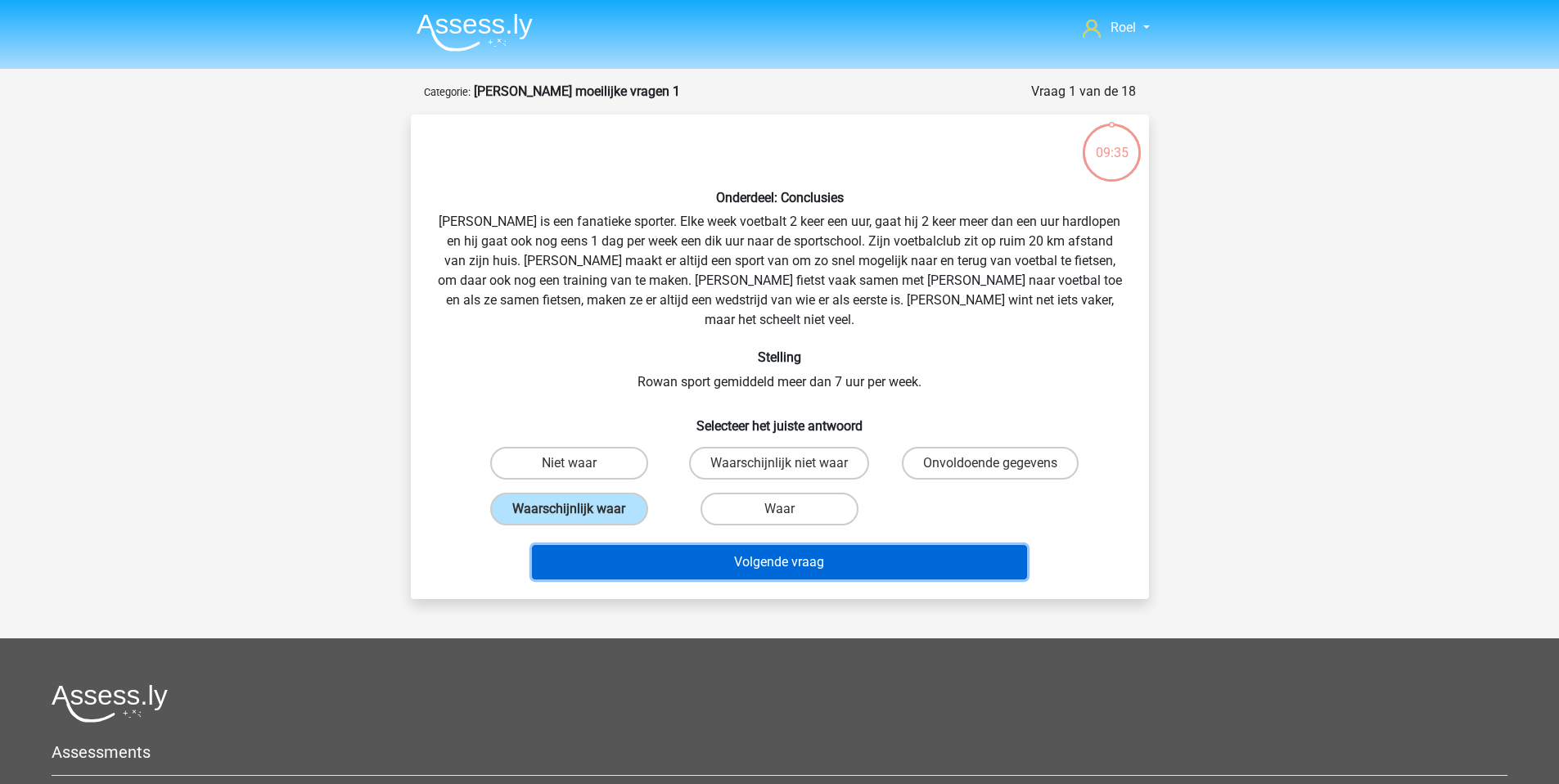 click on "Volgende vraag" at bounding box center [779, 562] 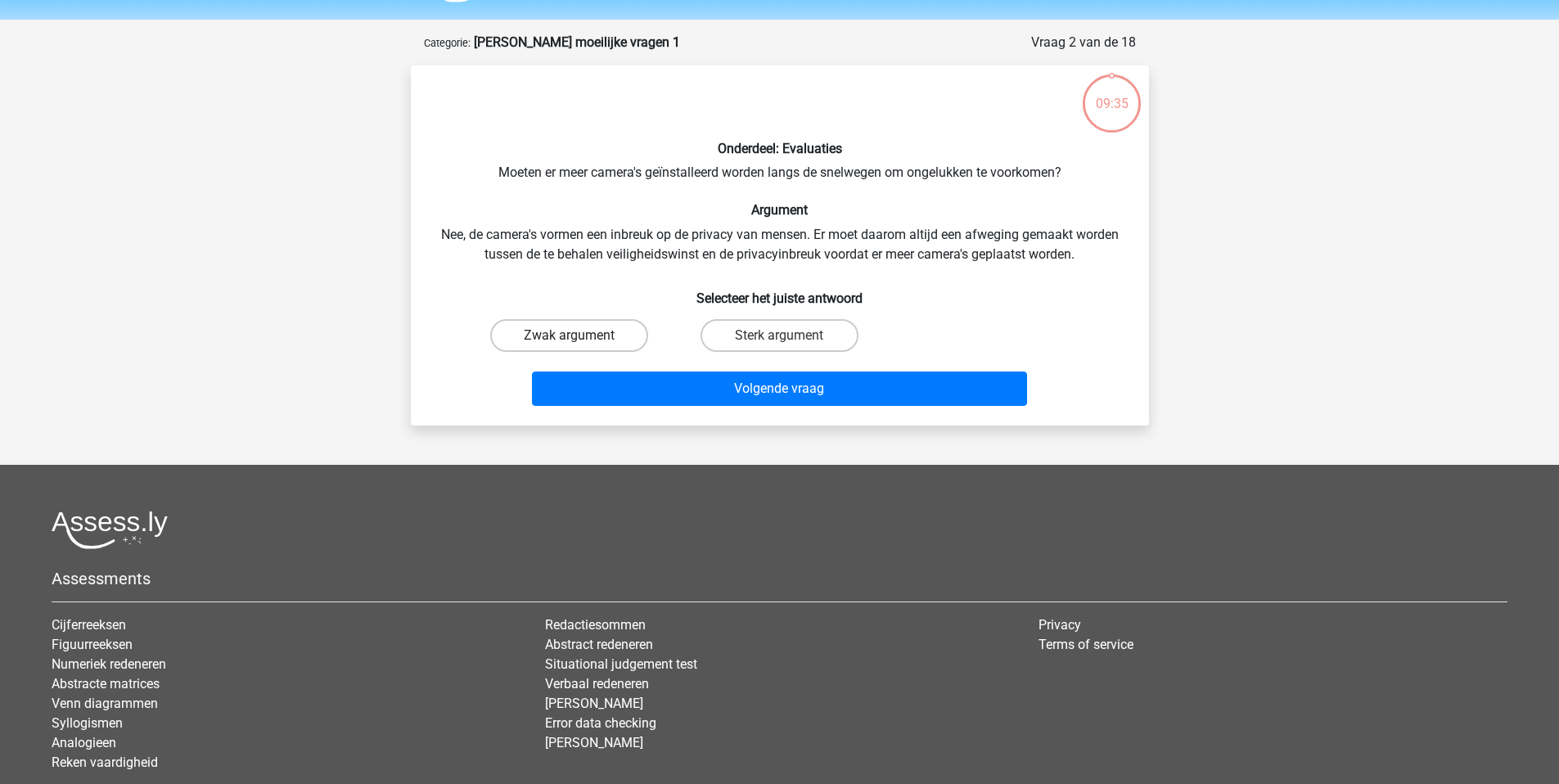 scroll, scrollTop: 82, scrollLeft: 0, axis: vertical 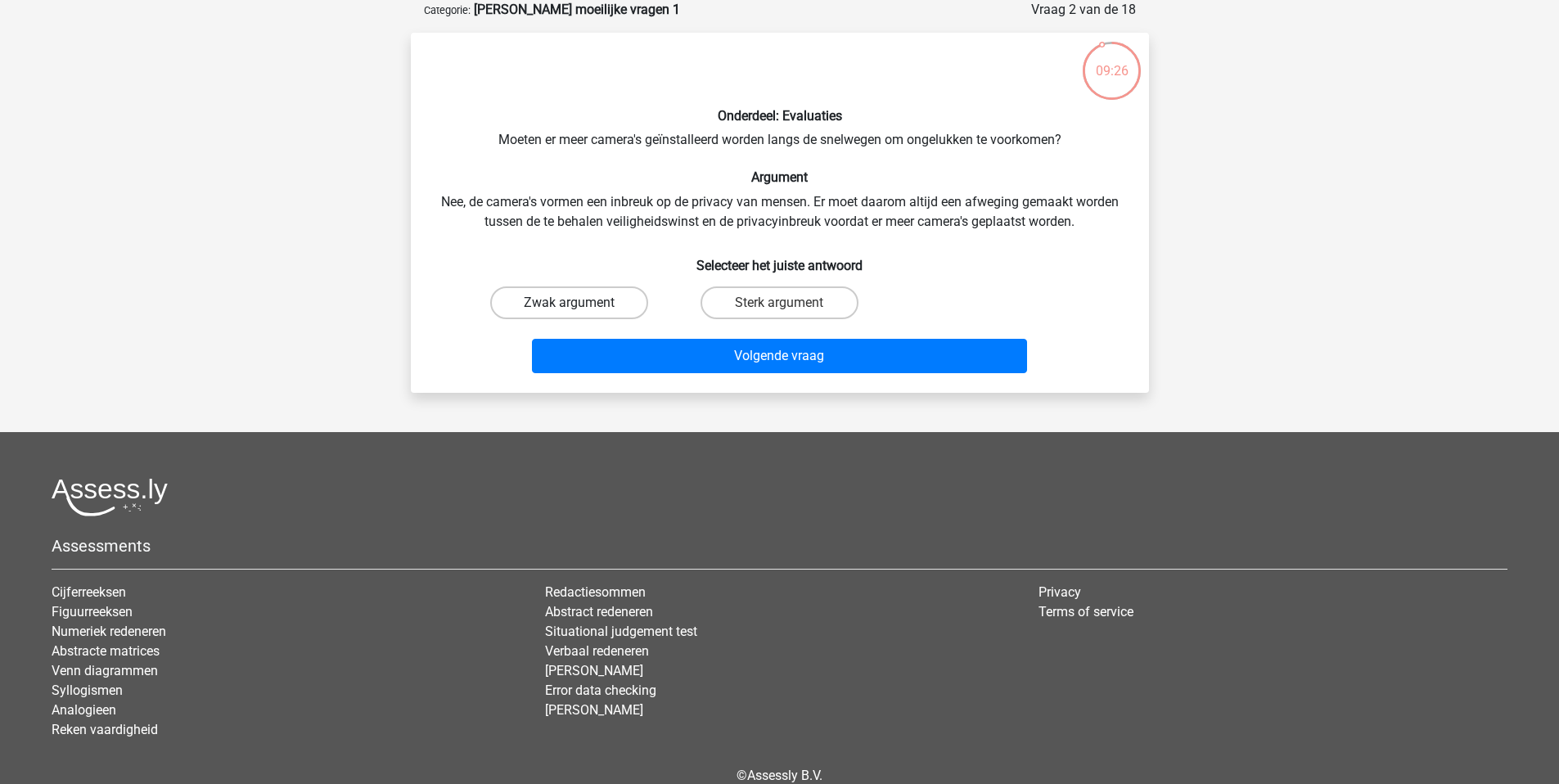 click on "Zwak argument" at bounding box center [569, 303] 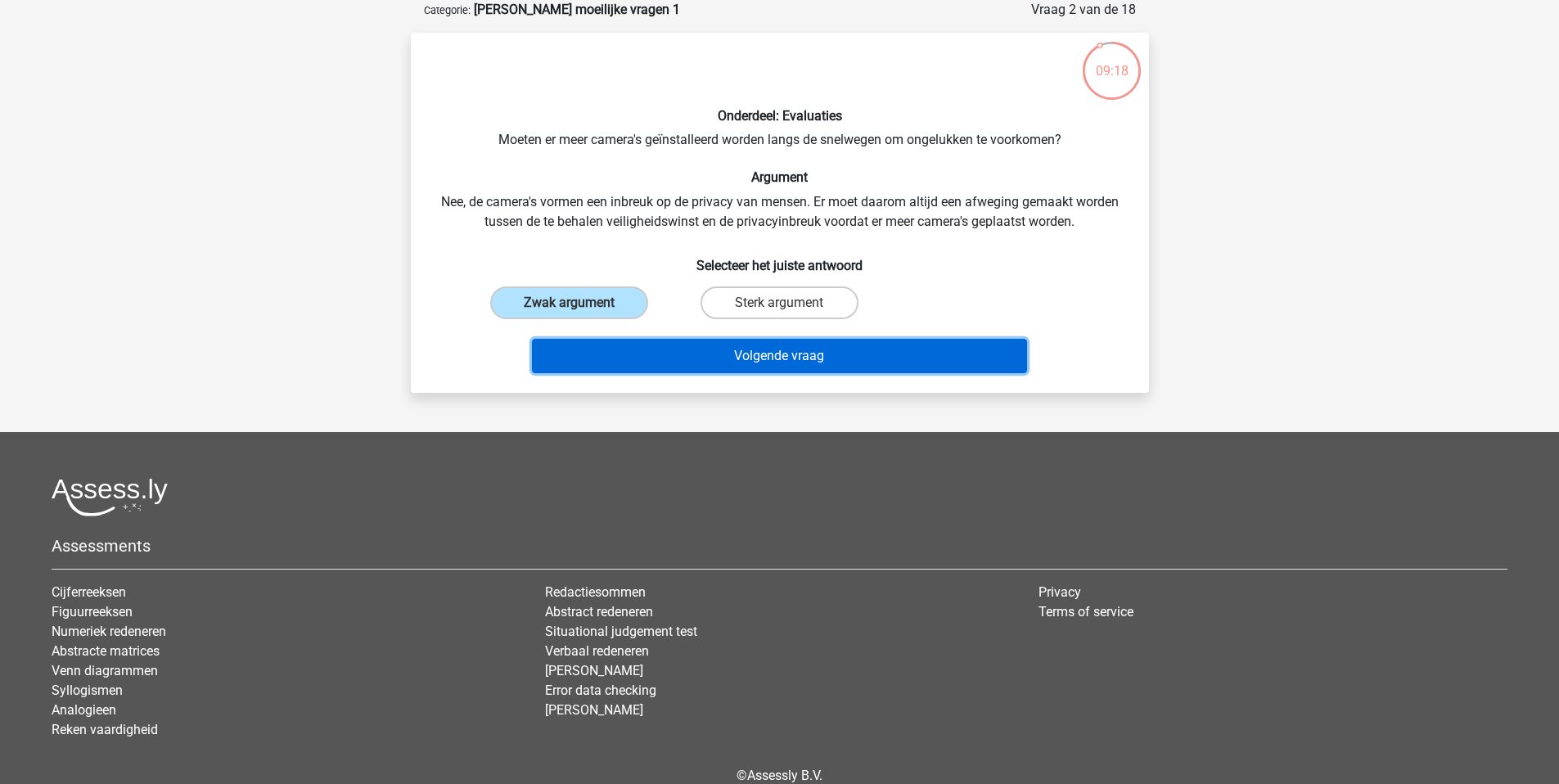 click on "Volgende vraag" at bounding box center (779, 356) 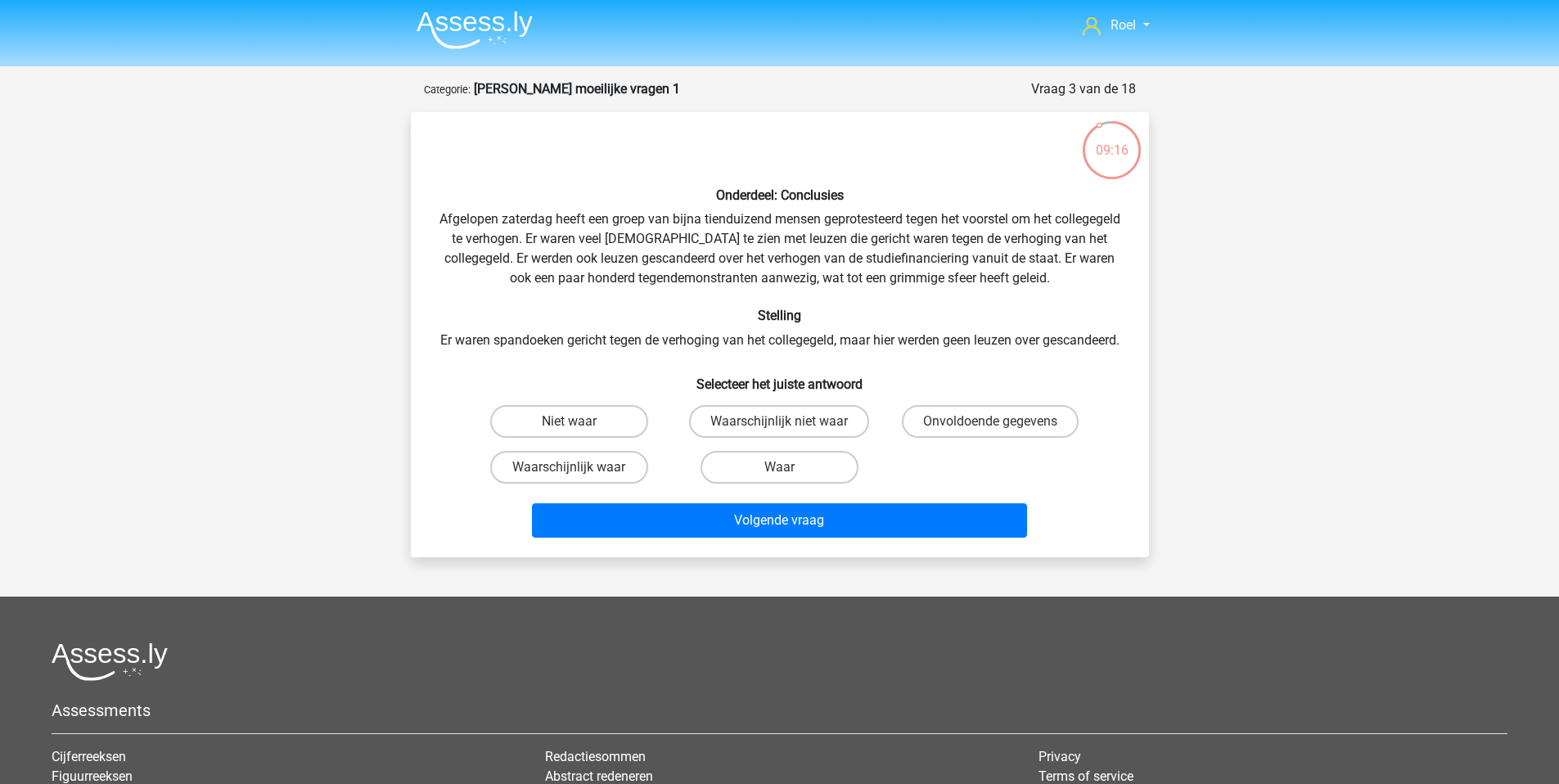 scroll, scrollTop: 3, scrollLeft: 0, axis: vertical 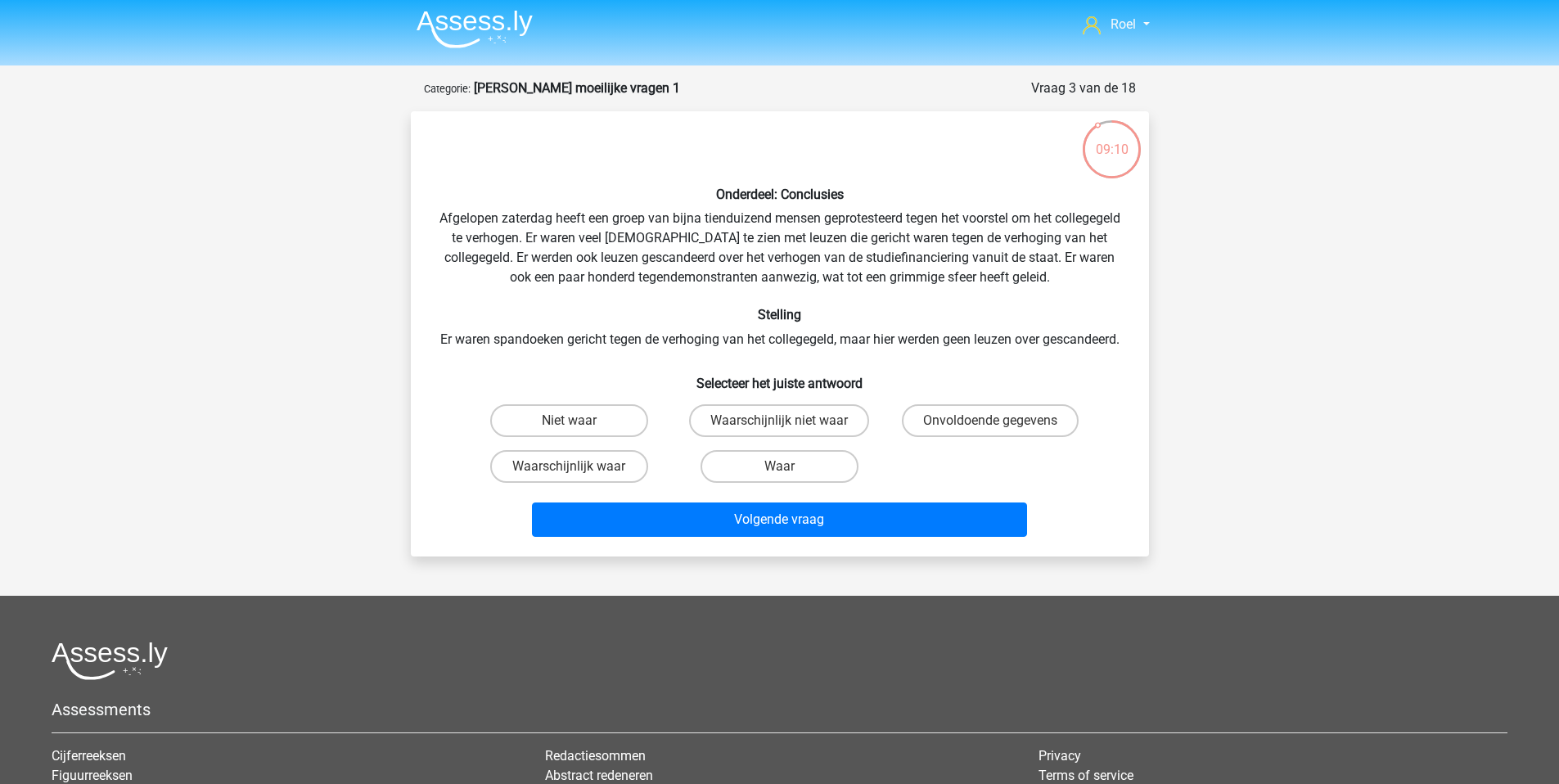 click on "Onderdeel: Conclusies Afgelopen zaterdag heeft een groep van bijna tienduizend mensen geprotesteerd tegen het voorstel om het collegegeld te verhogen. Er waren veel spandoeken te zien met leuzen die gericht waren tegen de verhoging van het collegegeld. Er werden ook leuzen gescandeerd over het verhogen van de studiefinanciering vanuit de staat. Er waren ook een paar honderd tegendemonstranten aanwezig, wat tot een grimmige sfeer heeft geleid. Stelling Er waren spandoeken gericht tegen de verhoging van het collegegeld, maar hier werden geen leuzen over gescandeerd.
Selecteer het juiste antwoord
Niet waar" at bounding box center [780, 334] 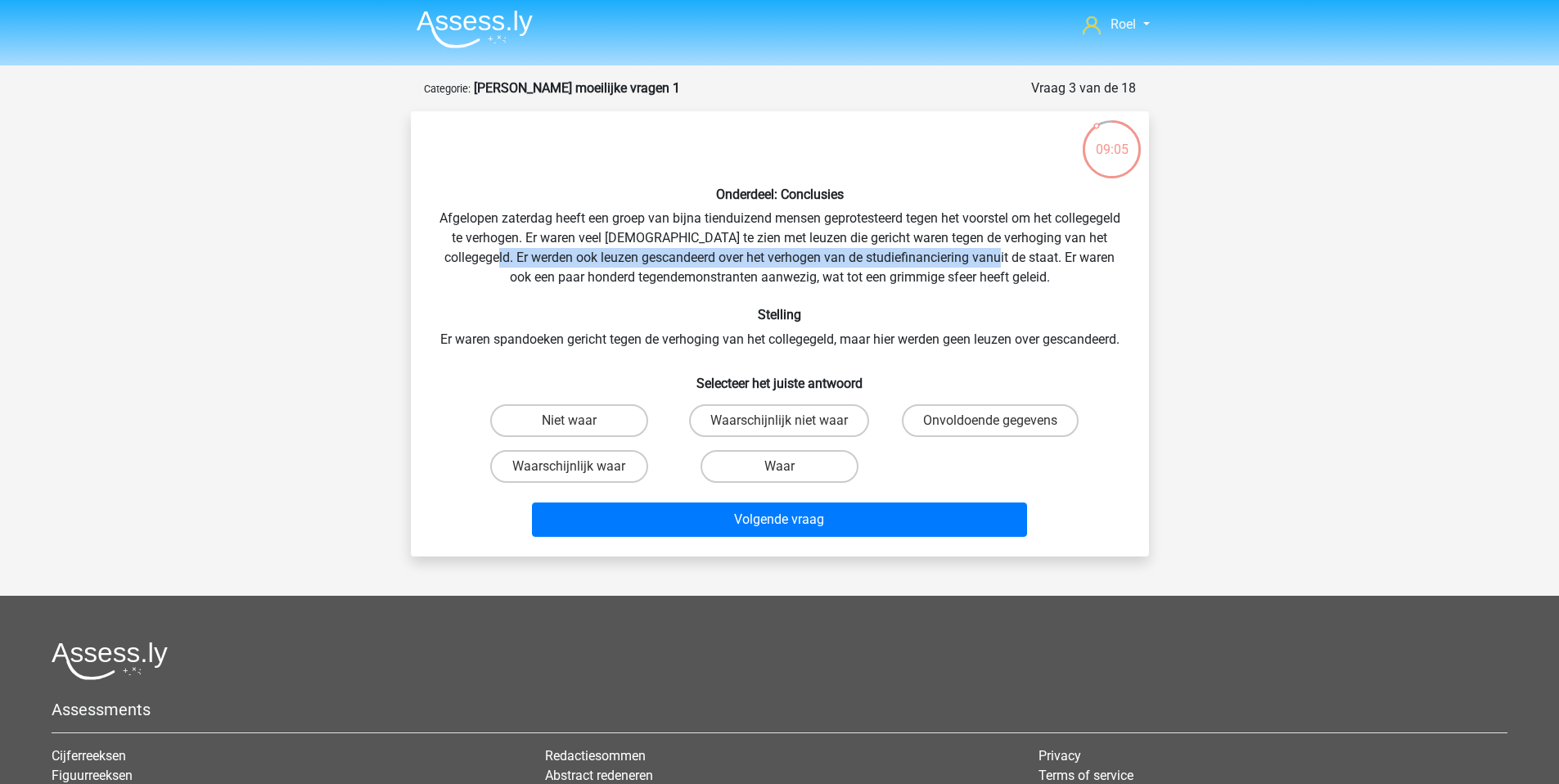 drag, startPoint x: 552, startPoint y: 253, endPoint x: 1041, endPoint y: 259, distance: 489.037 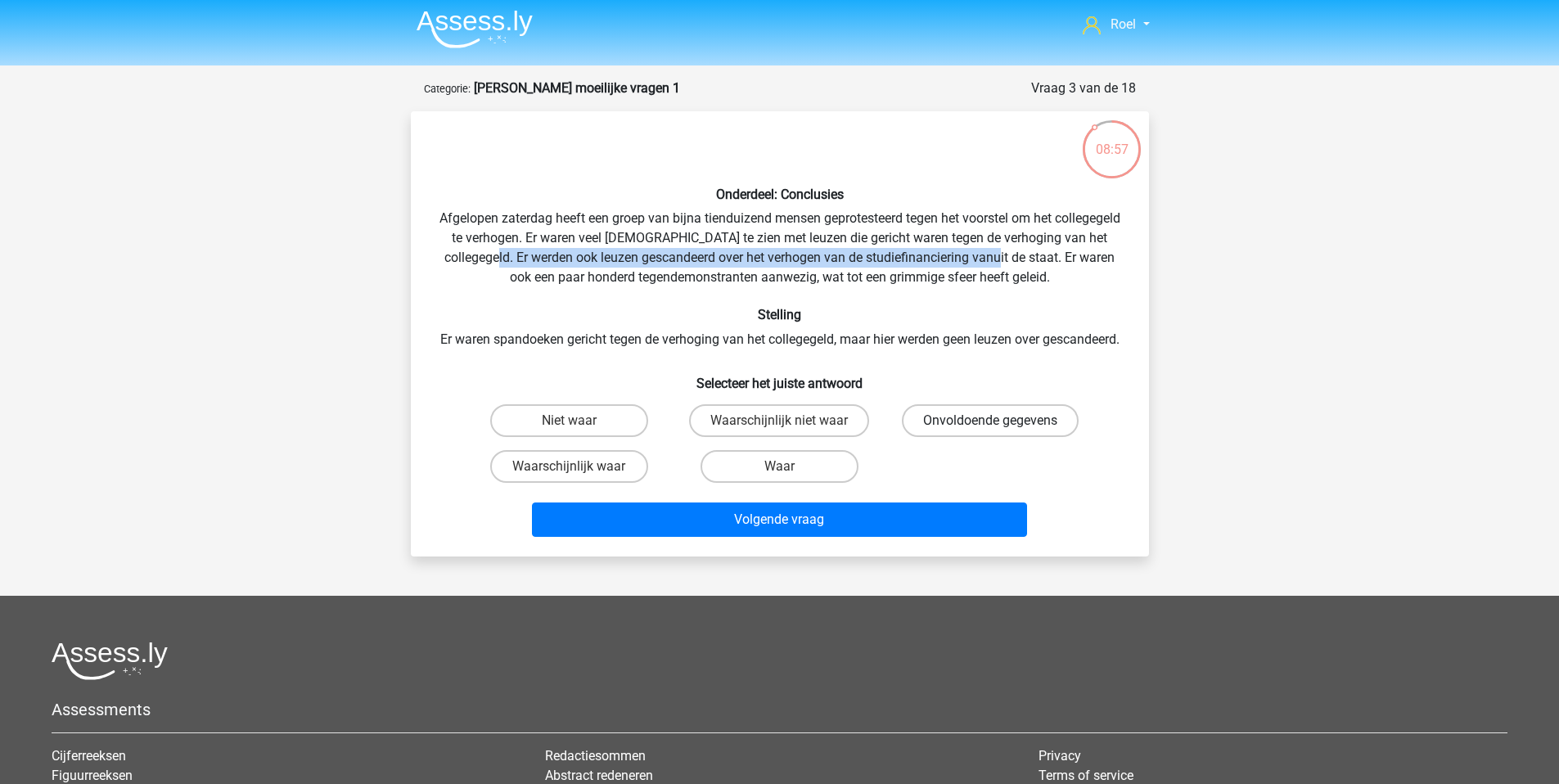 drag, startPoint x: 942, startPoint y: 438, endPoint x: 926, endPoint y: 449, distance: 19.416488 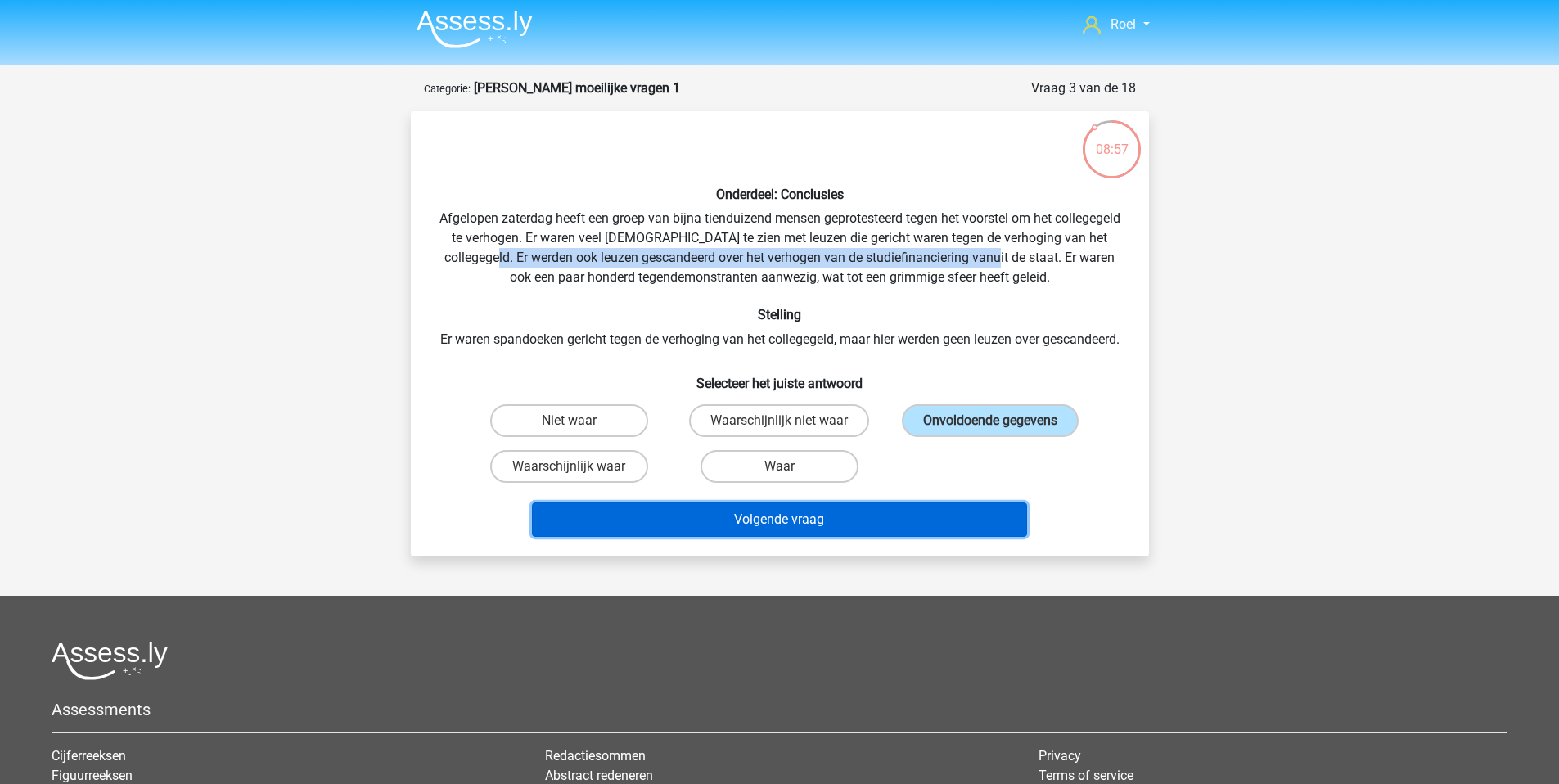 click on "Volgende vraag" at bounding box center (779, 520) 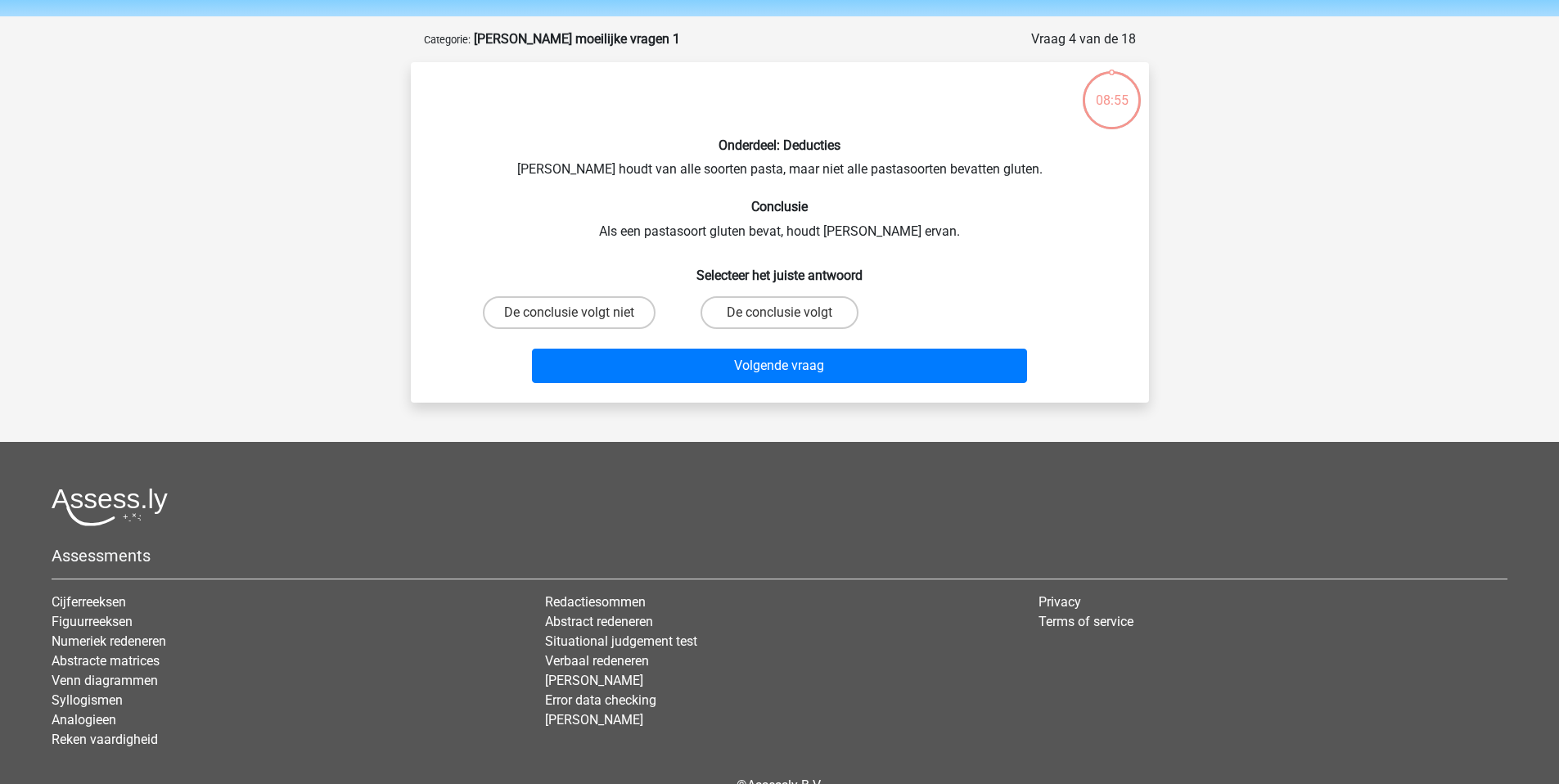 scroll, scrollTop: 82, scrollLeft: 0, axis: vertical 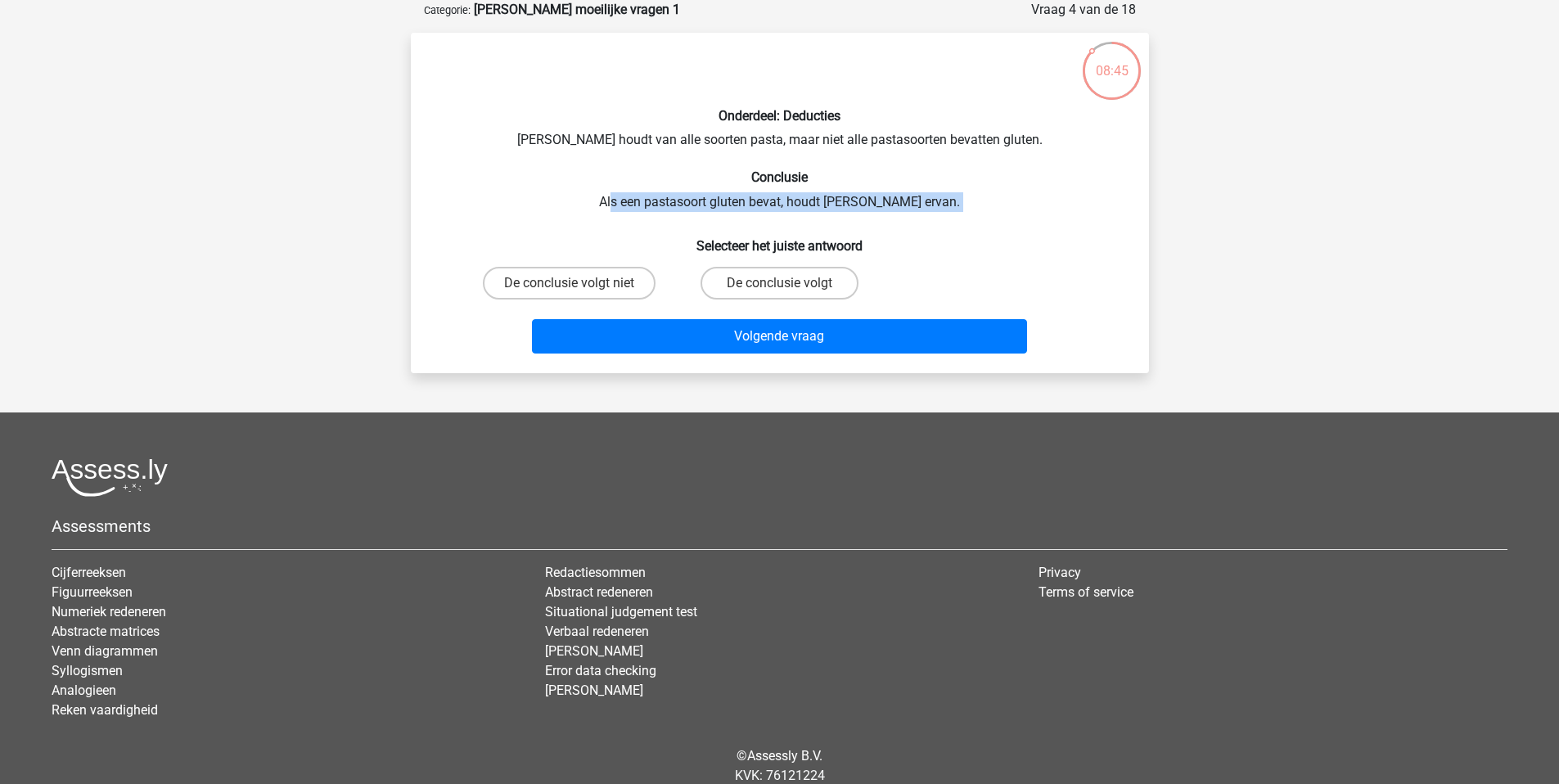 drag, startPoint x: 642, startPoint y: 194, endPoint x: 599, endPoint y: 214, distance: 47.42362 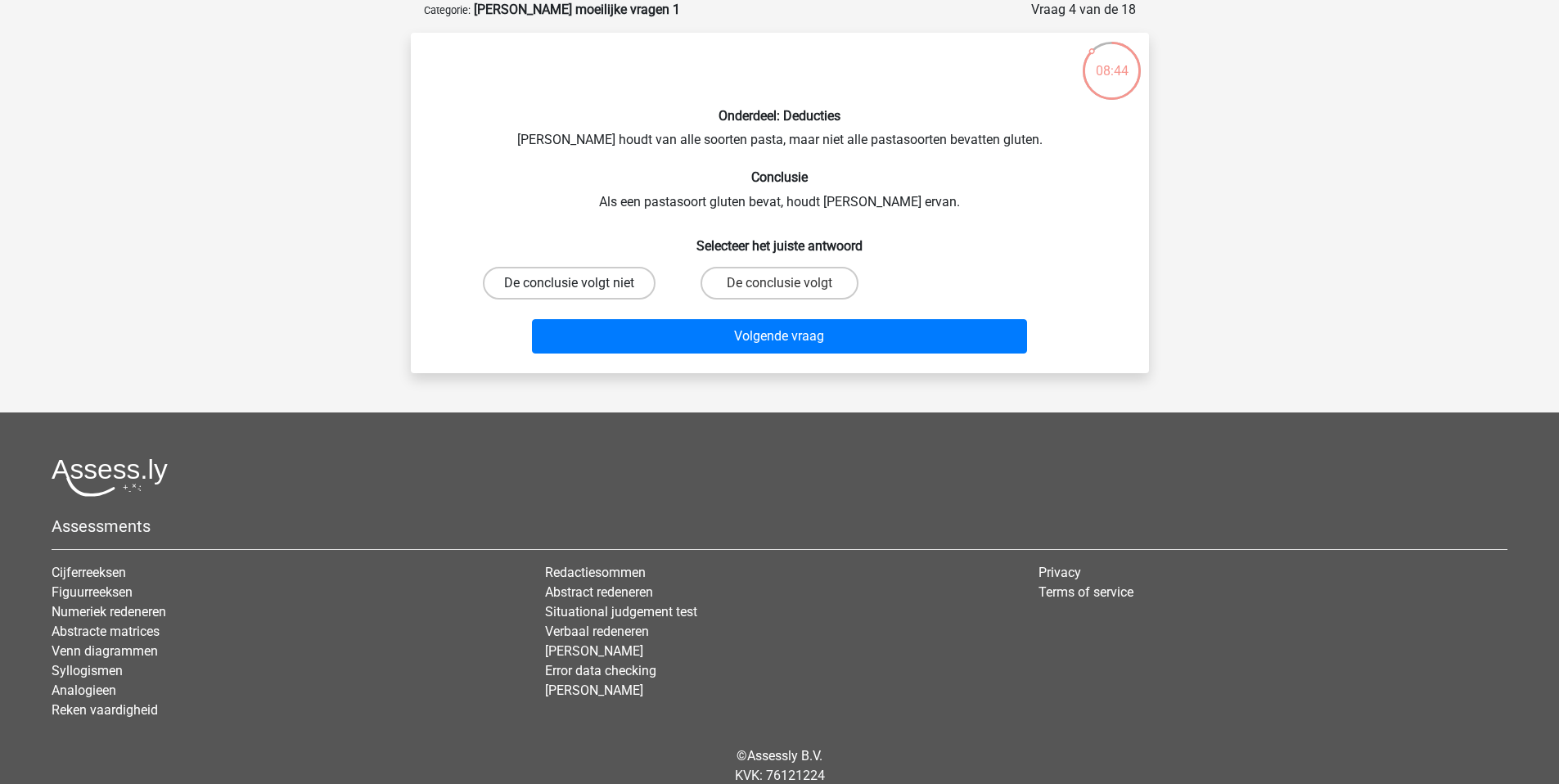 click on "De conclusie volgt niet" at bounding box center [569, 283] 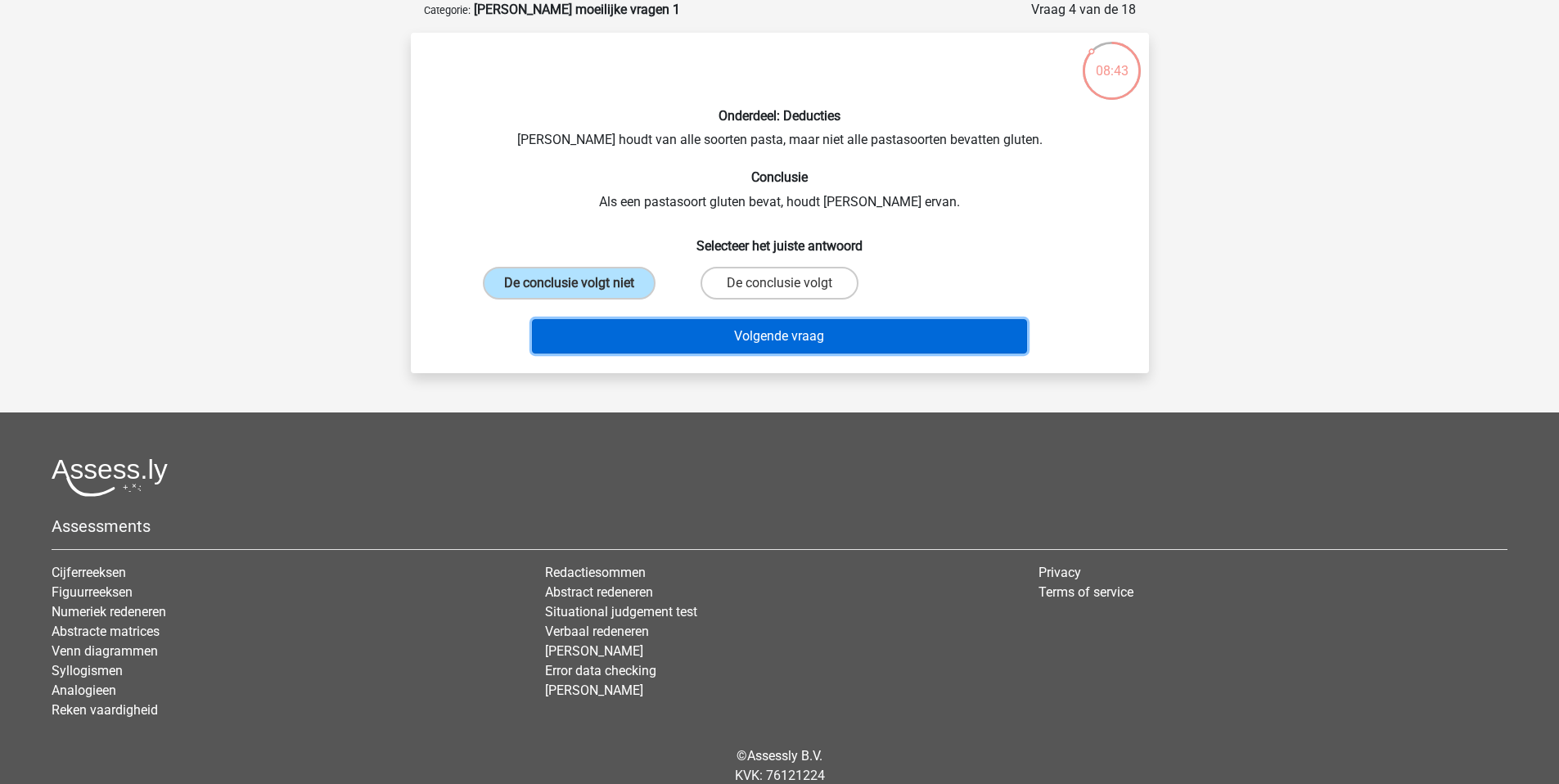 click on "Volgende vraag" at bounding box center (779, 336) 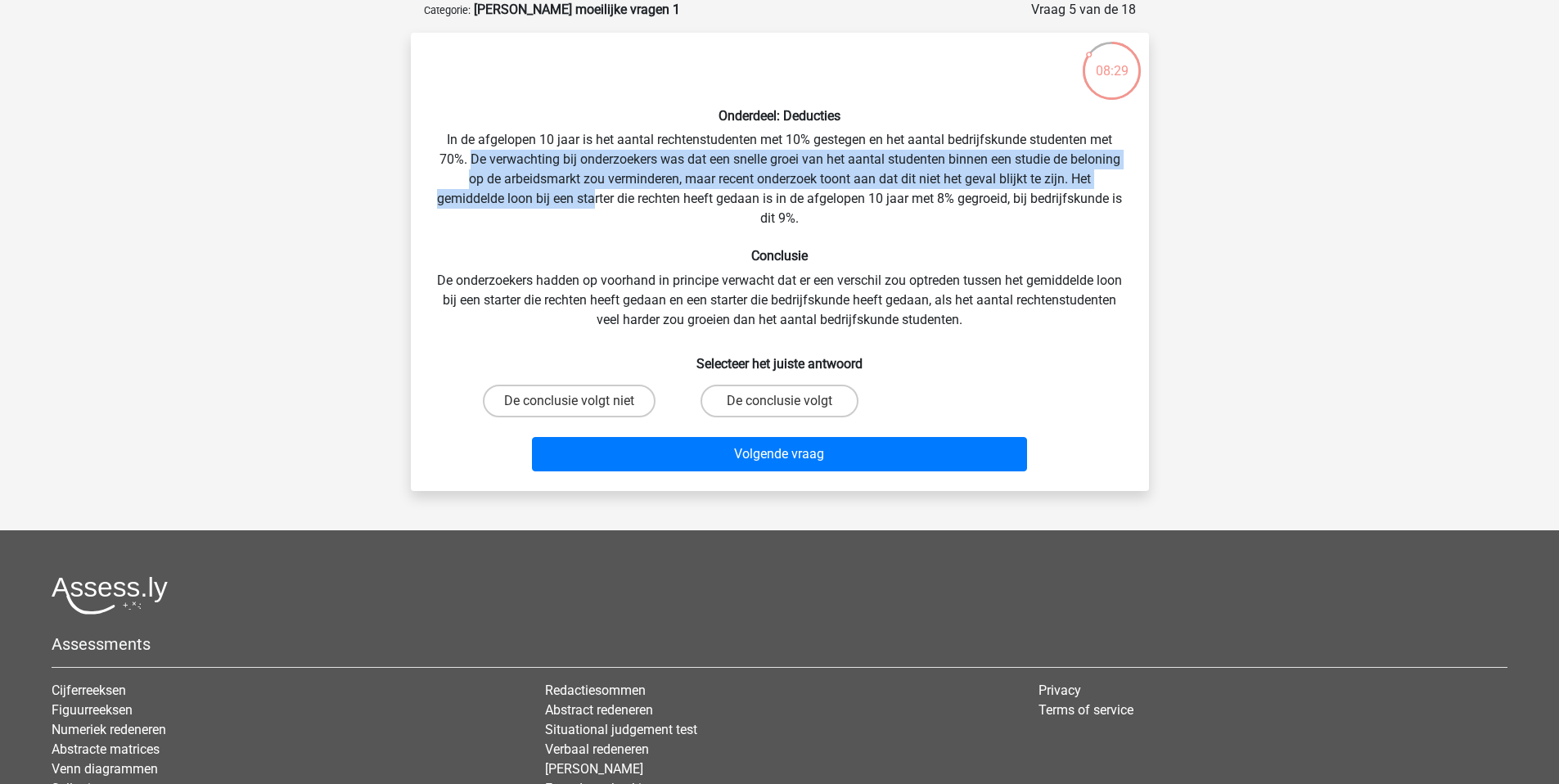 drag, startPoint x: 496, startPoint y: 155, endPoint x: 597, endPoint y: 191, distance: 107.22406 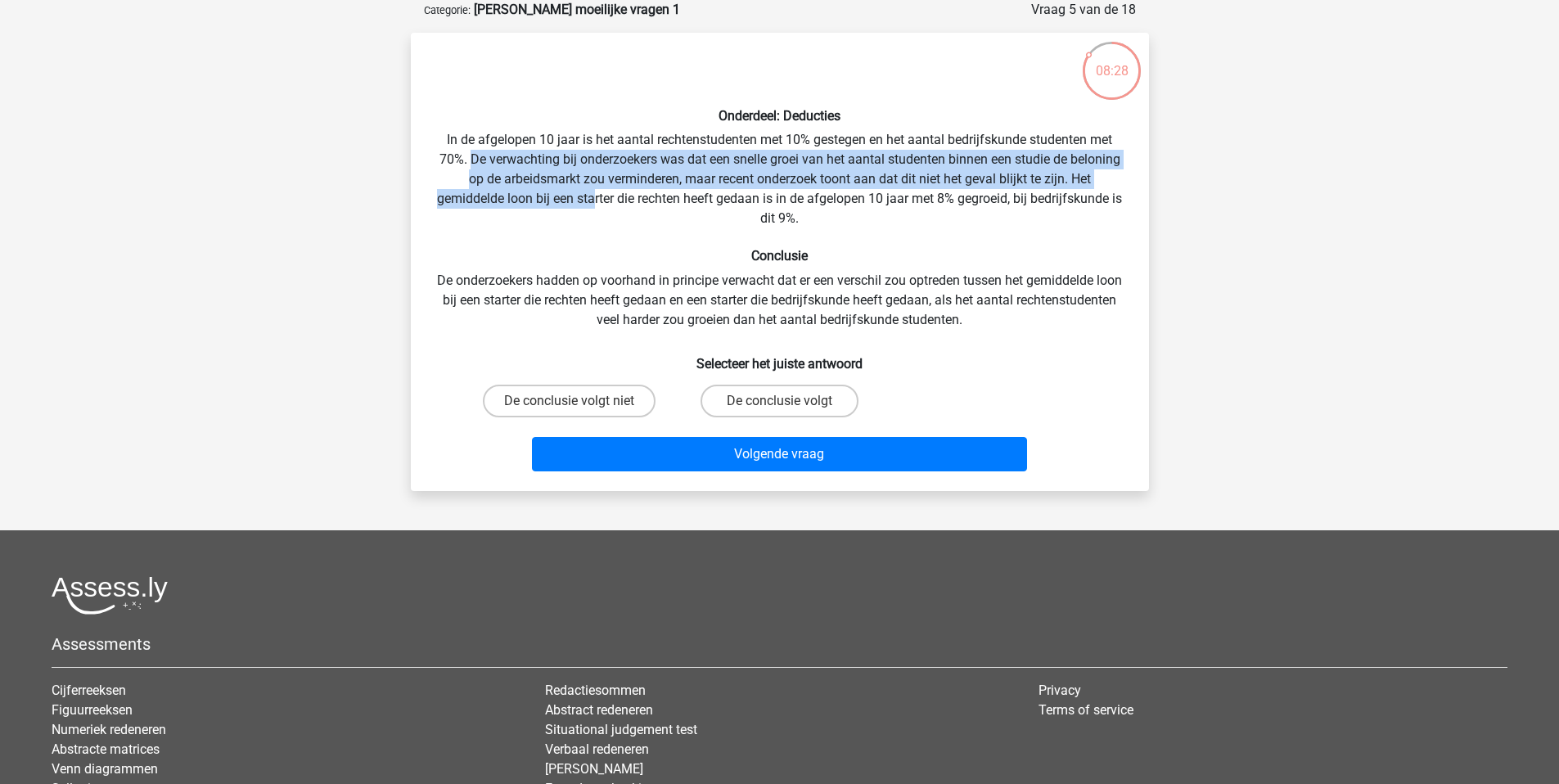 click on "Onderdeel: Deducties In de afgelopen 10 jaar is het aantal rechtenstudenten met 10% gestegen en het aantal bedrijfskunde studenten met 70%. De verwachting bij onderzoekers was dat een snelle groei van het aantal studenten binnen een studie de beloning op de arbeidsmarkt zou verminderen, maar recent onderzoek toont aan dat dit niet het geval blijkt te zijn. Het gemiddelde loon bij een starter die rechten heeft gedaan is in de afgelopen 10 jaar met 8% gegroeid, bij bedrijfskunde is dit 9%. Conclusie De onderzoekers hadden op voorhand in principe verwacht dat er een verschil zou optreden tussen het gemiddelde loon bij een starter die rechten heeft gedaan en een starter die bedrijfskunde heeft gedaan, als het aantal rechtenstudenten veel harder zou groeien dan het aantal bedrijfskunde studenten.
Selecteer het juiste antwoord" at bounding box center (780, 262) 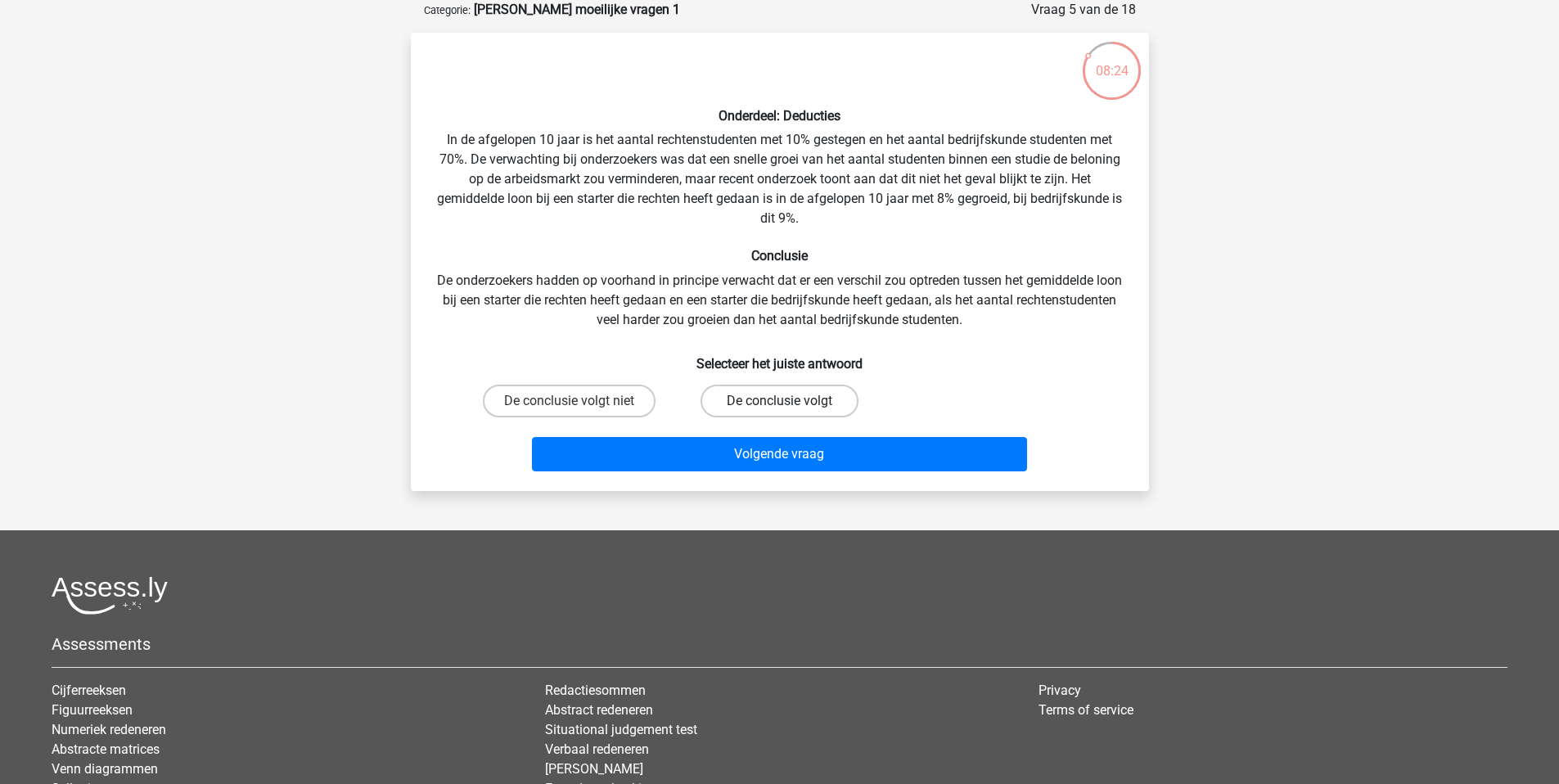 click on "De conclusie volgt" at bounding box center [784, 406] 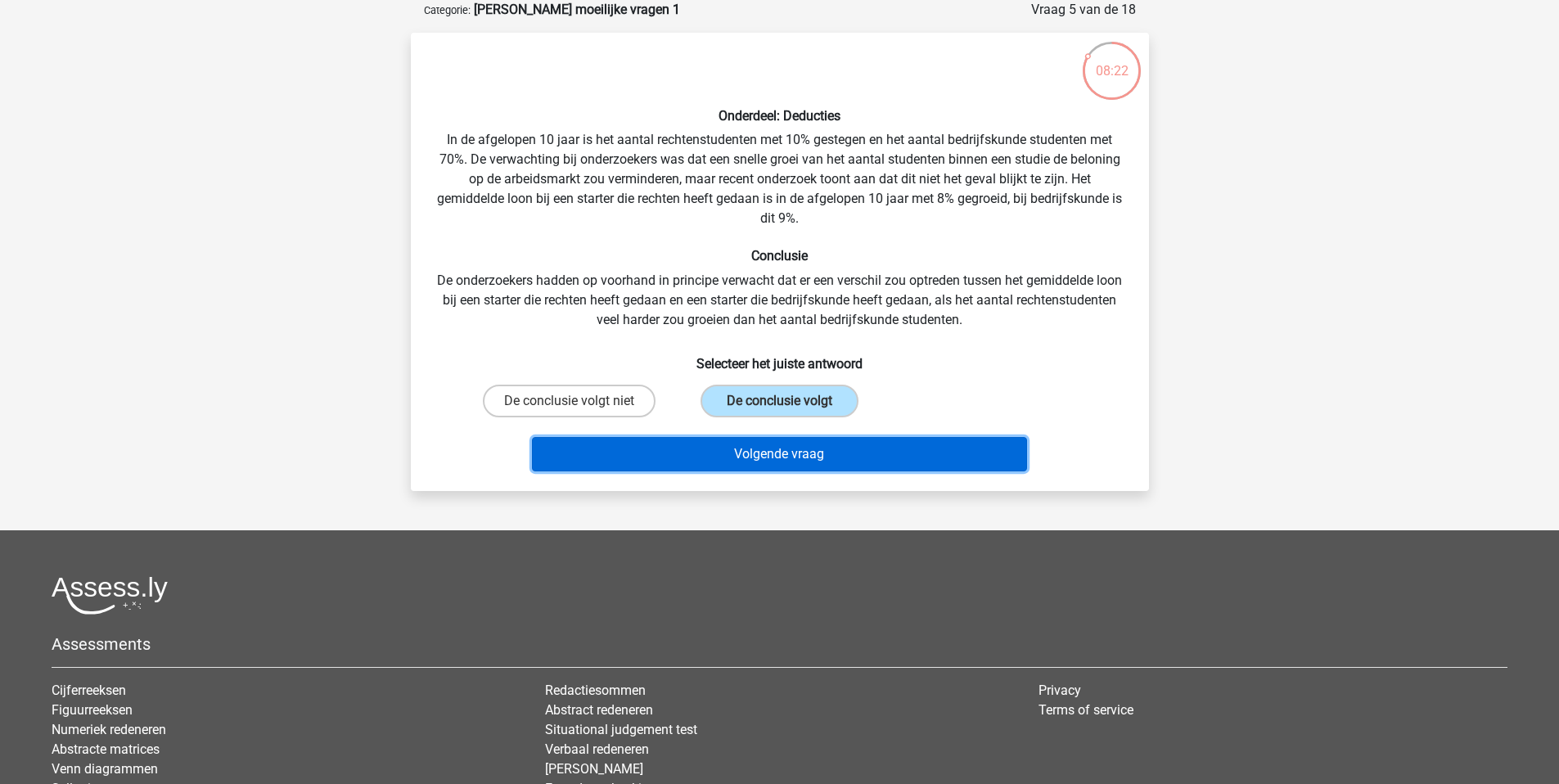 click on "Volgende vraag" at bounding box center (779, 454) 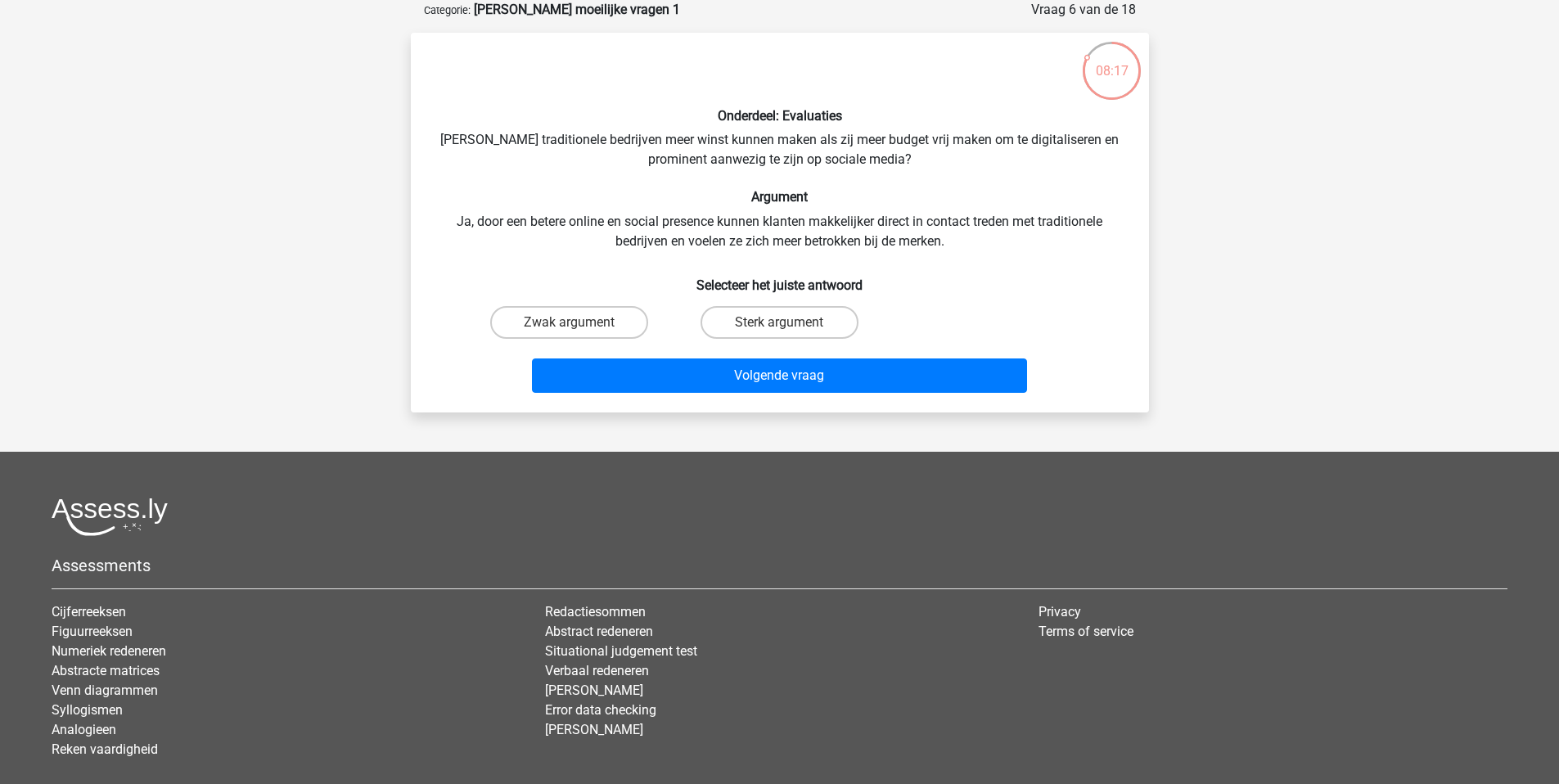 click on "Onderdeel: Evaluaties Zouden traditionele bedrijven meer winst kunnen maken als zij meer budget vrij maken om te digitaliseren en prominent aanwezig te zijn op sociale media? Argument Ja, door een betere online en social presence kunnen klanten makkelijker direct in contact treden met traditionele bedrijven en voelen ze zich meer betrokken bij de merken.
Selecteer het juiste antwoord
Zwak argument
Sterk argument" at bounding box center (780, 223) 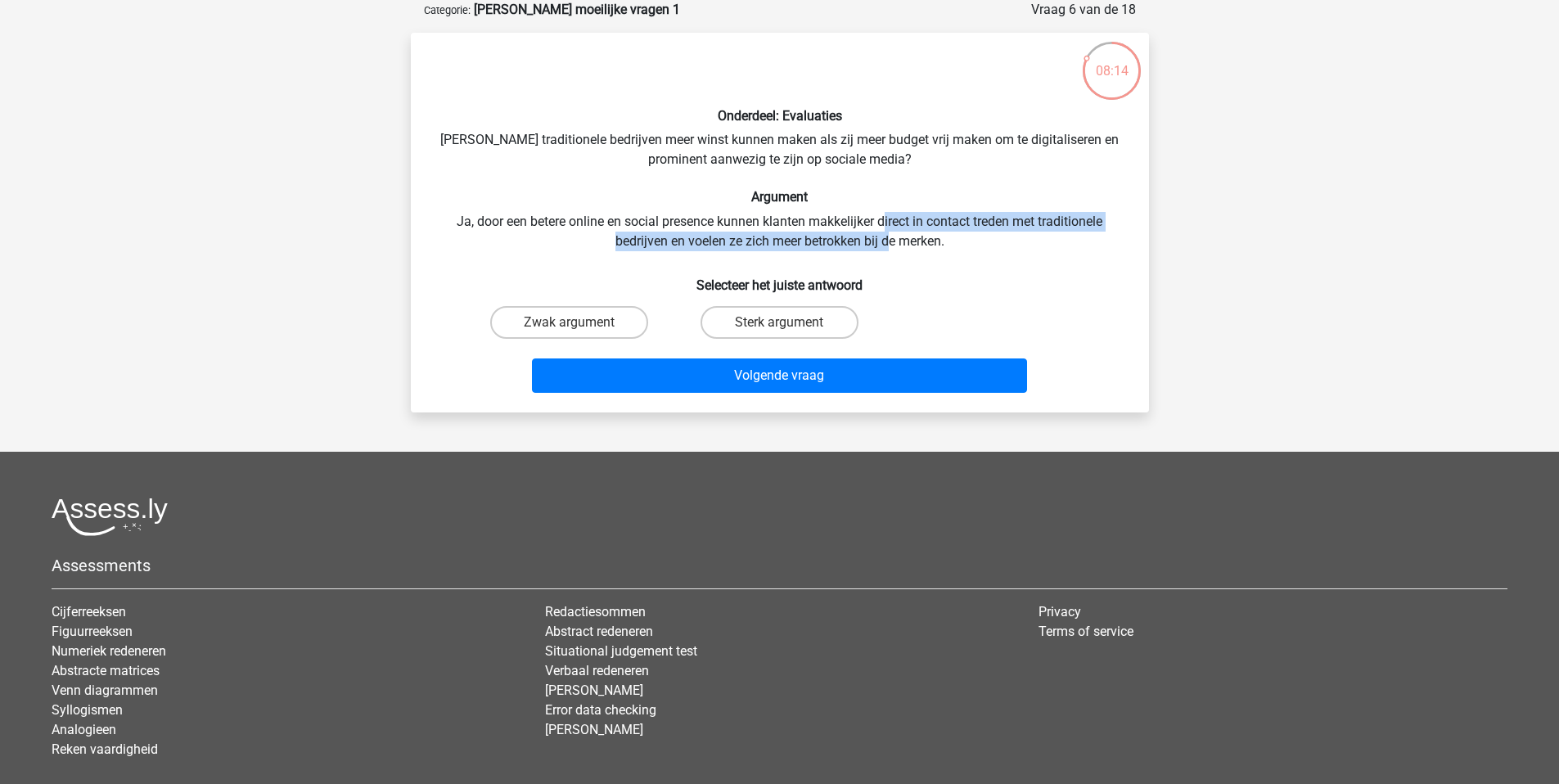 drag, startPoint x: 885, startPoint y: 222, endPoint x: 892, endPoint y: 247, distance: 25.96151 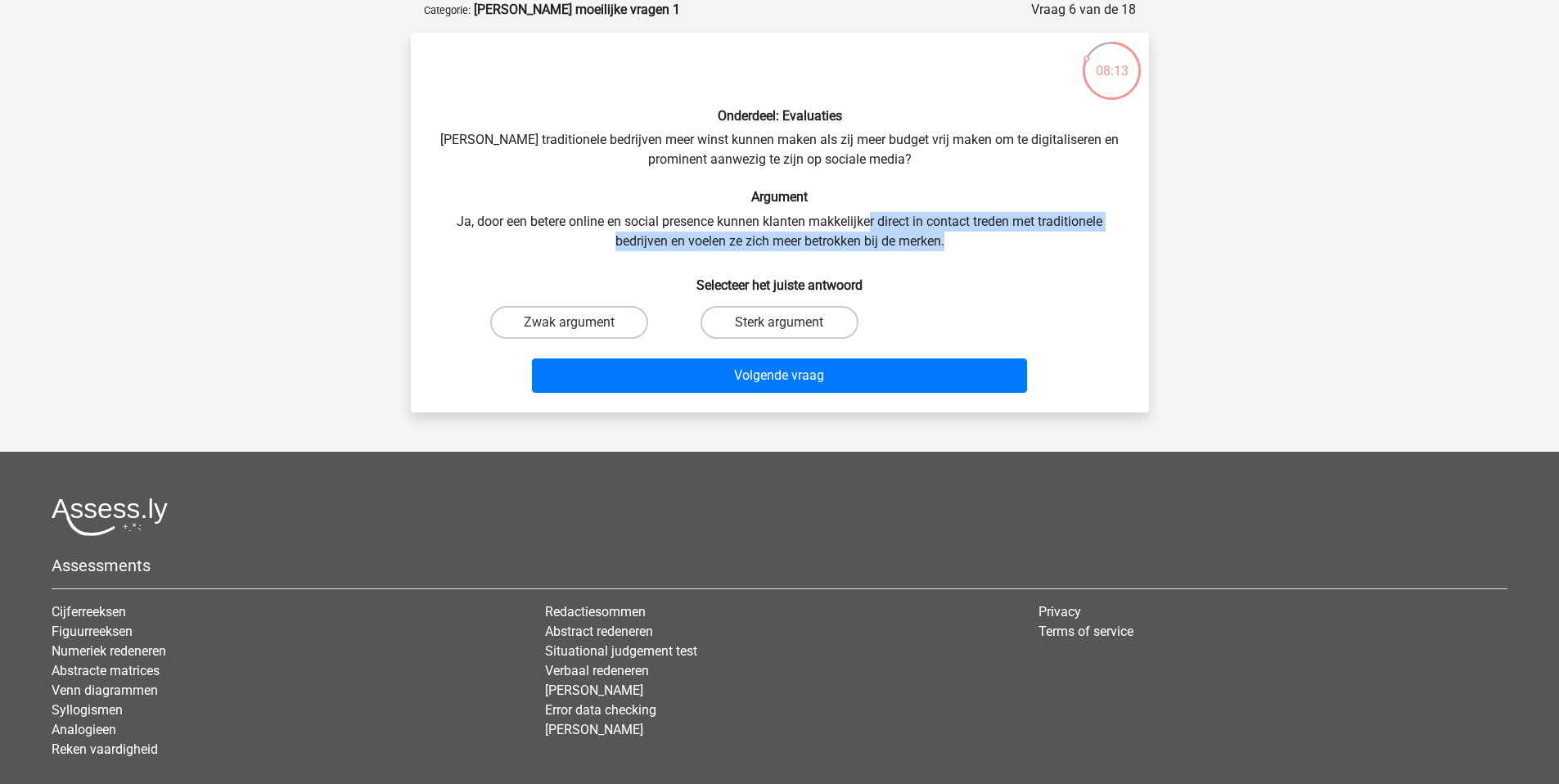drag, startPoint x: 948, startPoint y: 245, endPoint x: 869, endPoint y: 227, distance: 81.02469 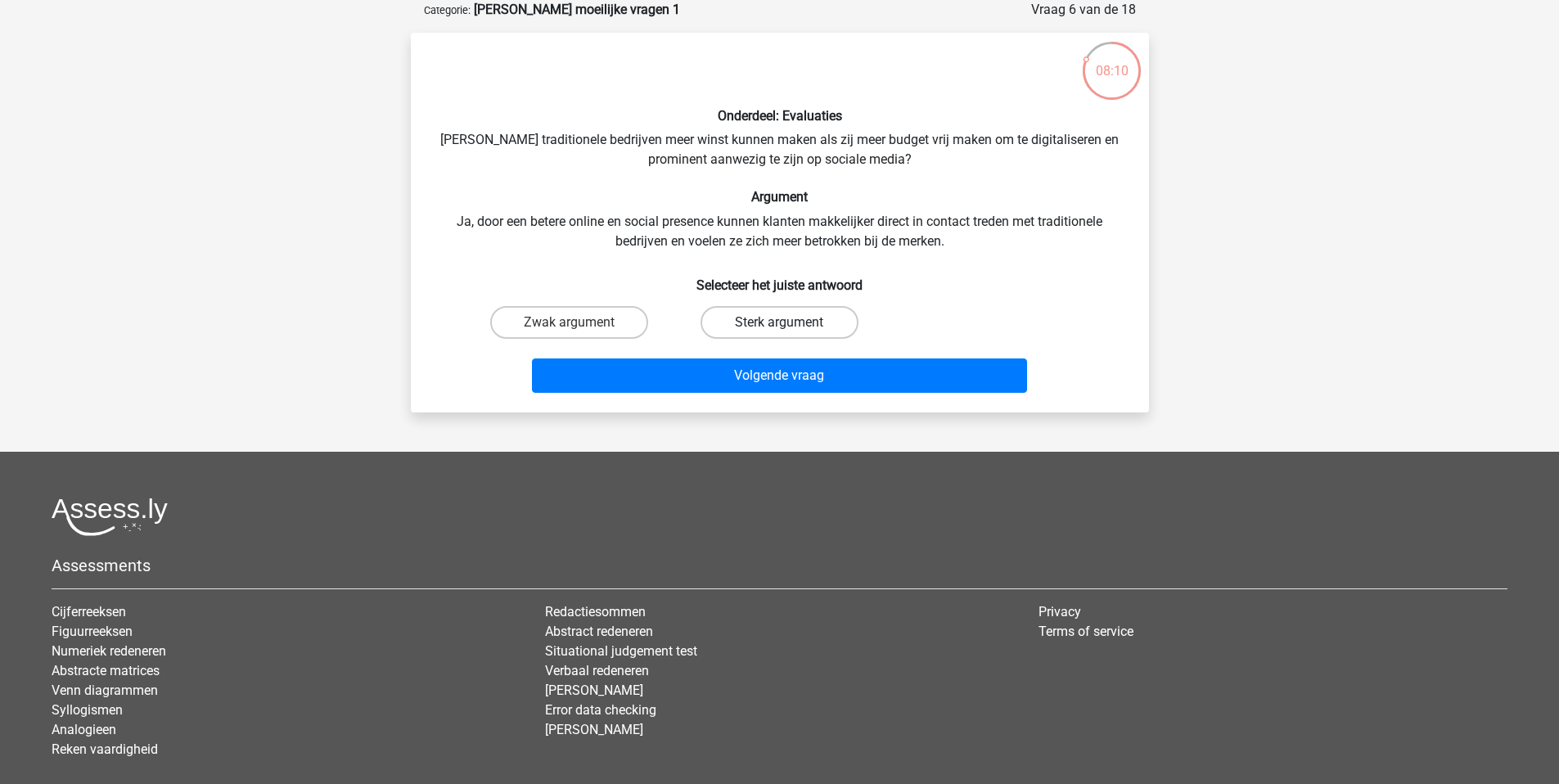click on "Sterk argument" at bounding box center [779, 322] 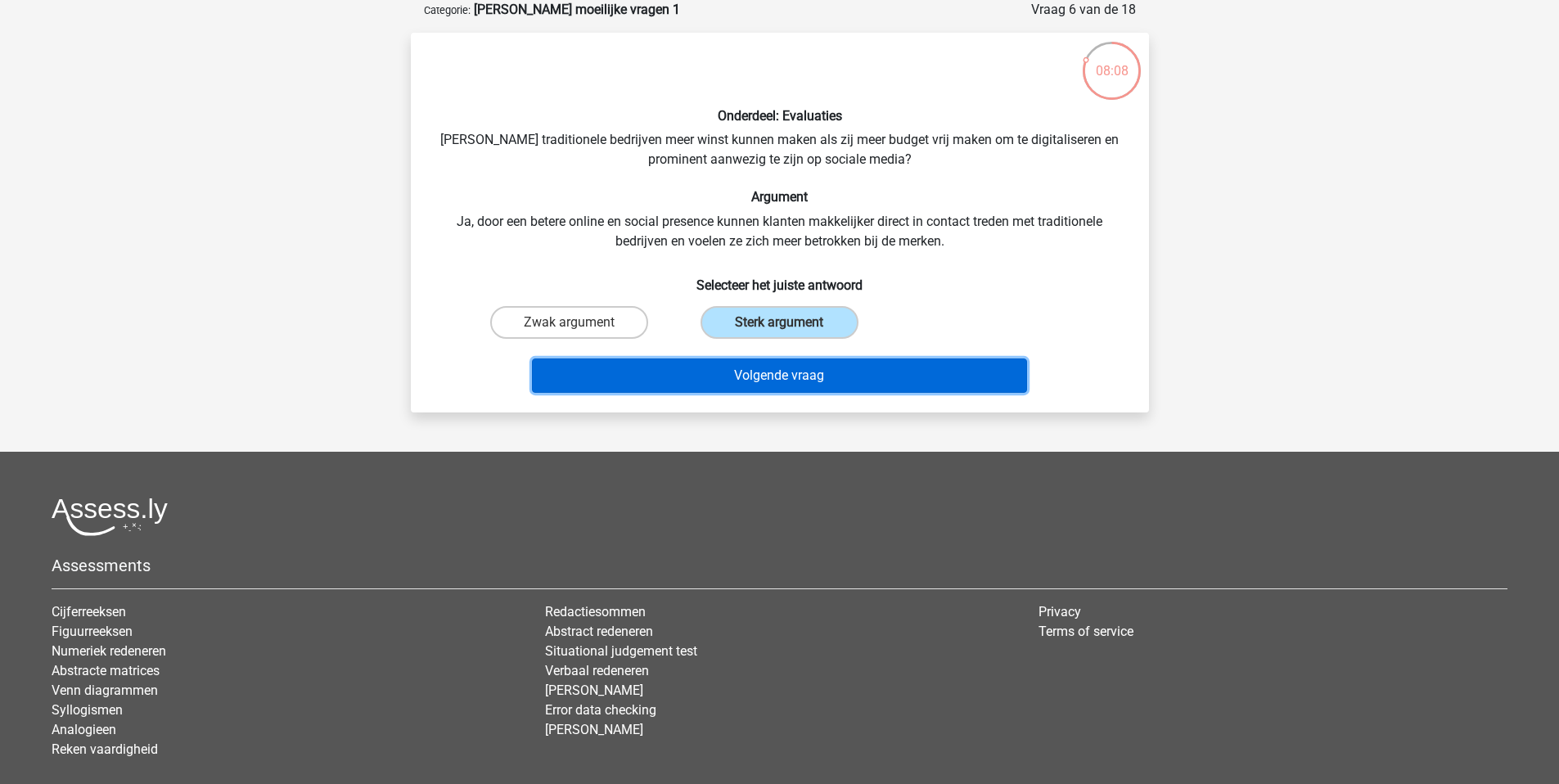 click on "Volgende vraag" at bounding box center [779, 376] 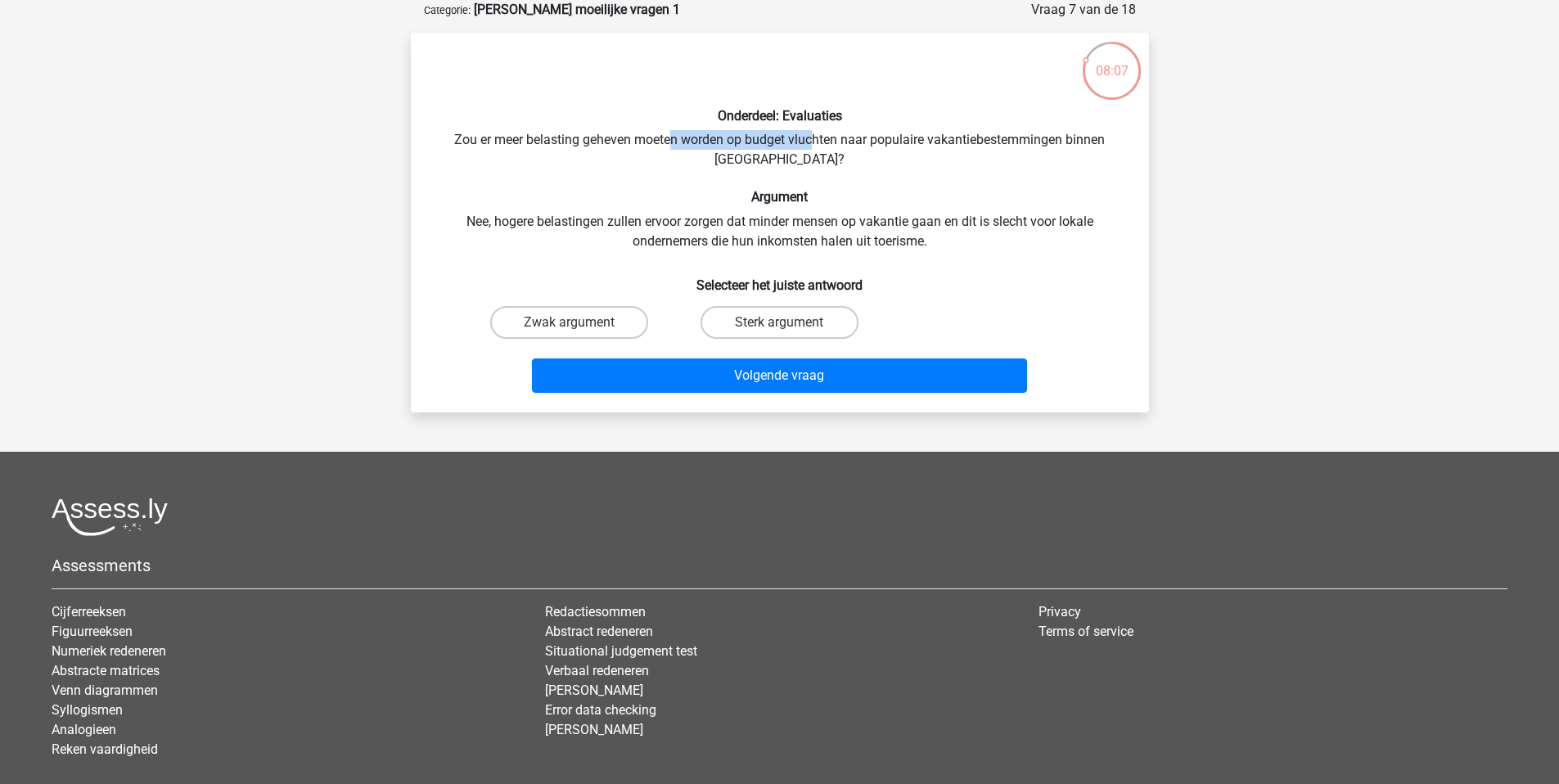 drag, startPoint x: 674, startPoint y: 142, endPoint x: 816, endPoint y: 142, distance: 142 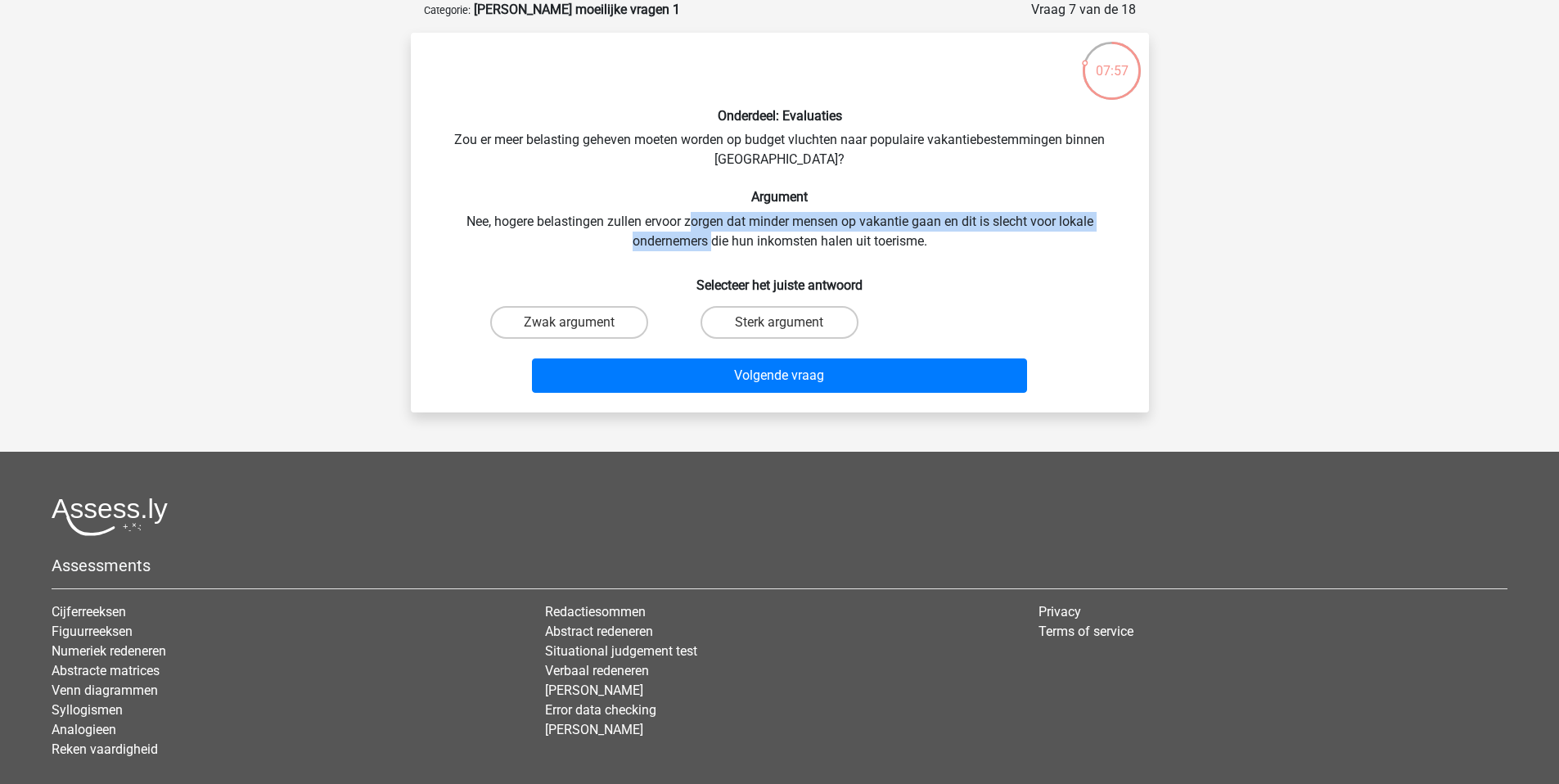 drag, startPoint x: 691, startPoint y: 214, endPoint x: 712, endPoint y: 233, distance: 28.319605 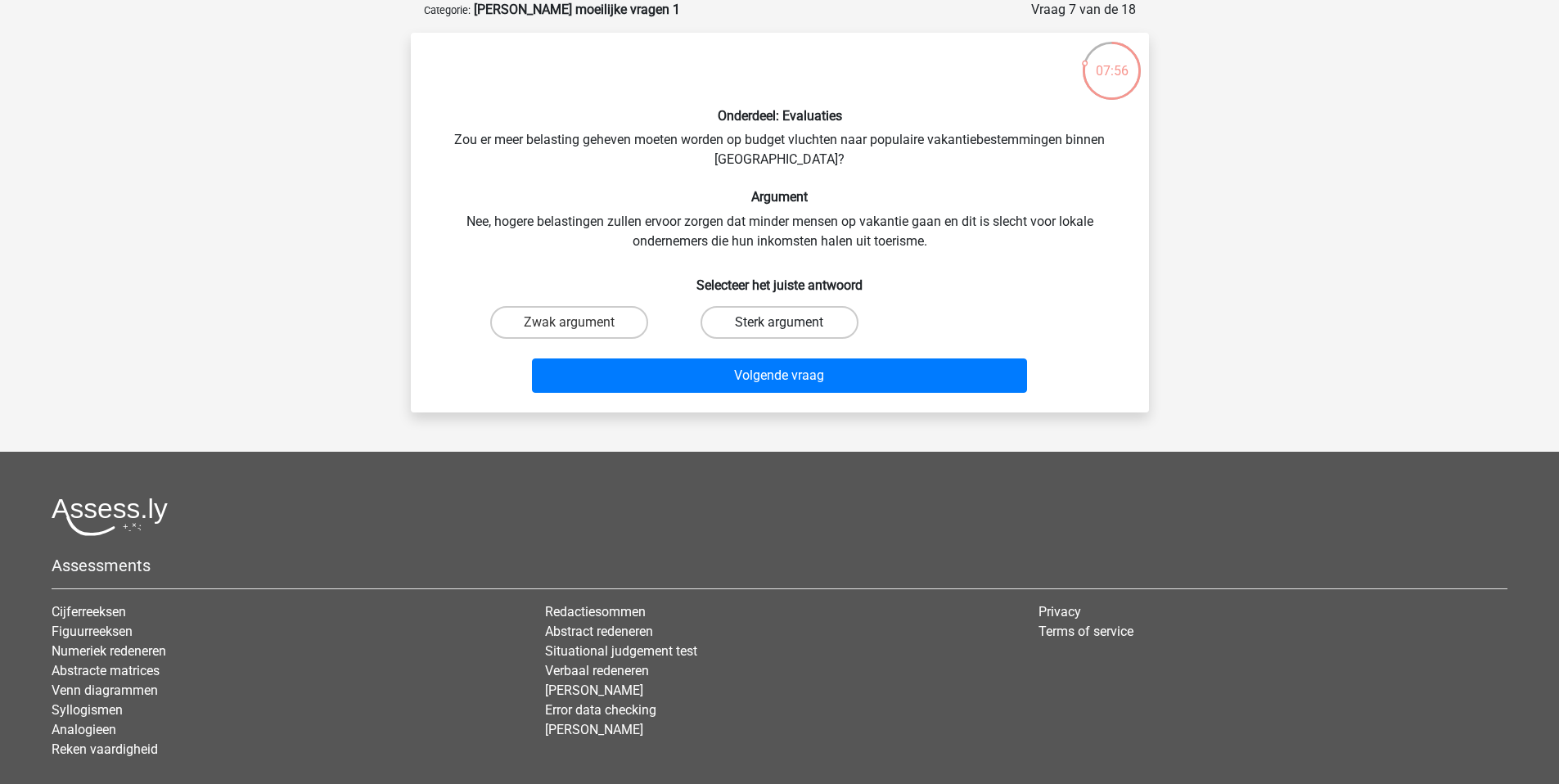 click on "Sterk argument" at bounding box center [779, 322] 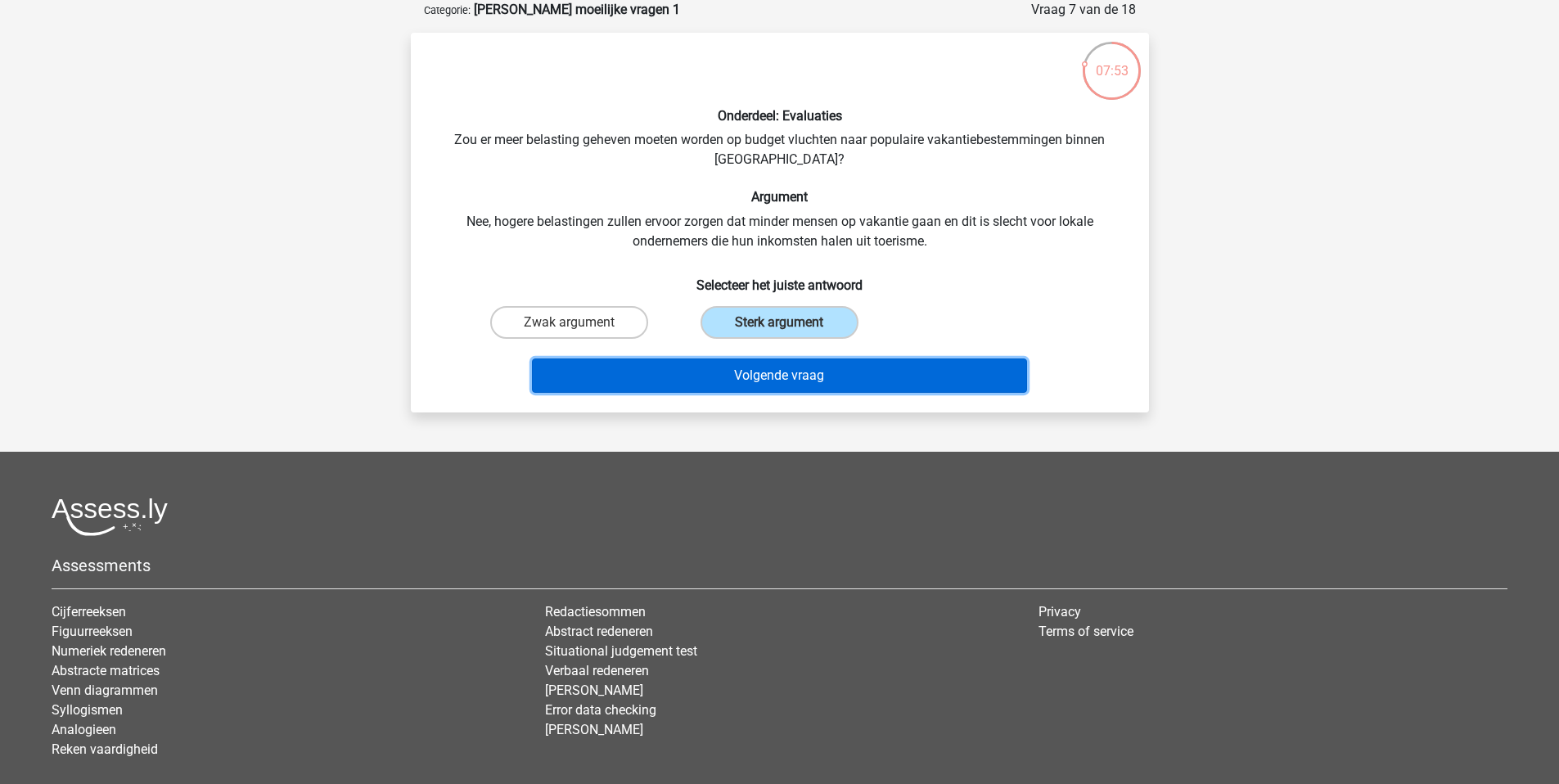 click on "Volgende vraag" at bounding box center (779, 376) 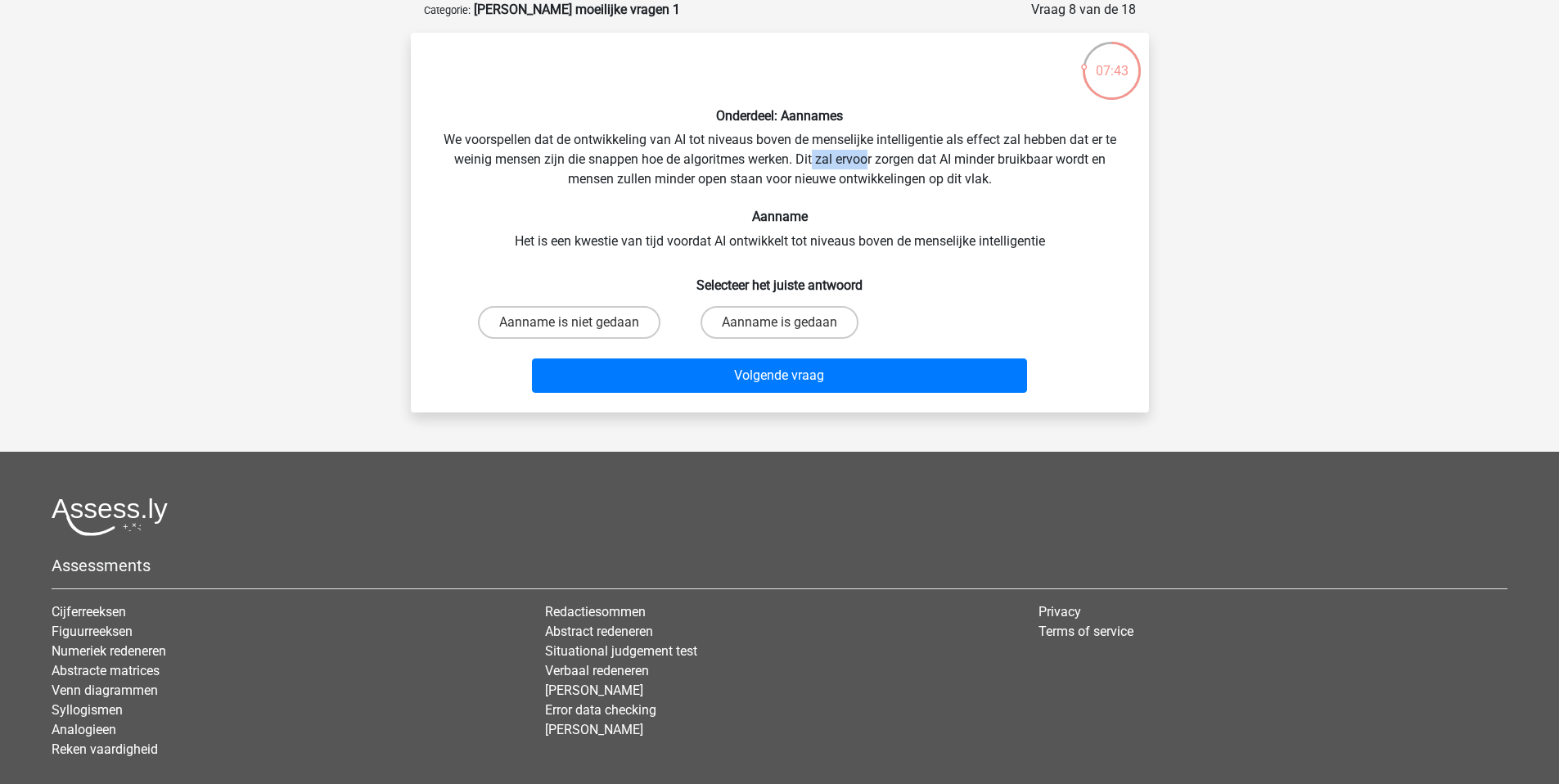 drag, startPoint x: 811, startPoint y: 157, endPoint x: 864, endPoint y: 160, distance: 53.08484 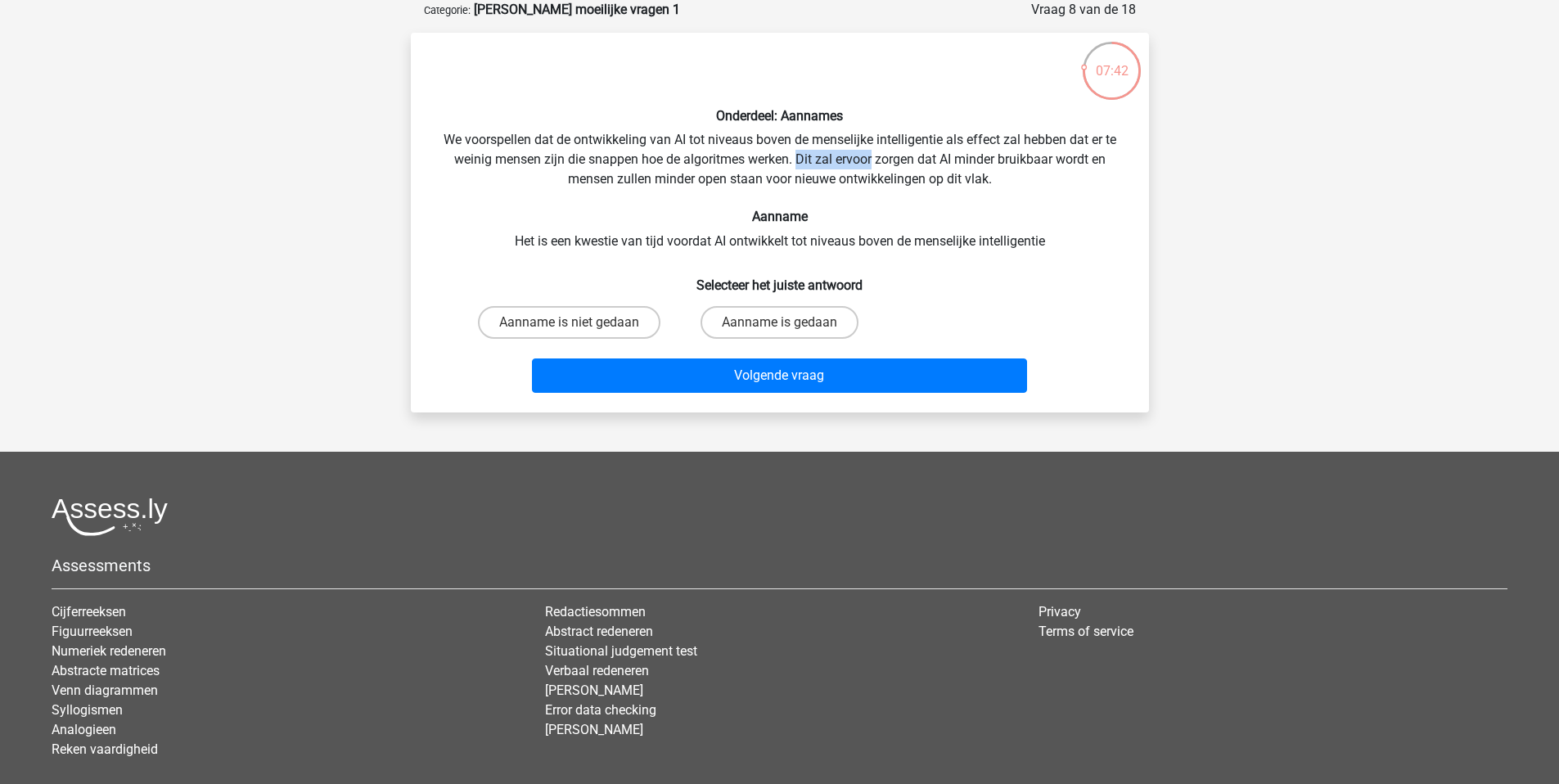 drag, startPoint x: 864, startPoint y: 160, endPoint x: 800, endPoint y: 160, distance: 64 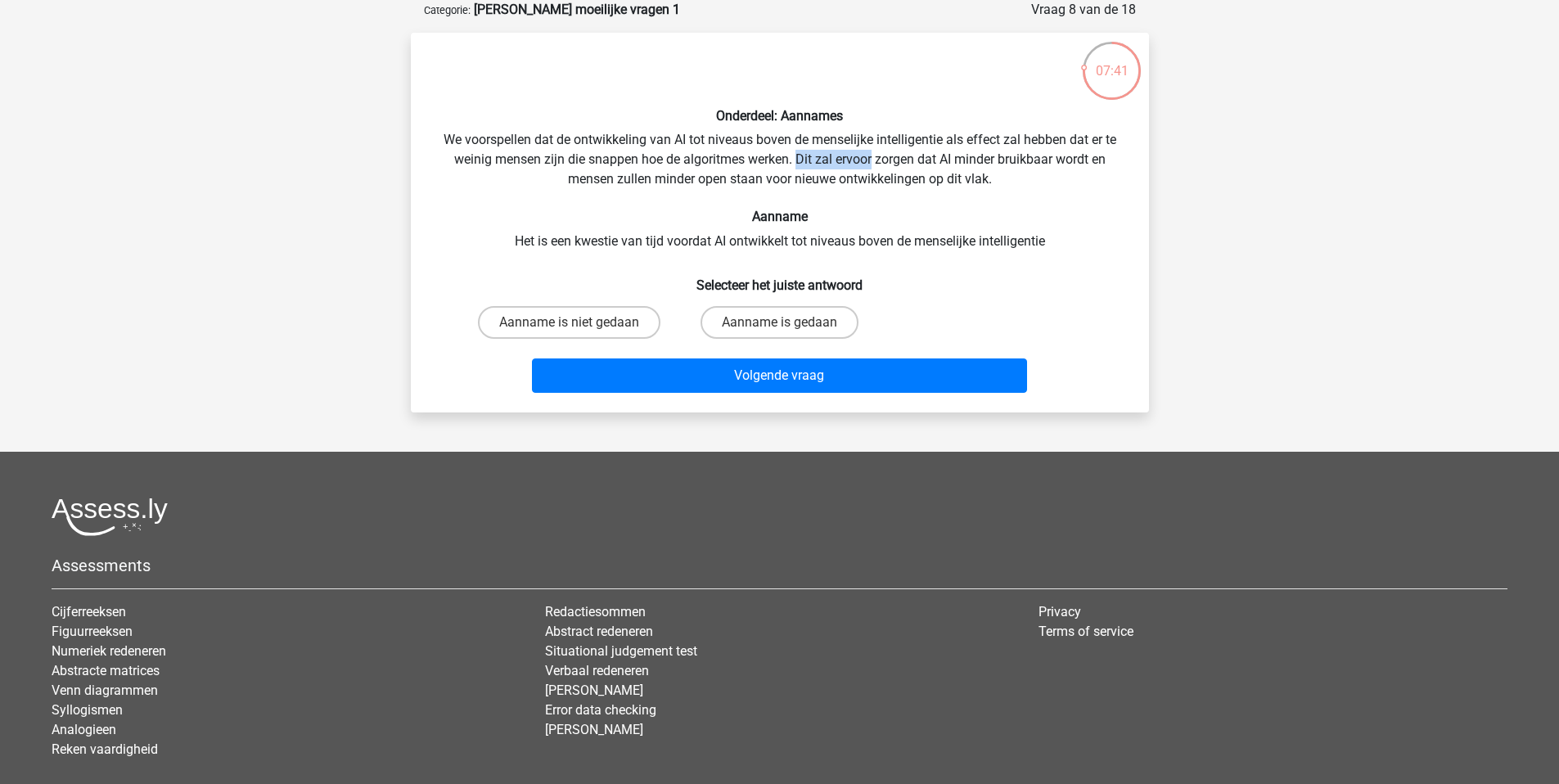 click on "Onderdeel: Aannames We voorspellen dat de ontwikkeling van AI tot niveaus boven de menselijke intelligentie als effect zal hebben dat er te weinig mensen zijn die snappen hoe de algoritmes werken. Dit zal ervoor zorgen dat AI minder bruikbaar wordt en mensen zullen minder open staan voor nieuwe ontwikkelingen op dit vlak. Aanname Het is een kwestie van tijd voordat AI ontwikkelt tot niveaus boven de menselijke intelligentie
Selecteer het juiste antwoord
Aanname is niet gedaan" at bounding box center (780, 223) 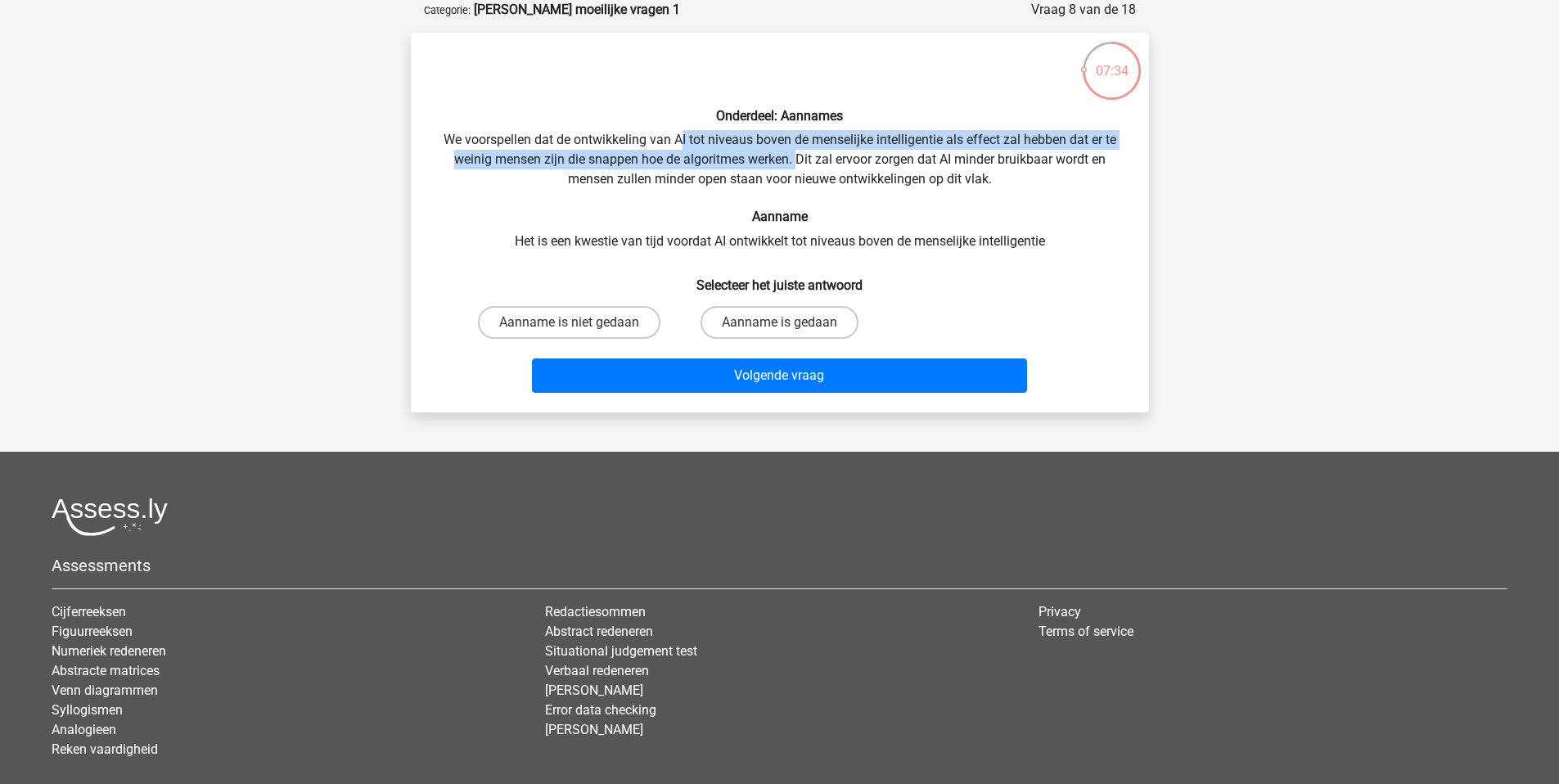 drag, startPoint x: 794, startPoint y: 160, endPoint x: 681, endPoint y: 140, distance: 114.75626 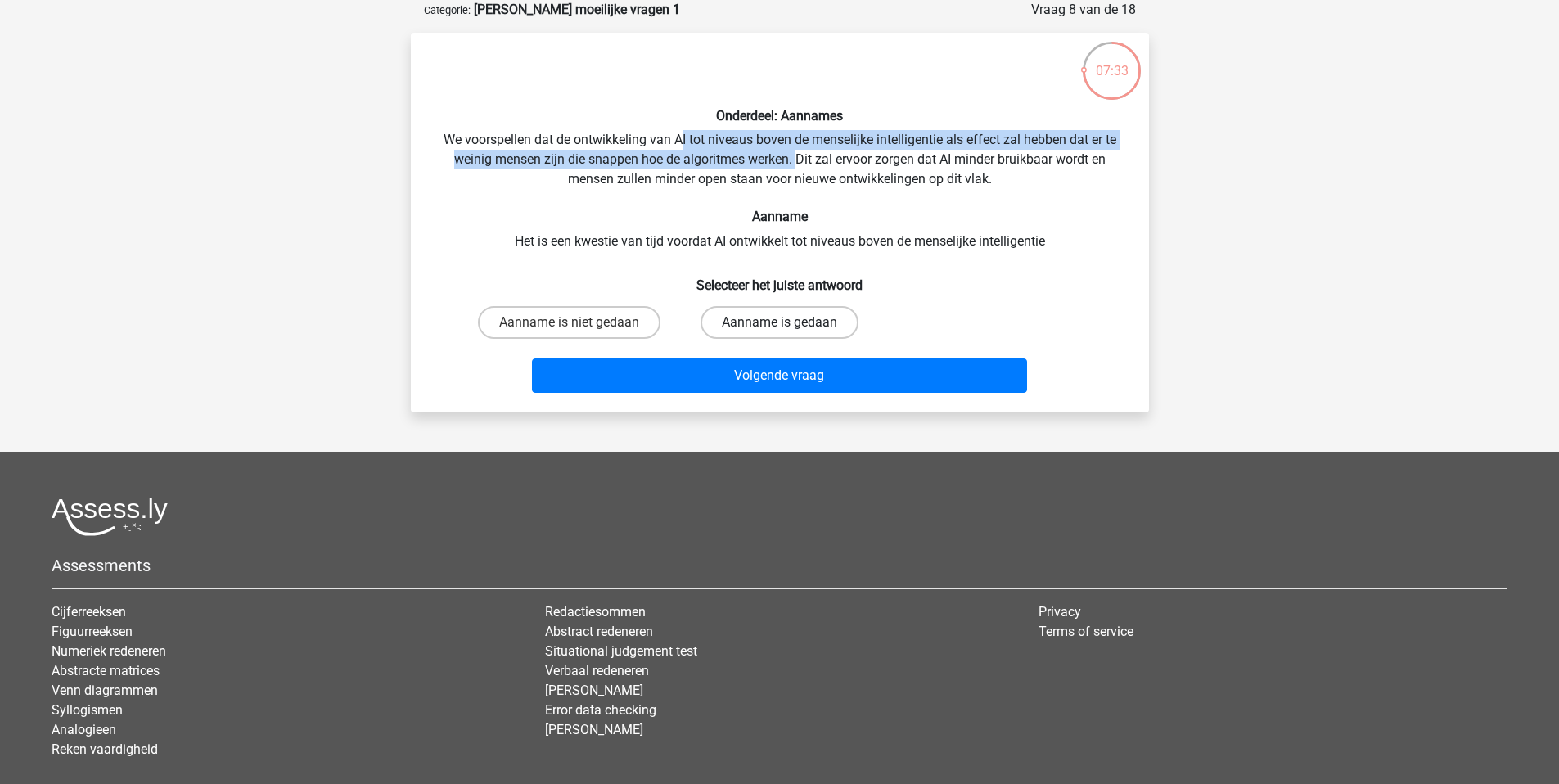 click on "Aanname is gedaan" at bounding box center (779, 322) 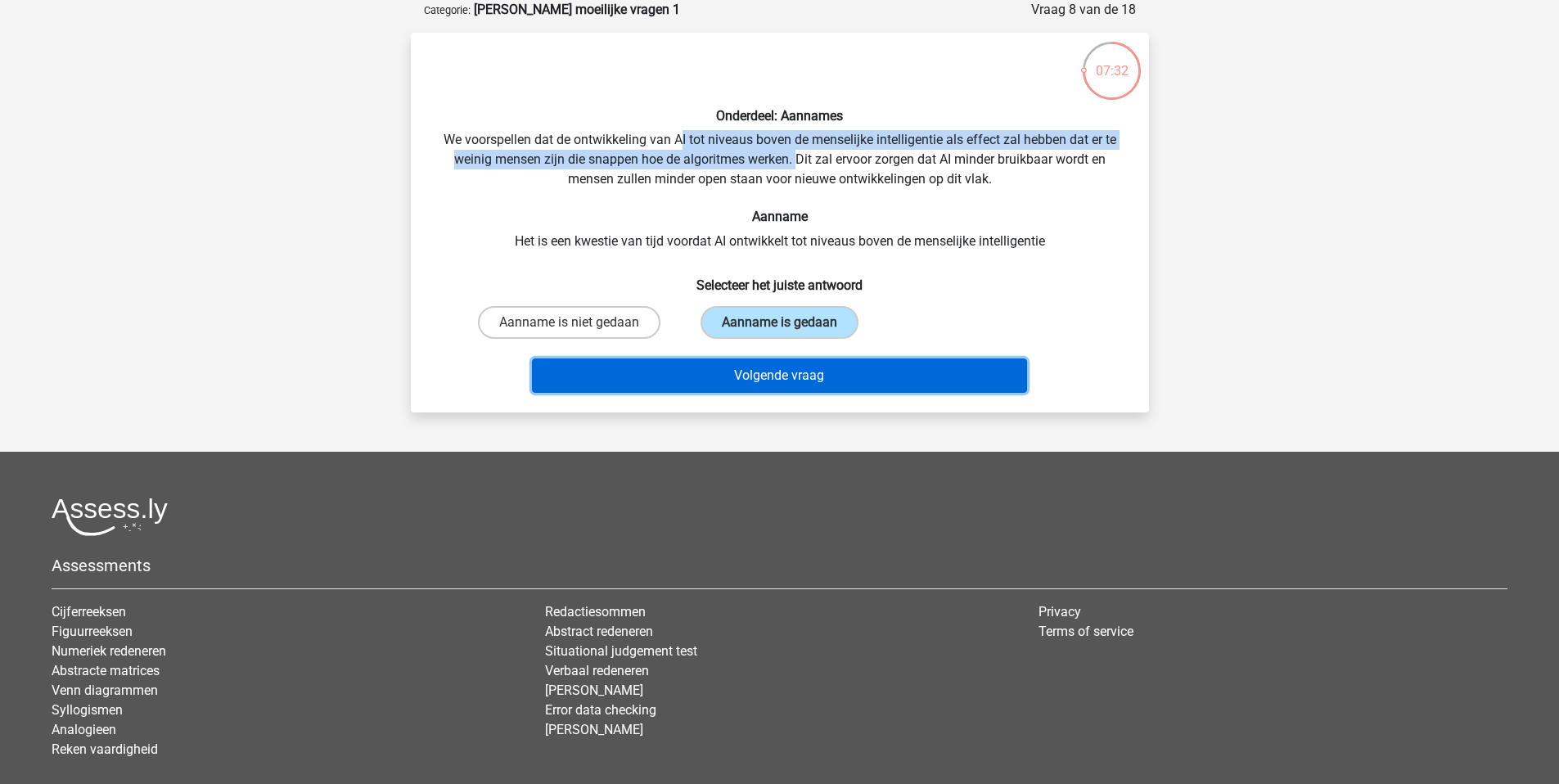 click on "Volgende vraag" at bounding box center [779, 376] 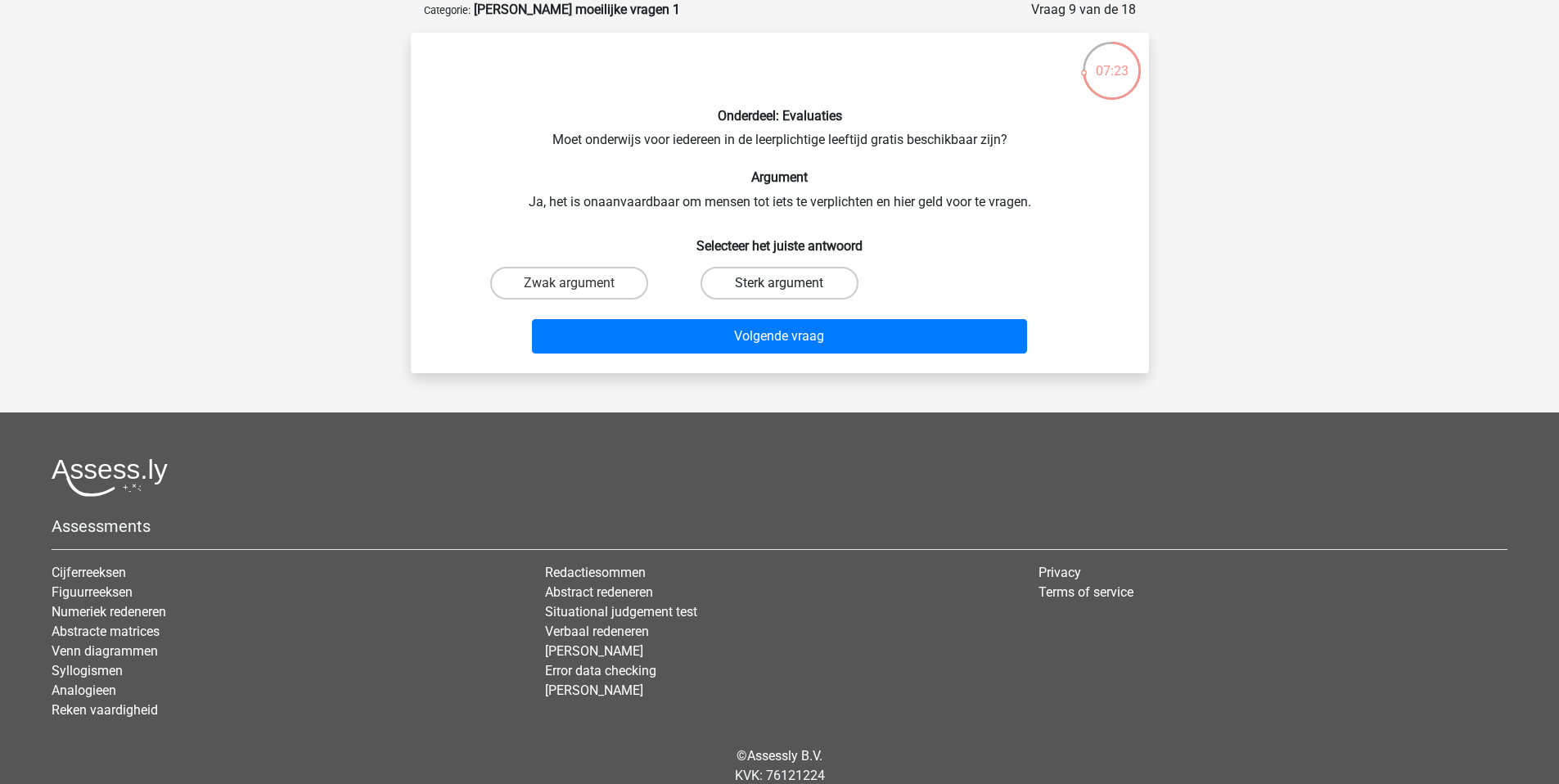 click on "Sterk argument" at bounding box center [779, 283] 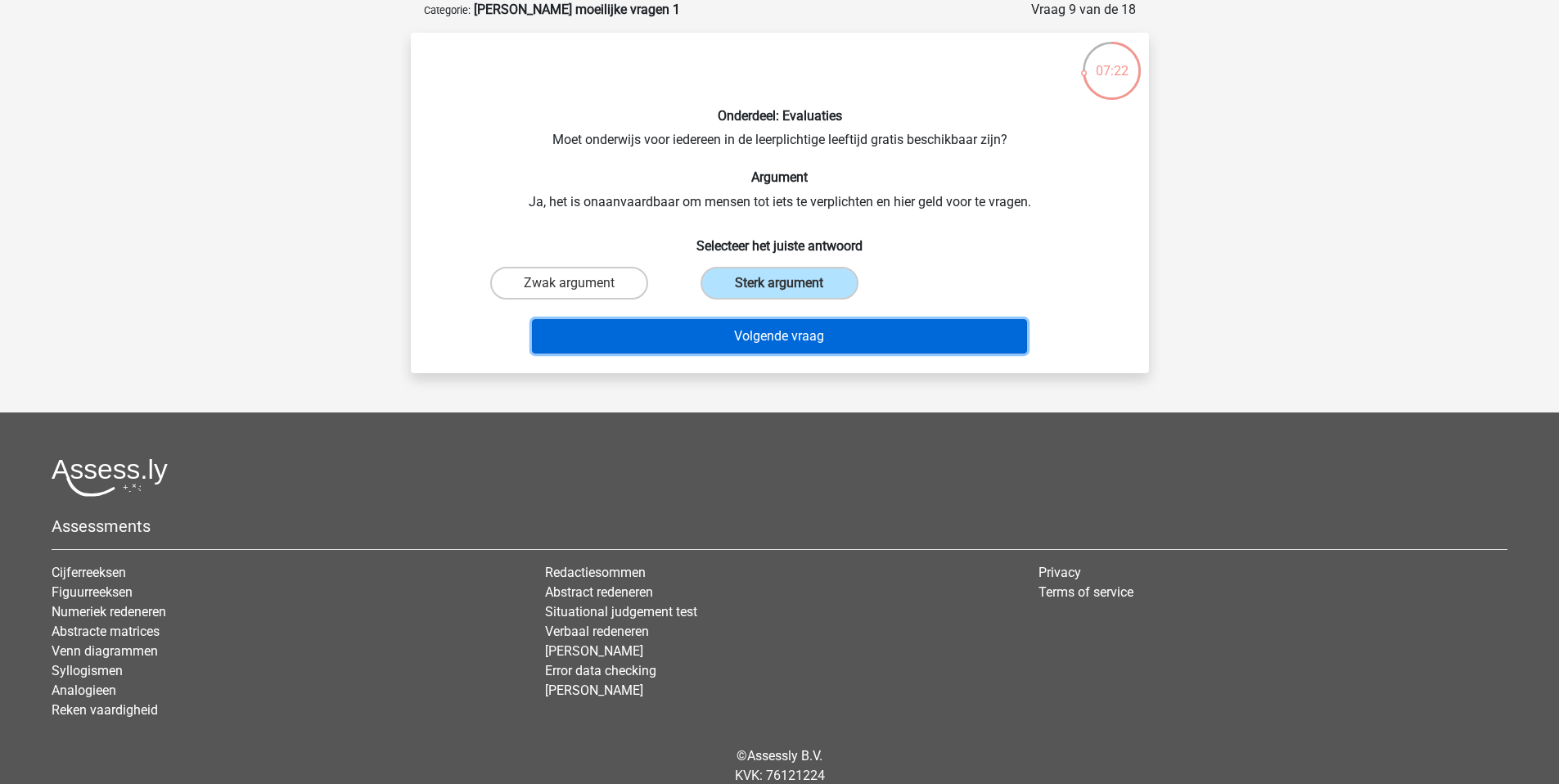 click on "Volgende vraag" at bounding box center (779, 336) 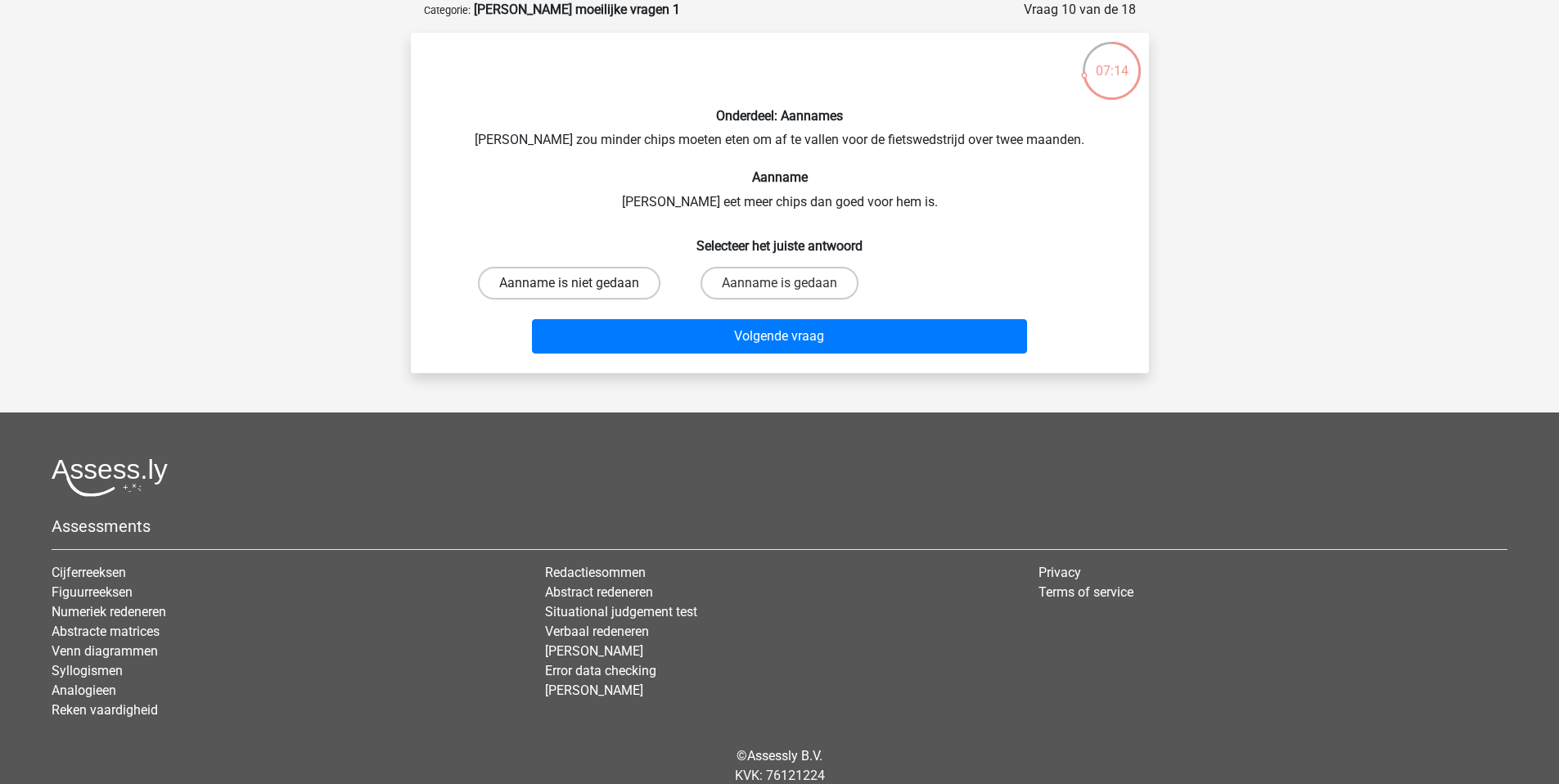 click on "Aanname is niet gedaan" at bounding box center (569, 283) 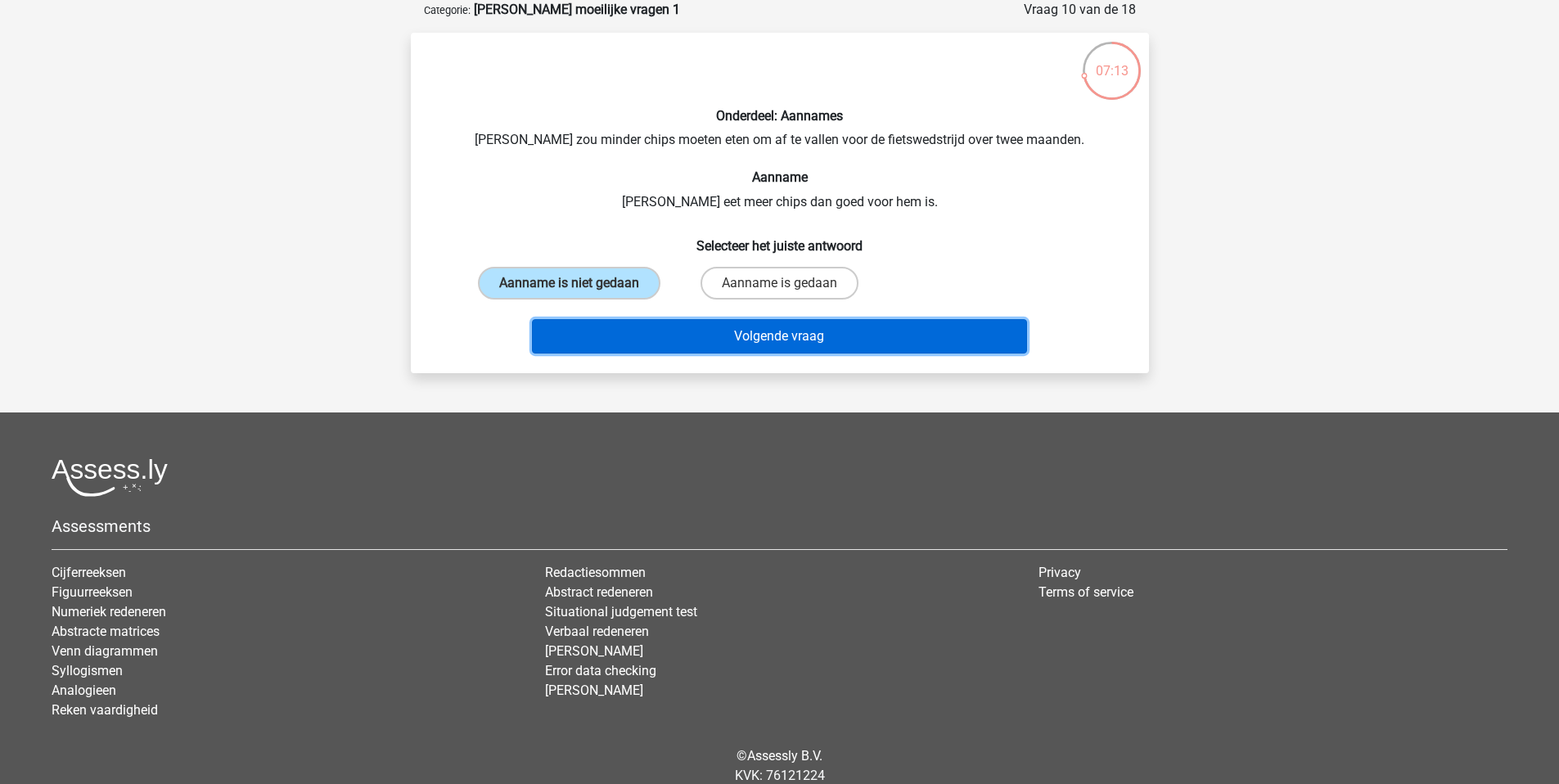 click on "Volgende vraag" at bounding box center [779, 336] 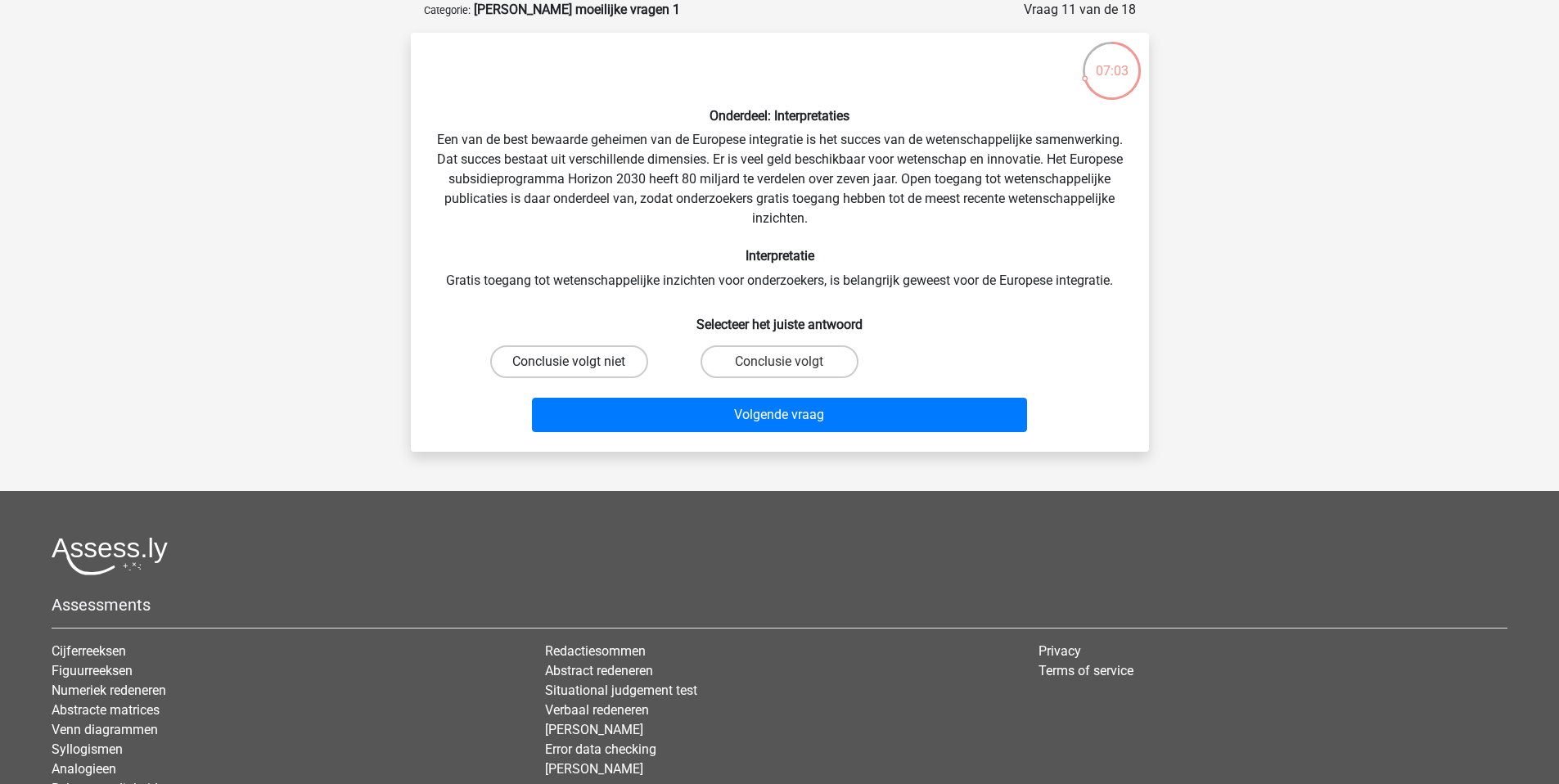 click on "Conclusie volgt niet" at bounding box center (569, 362) 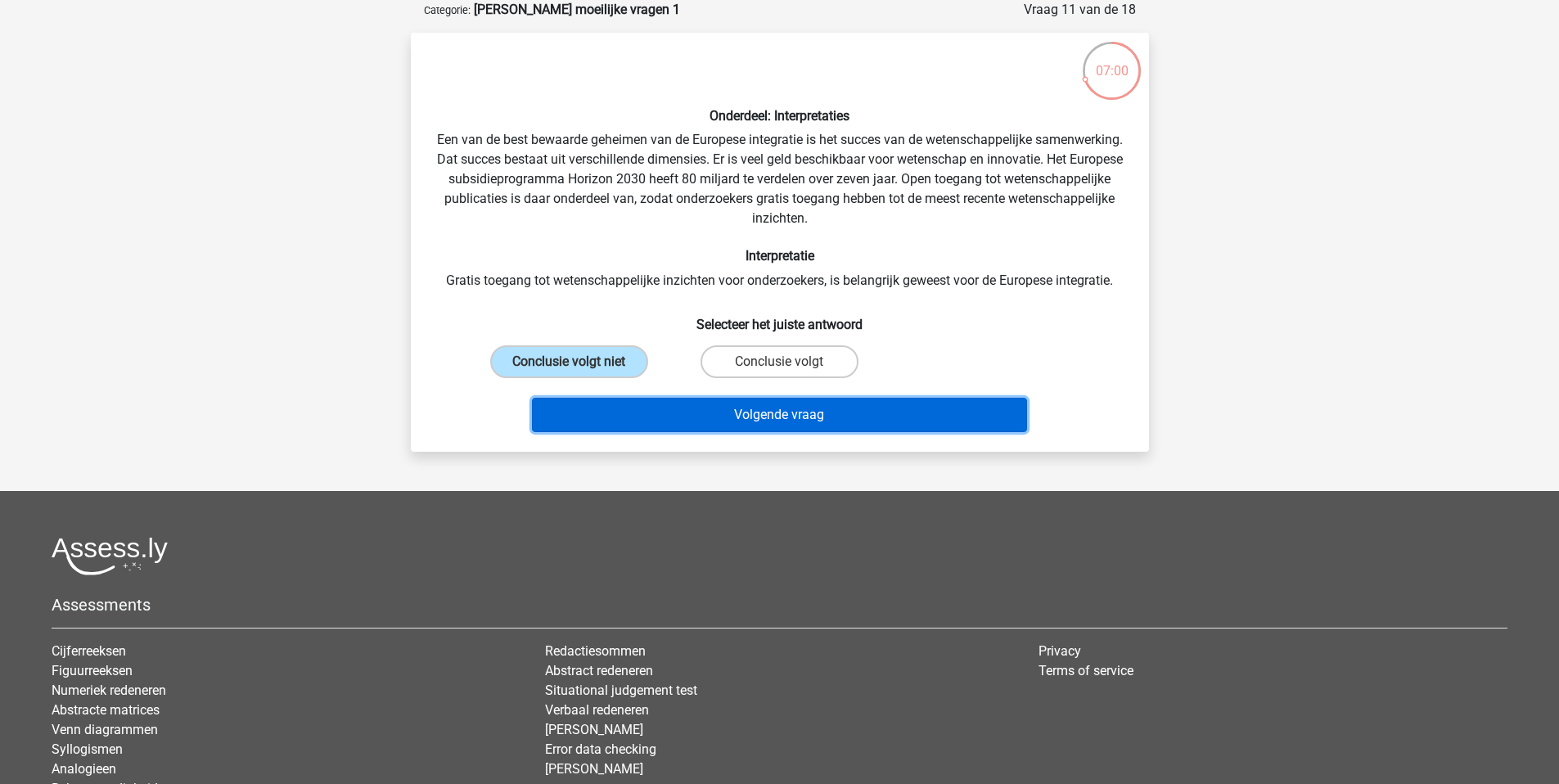 click on "Volgende vraag" at bounding box center [779, 415] 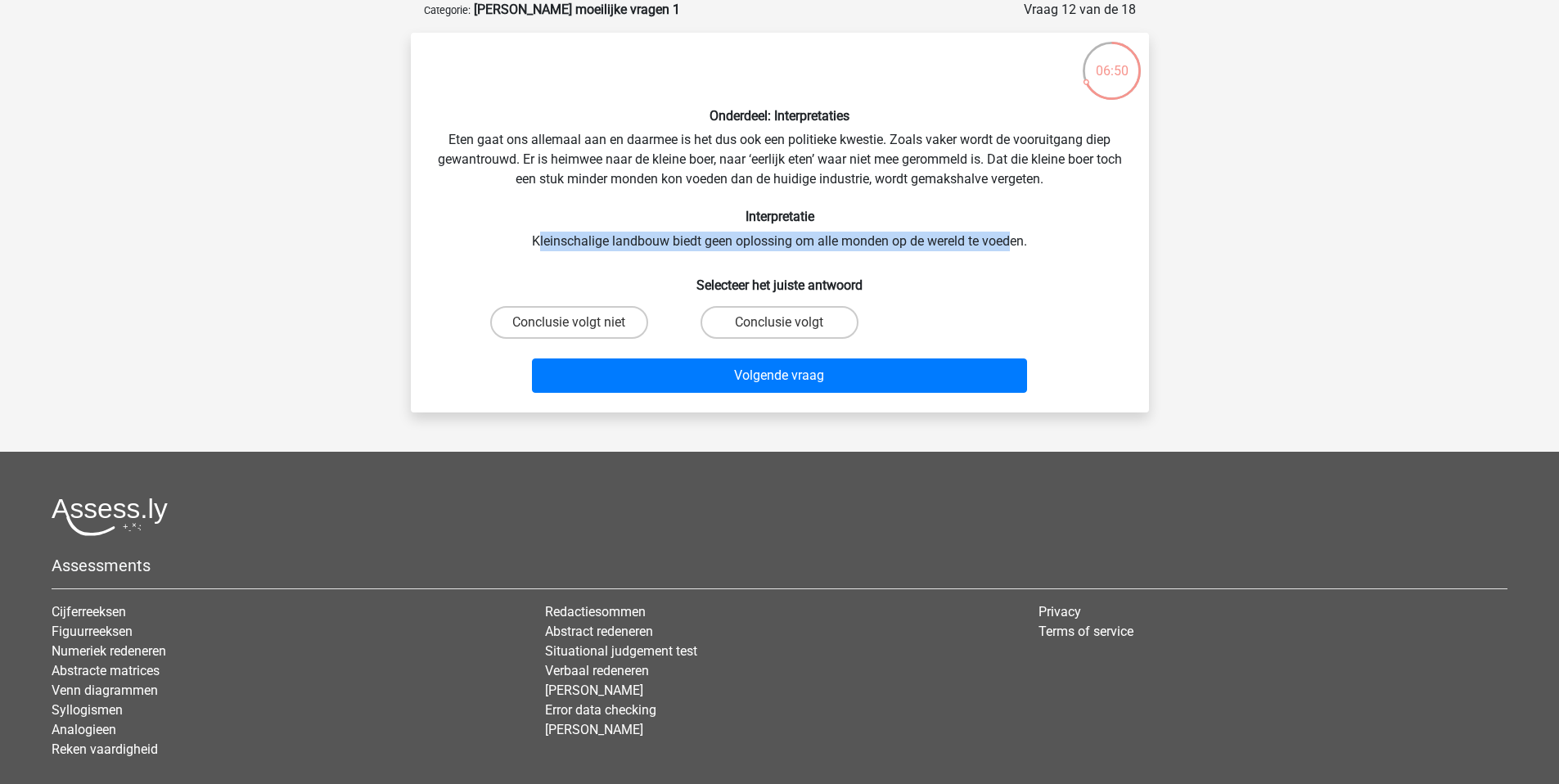 drag, startPoint x: 538, startPoint y: 244, endPoint x: 1013, endPoint y: 248, distance: 475.01684 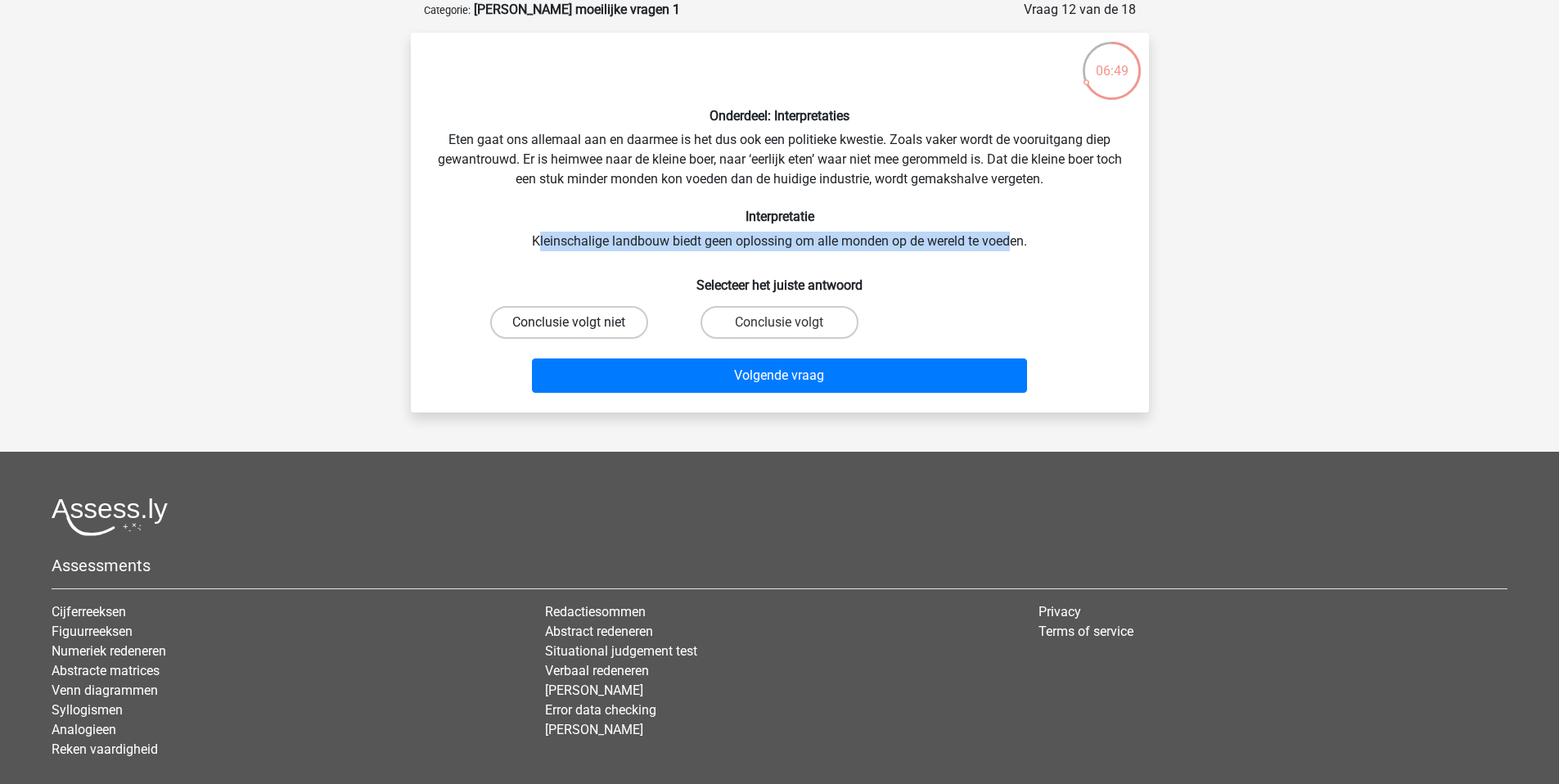 click on "Conclusie volgt niet" at bounding box center [569, 322] 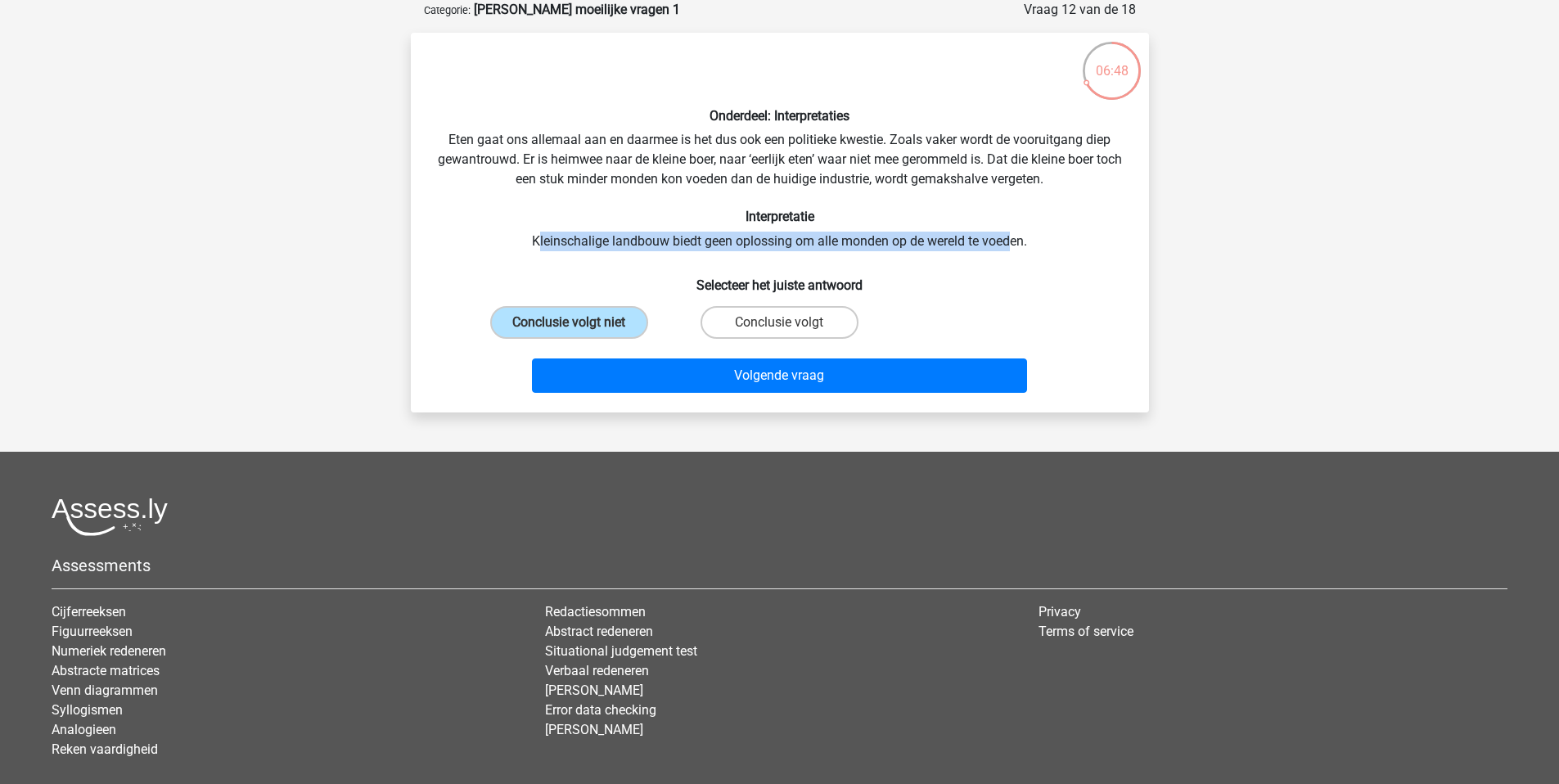 click on "Onderdeel: Interpretaties Eten gaat ons allemaal aan en daarmee is het dus ook een politieke kwestie. Zoals vaker wordt de vooruitgang diep gewantrouwd. Er is heimwee naar de kleine boer, naar ‘eerlijk eten’ waar niet mee gerommeld is. Dat die kleine boer toch een stuk minder monden kon voeden dan de huidige industrie, wordt gemakshalve vergeten. Interpretatie Kleinschalige landbouw biedt geen oplossing om alle monden op de wereld te voeden.
Selecteer het juiste antwoord
Conclusie volgt niet" at bounding box center (780, 223) 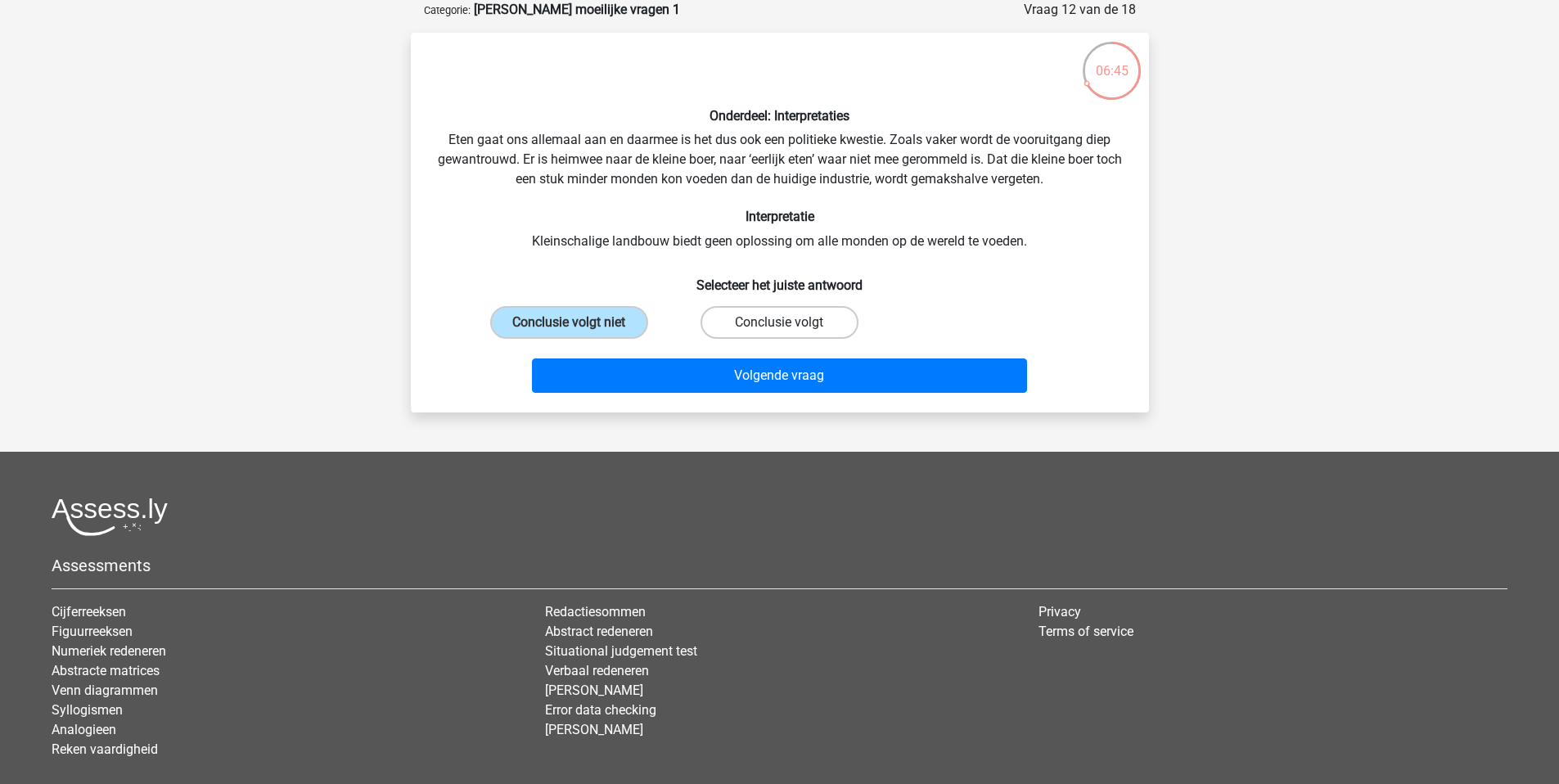 click on "Conclusie volgt" at bounding box center [779, 322] 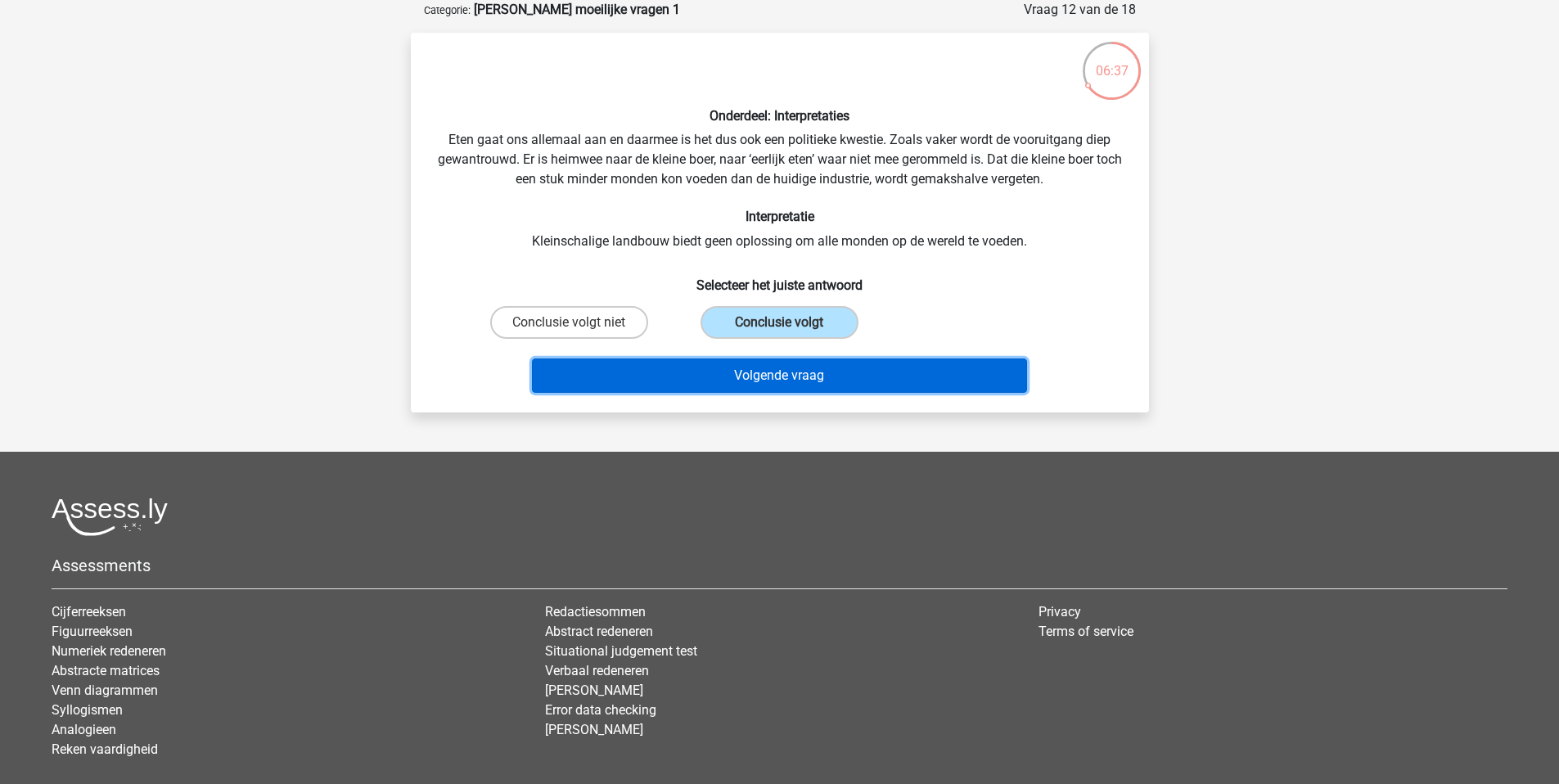 click on "Volgende vraag" at bounding box center [779, 376] 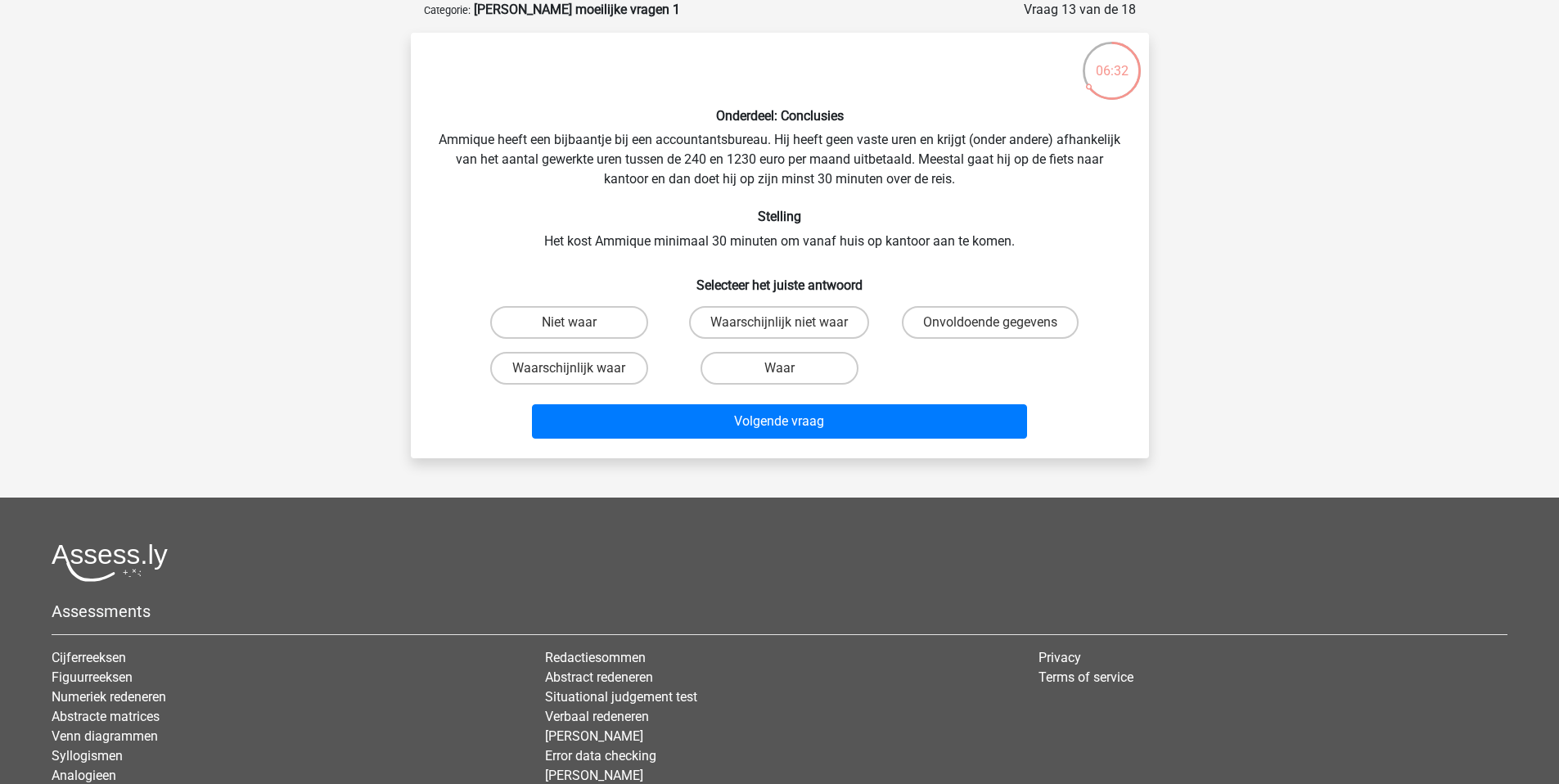 drag, startPoint x: 687, startPoint y: 155, endPoint x: 734, endPoint y: 172, distance: 49.98 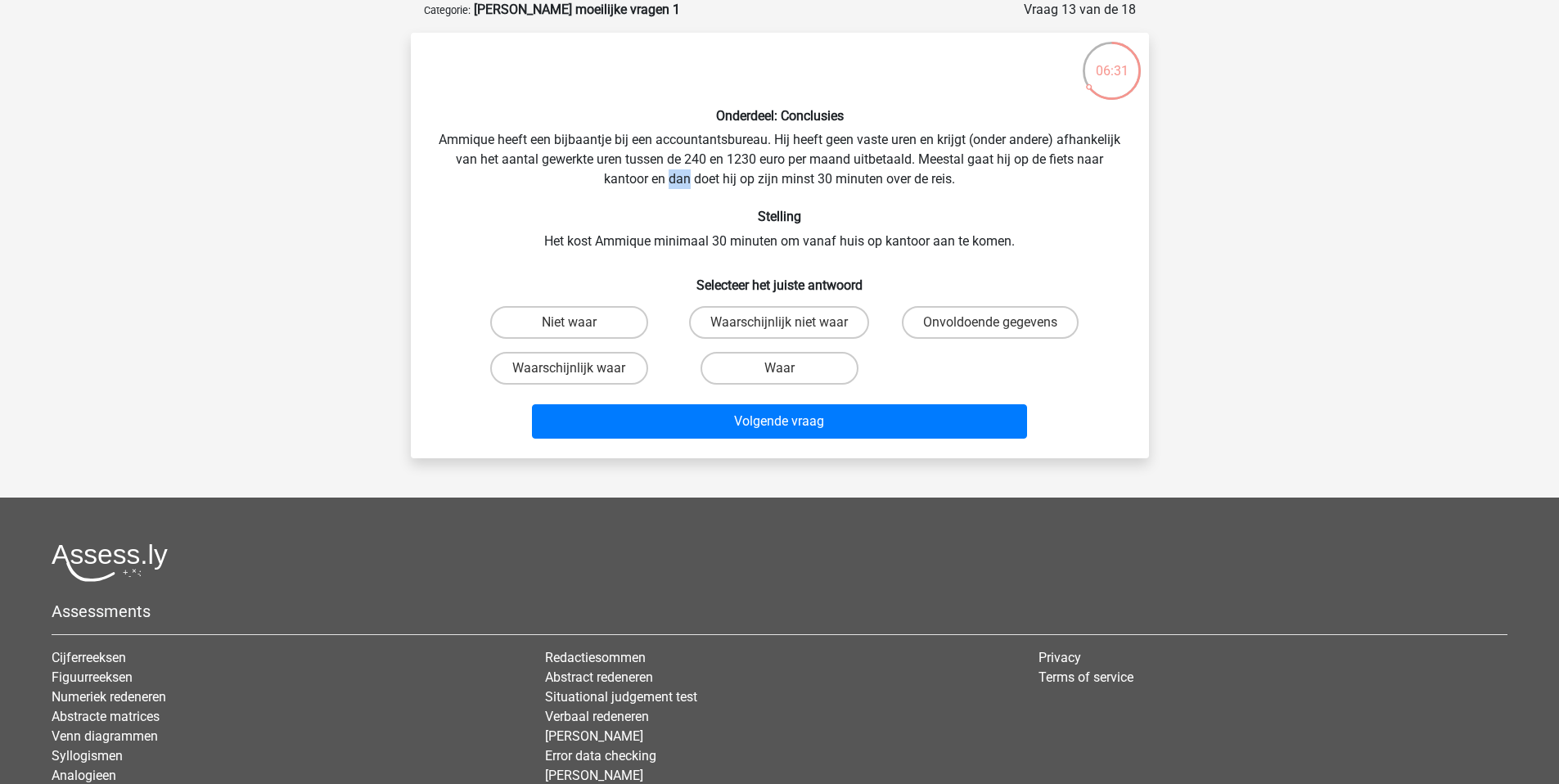 drag, startPoint x: 696, startPoint y: 185, endPoint x: 719, endPoint y: 184, distance: 23.021729 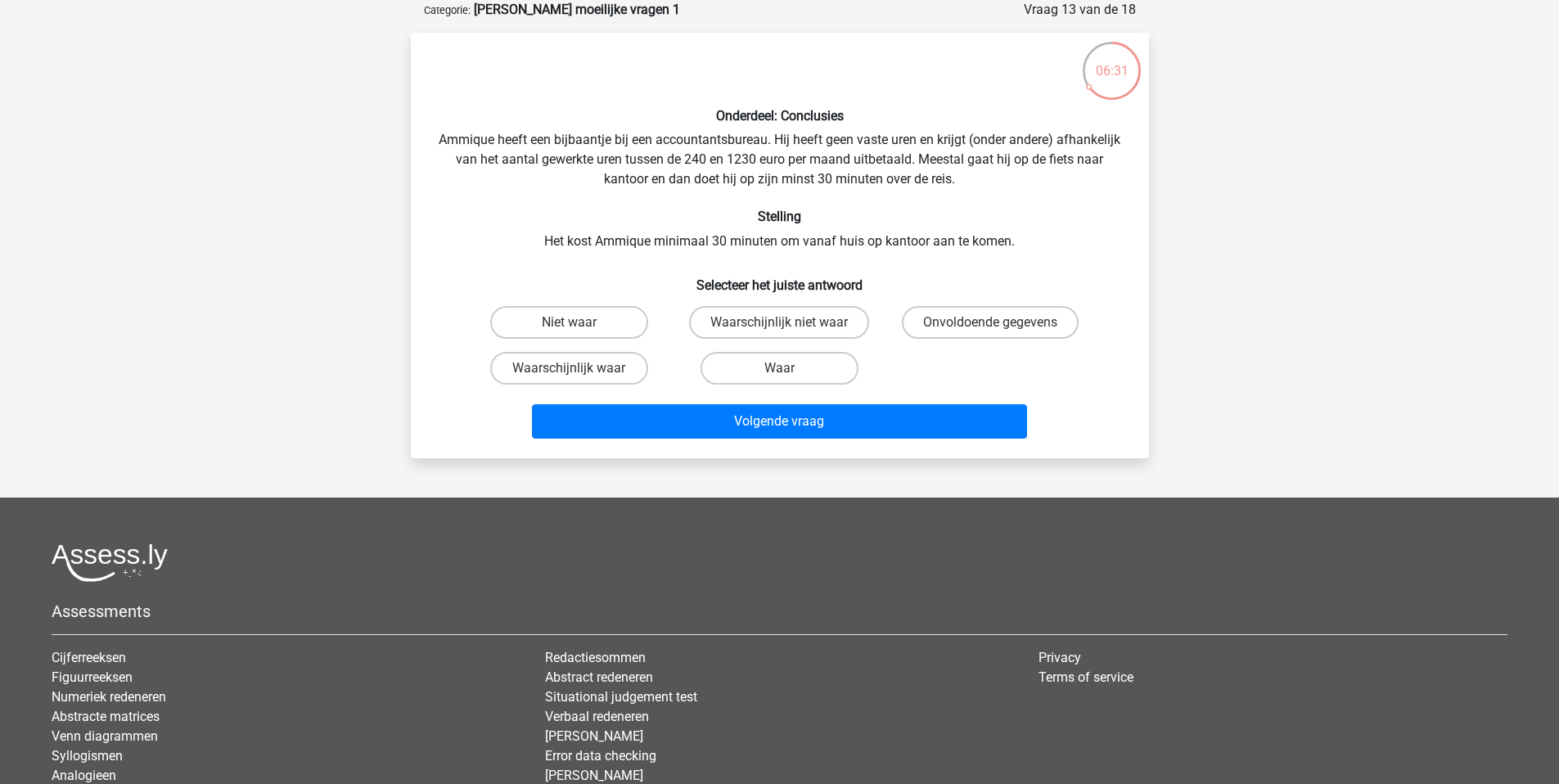 click on "Onderdeel: Conclusies Ammique heeft een bijbaantje bij een accountantsbureau. Hij heeft geen vaste uren en krijgt (onder andere) afhankelijk van het aantal gewerkte uren tussen de 240 en 1230 euro per maand uitbetaald. Meestal gaat hij op de fiets naar kantoor en dan doet hij op zijn minst 30 minuten over de reis.  Stelling Het kost Ammique minimaal 30 minuten om vanaf huis op kantoor aan te komen.
Selecteer het juiste antwoord
Niet waar" at bounding box center [780, 246] 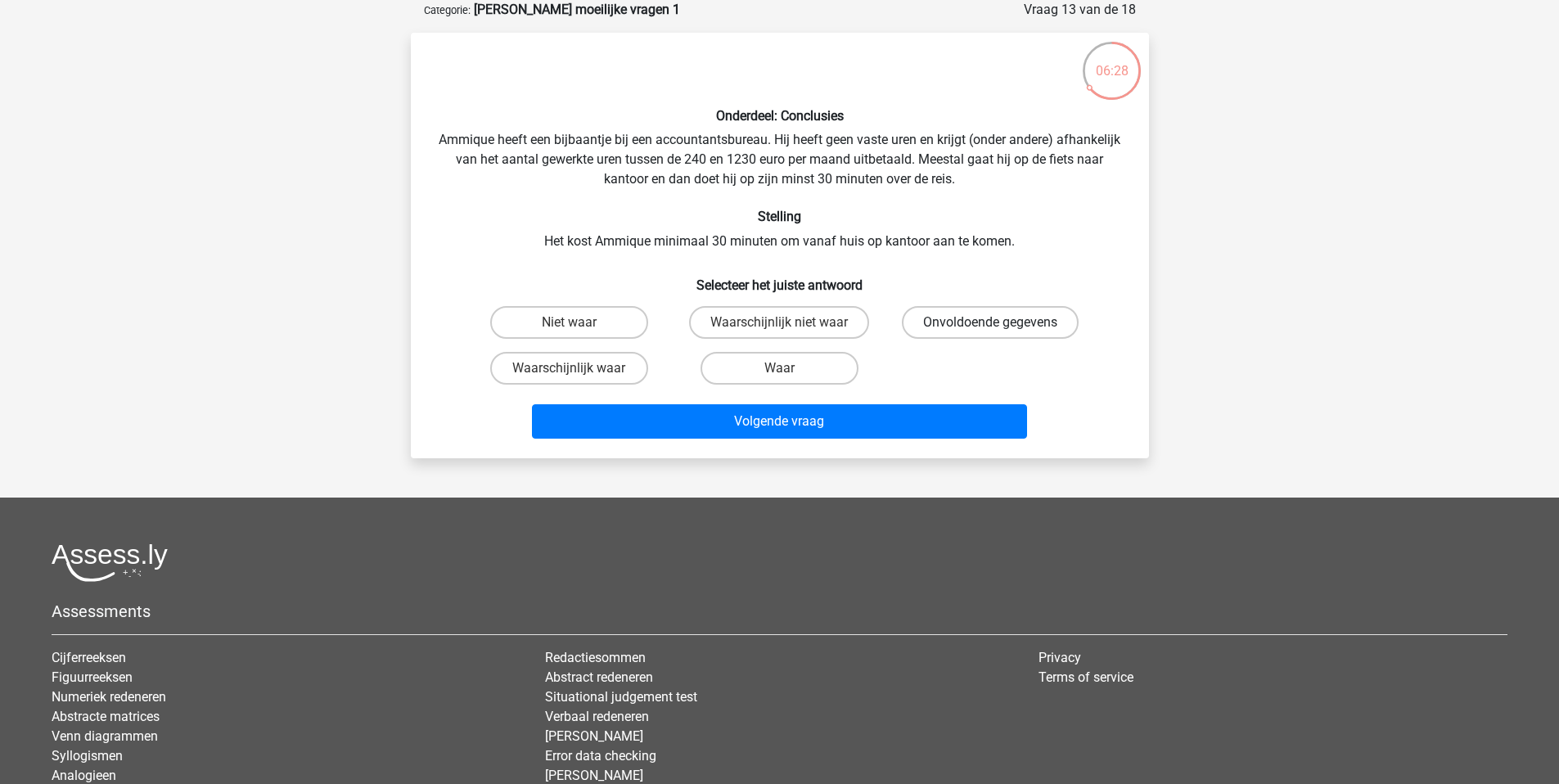 click on "Onvoldoende gegevens" at bounding box center [990, 322] 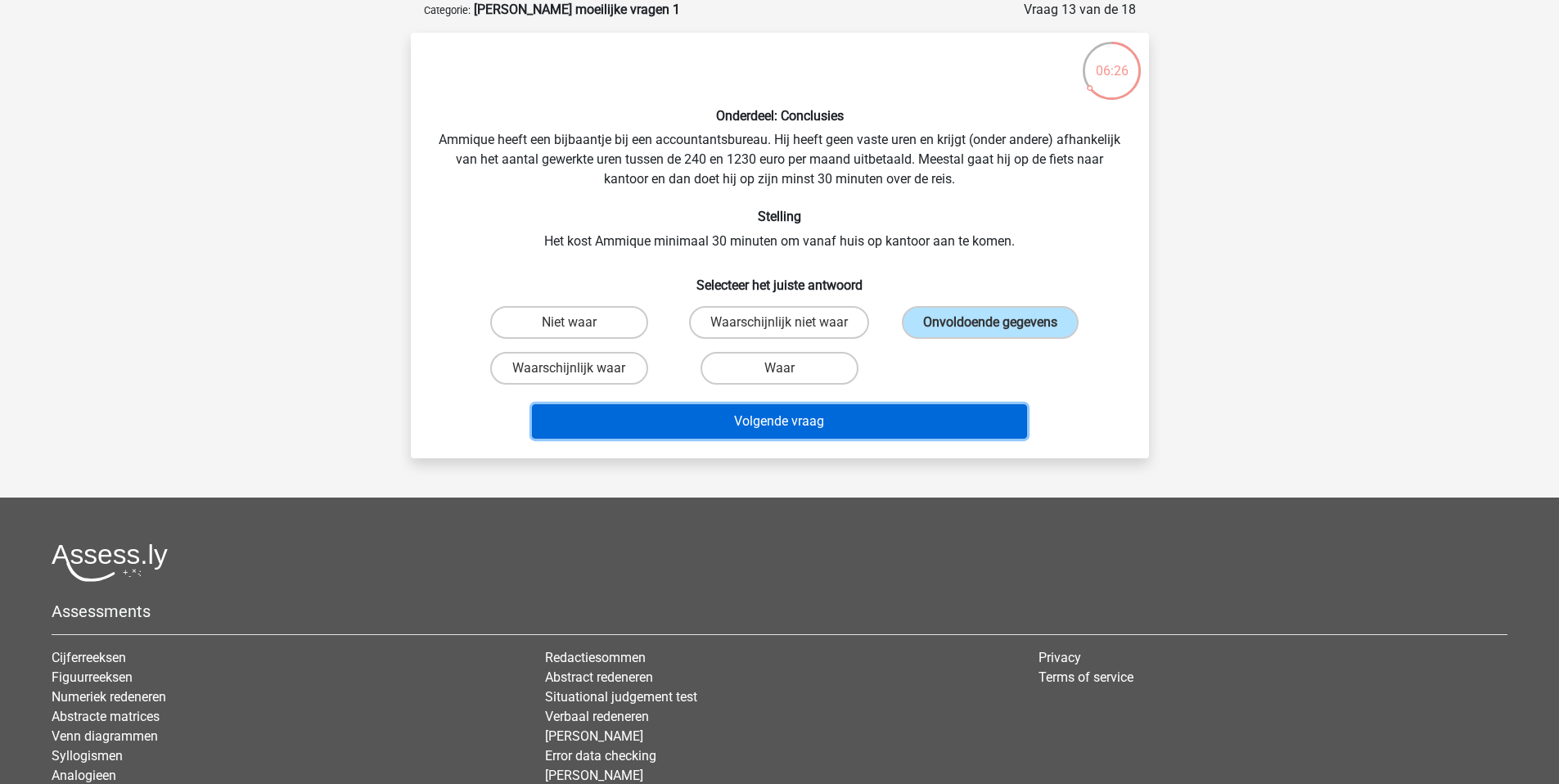 click on "Volgende vraag" at bounding box center (779, 421) 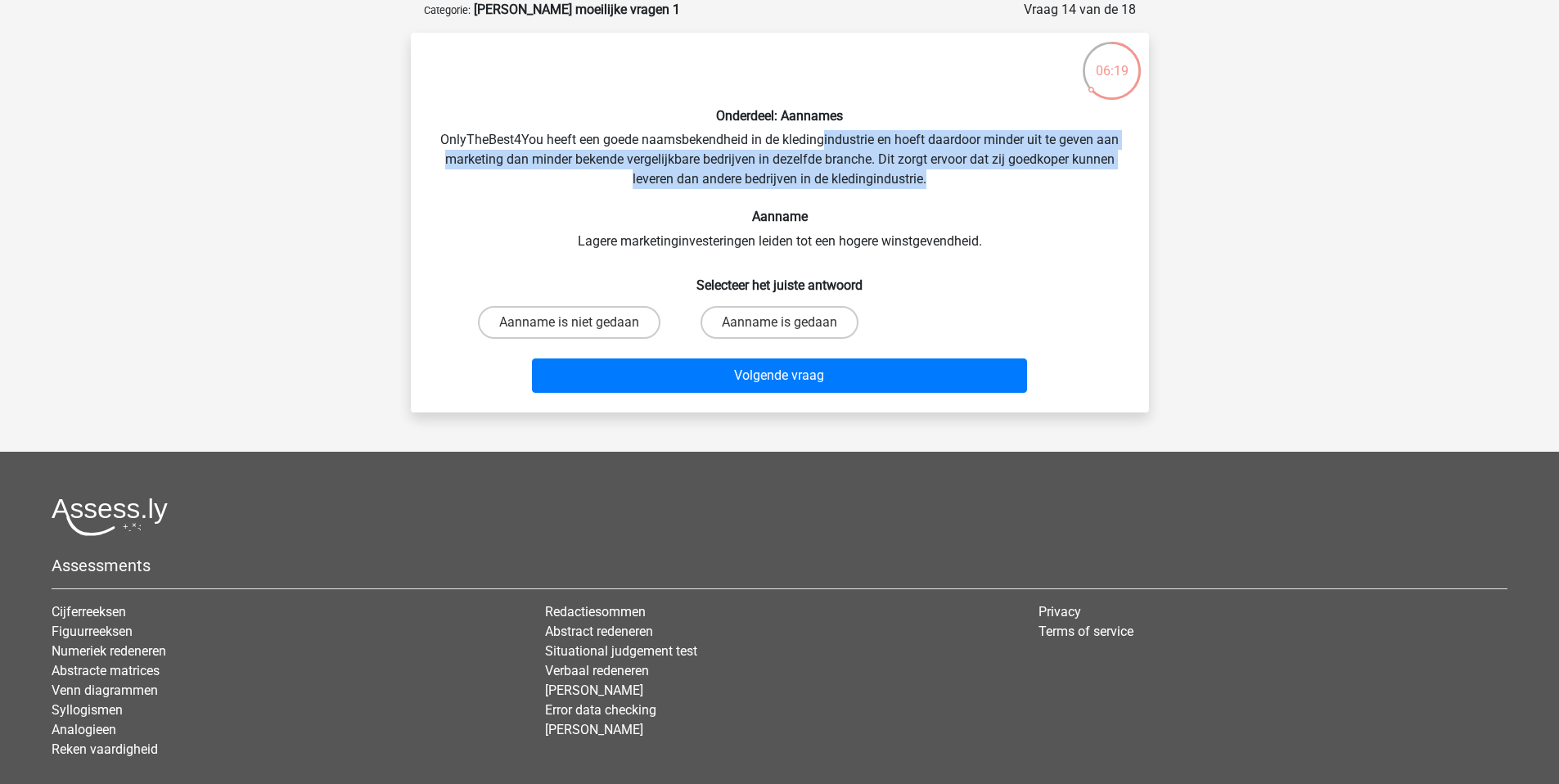 drag, startPoint x: 937, startPoint y: 178, endPoint x: 821, endPoint y: 143, distance: 121.16518 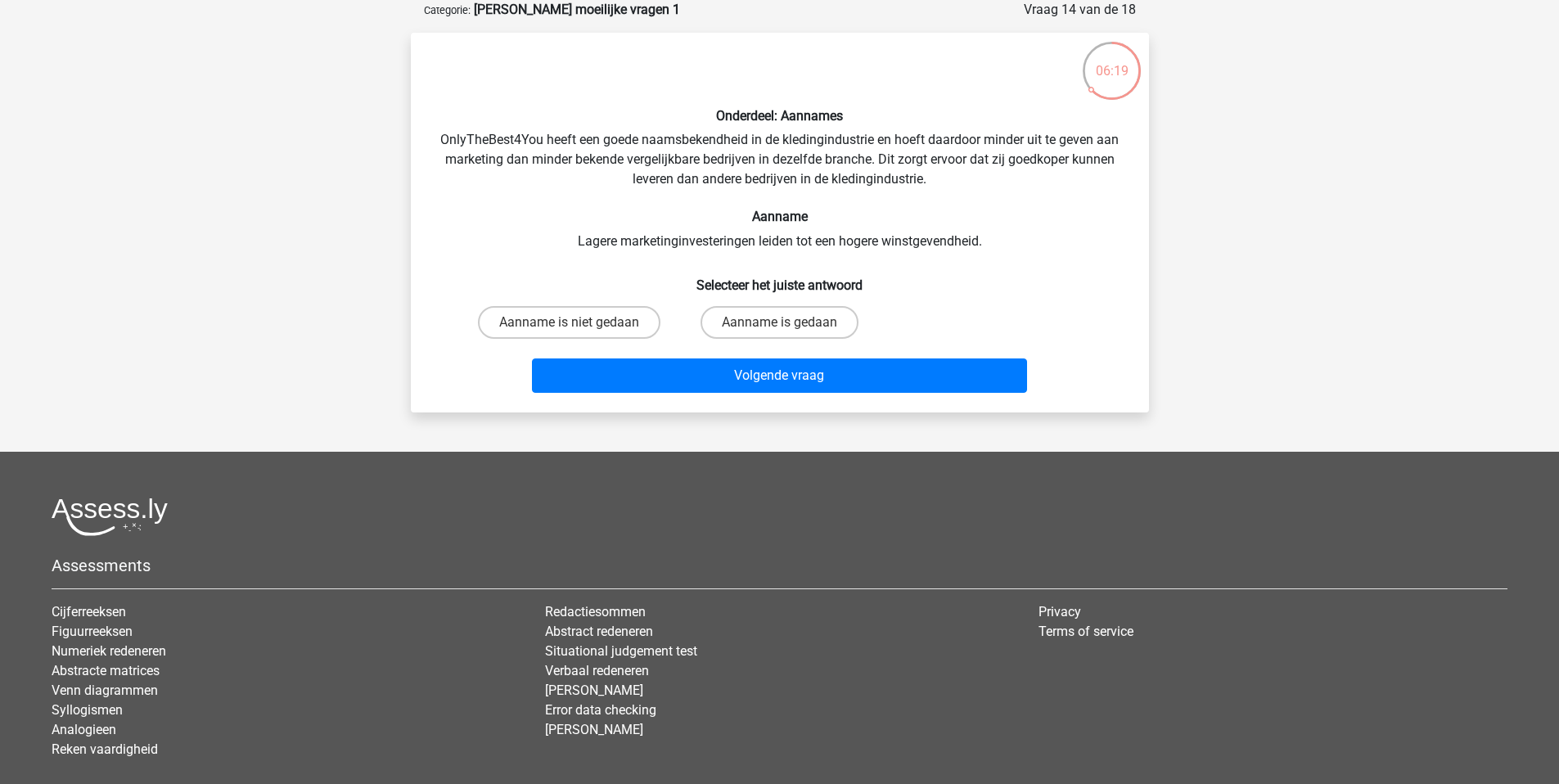 click on "Onderdeel: Aannames OnlyTheBest4You heeft een goede naamsbekendheid in de kledingindustrie en hoeft daardoor minder uit te geven aan marketing dan minder bekende vergelijkbare bedrijven in dezelfde branche. Dit zorgt ervoor dat zij goedkoper kunnen leveren dan andere bedrijven in de kledingindustrie. Aanname Lagere marketinginvesteringen leiden tot een hogere winstgevendheid.
Selecteer het juiste antwoord
Aanname is niet gedaan" at bounding box center [780, 223] 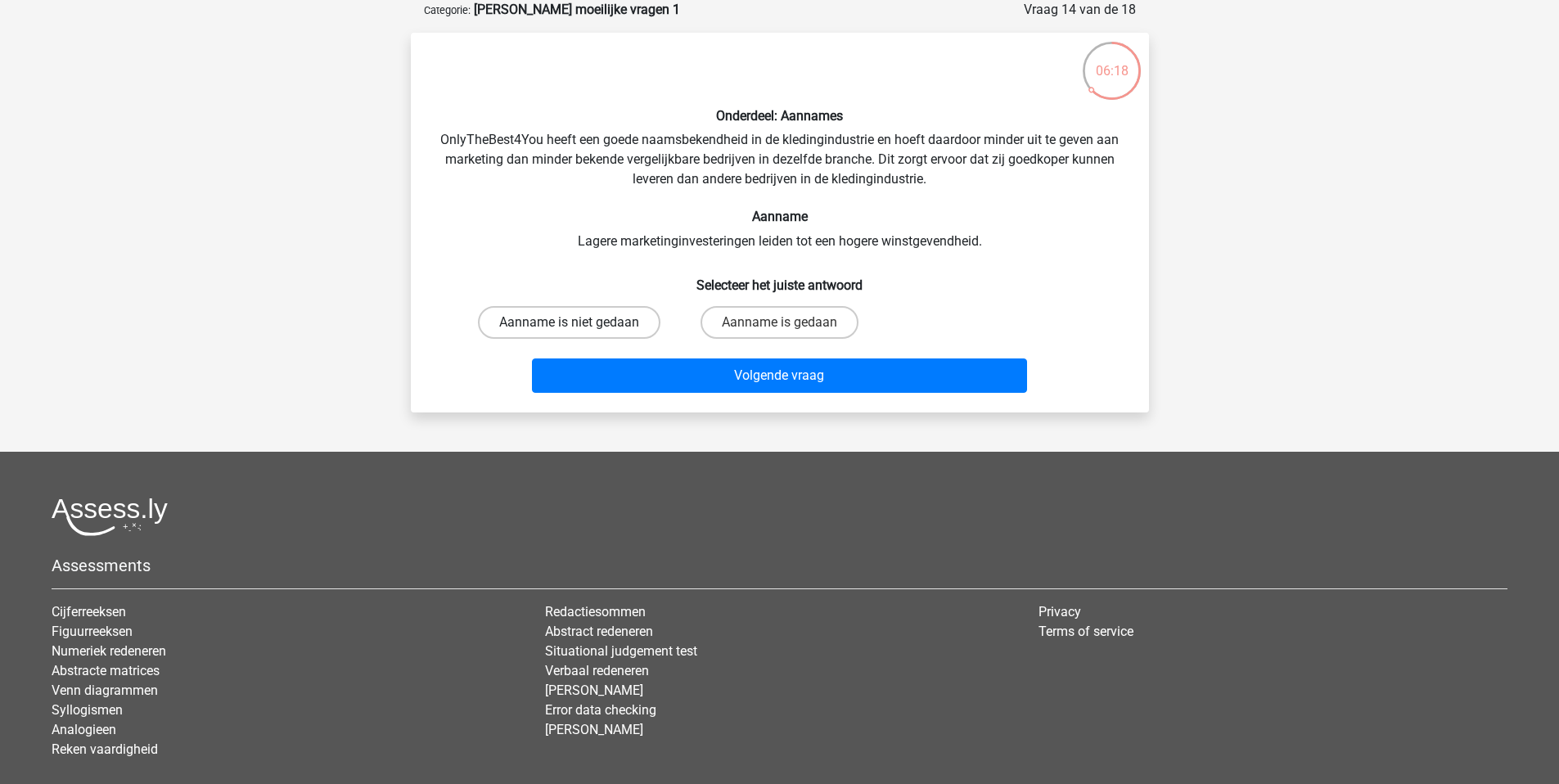 click on "Aanname is niet gedaan" at bounding box center (569, 322) 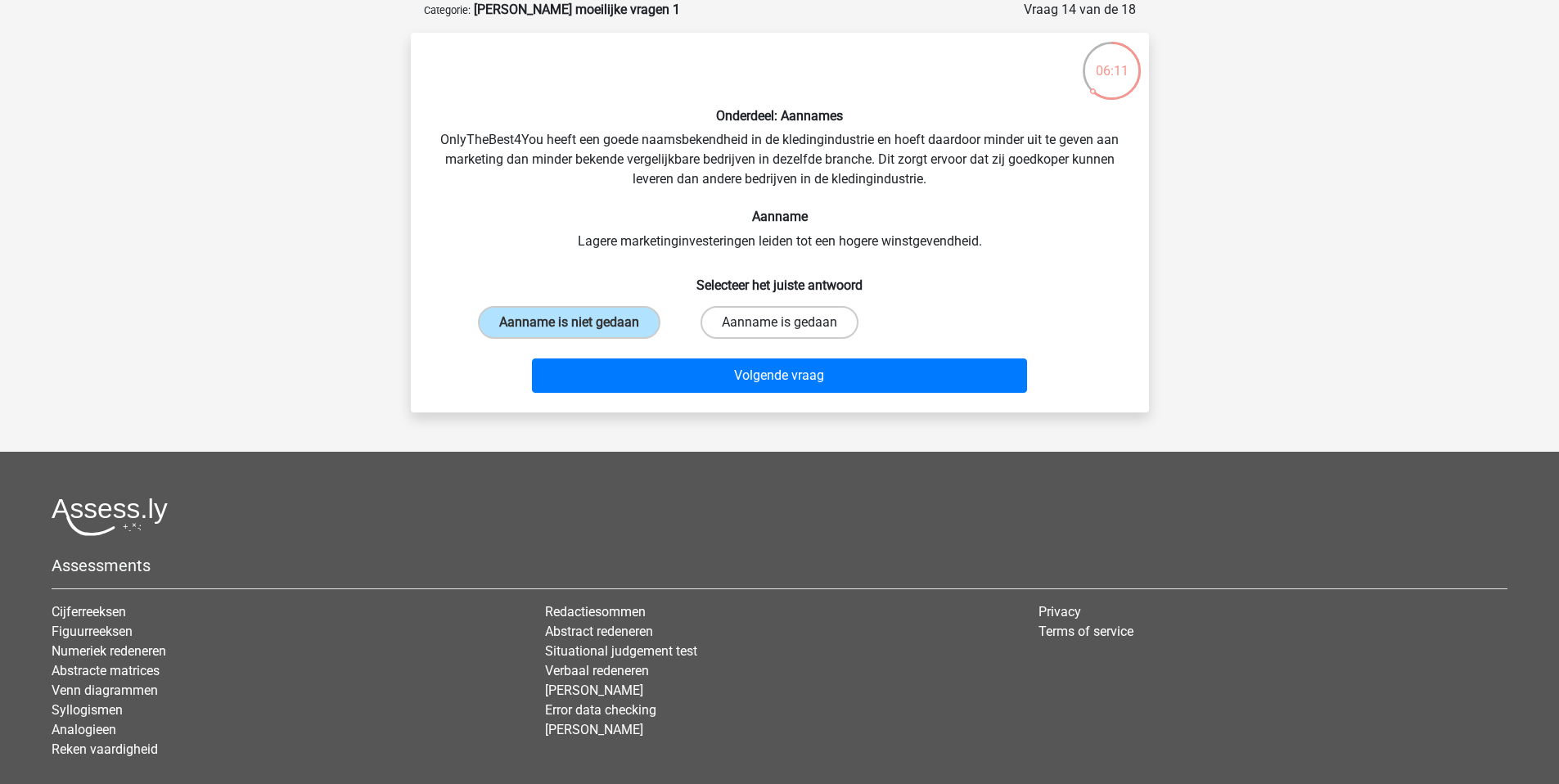 click on "Aanname is gedaan" at bounding box center (779, 322) 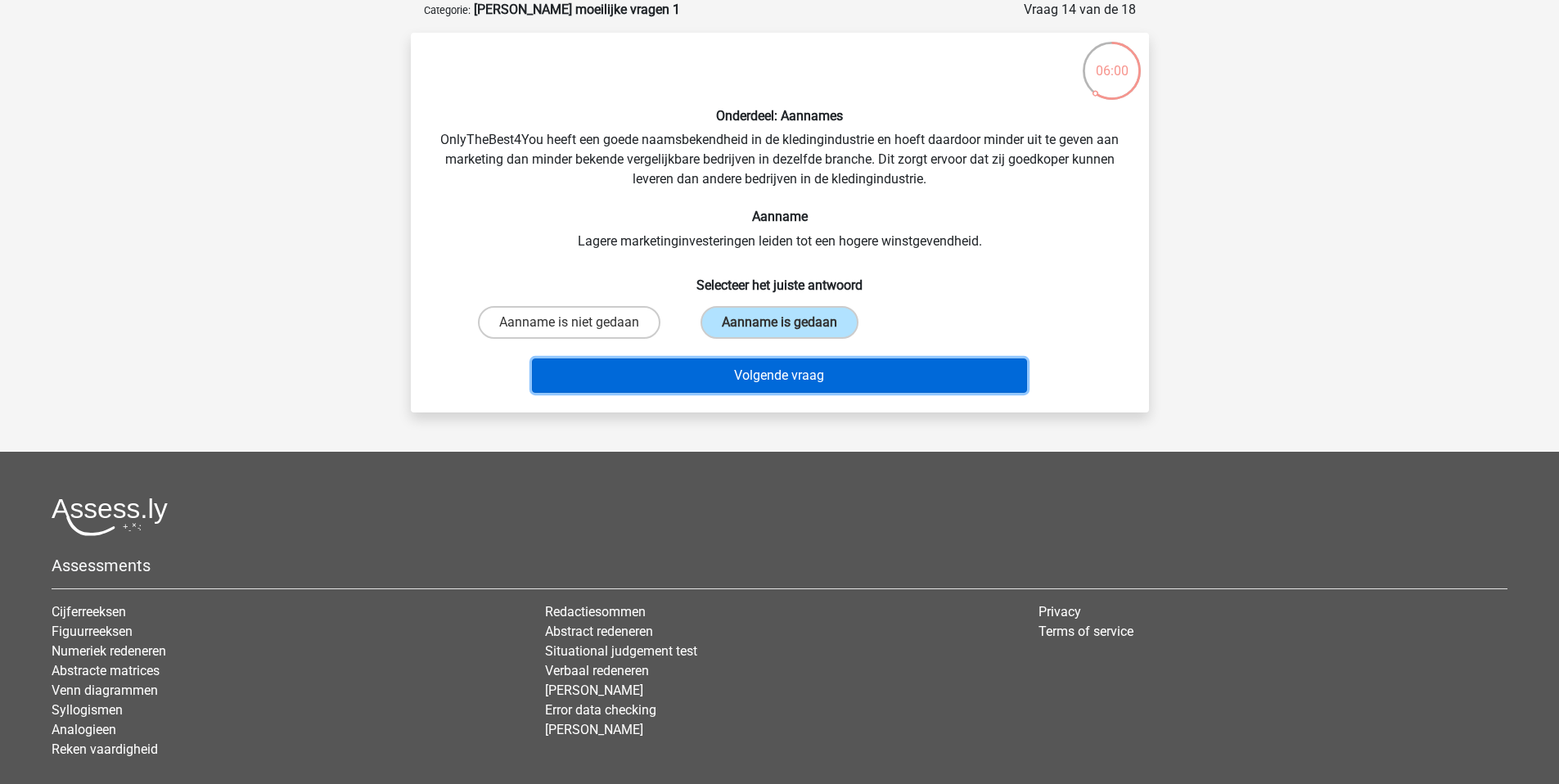 click on "Volgende vraag" at bounding box center [779, 376] 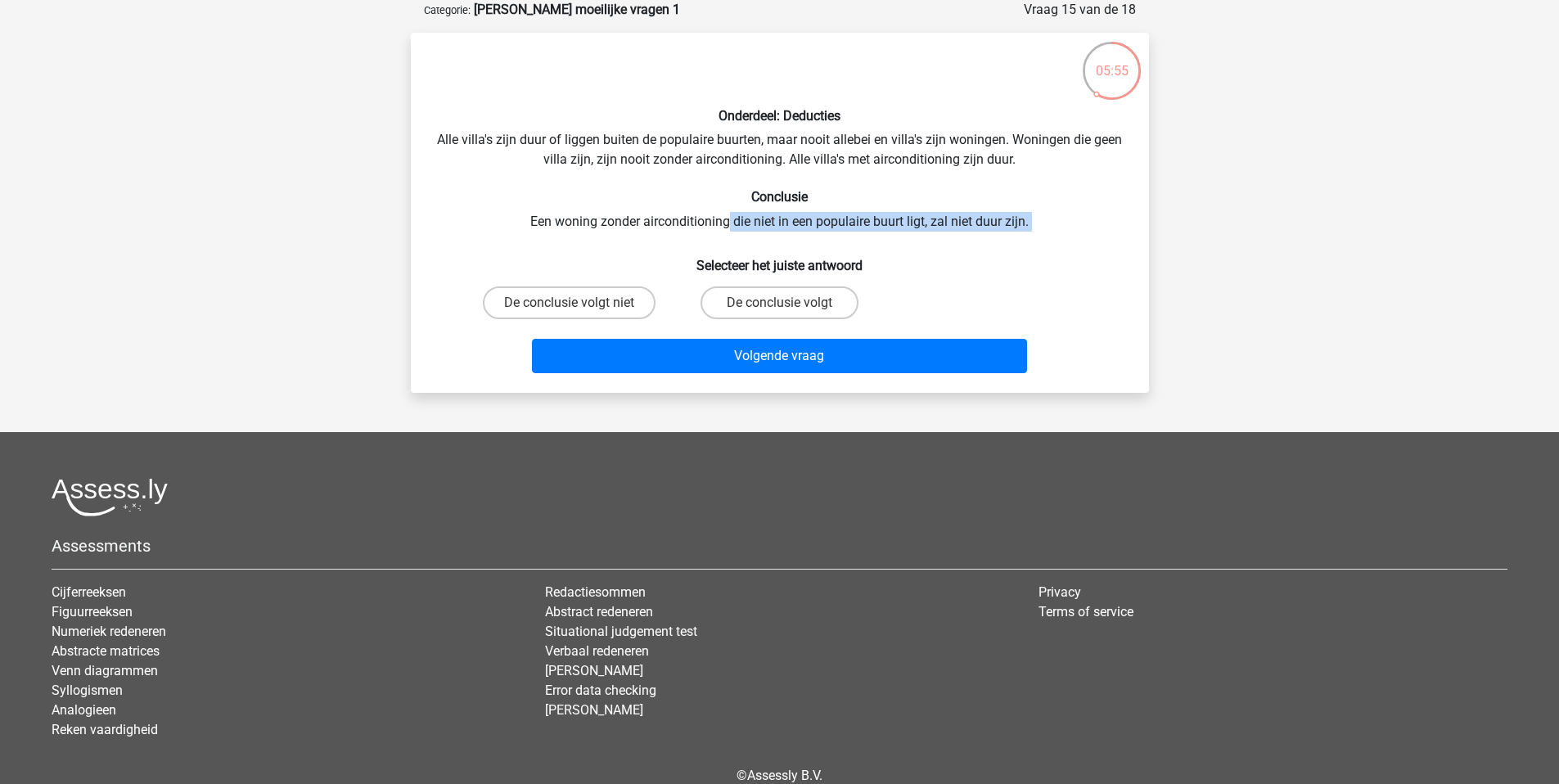 drag, startPoint x: 620, startPoint y: 223, endPoint x: 726, endPoint y: 219, distance: 106.07544 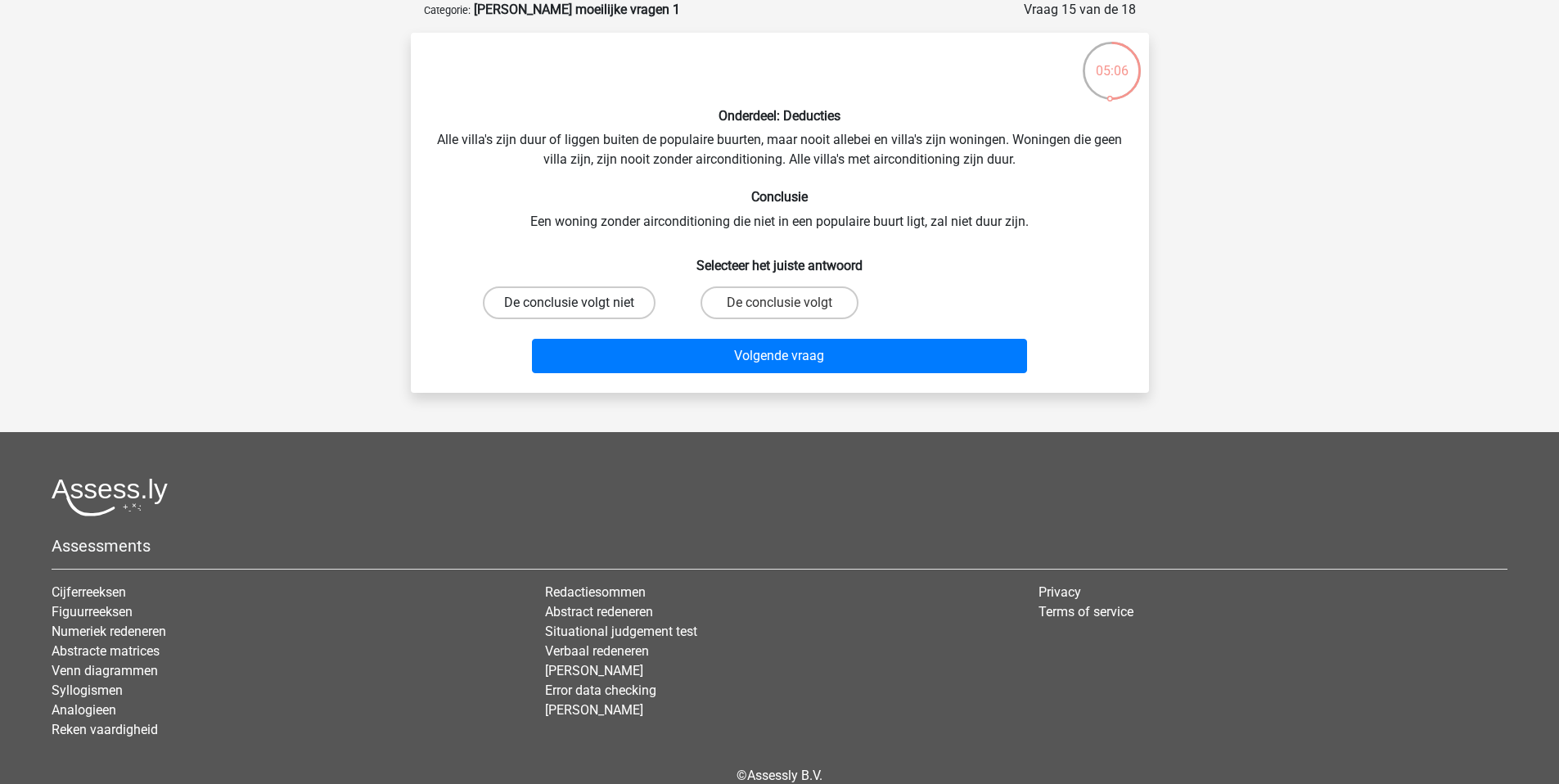 click on "De conclusie volgt niet" at bounding box center (569, 303) 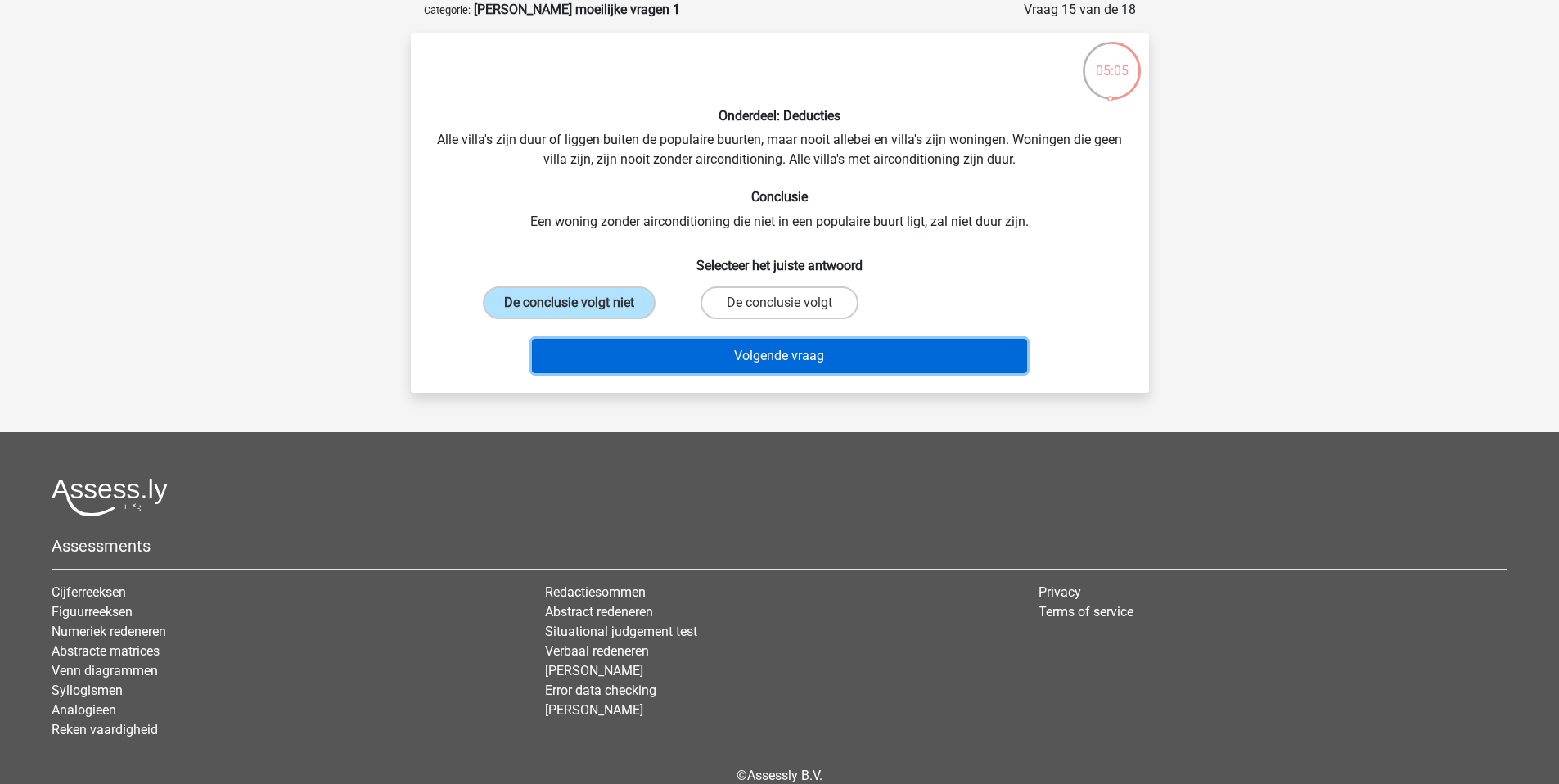 click on "Volgende vraag" at bounding box center (779, 356) 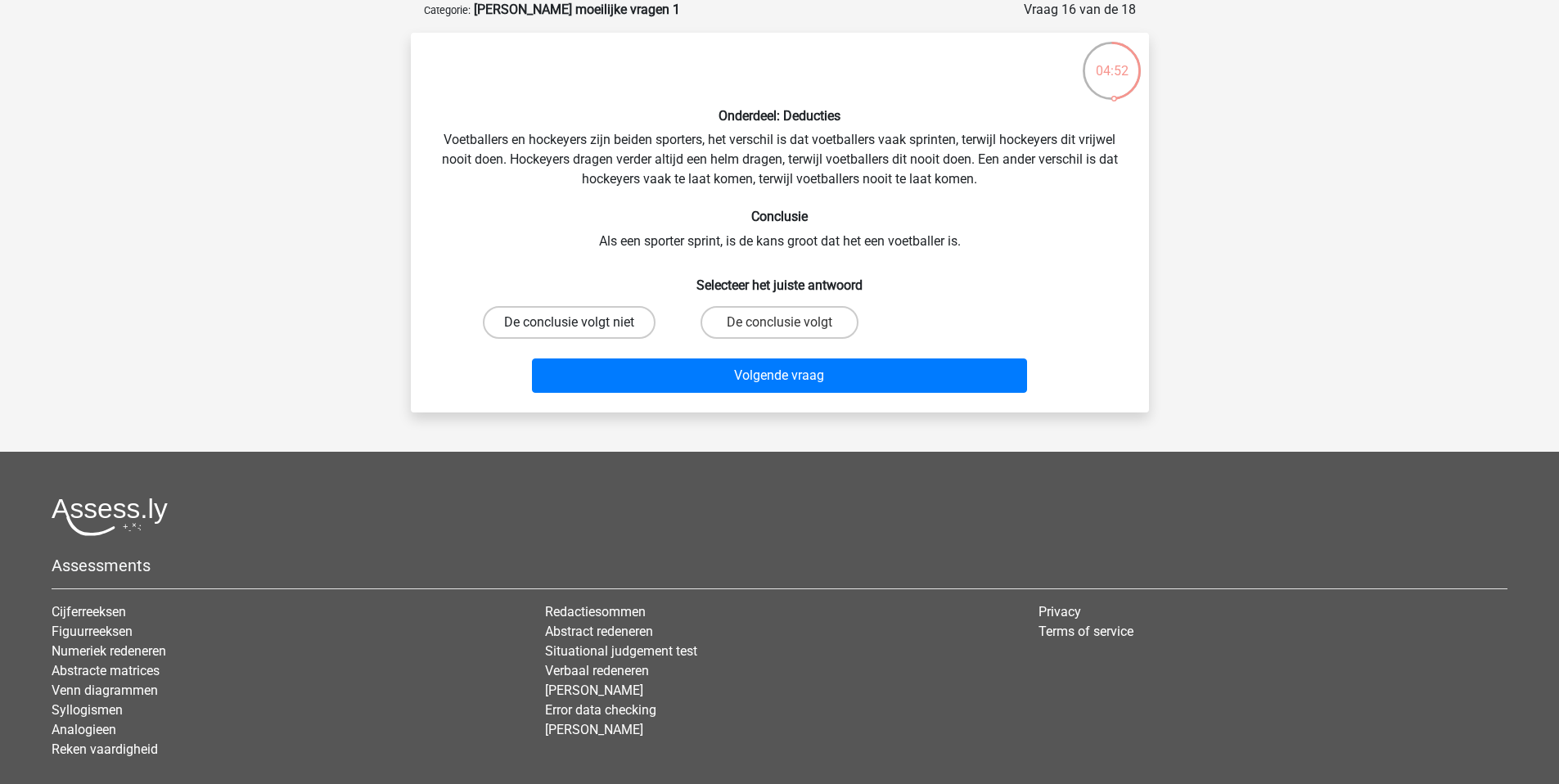 click on "De conclusie volgt niet" at bounding box center [569, 322] 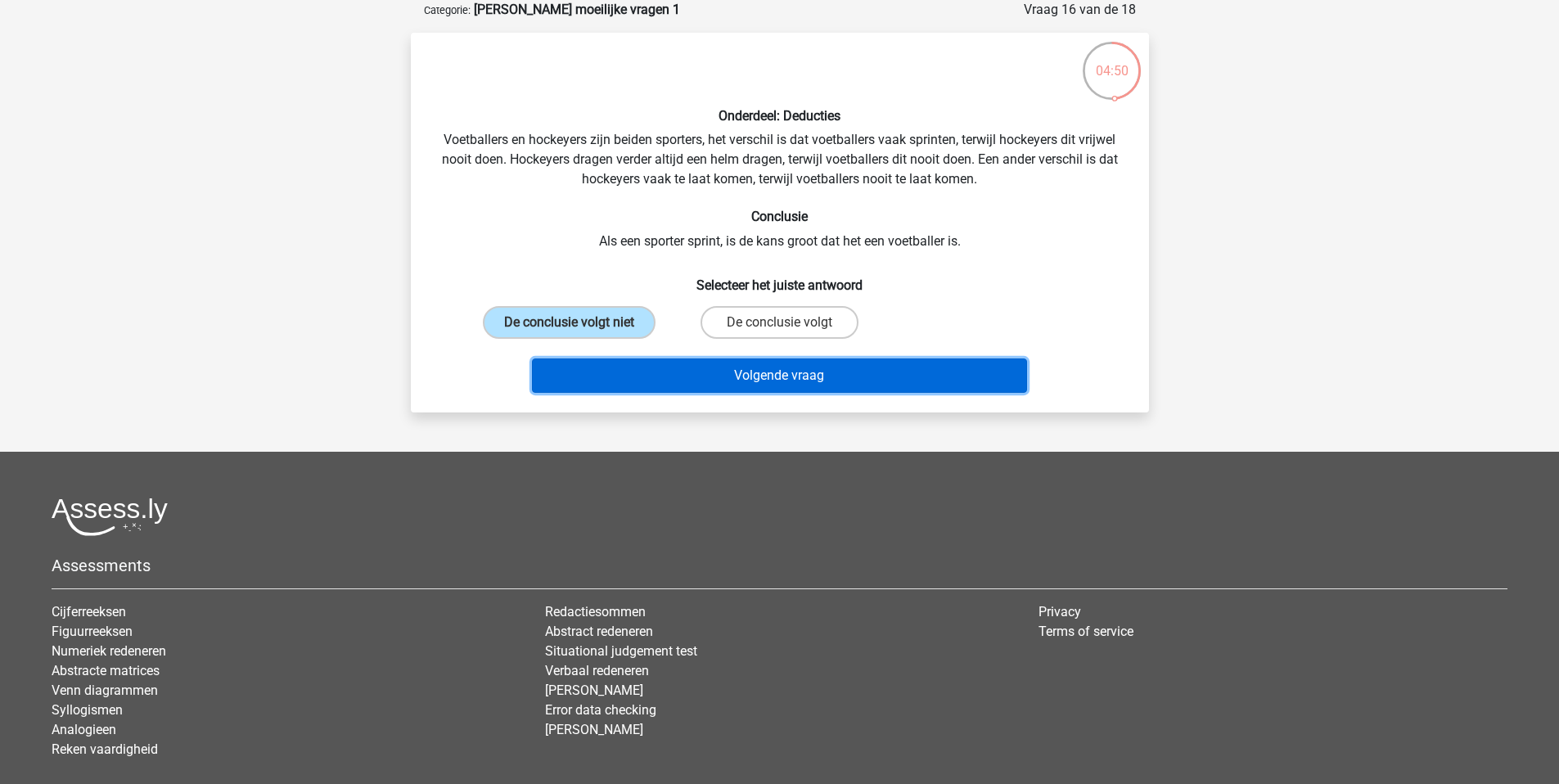click on "Volgende vraag" at bounding box center (779, 376) 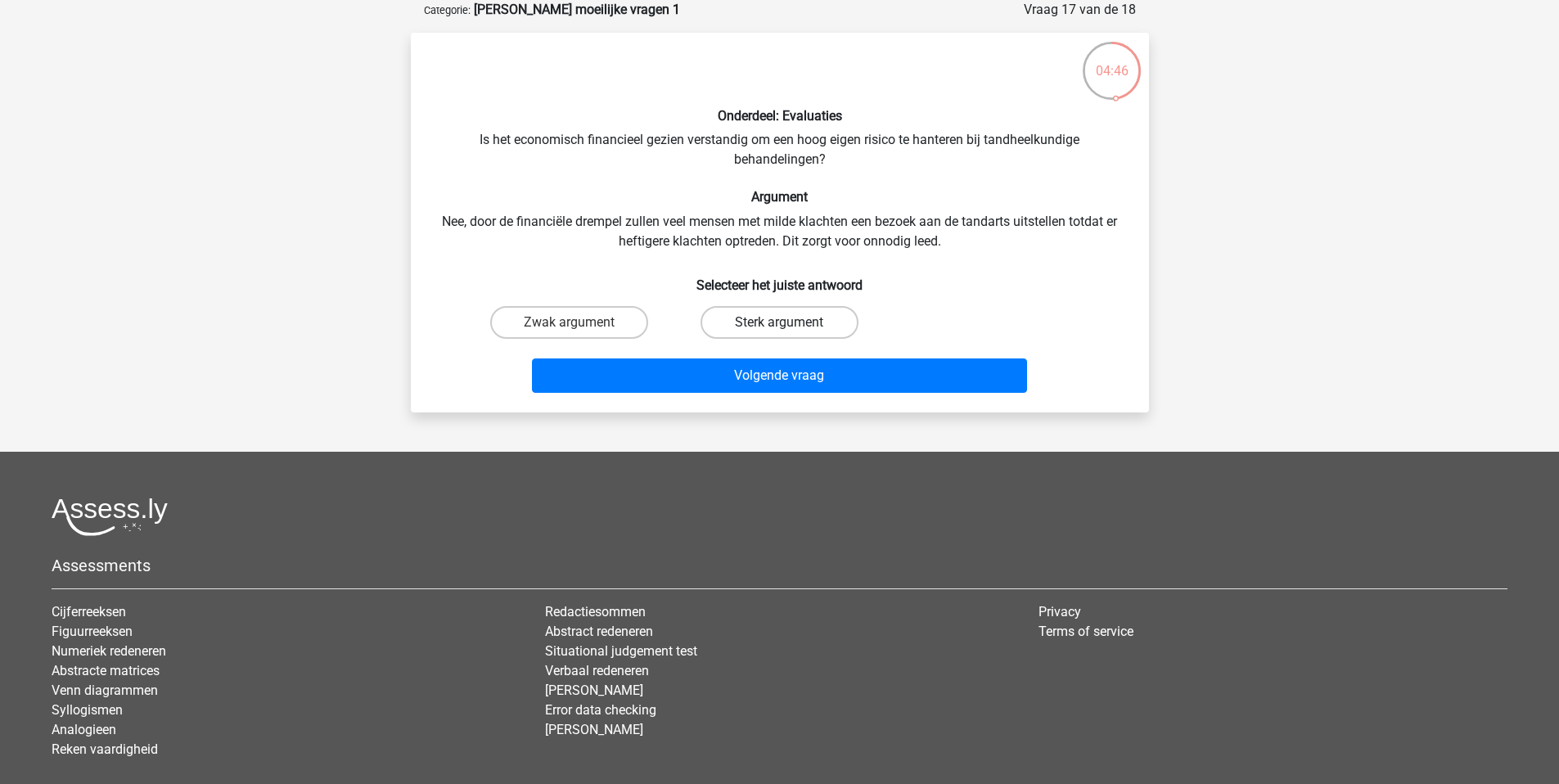 click on "Sterk argument" at bounding box center (779, 322) 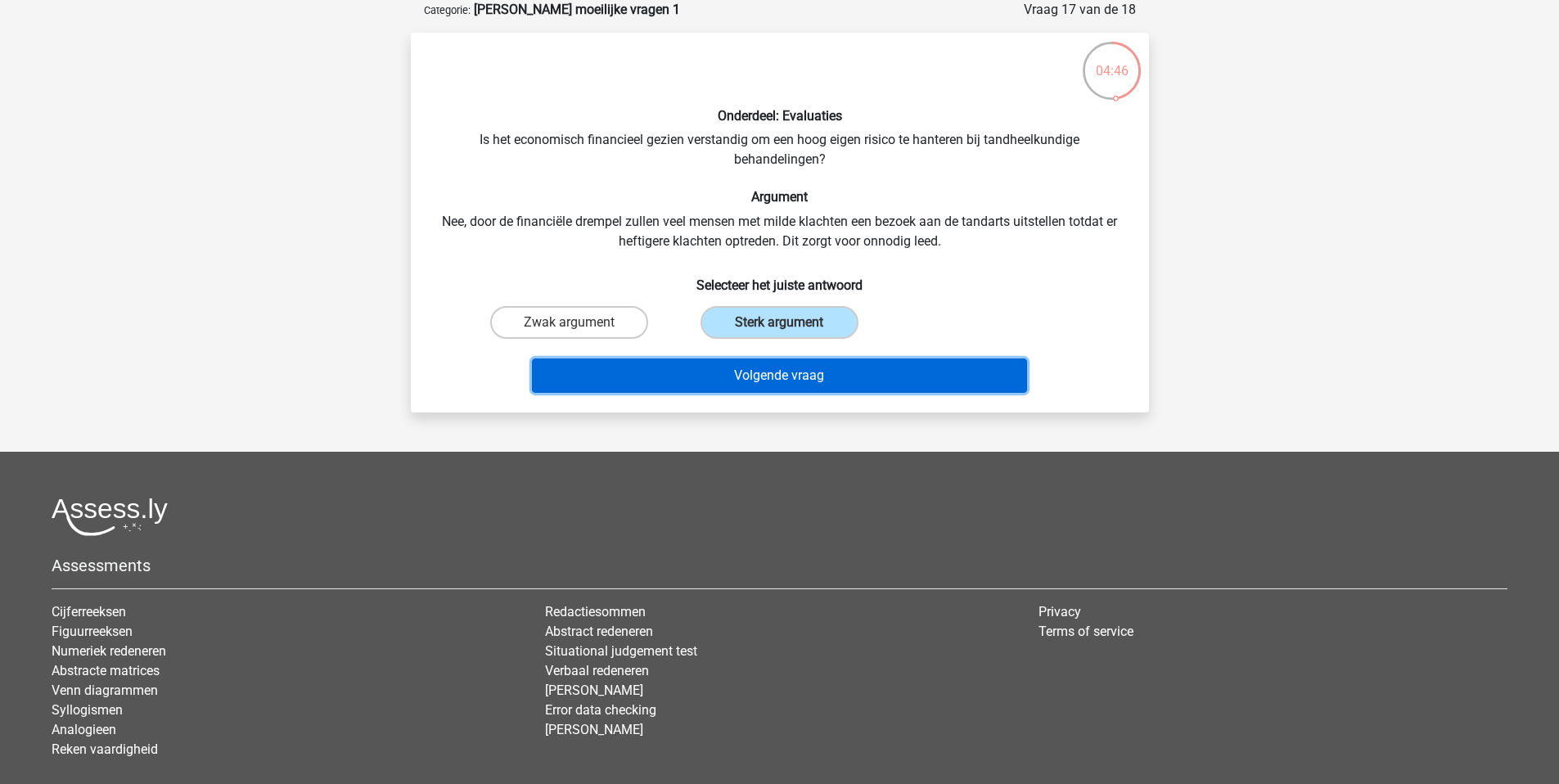 drag, startPoint x: 755, startPoint y: 376, endPoint x: 745, endPoint y: 372, distance: 10.77033 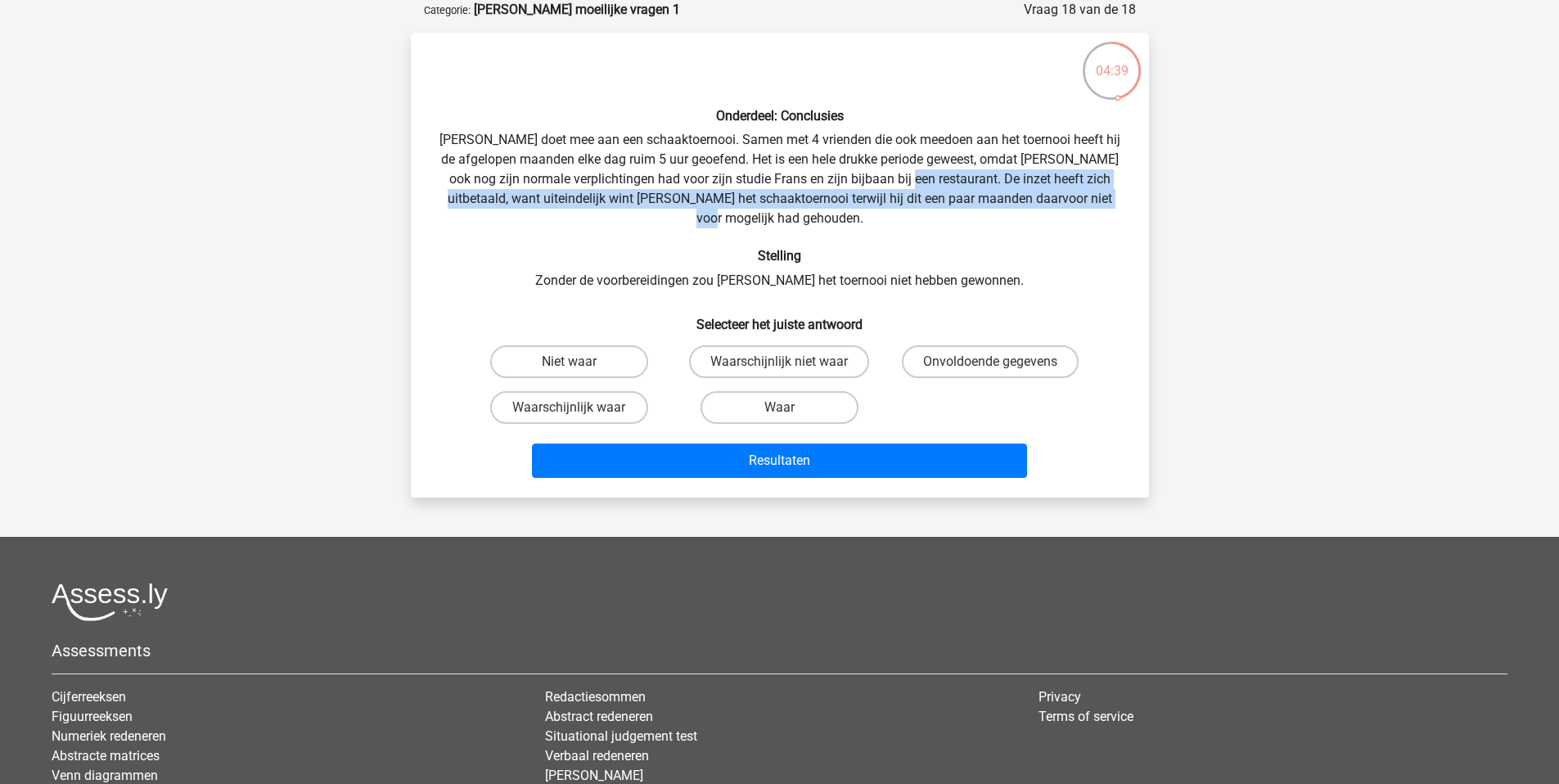 drag, startPoint x: 918, startPoint y: 176, endPoint x: 1117, endPoint y: 205, distance: 201.10196 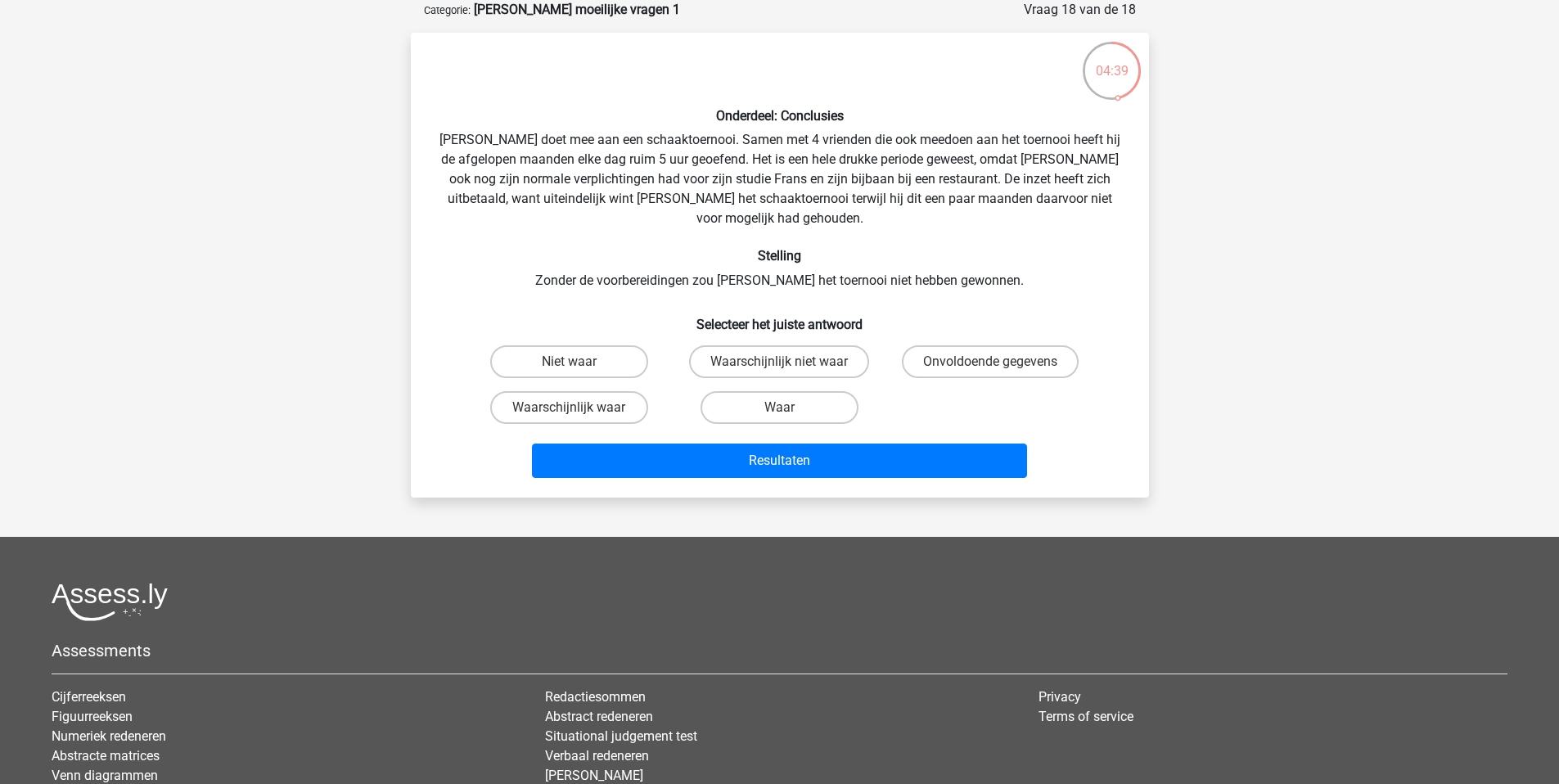 click on "Onderdeel: Conclusies Pablo doet mee aan een schaaktoernooi. Samen met 4 vrienden die ook meedoen aan het toernooi heeft hij de afgelopen maanden elke dag ruim 5 uur geoefend. Het is een hele drukke periode geweest, omdat Pablo ook nog zijn normale verplichtingen had voor zijn studie Frans en zijn bijbaan bij een restaurant. De inzet heeft zich uitbetaald, want uiteindelijk wint Pablo het schaaktoernooi terwijl hij dit een paar maanden daarvoor niet voor mogelijk had gehouden. Stelling Zonder de voorbereidingen zou Pablo het toernooi niet hebben gewonnen.
Selecteer het juiste antwoord
Niet waar" at bounding box center [780, 265] 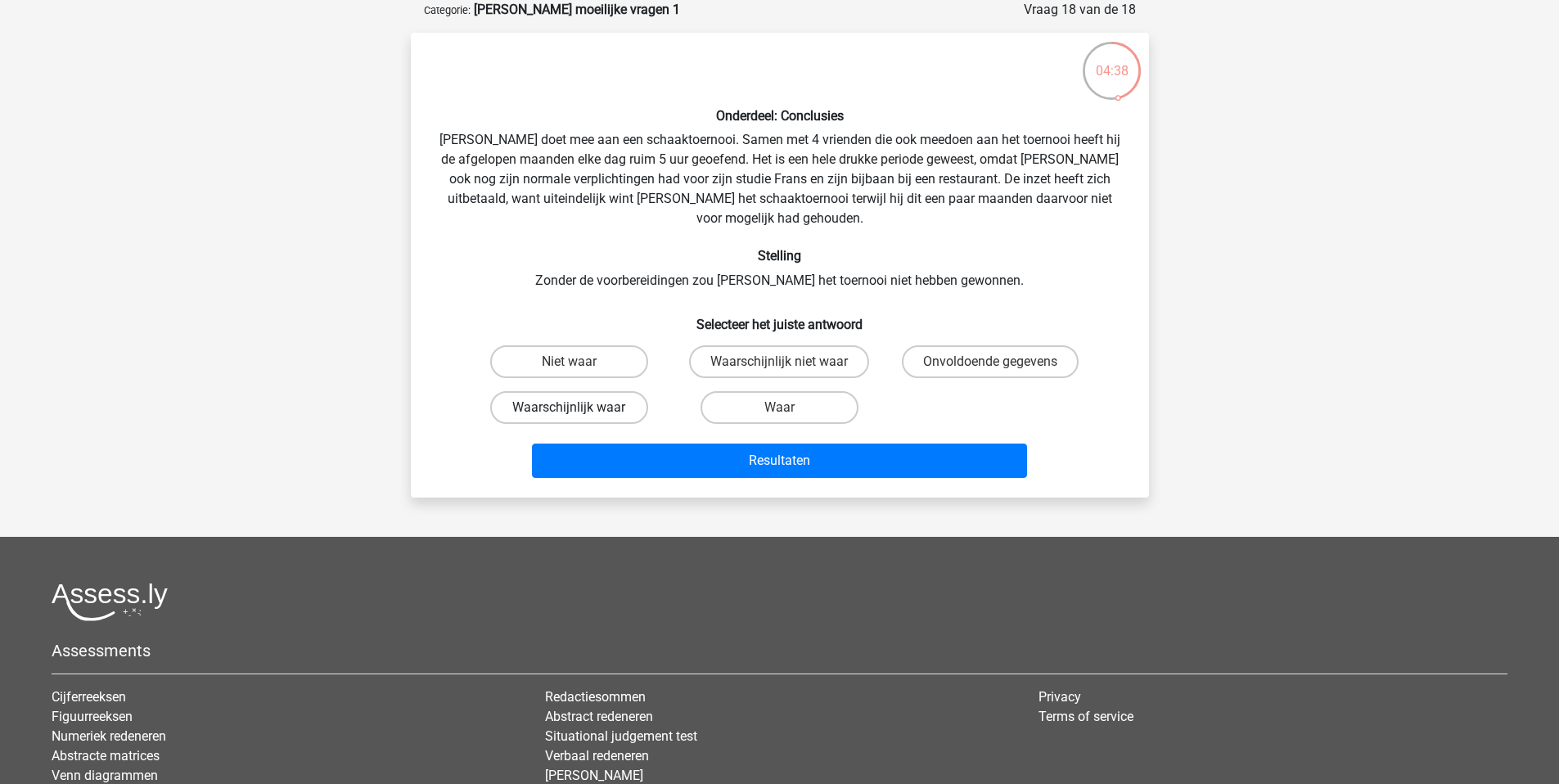 click on "Waarschijnlijk waar" at bounding box center [569, 408] 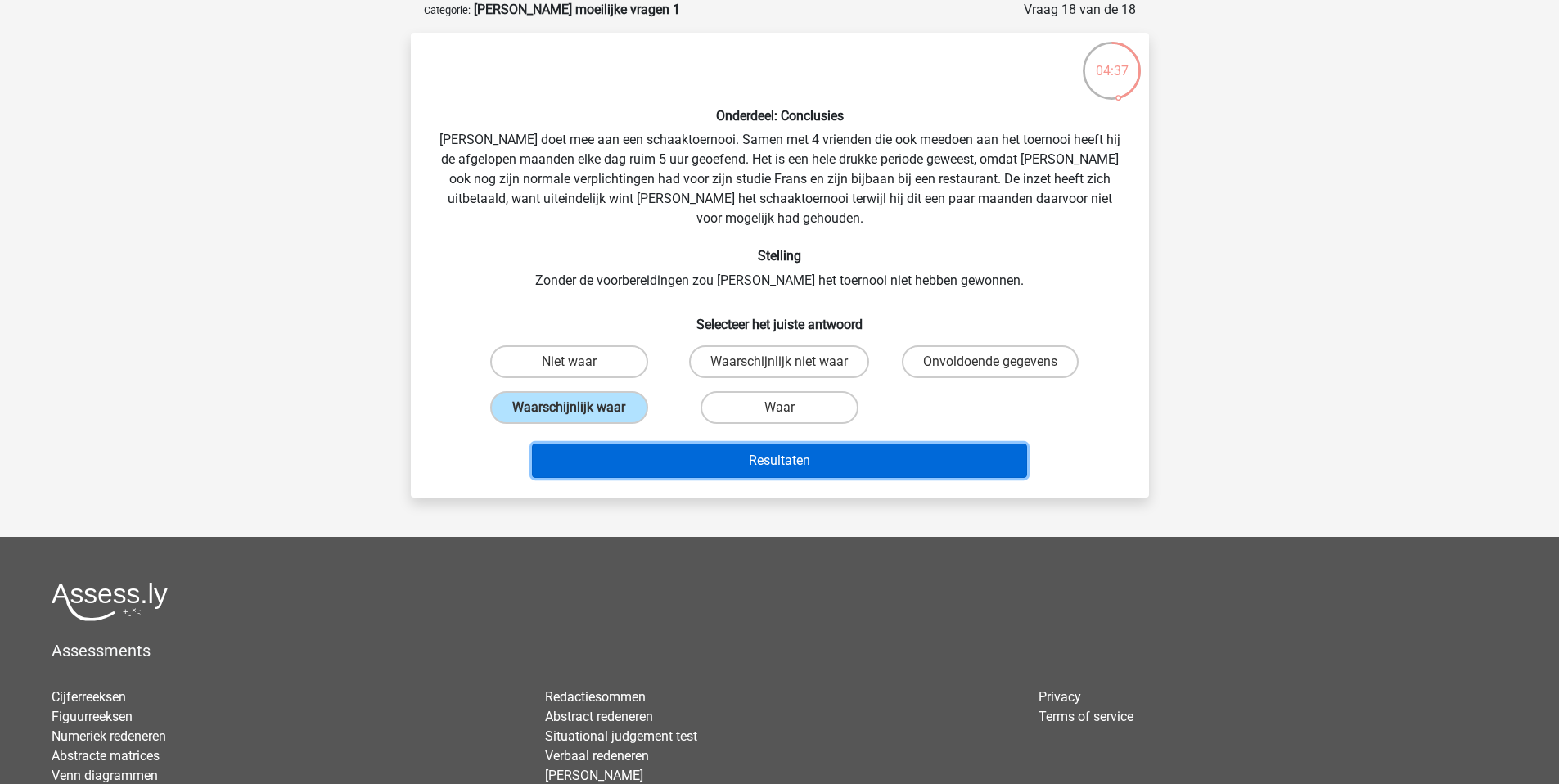click on "Resultaten" at bounding box center (779, 461) 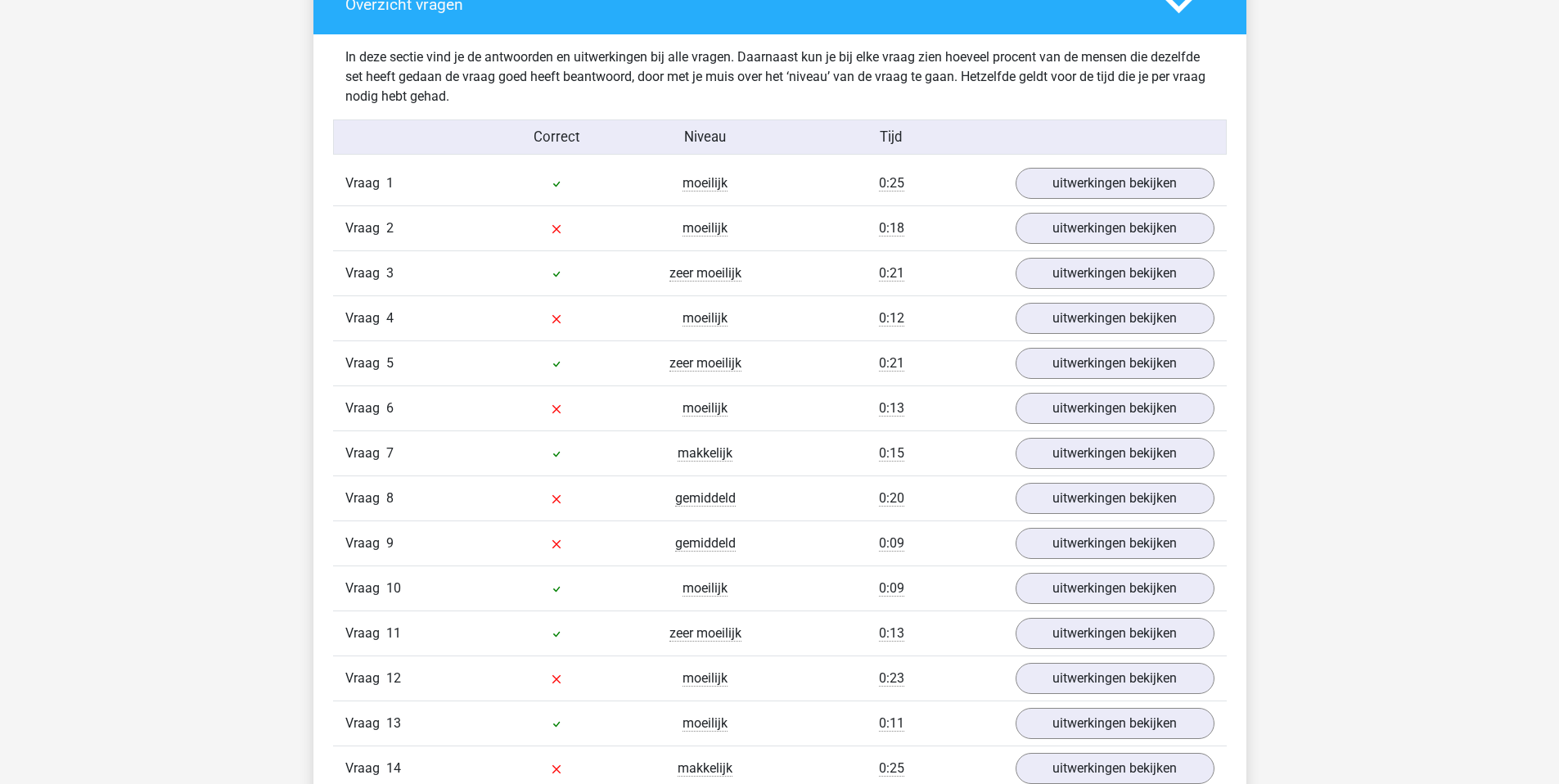 scroll, scrollTop: 969, scrollLeft: 0, axis: vertical 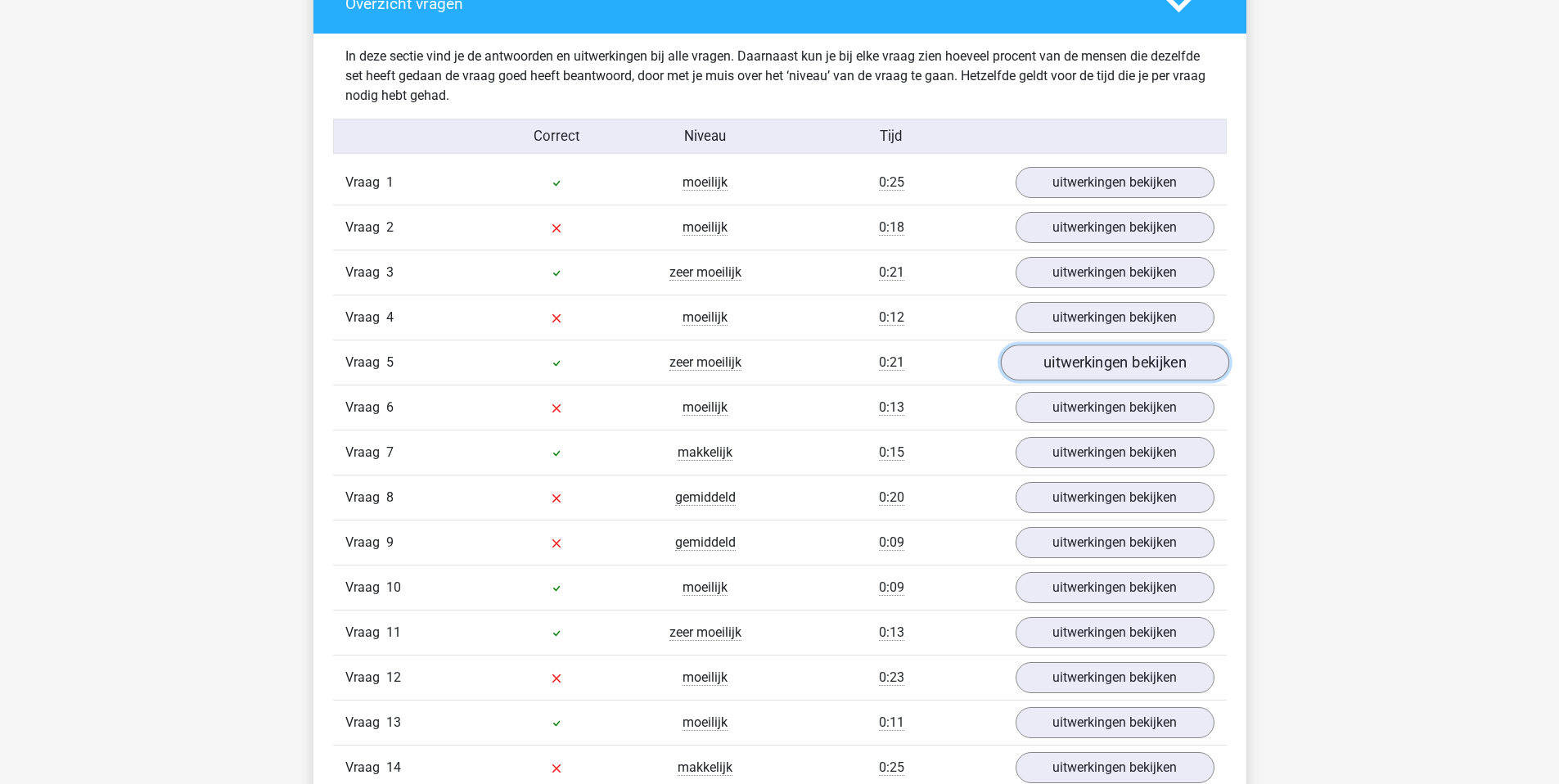click on "uitwerkingen bekijken" at bounding box center [1114, 363] 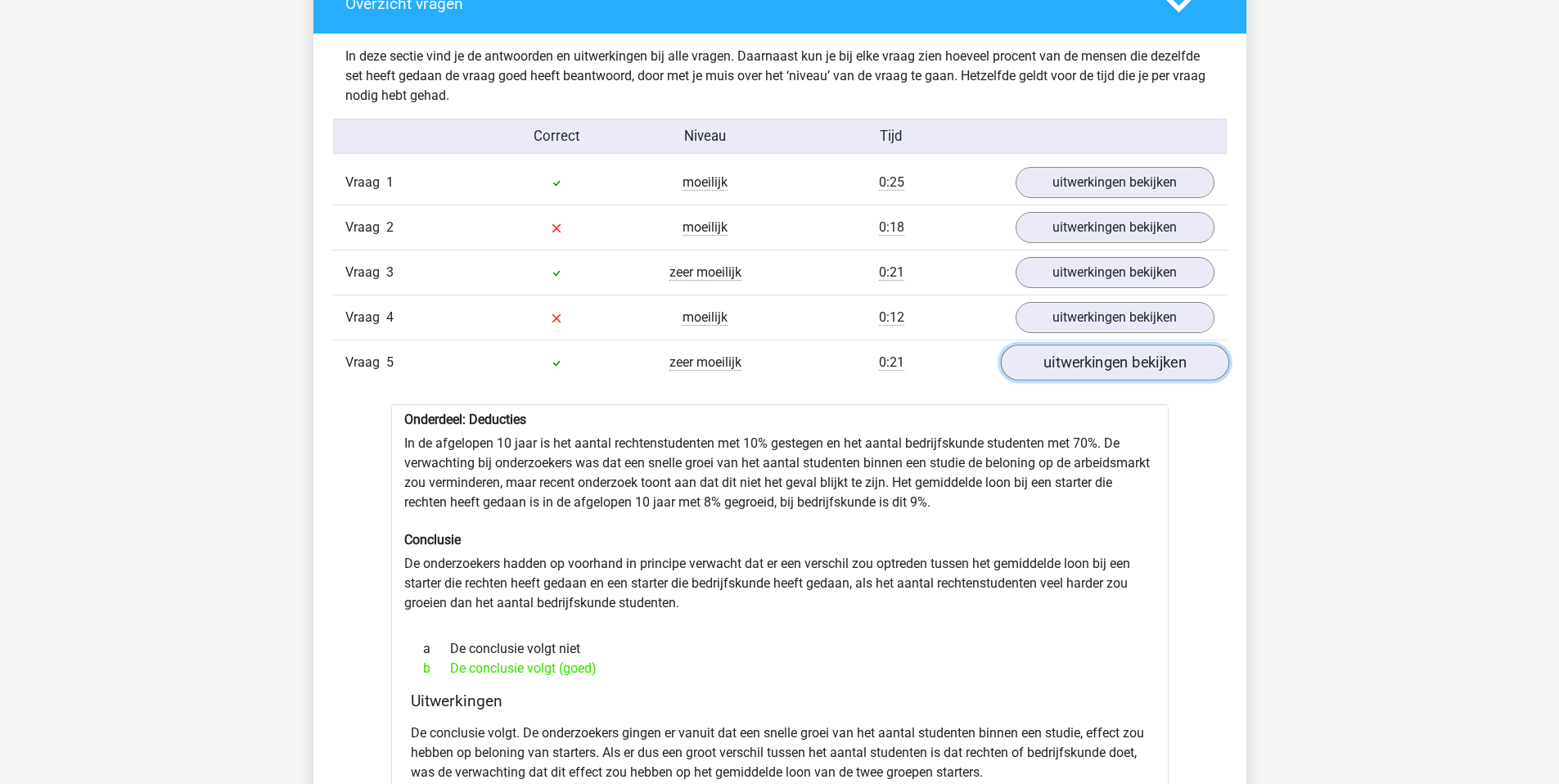 click on "uitwerkingen bekijken" at bounding box center (1114, 363) 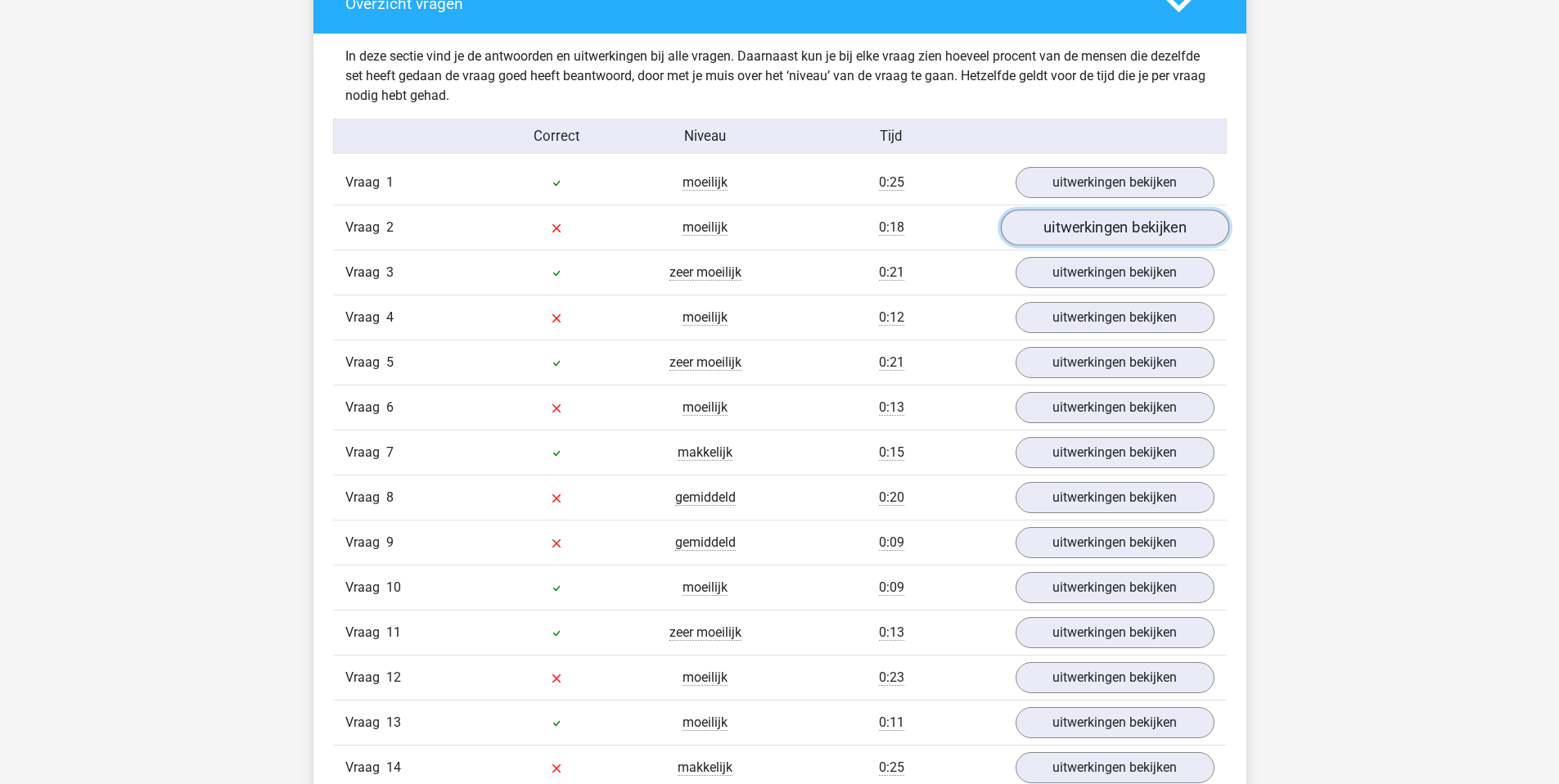 click on "uitwerkingen bekijken" at bounding box center [1114, 228] 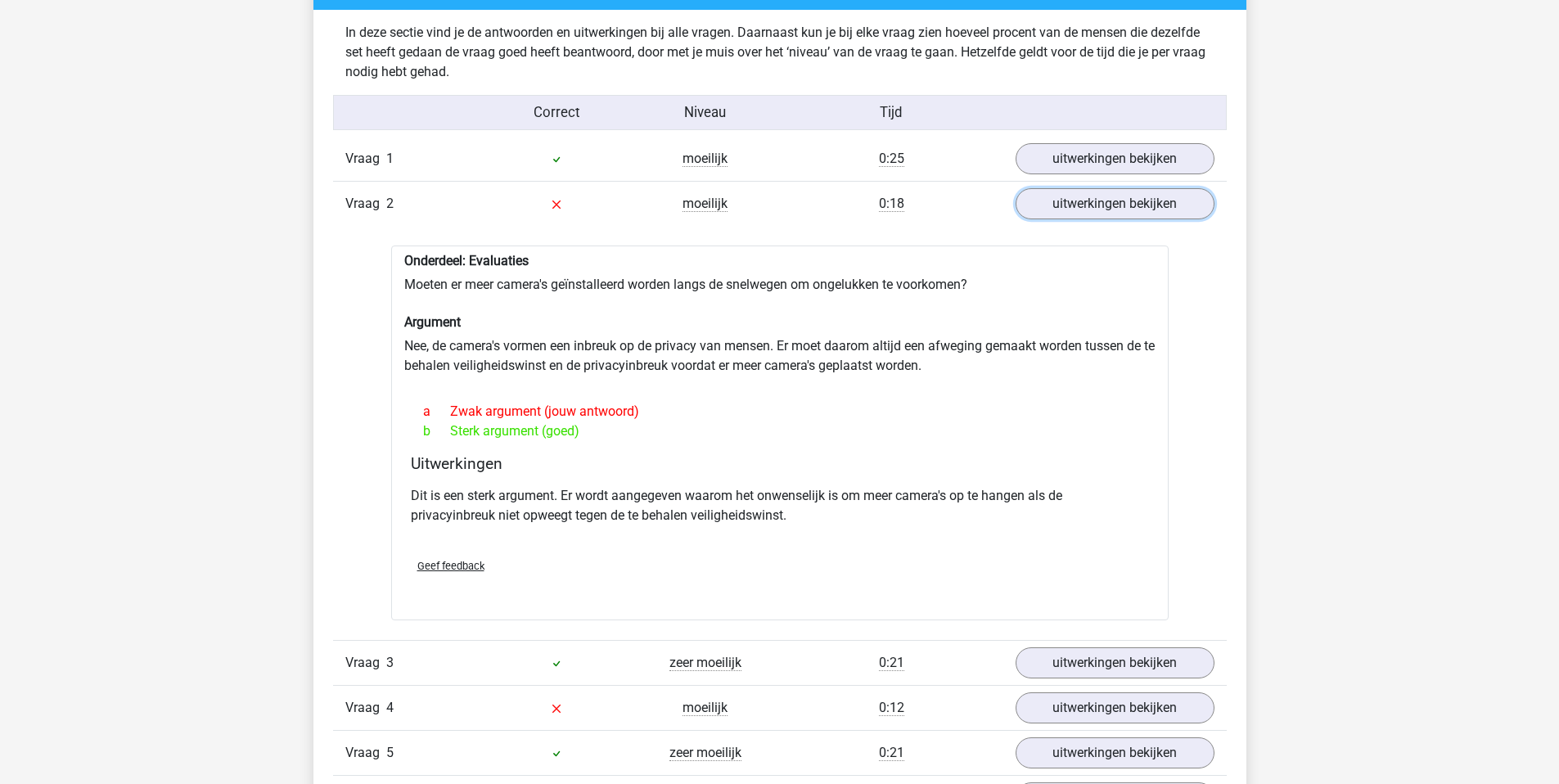 scroll, scrollTop: 994, scrollLeft: 0, axis: vertical 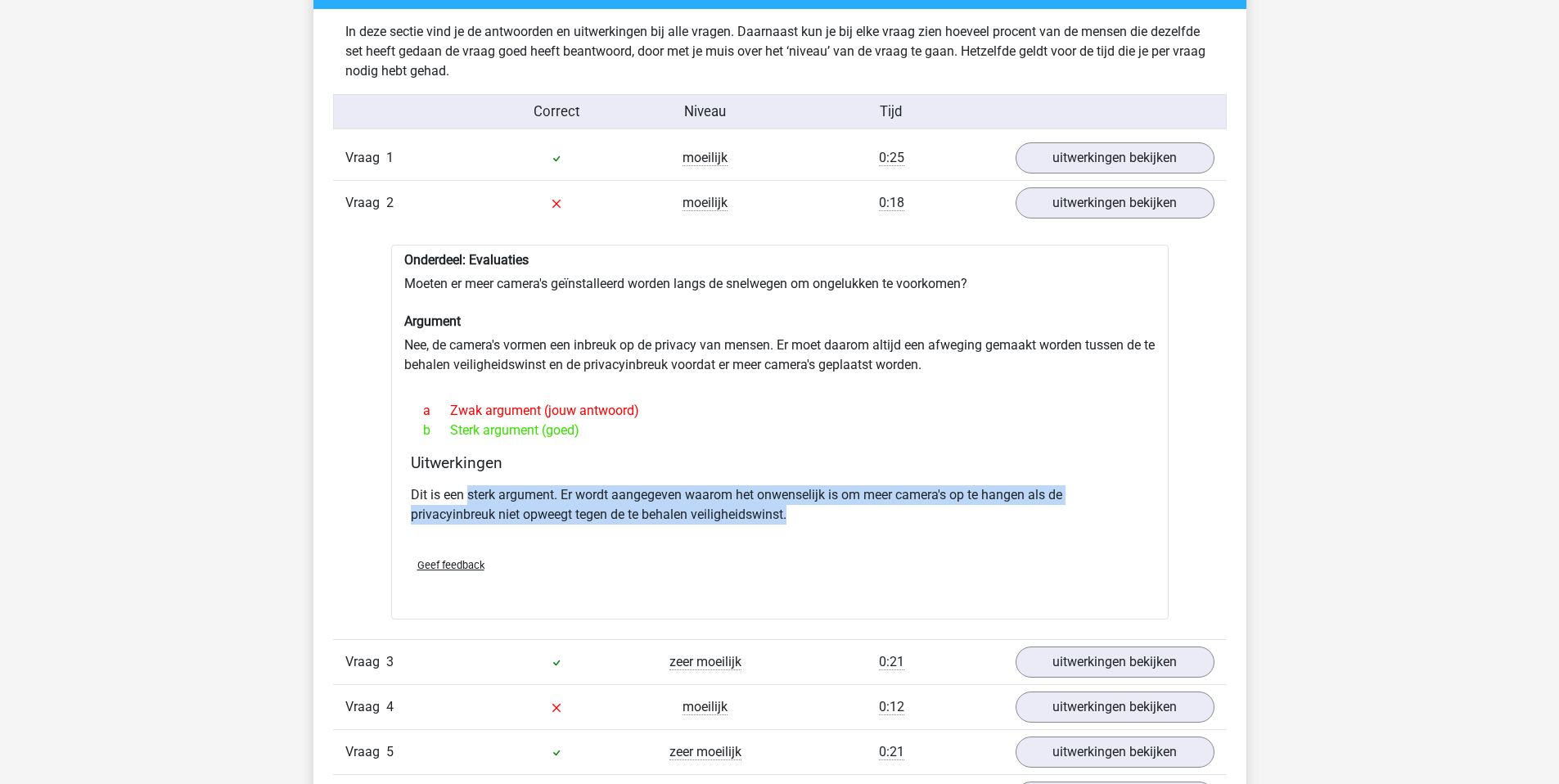 drag, startPoint x: 831, startPoint y: 516, endPoint x: 471, endPoint y: 501, distance: 360.31236 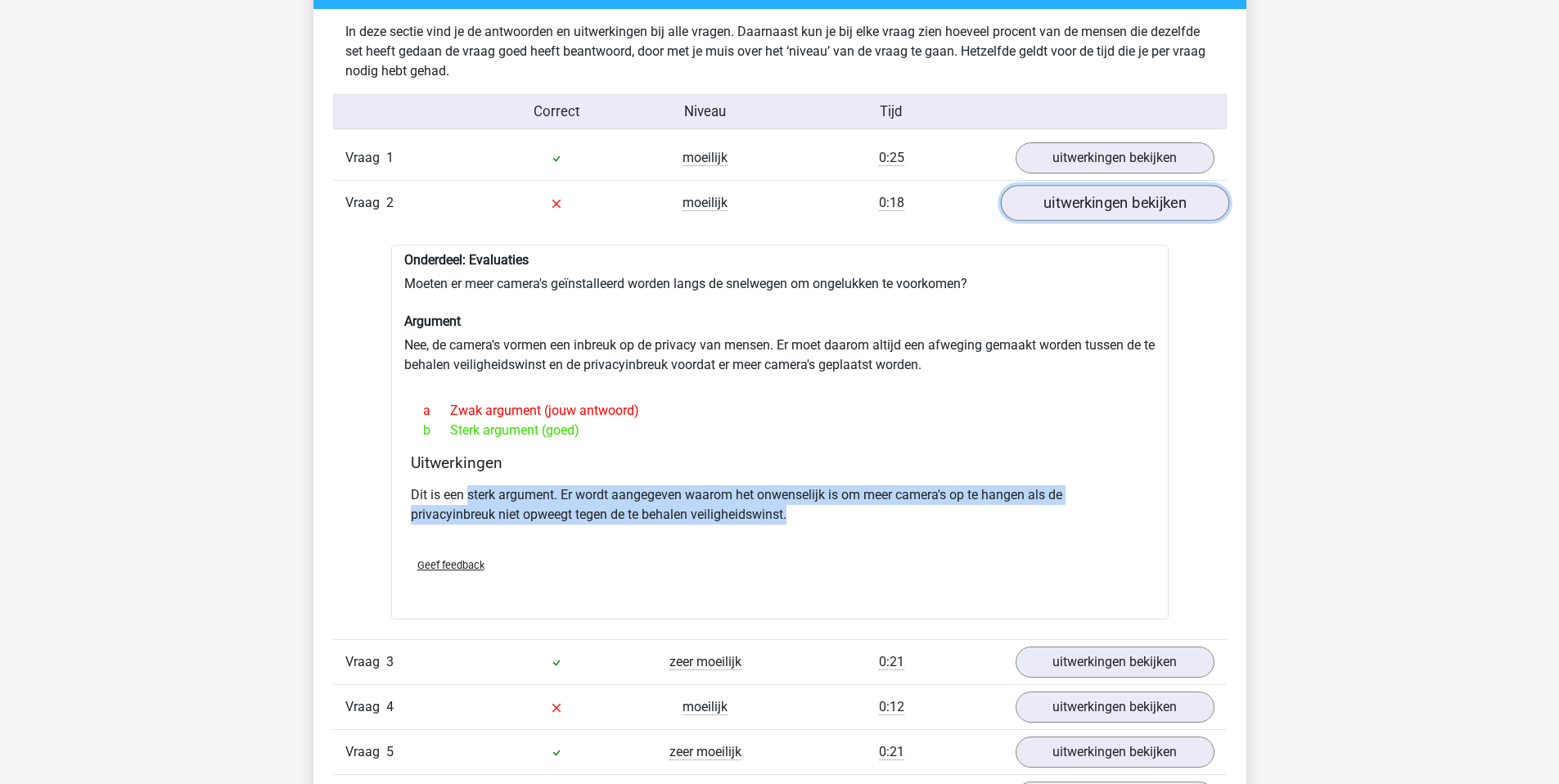 click on "uitwerkingen bekijken" at bounding box center [1114, 203] 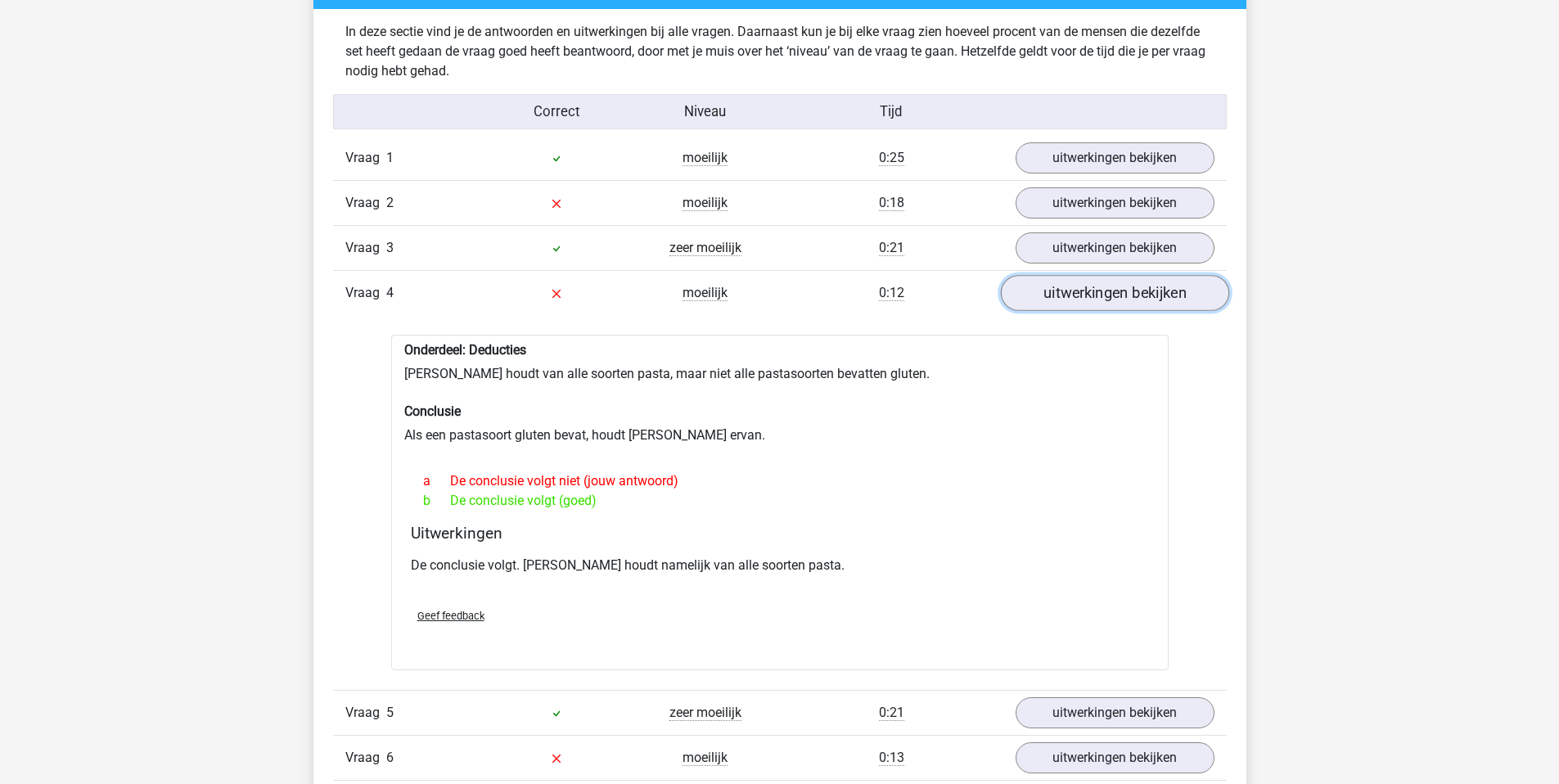 click on "uitwerkingen bekijken" at bounding box center (1114, 293) 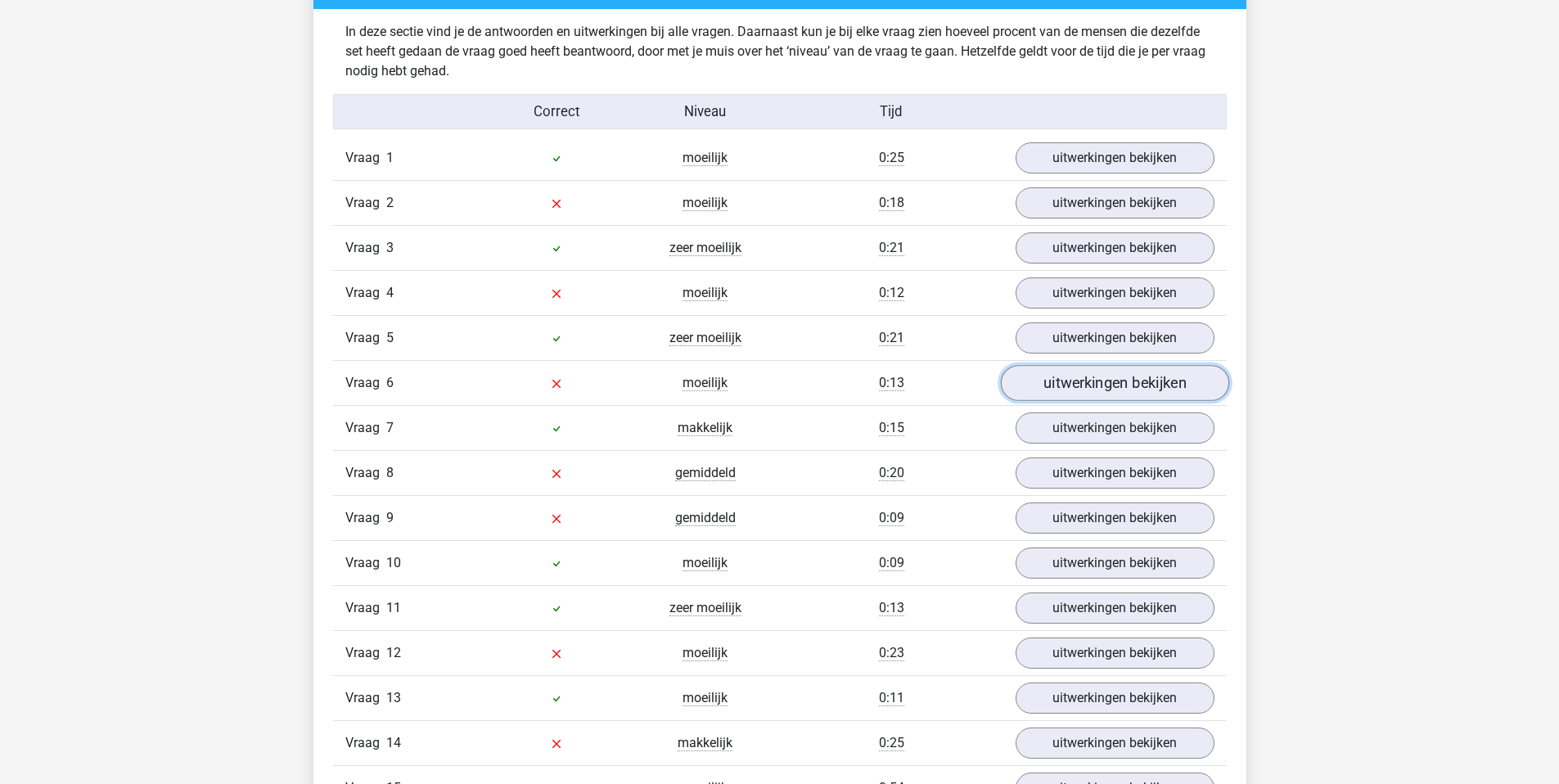 click on "uitwerkingen bekijken" at bounding box center [1114, 383] 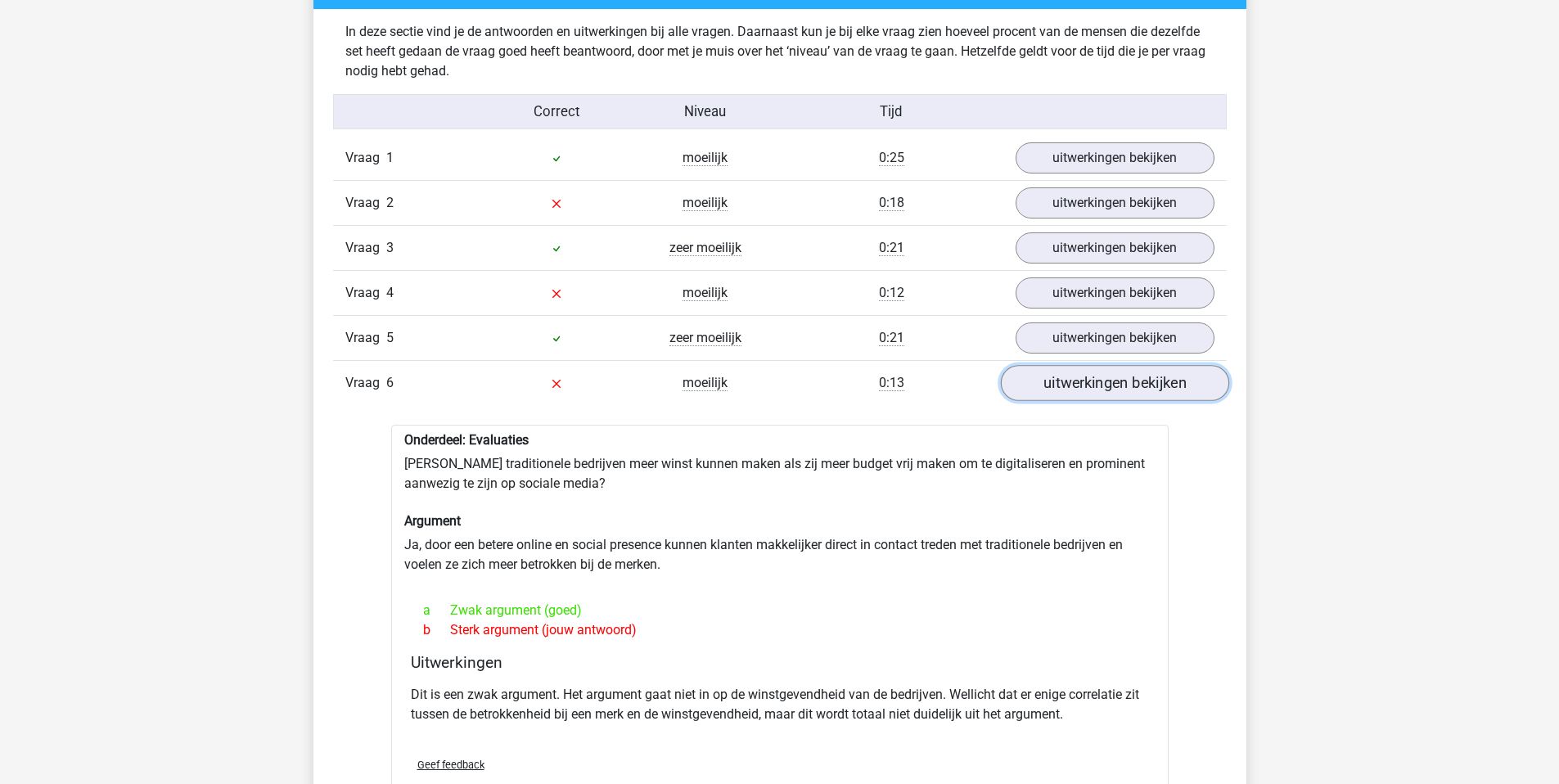 click on "uitwerkingen bekijken" at bounding box center [1114, 383] 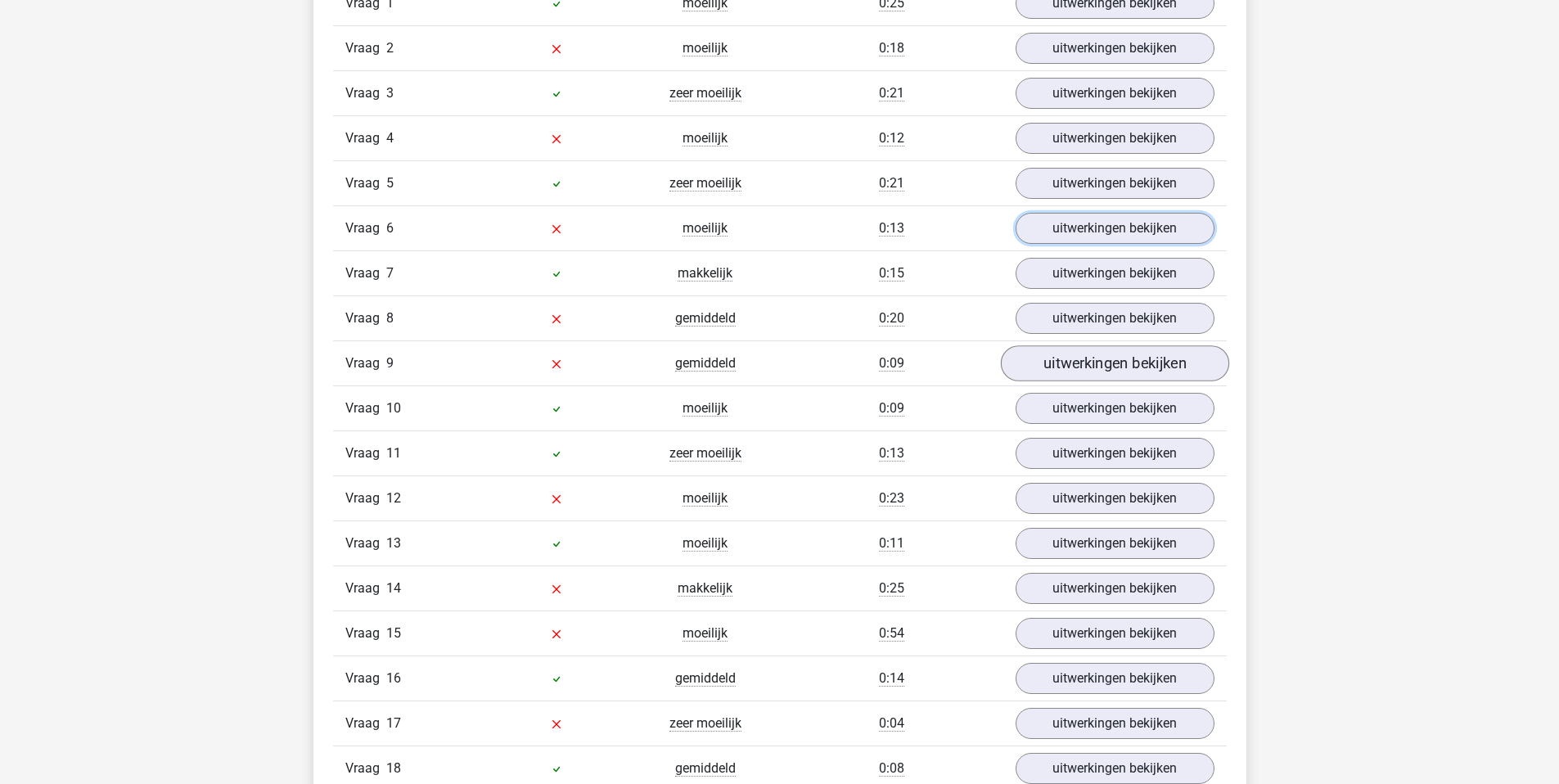 scroll, scrollTop: 1149, scrollLeft: 0, axis: vertical 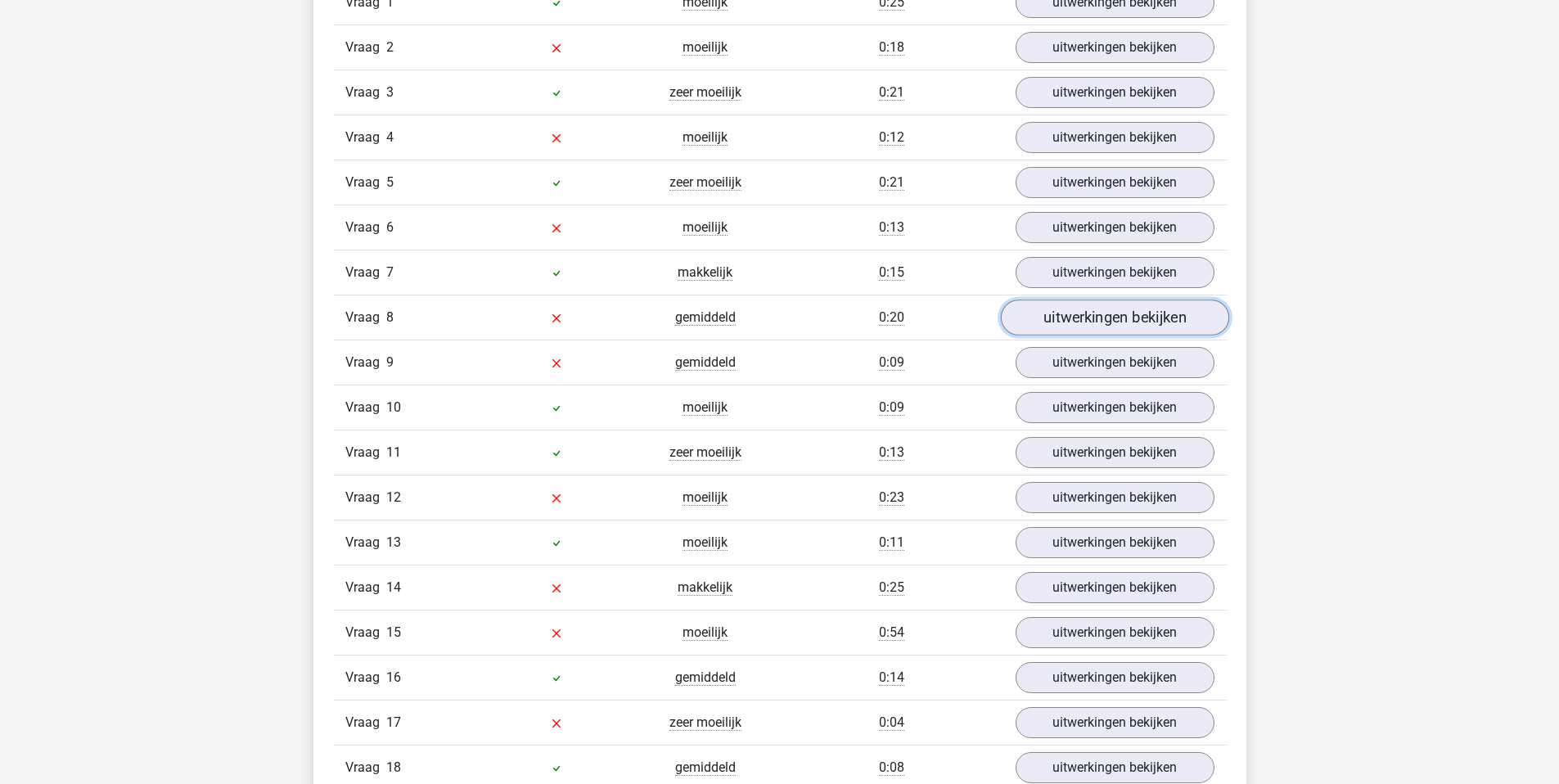 click on "uitwerkingen bekijken" at bounding box center [1114, 318] 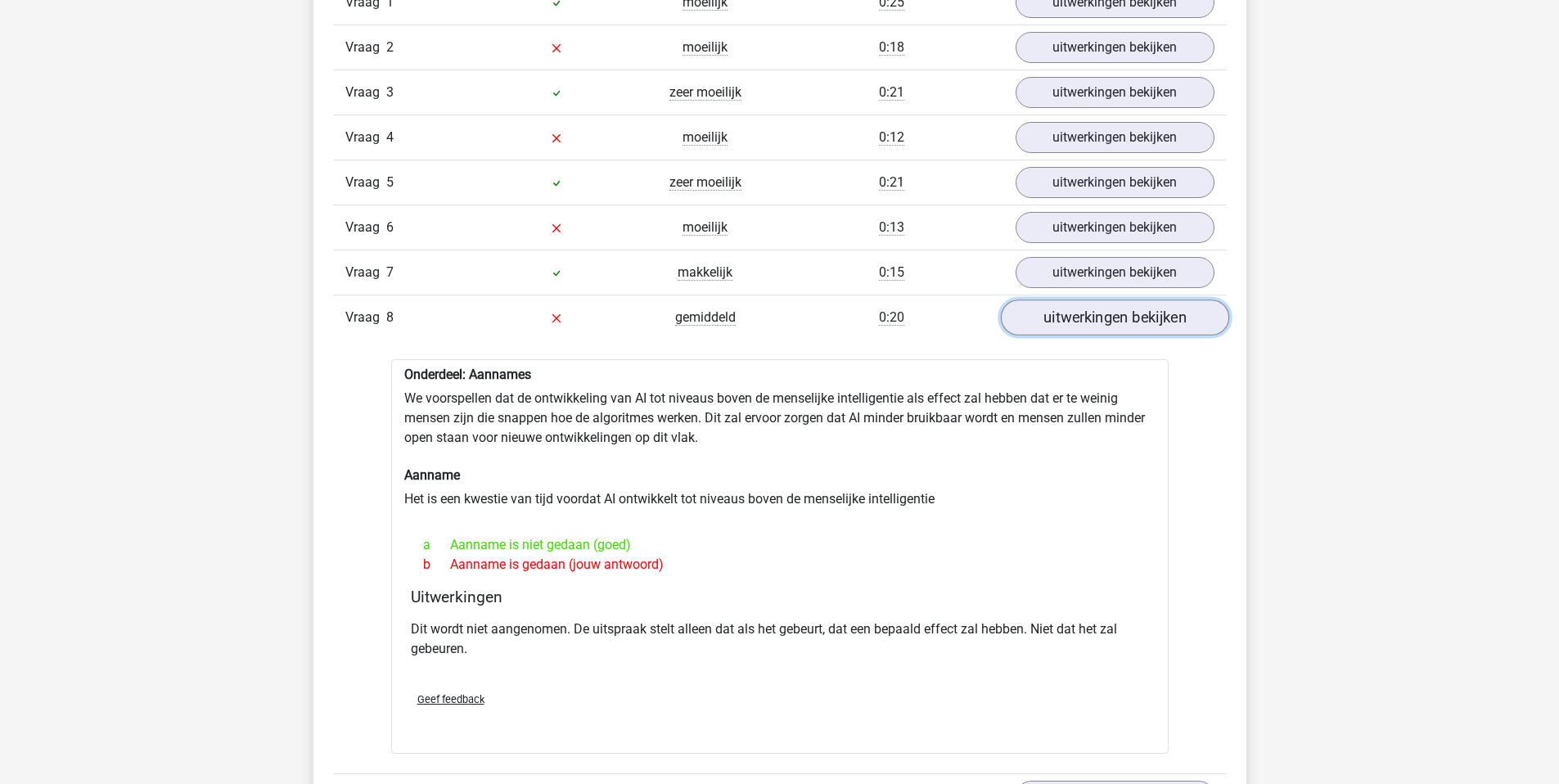 click on "uitwerkingen bekijken" at bounding box center [1114, 318] 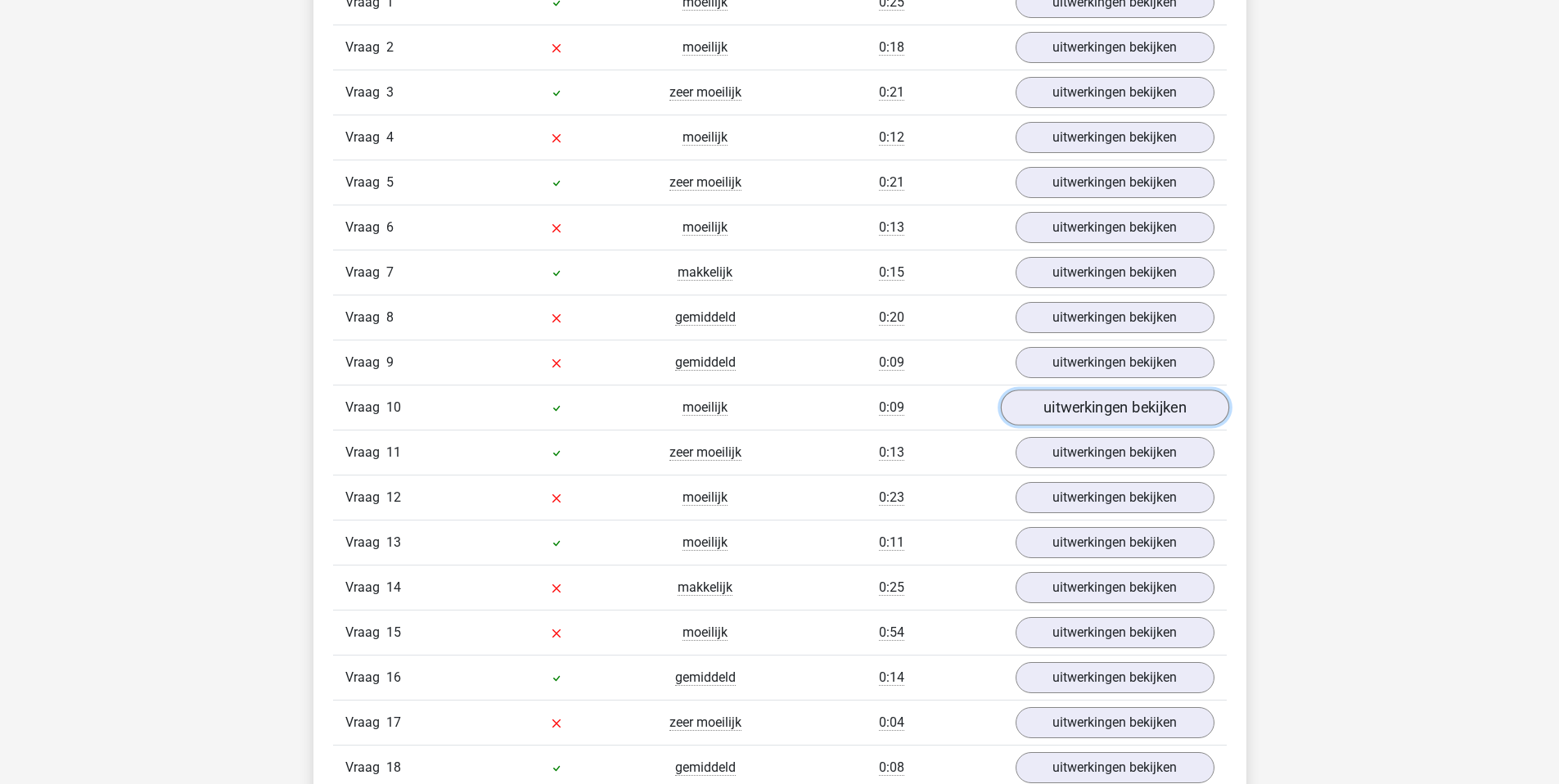 click on "uitwerkingen bekijken" at bounding box center (1114, 408) 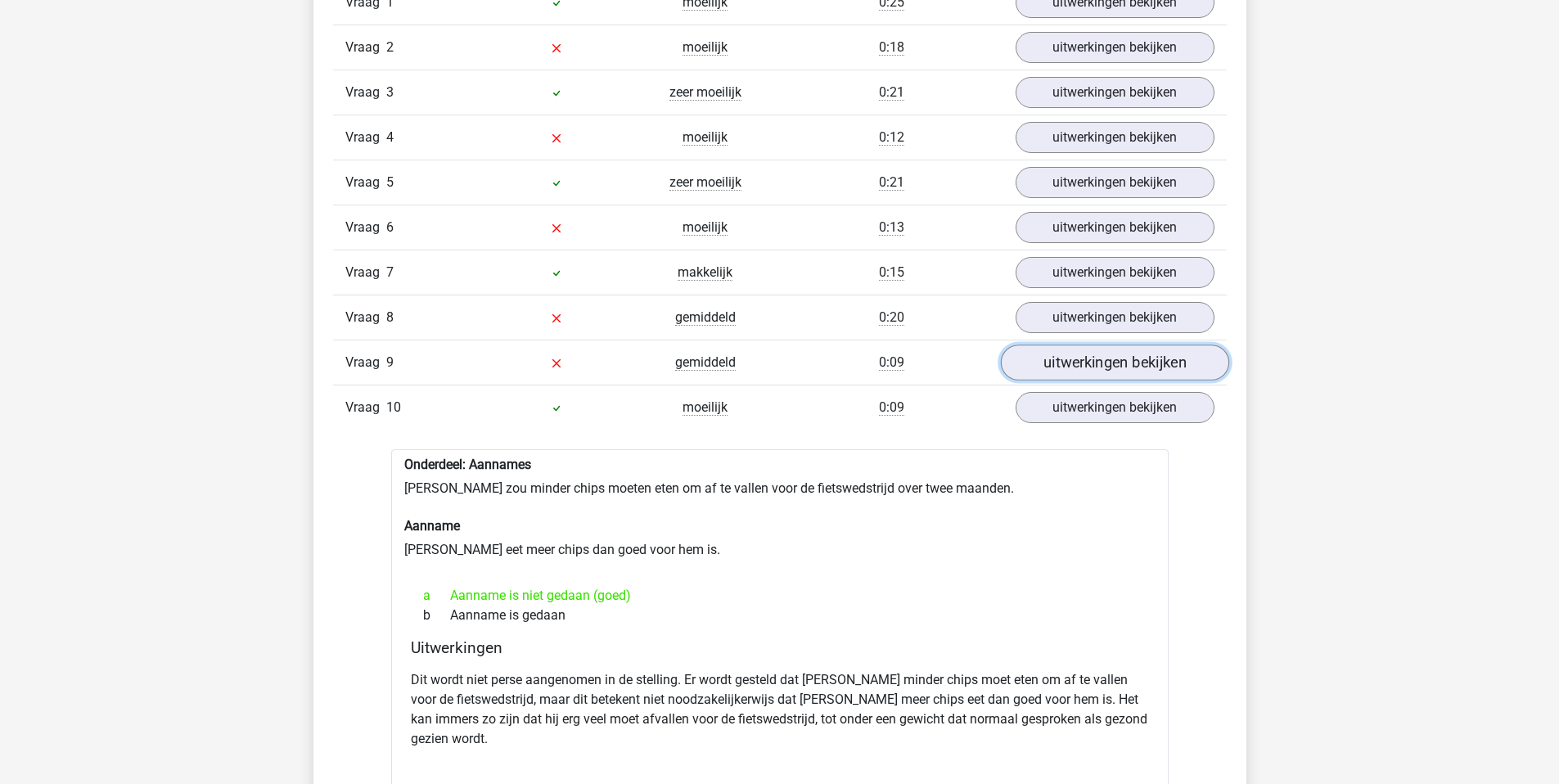 click on "uitwerkingen bekijken" at bounding box center [1114, 363] 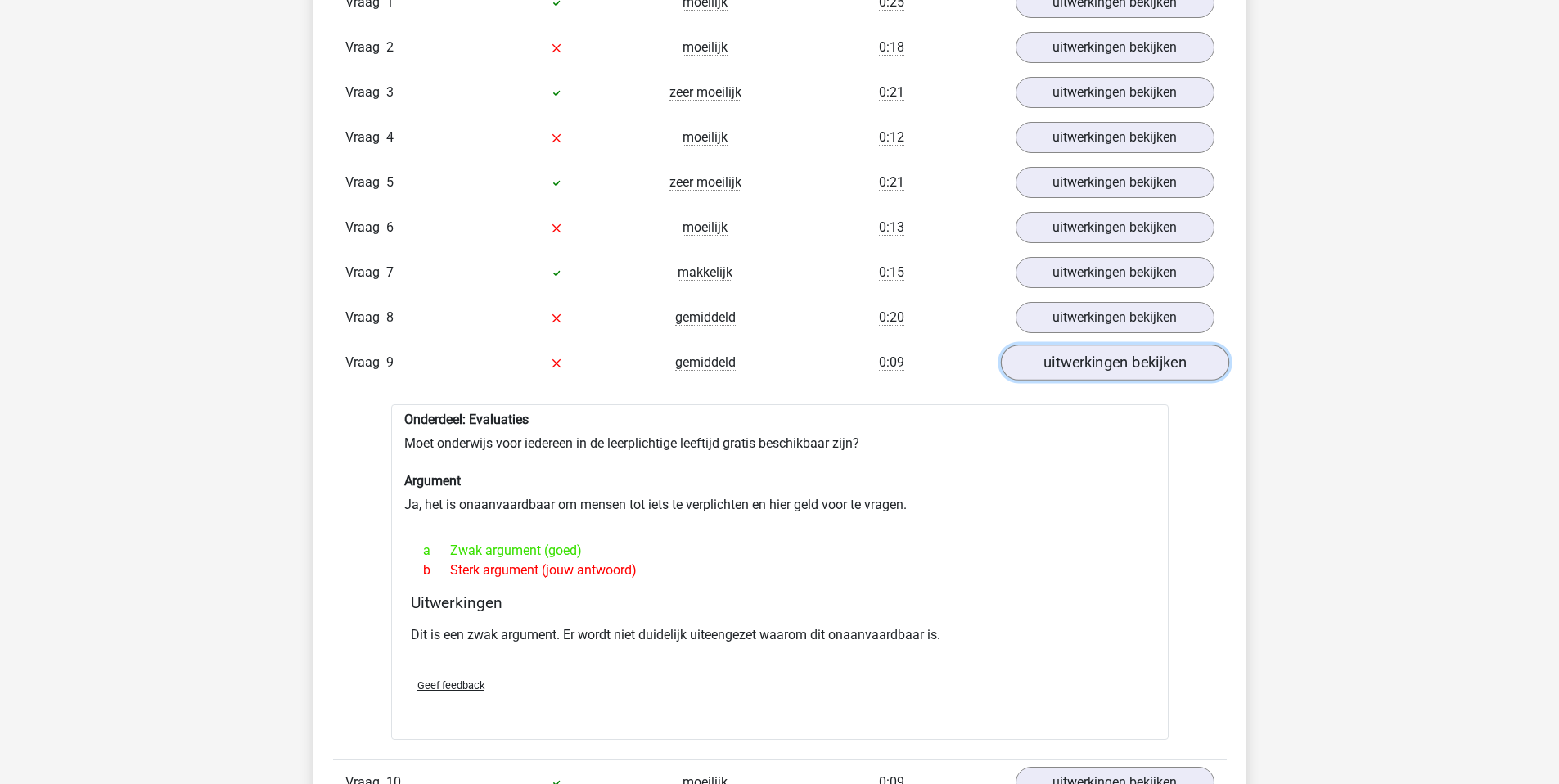 click on "uitwerkingen bekijken" at bounding box center (1114, 363) 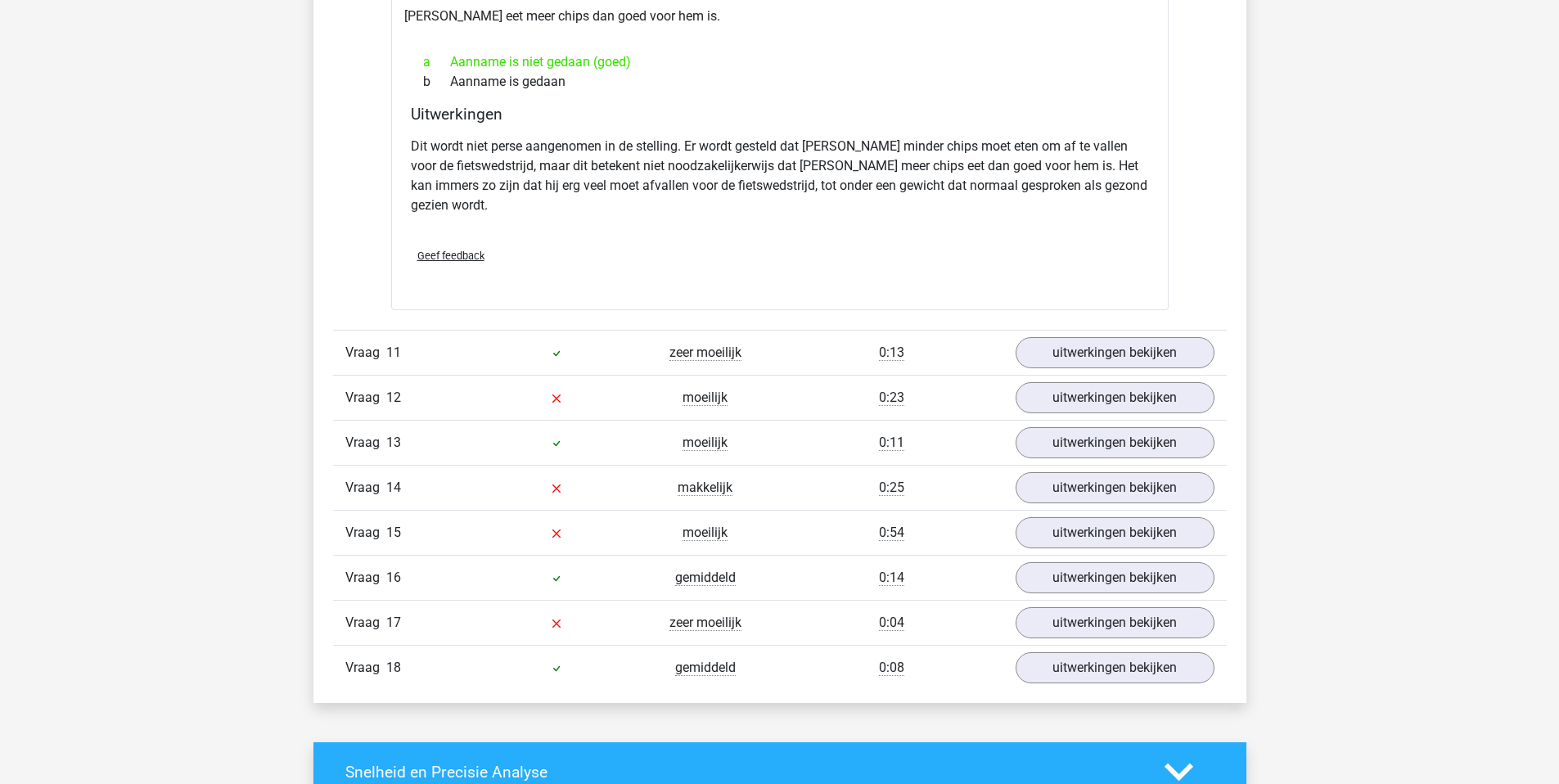 scroll, scrollTop: 1793, scrollLeft: 0, axis: vertical 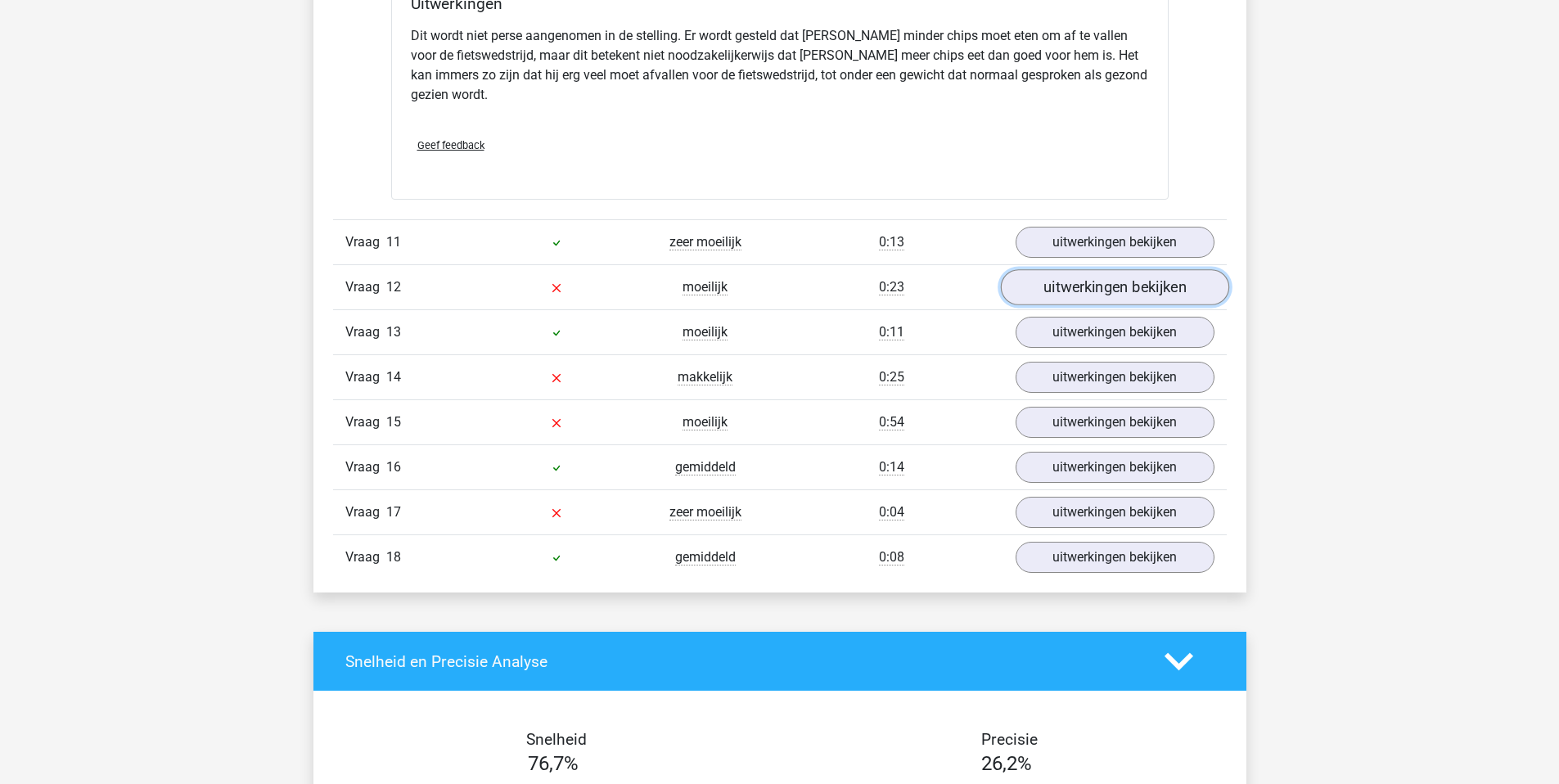 click on "uitwerkingen bekijken" at bounding box center [1114, 288] 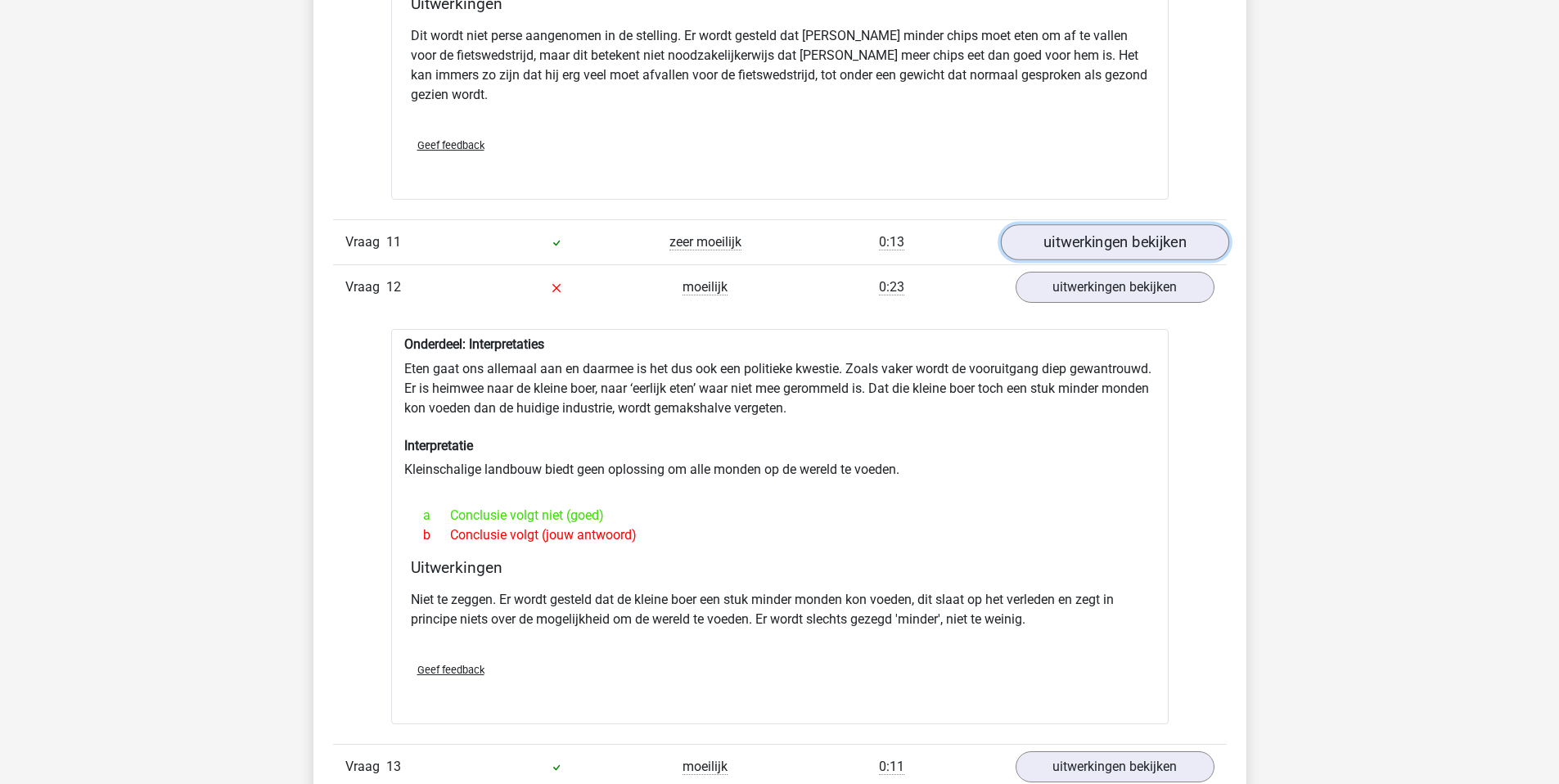 click on "uitwerkingen bekijken" at bounding box center (1114, 243) 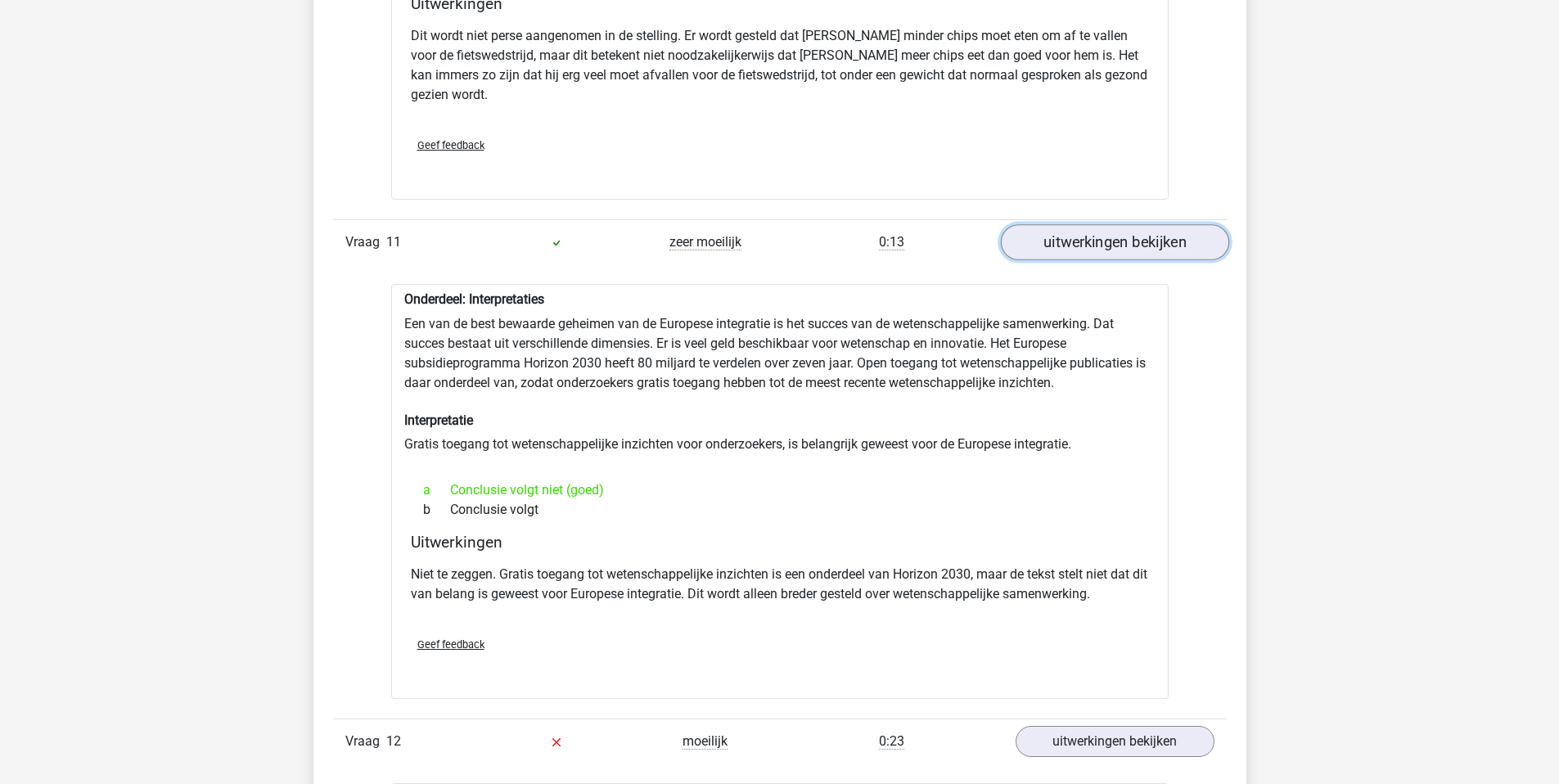 click on "uitwerkingen bekijken" at bounding box center (1114, 243) 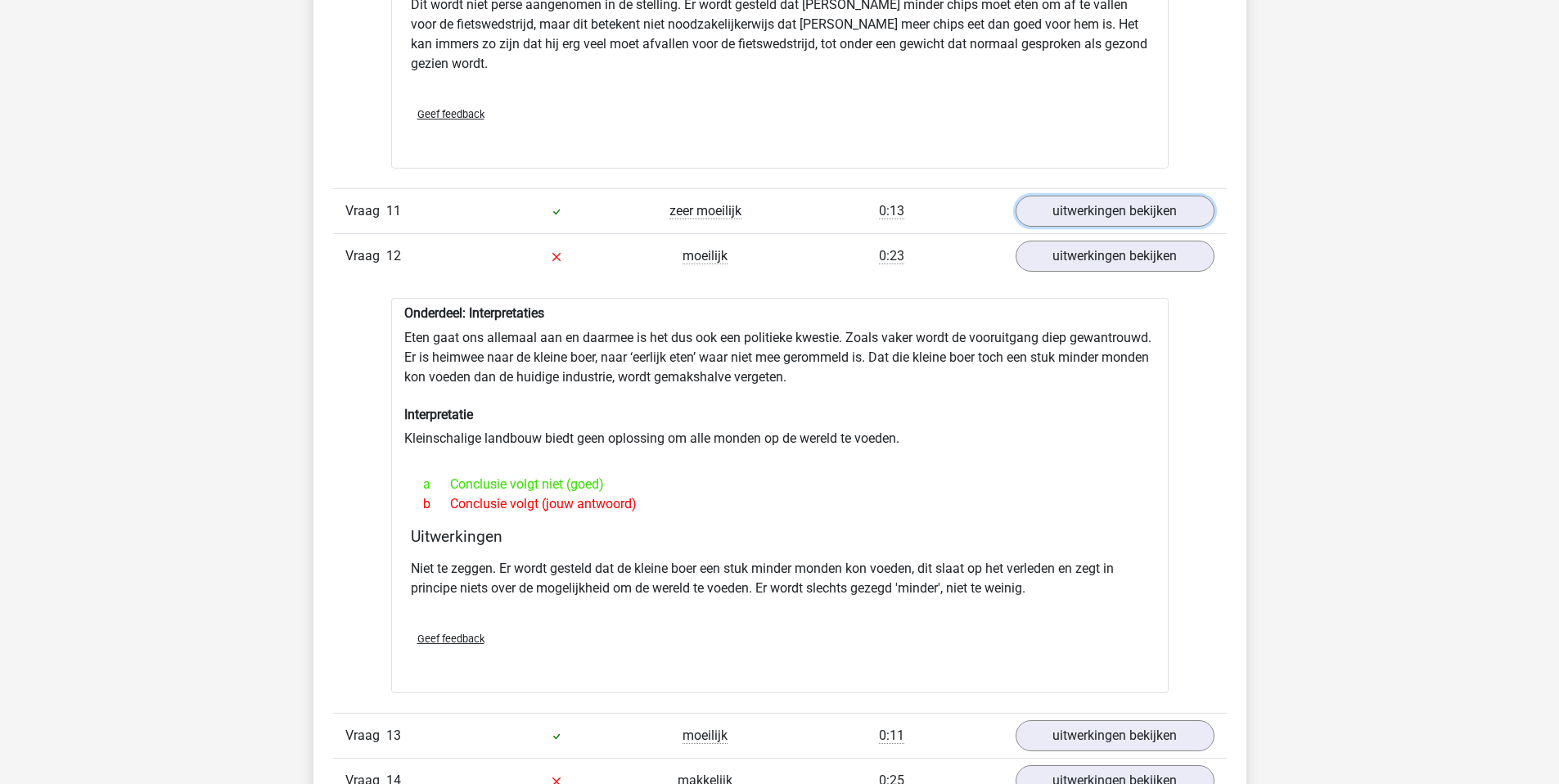 scroll, scrollTop: 1827, scrollLeft: 0, axis: vertical 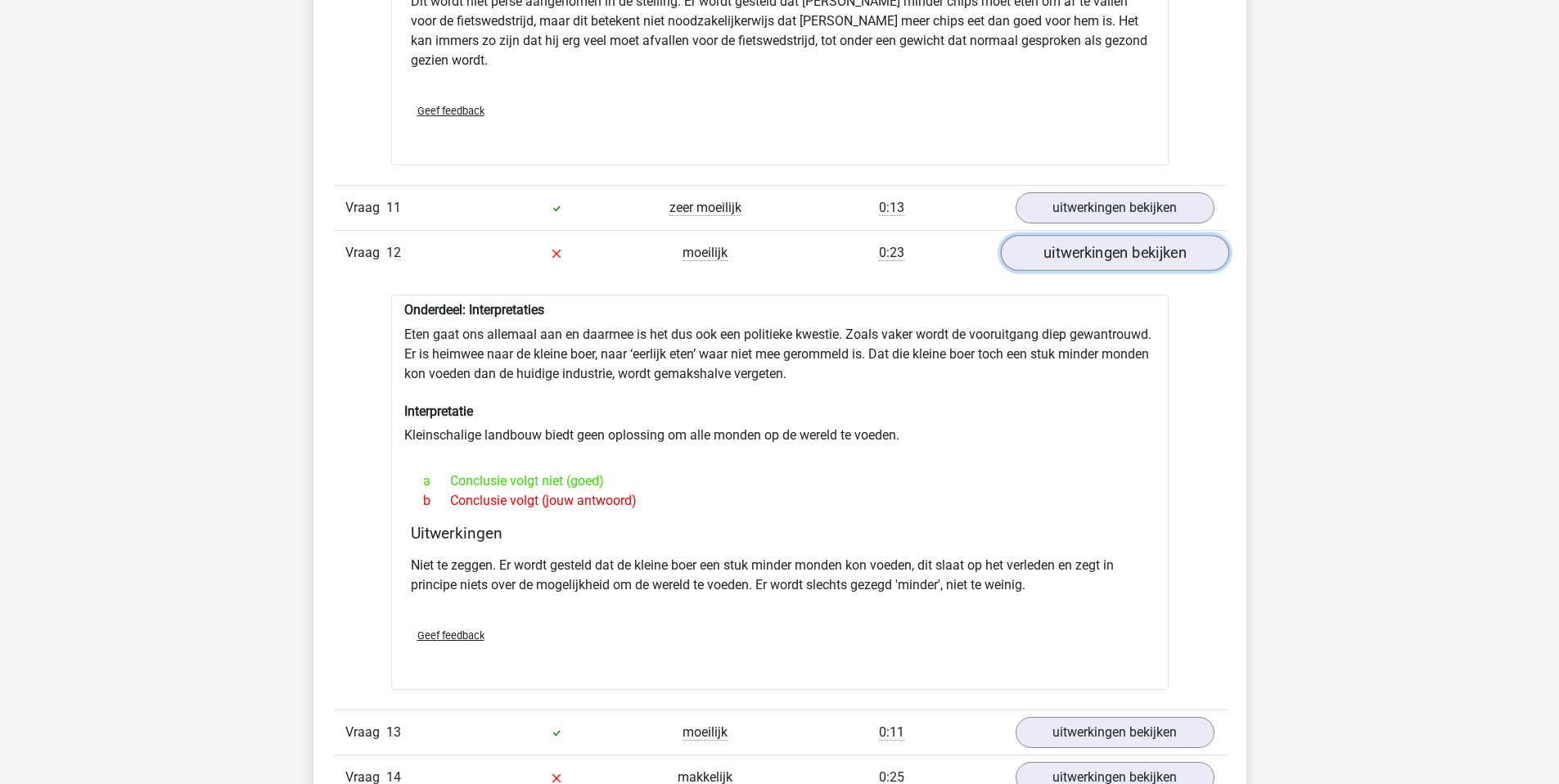 click on "uitwerkingen bekijken" at bounding box center [1114, 254] 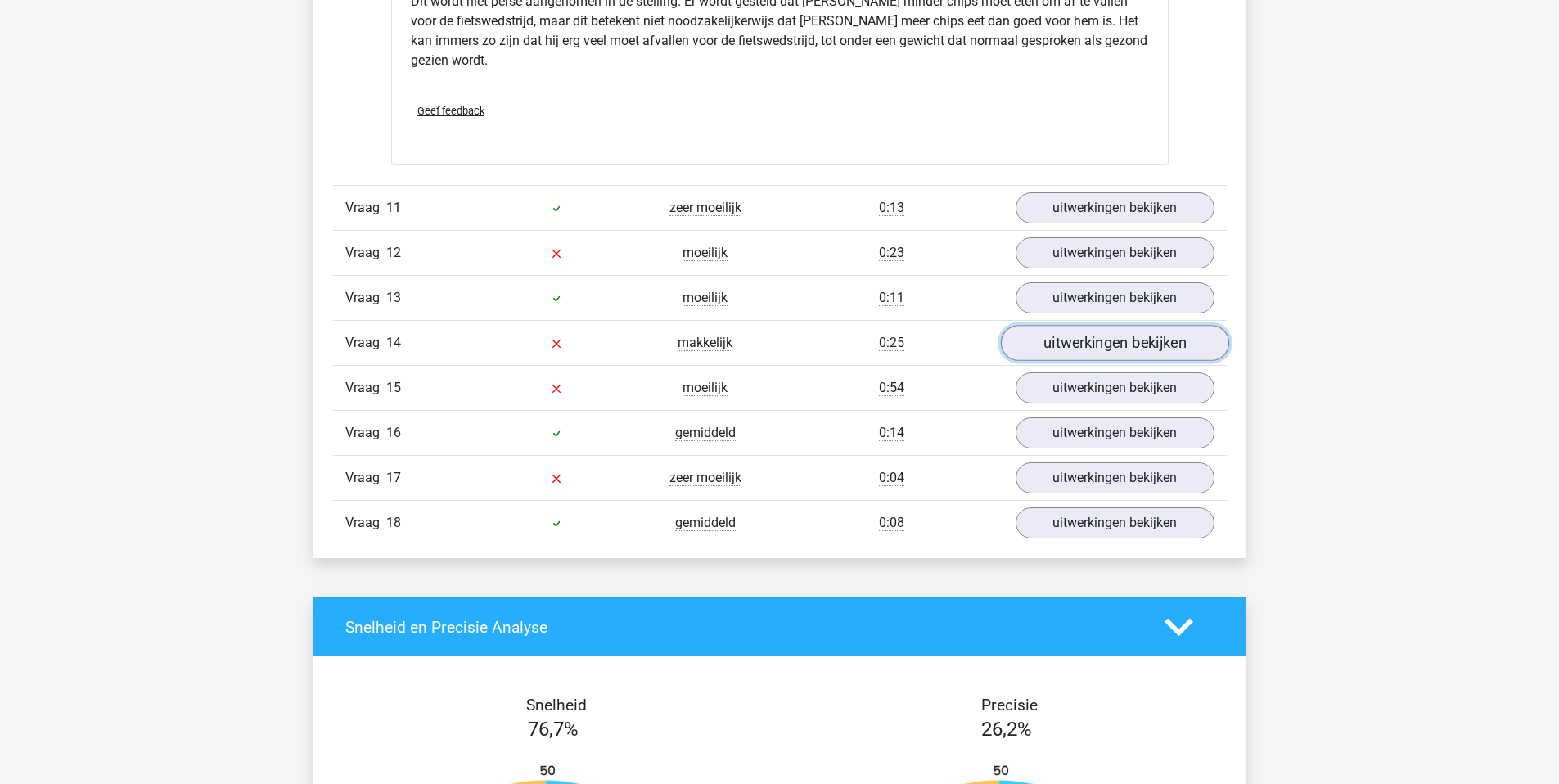 click on "uitwerkingen bekijken" at bounding box center (1114, 344) 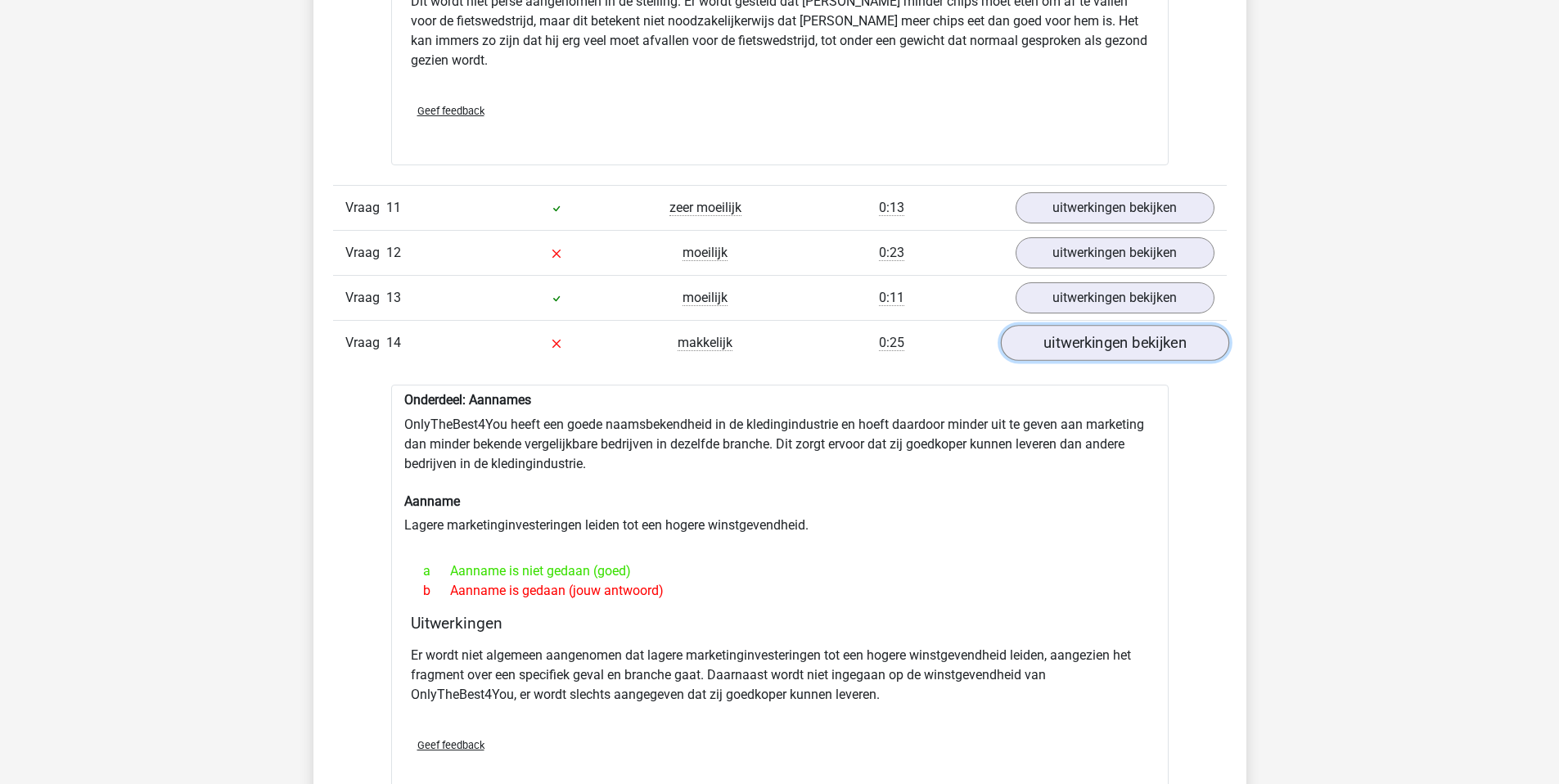 click on "uitwerkingen bekijken" at bounding box center (1114, 344) 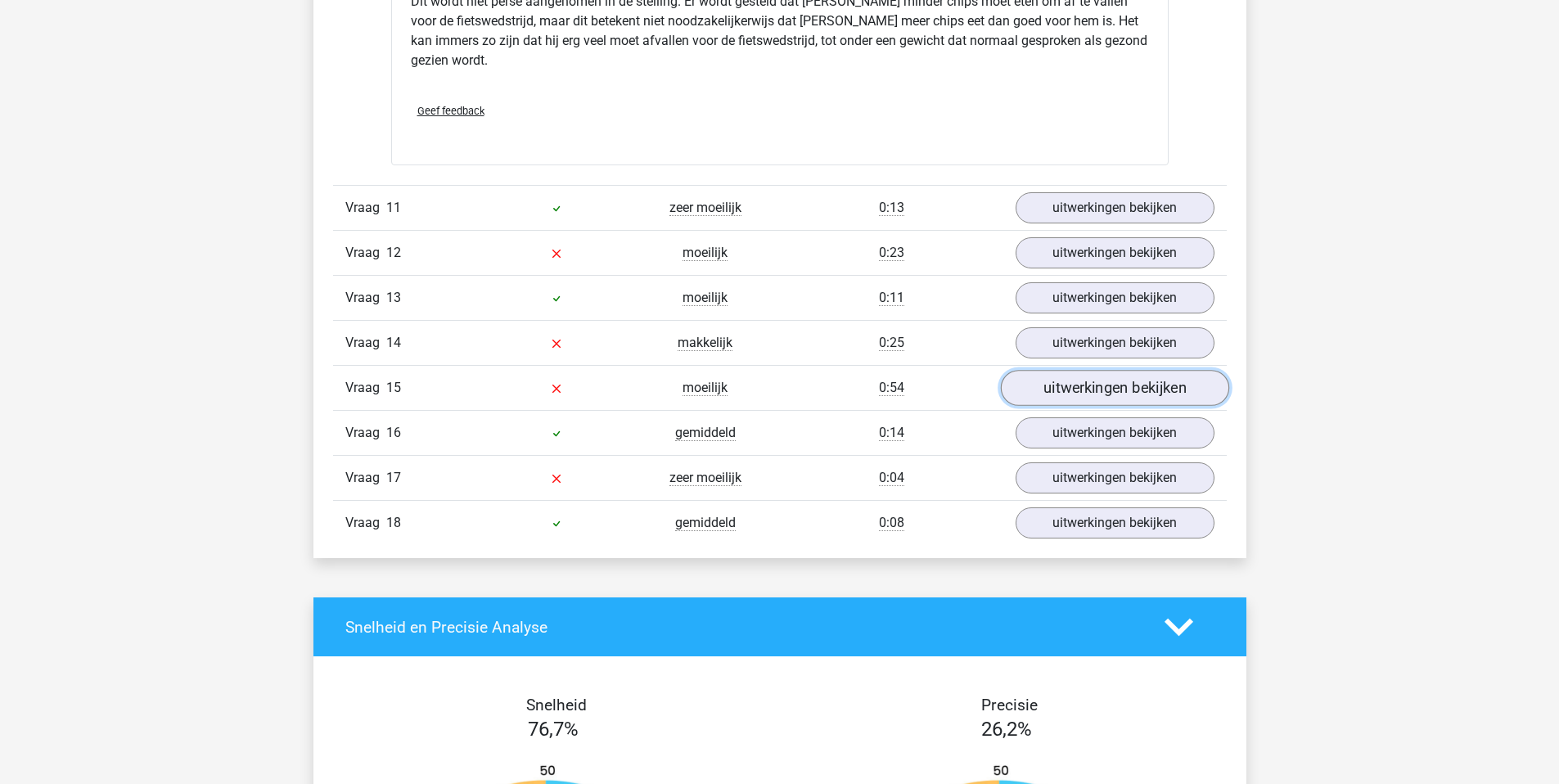 click on "uitwerkingen bekijken" at bounding box center (1114, 389) 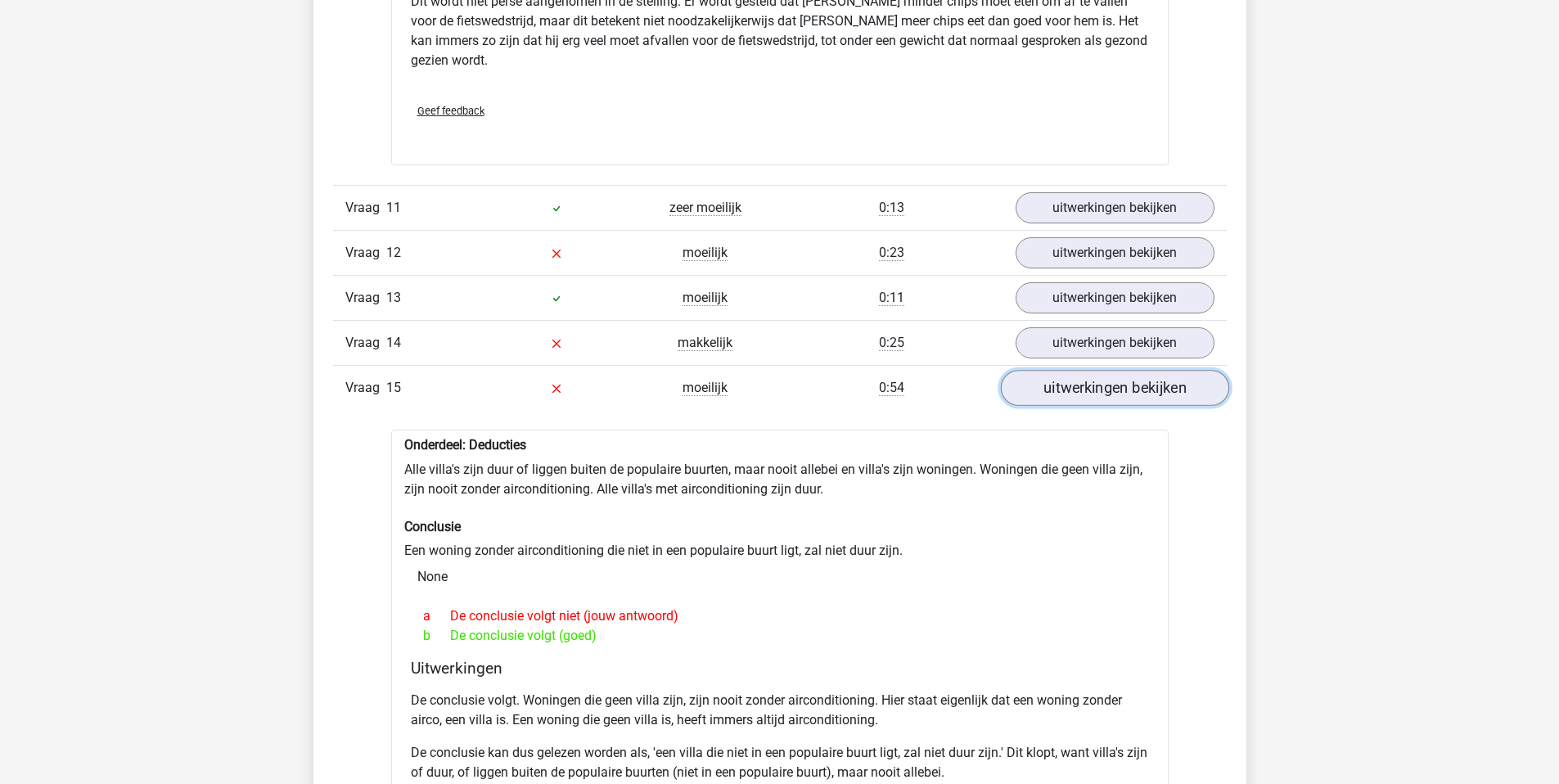 click on "uitwerkingen bekijken" at bounding box center [1114, 389] 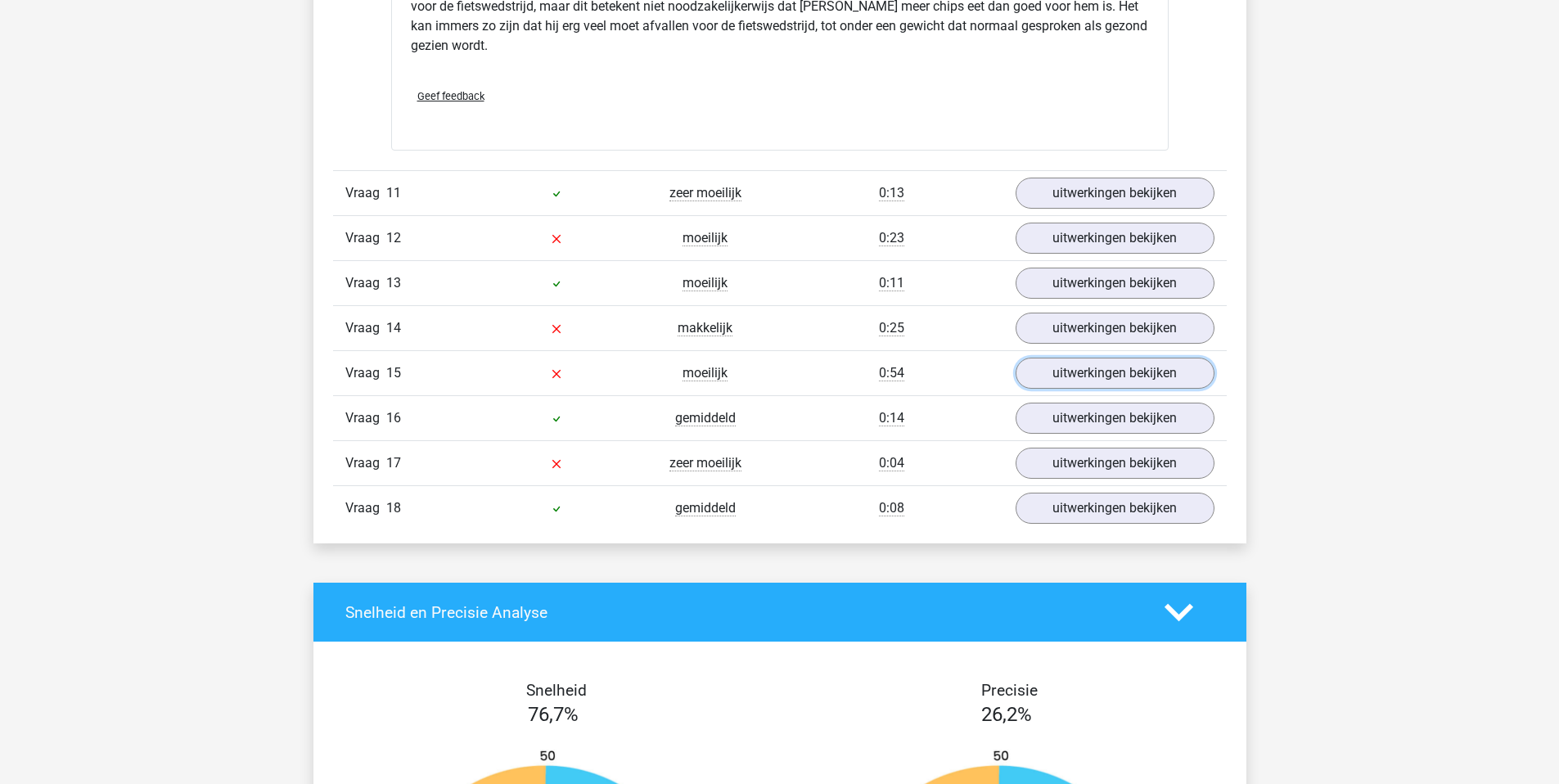 scroll, scrollTop: 1850, scrollLeft: 0, axis: vertical 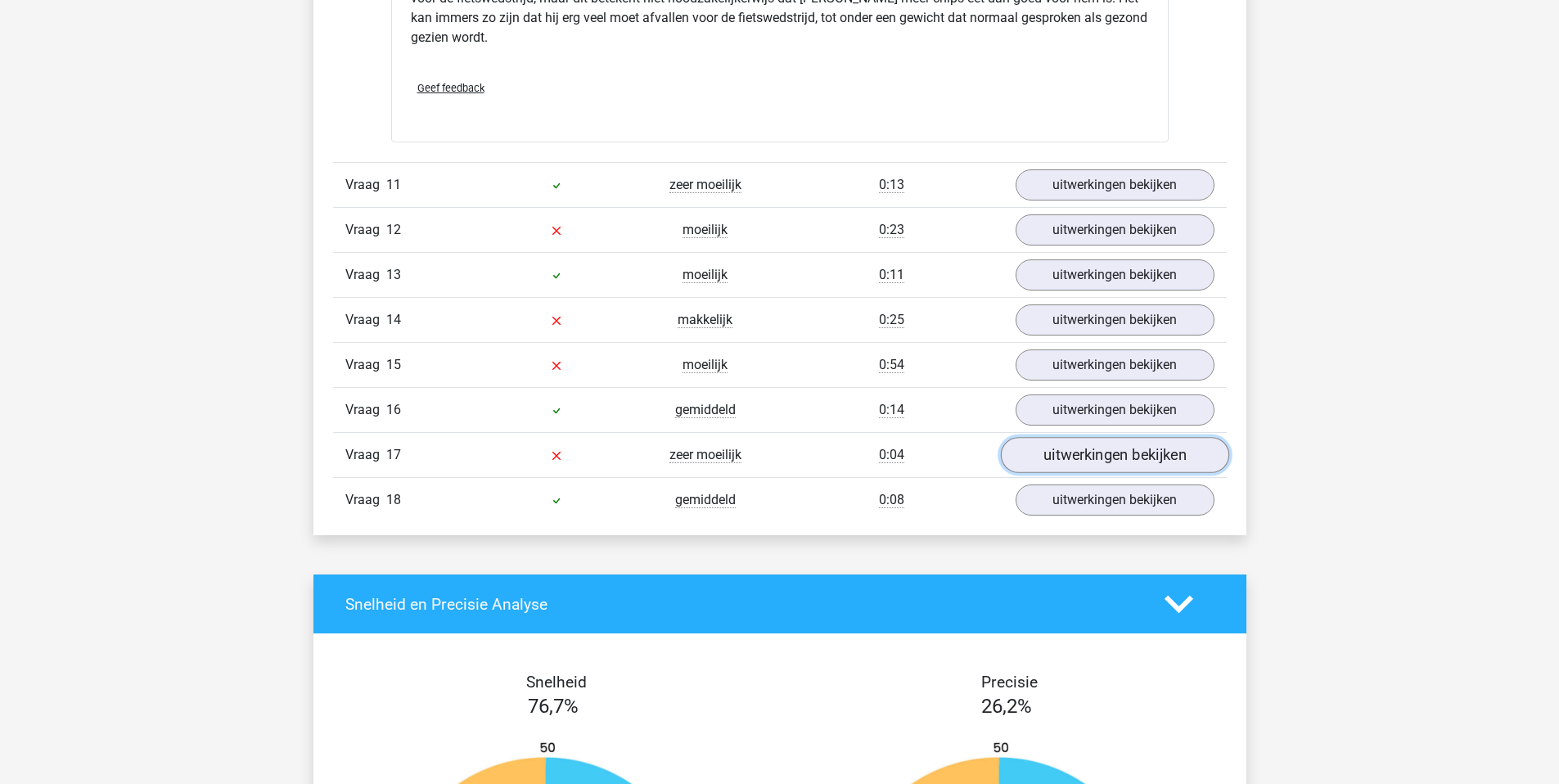 click on "uitwerkingen bekijken" at bounding box center [1114, 456] 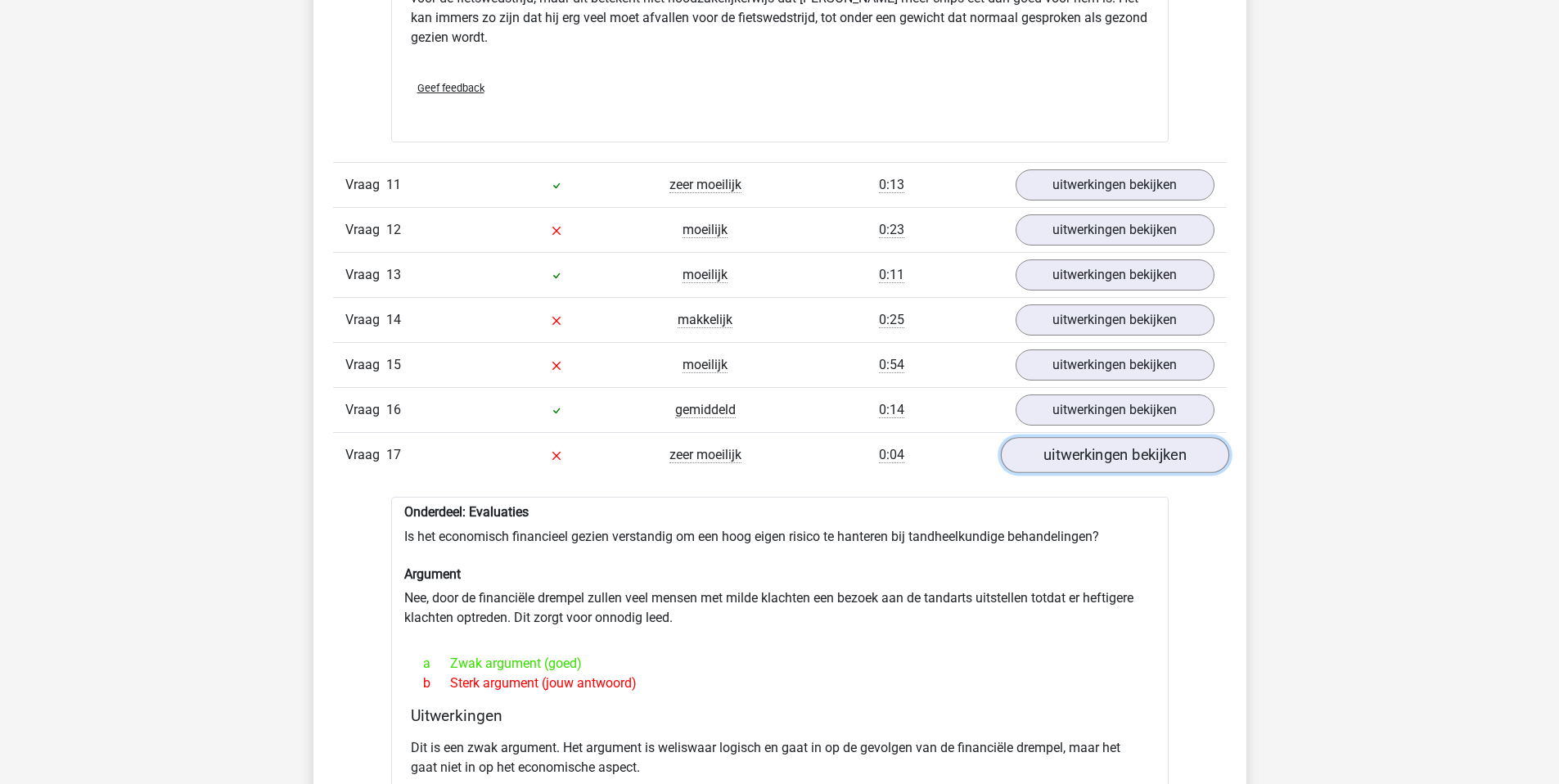 click on "uitwerkingen bekijken" at bounding box center (1114, 456) 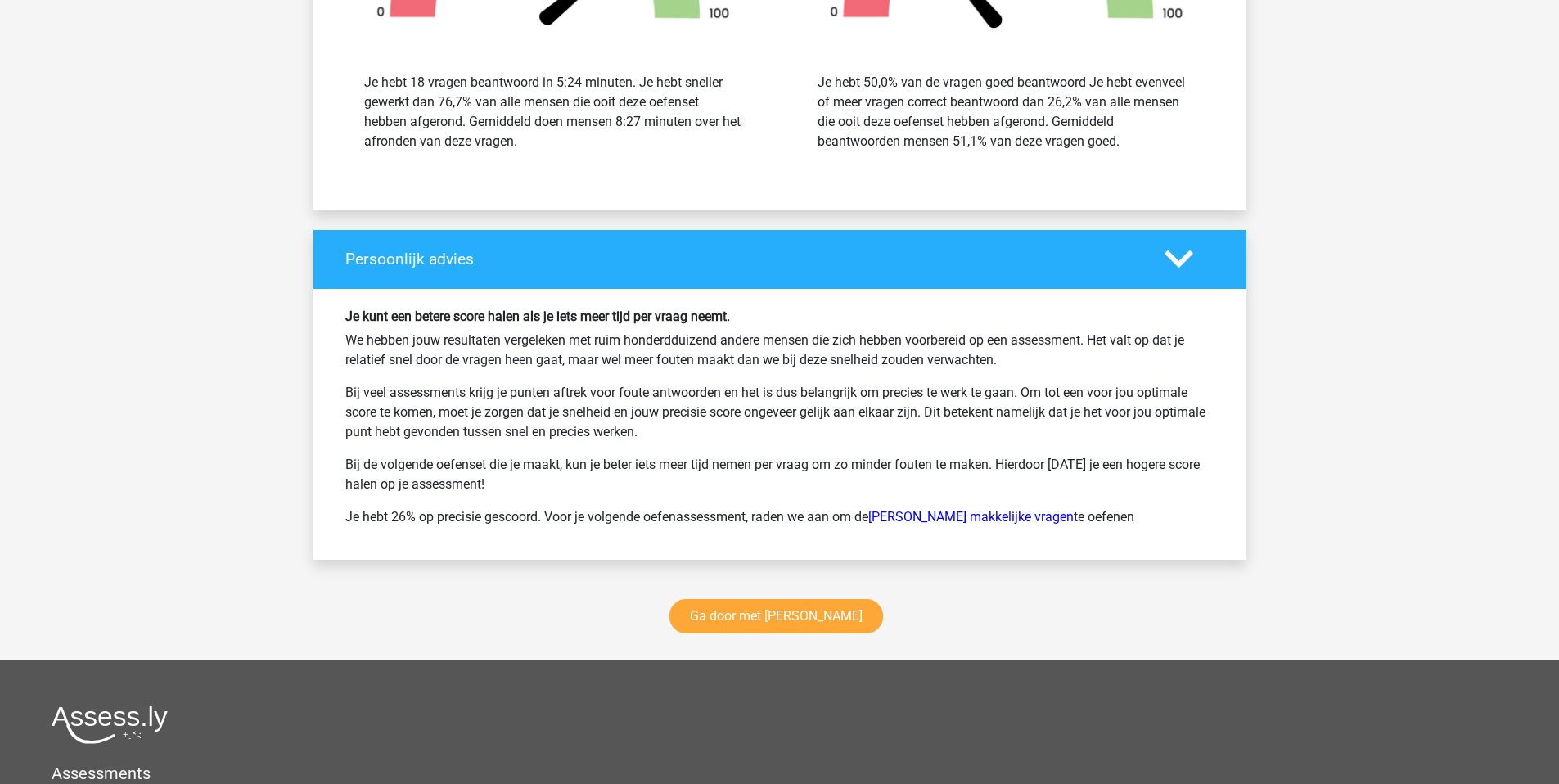 scroll, scrollTop: 2755, scrollLeft: 0, axis: vertical 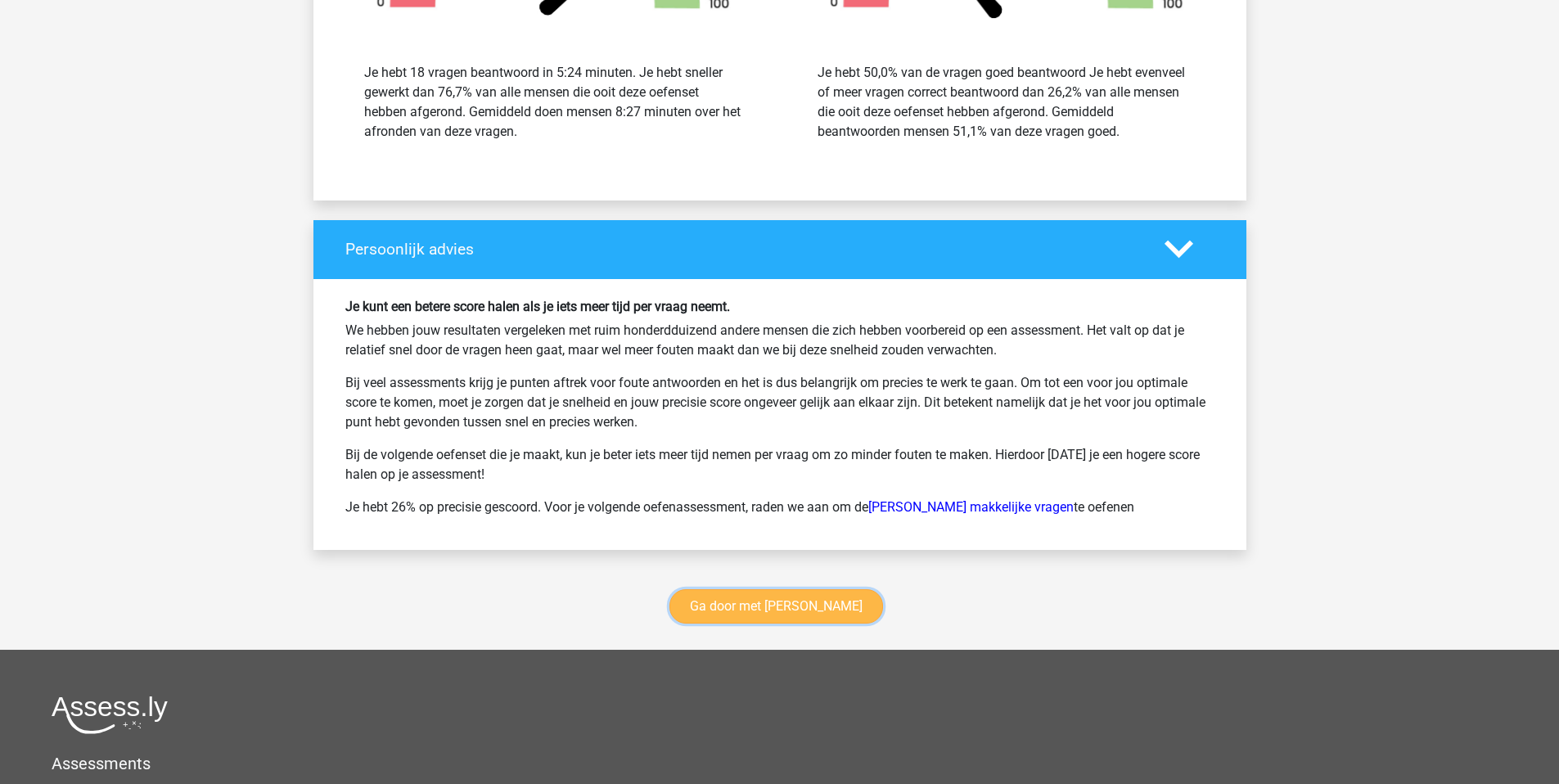 click on "Ga door met watson glaser" at bounding box center (776, 606) 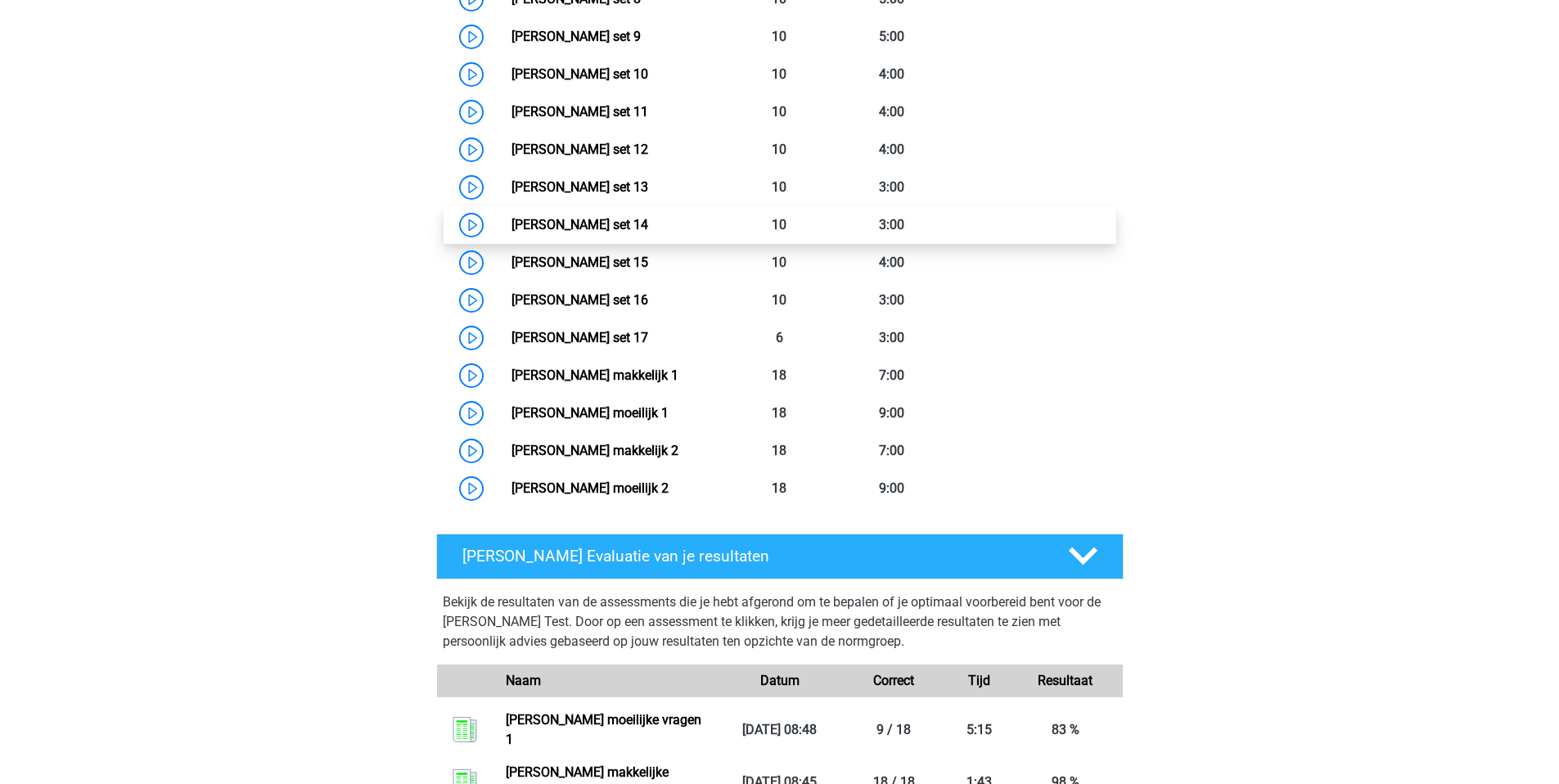 scroll, scrollTop: 1357, scrollLeft: 0, axis: vertical 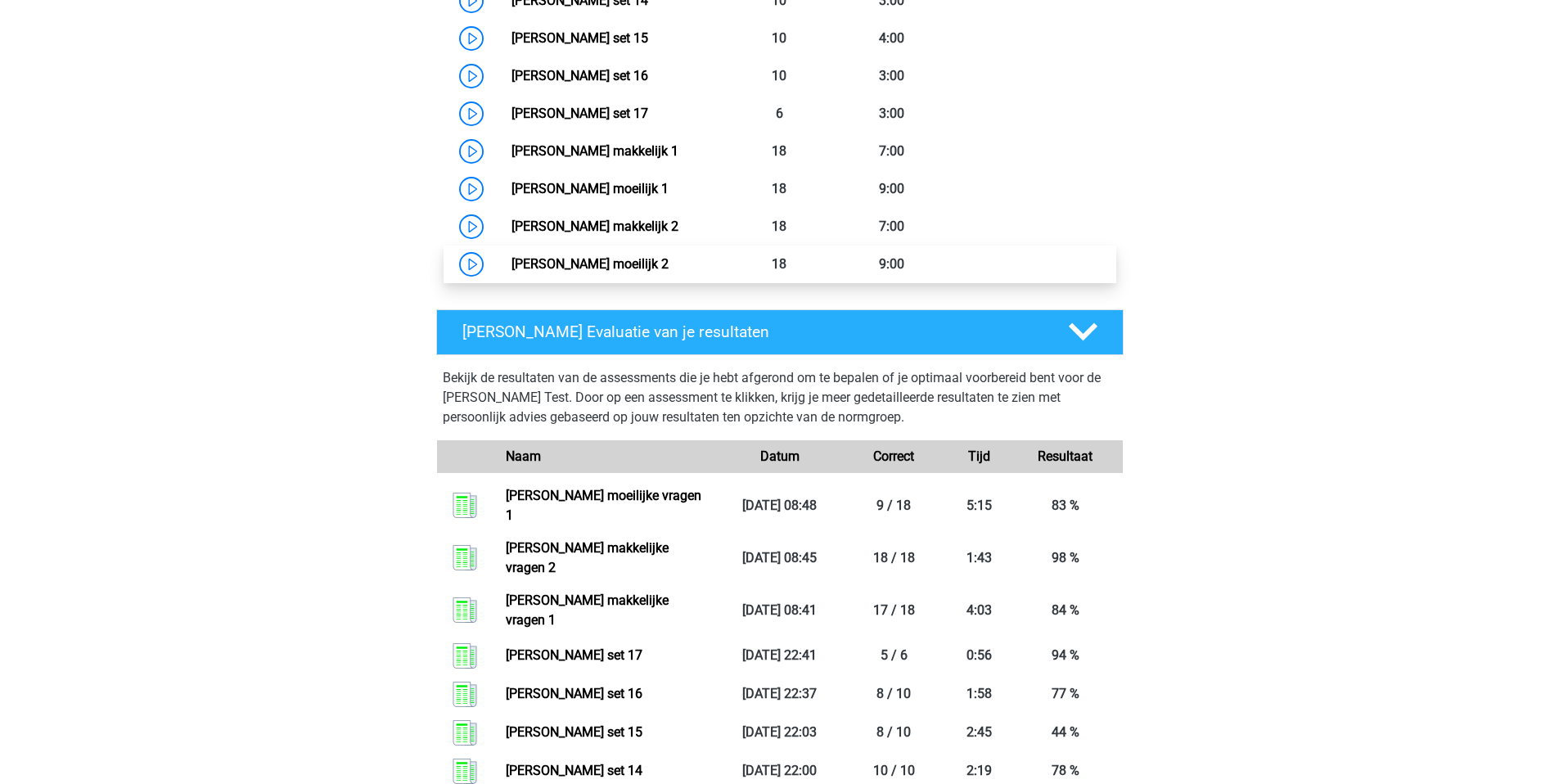 click on "[PERSON_NAME]
moeilijk 2" at bounding box center [590, 264] 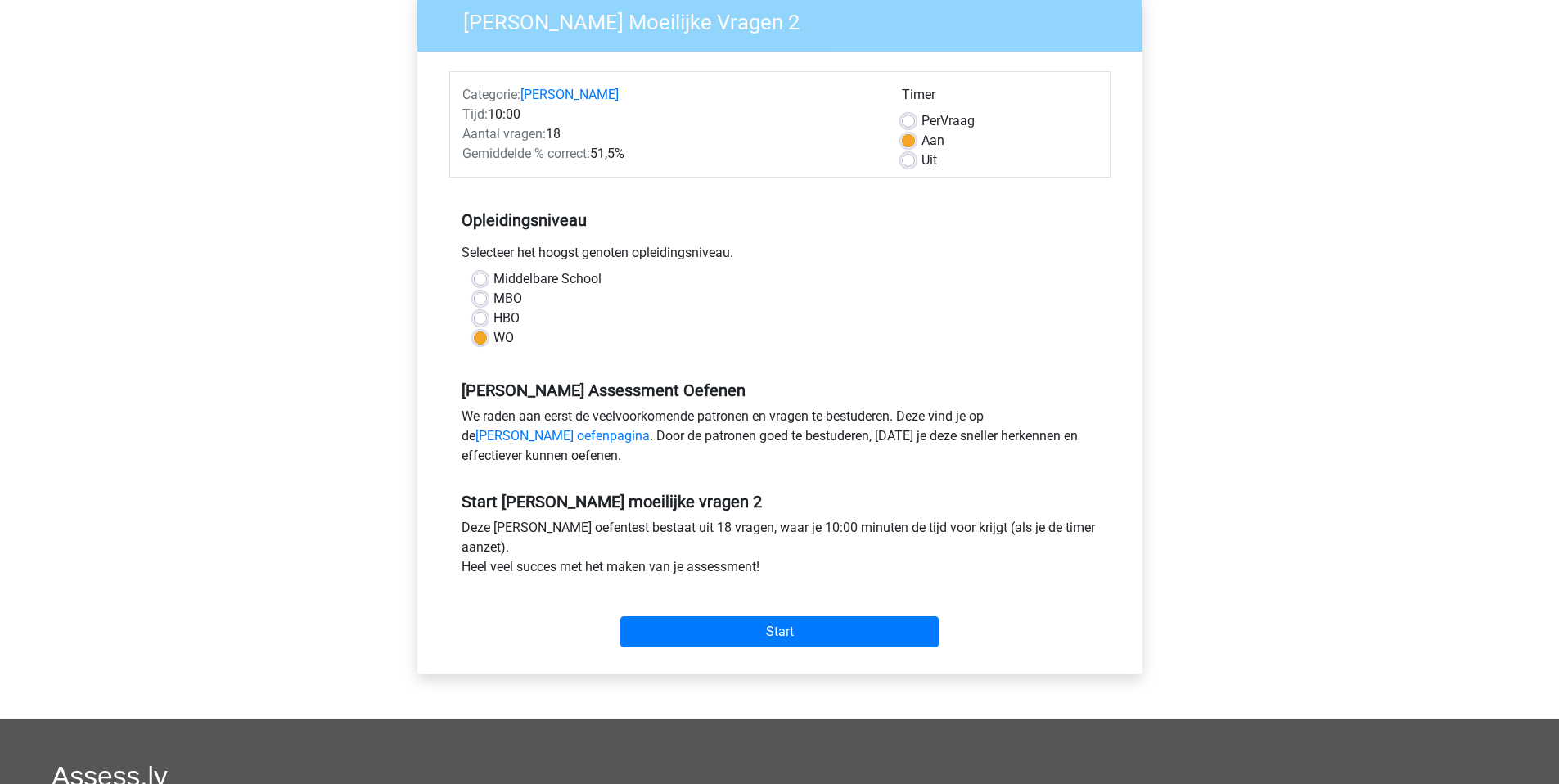 scroll, scrollTop: 509, scrollLeft: 0, axis: vertical 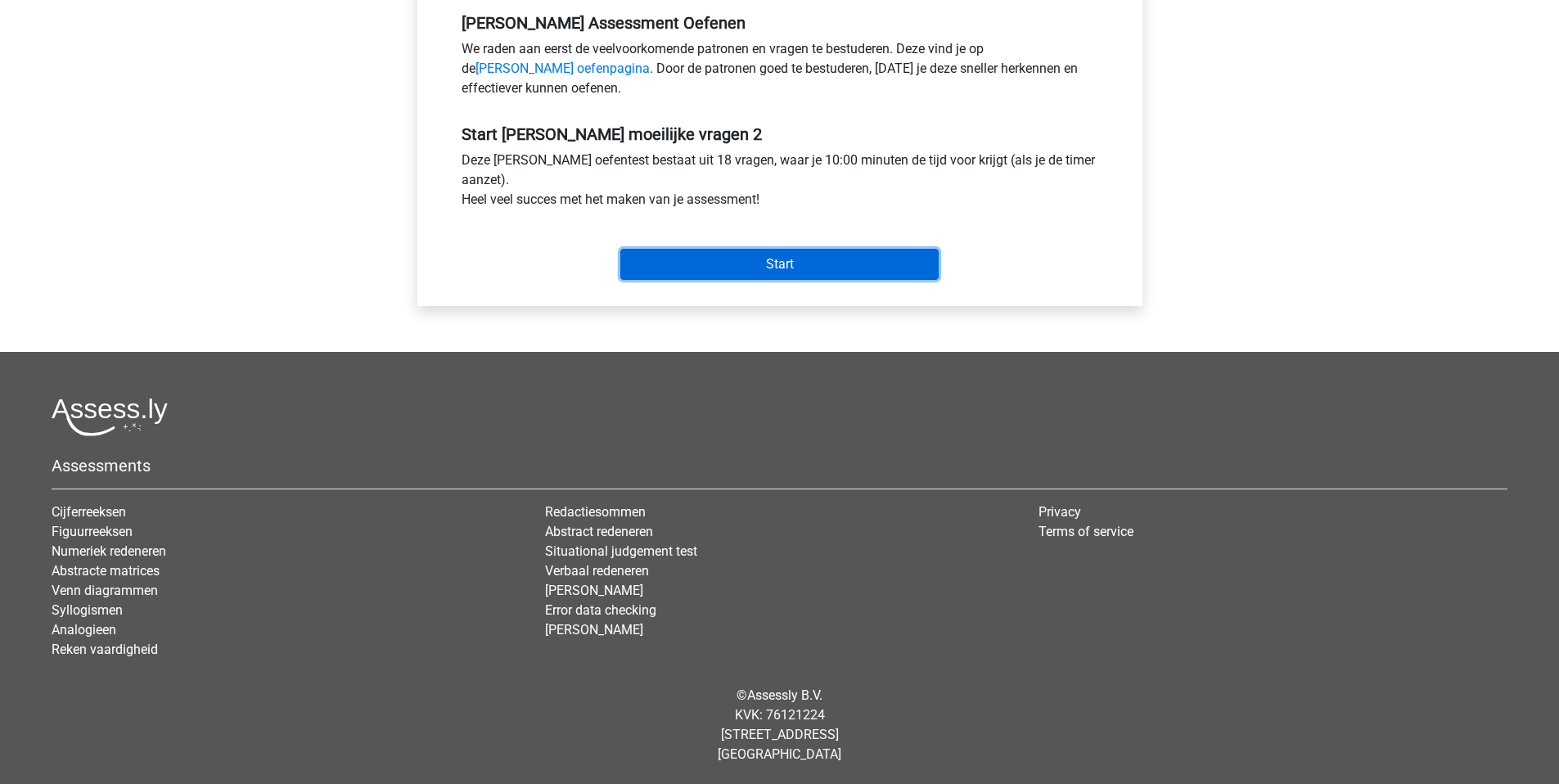 click on "Start" at bounding box center (779, 264) 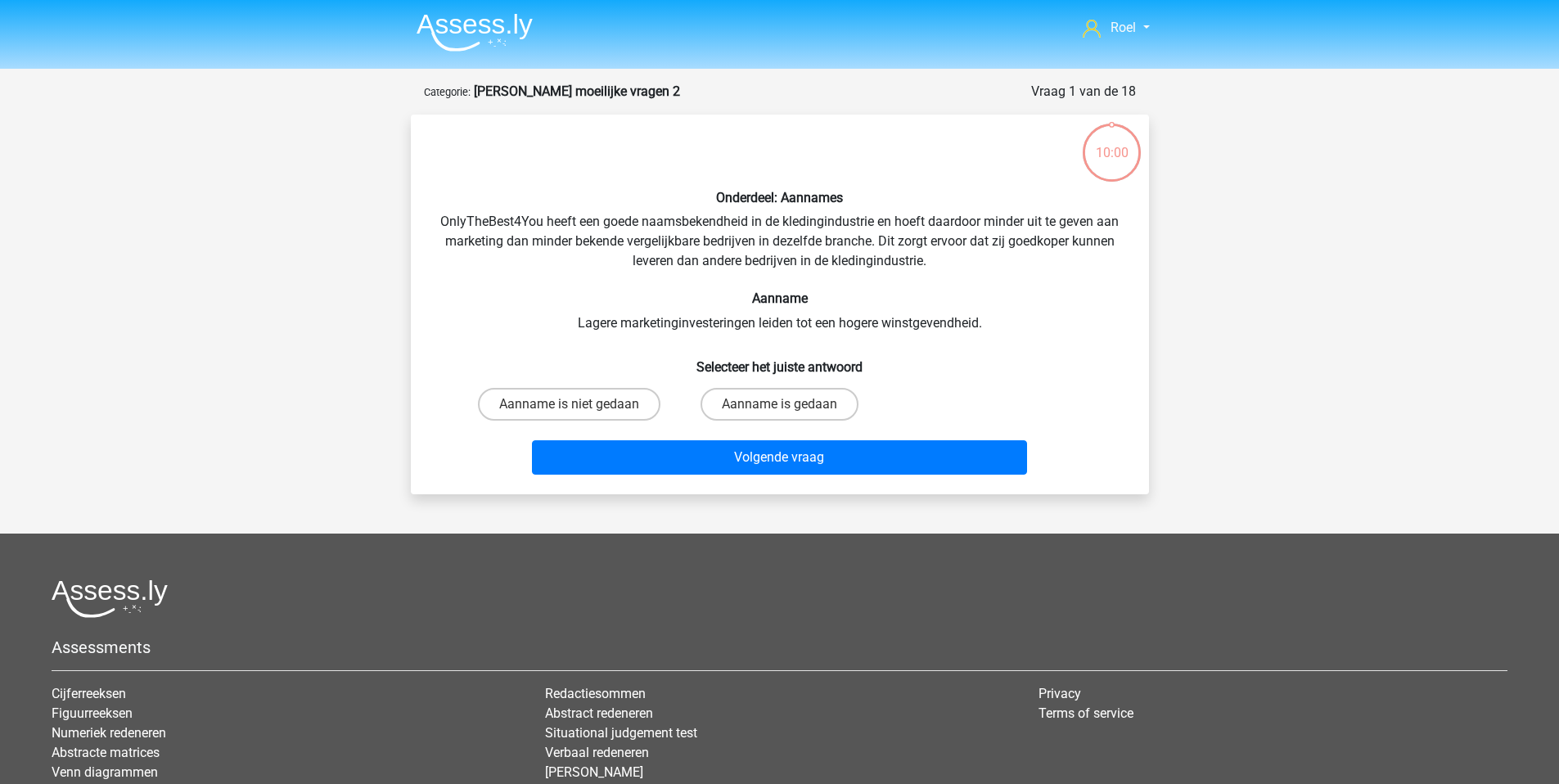scroll, scrollTop: 0, scrollLeft: 0, axis: both 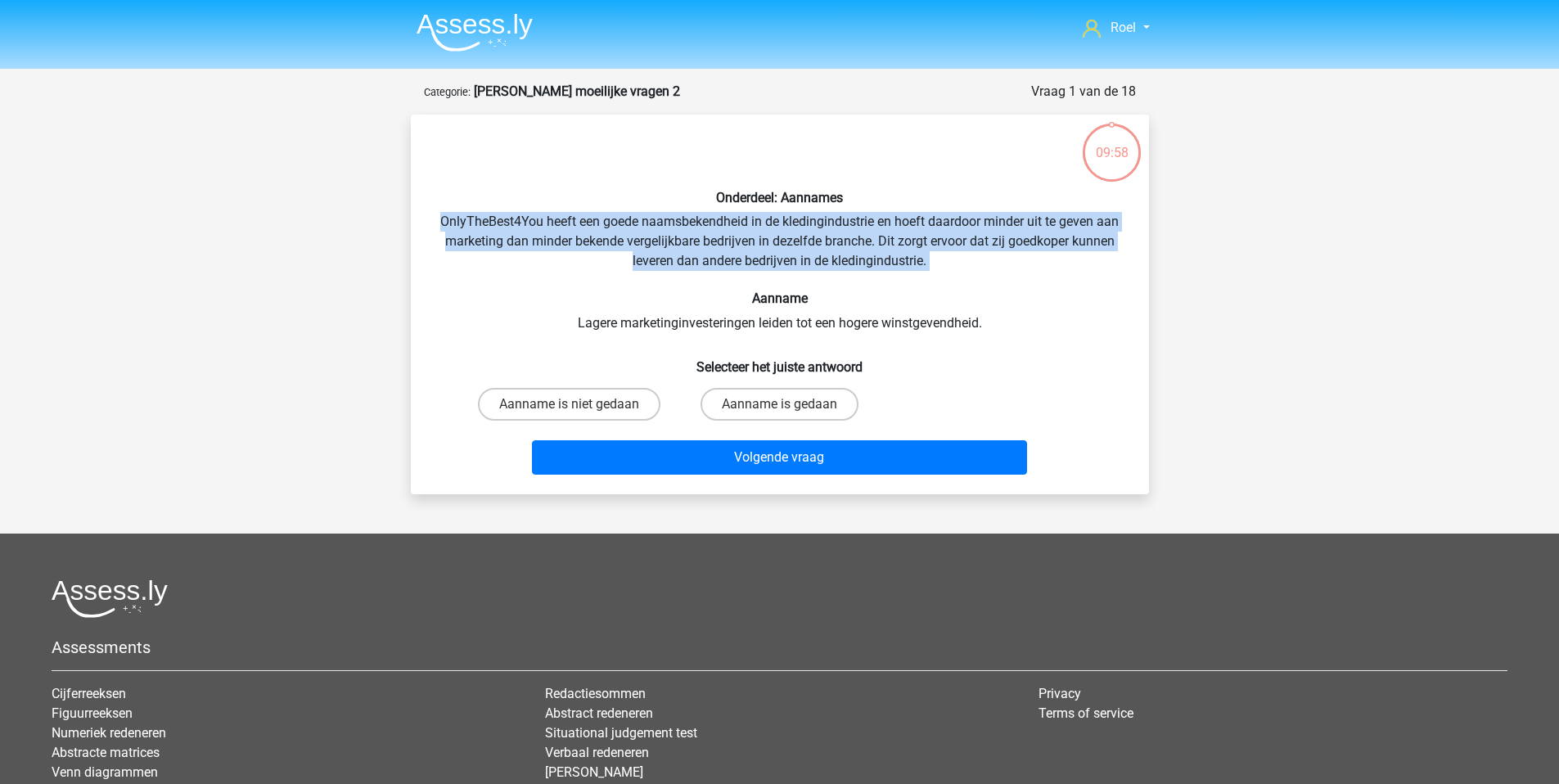 drag, startPoint x: 751, startPoint y: 210, endPoint x: 774, endPoint y: 273, distance: 67.0671 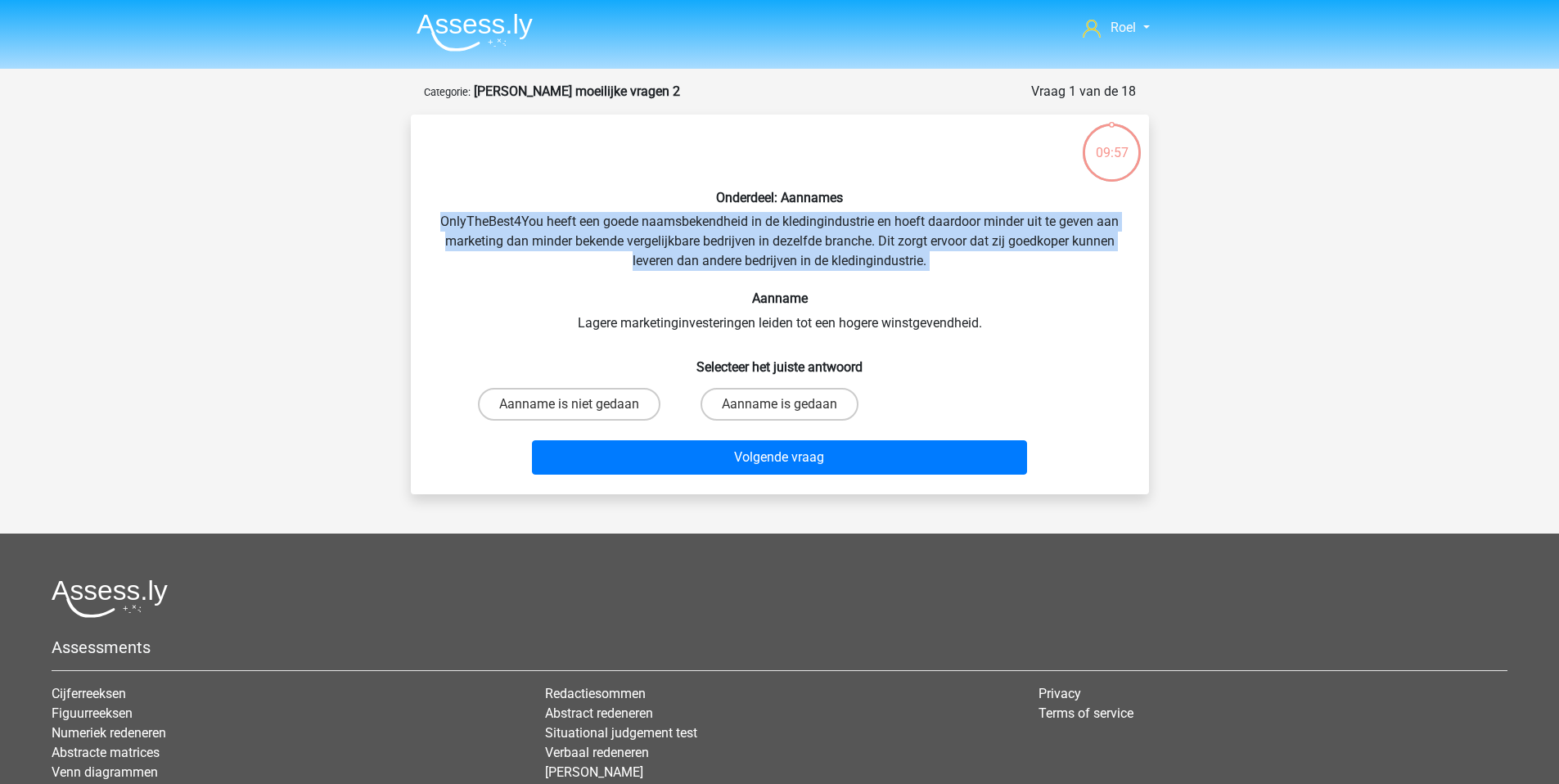 click on "Onderdeel: Aannames OnlyTheBest4You heeft een goede naamsbekendheid in de kledingindustrie en hoeft daardoor minder uit te geven aan marketing dan minder bekende vergelijkbare bedrijven in dezelfde branche. Dit zorgt ervoor dat zij goedkoper kunnen leveren dan andere bedrijven in de kledingindustrie. Aanname Lagere marketinginvesteringen leiden tot een hogere winstgevendheid.
Selecteer het juiste antwoord
Aanname is niet gedaan" at bounding box center (780, 304) 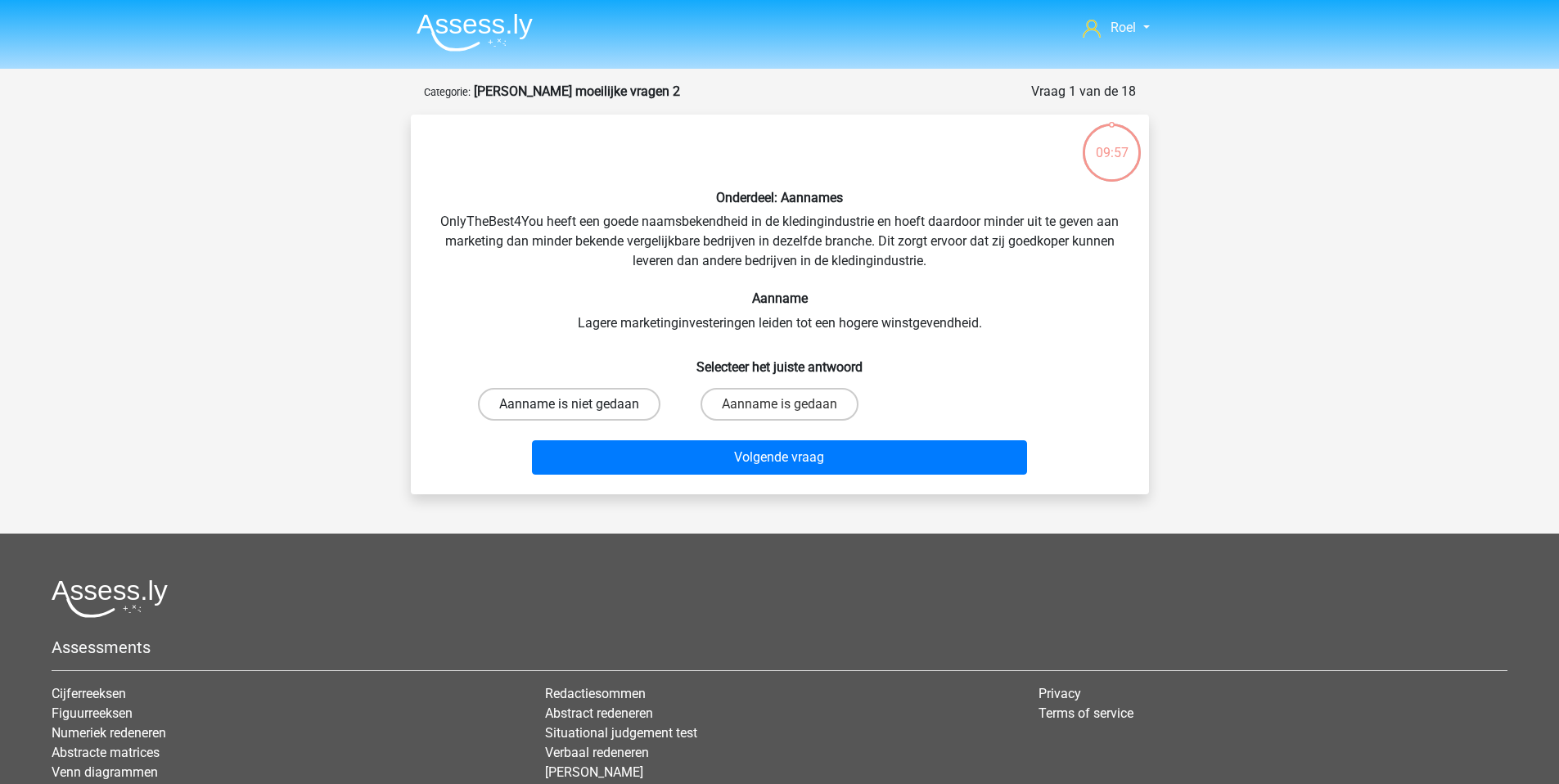 click on "Aanname is niet gedaan" at bounding box center (569, 404) 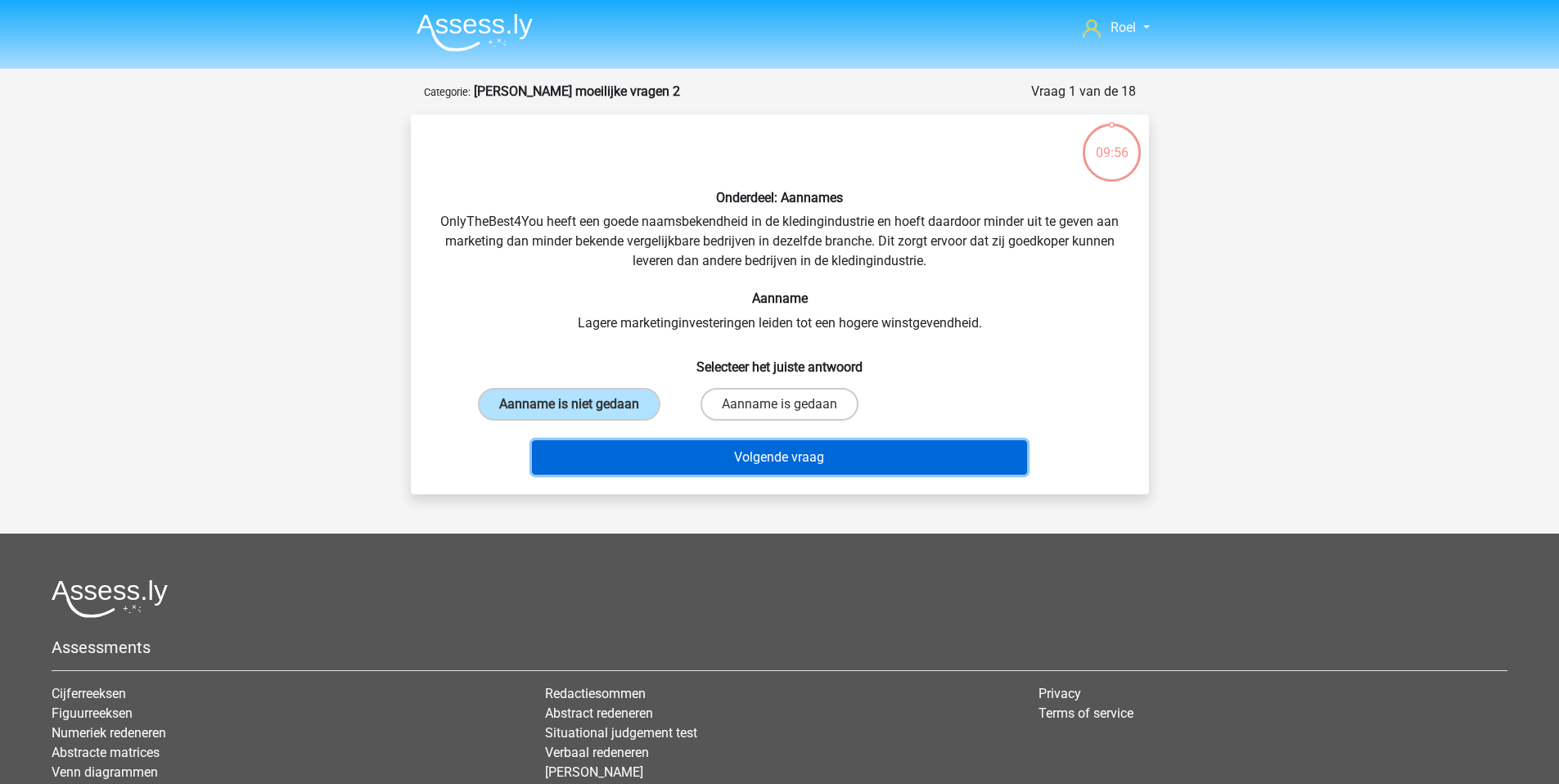 click on "Volgende vraag" at bounding box center [779, 457] 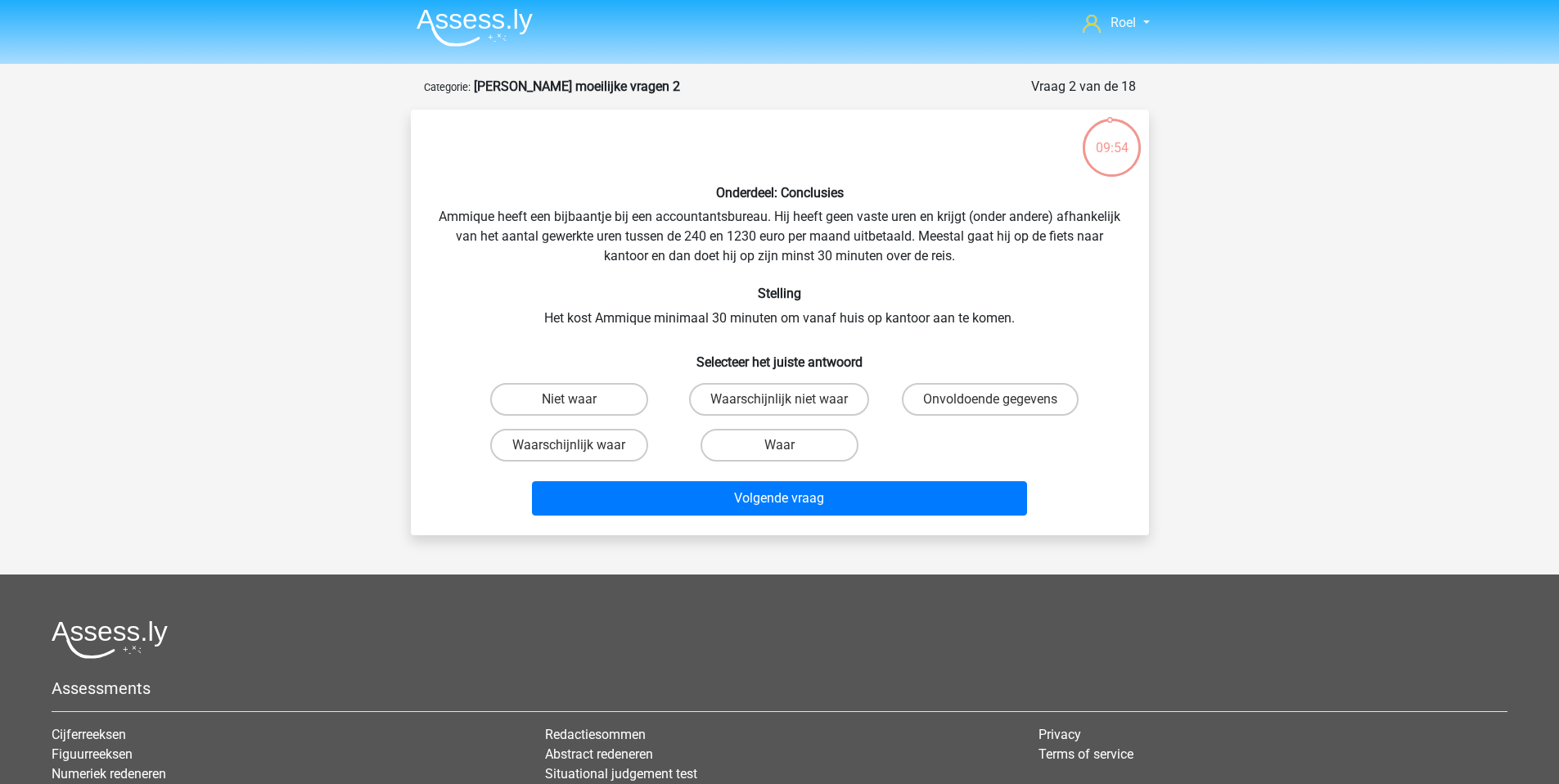 scroll, scrollTop: 0, scrollLeft: 0, axis: both 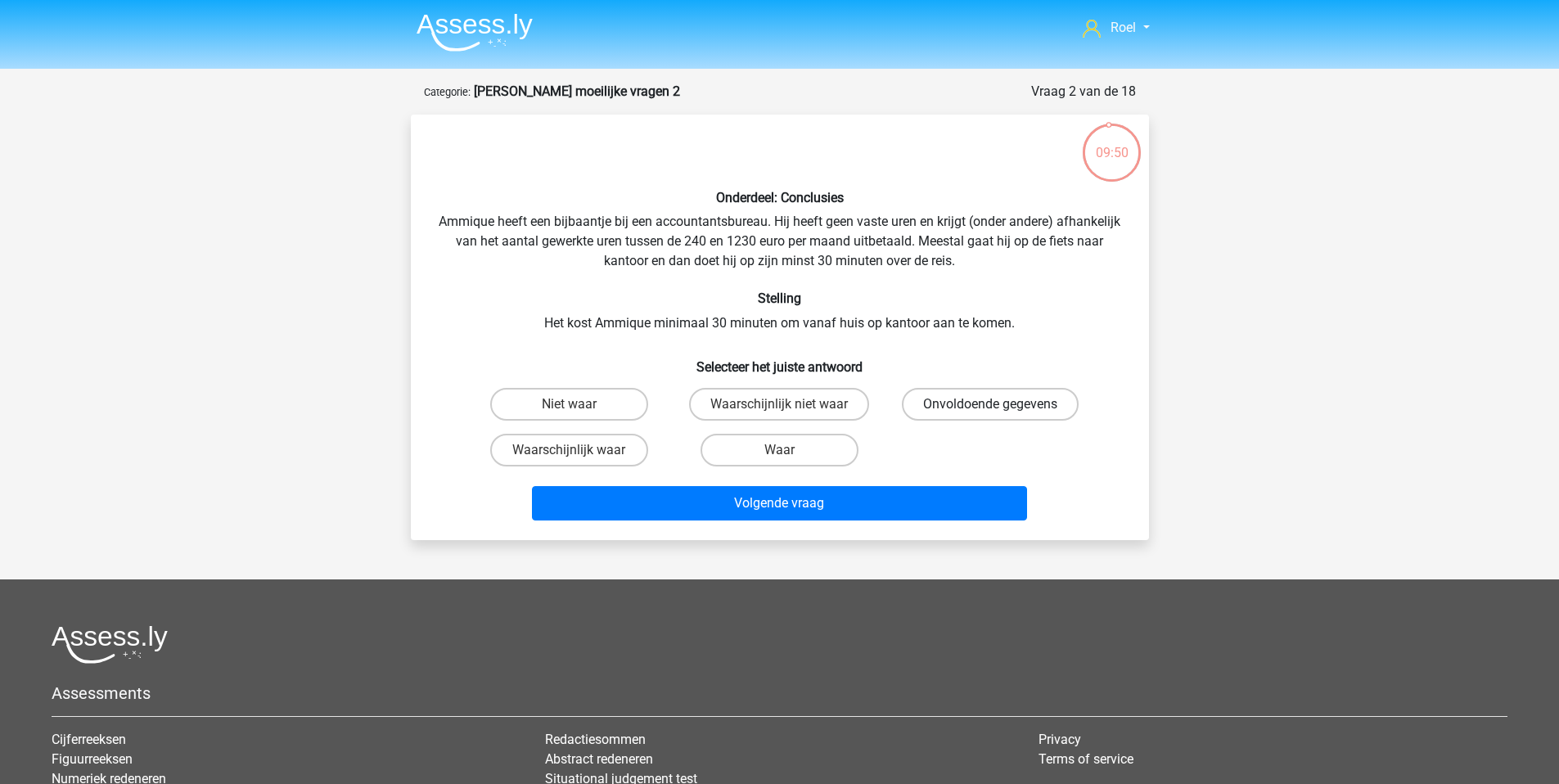 click on "Onvoldoende gegevens" at bounding box center (990, 404) 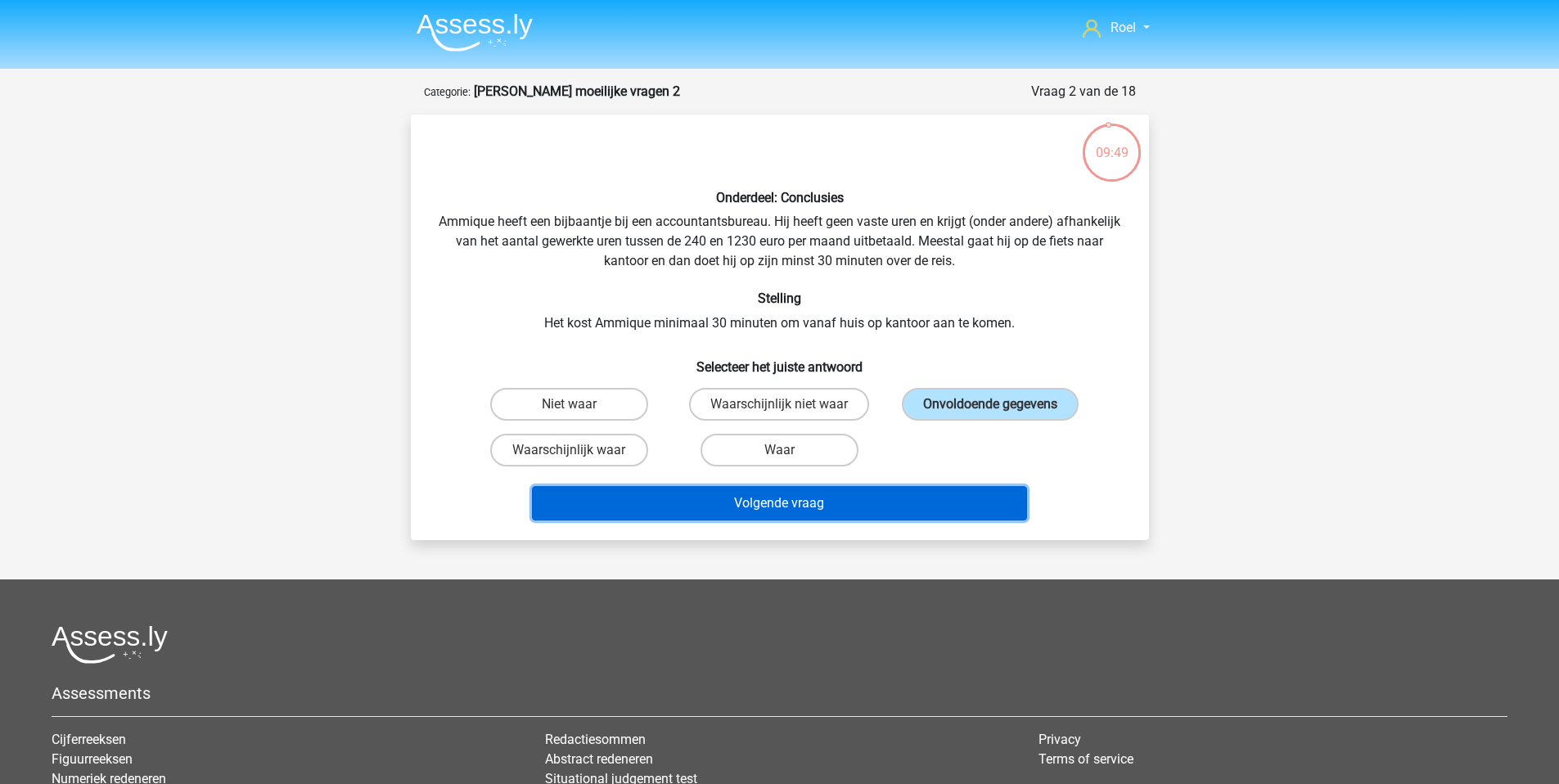 click on "Volgende vraag" at bounding box center [779, 503] 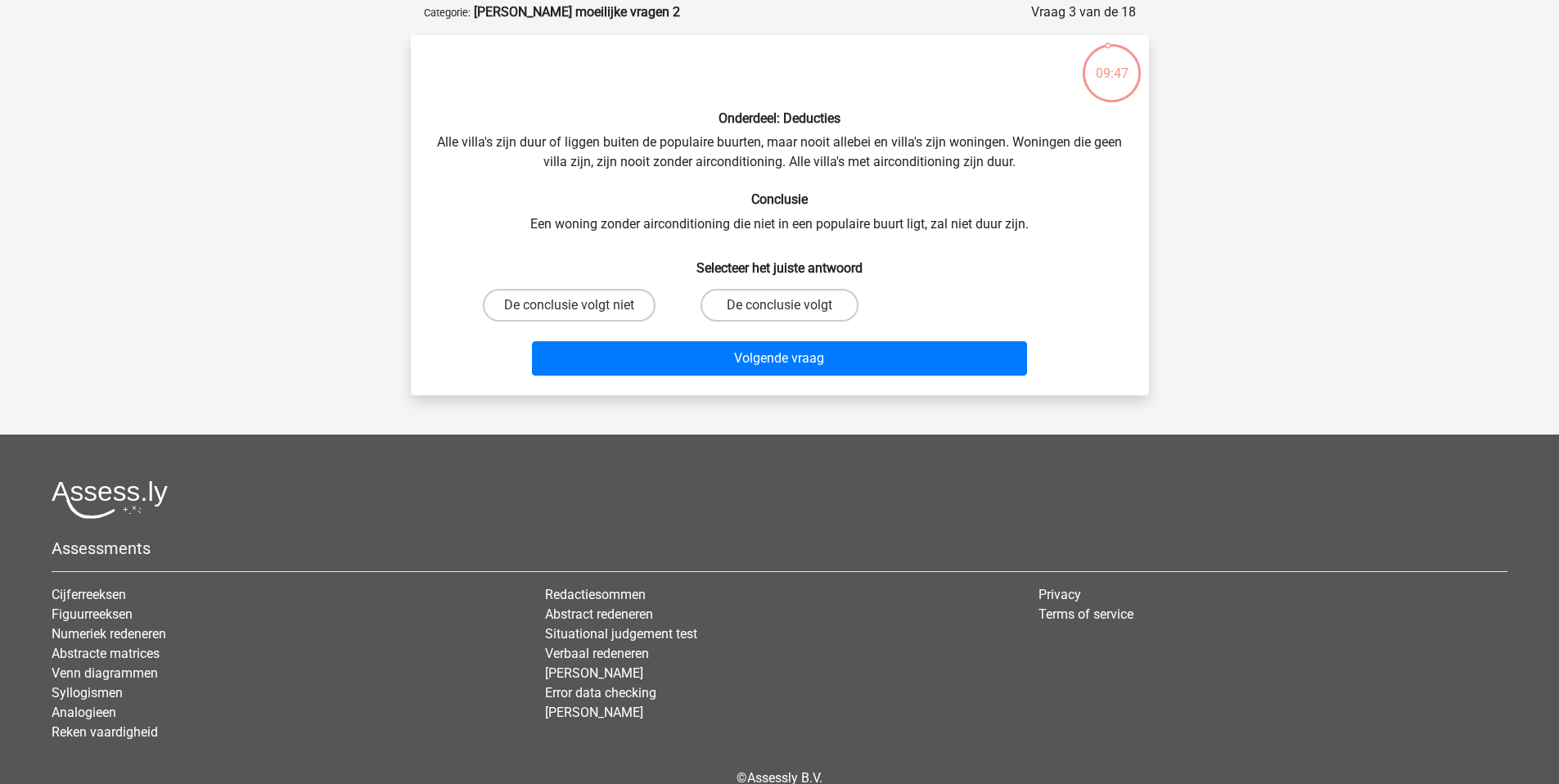 scroll, scrollTop: 79, scrollLeft: 0, axis: vertical 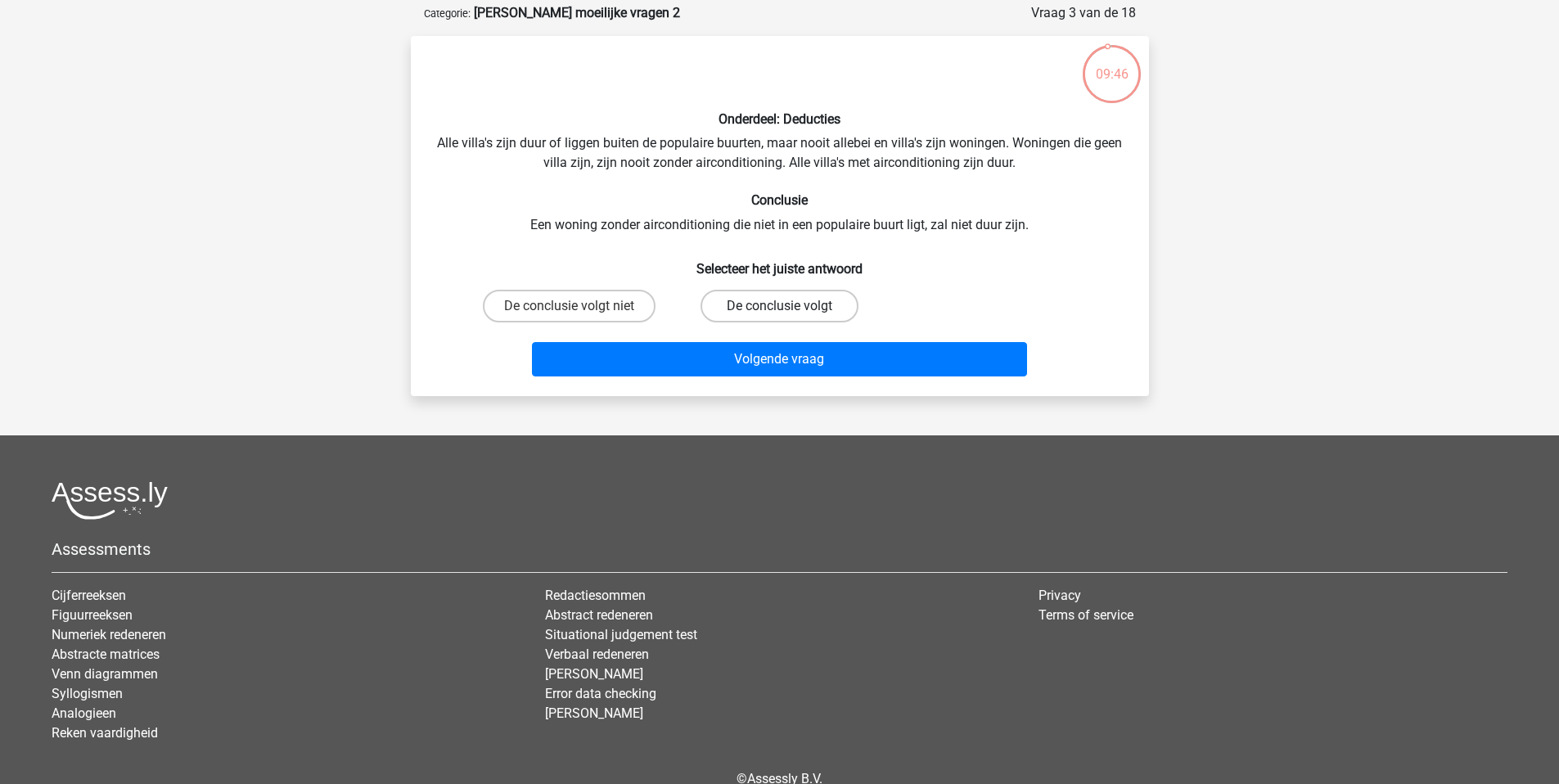 click on "De conclusie volgt" at bounding box center [779, 306] 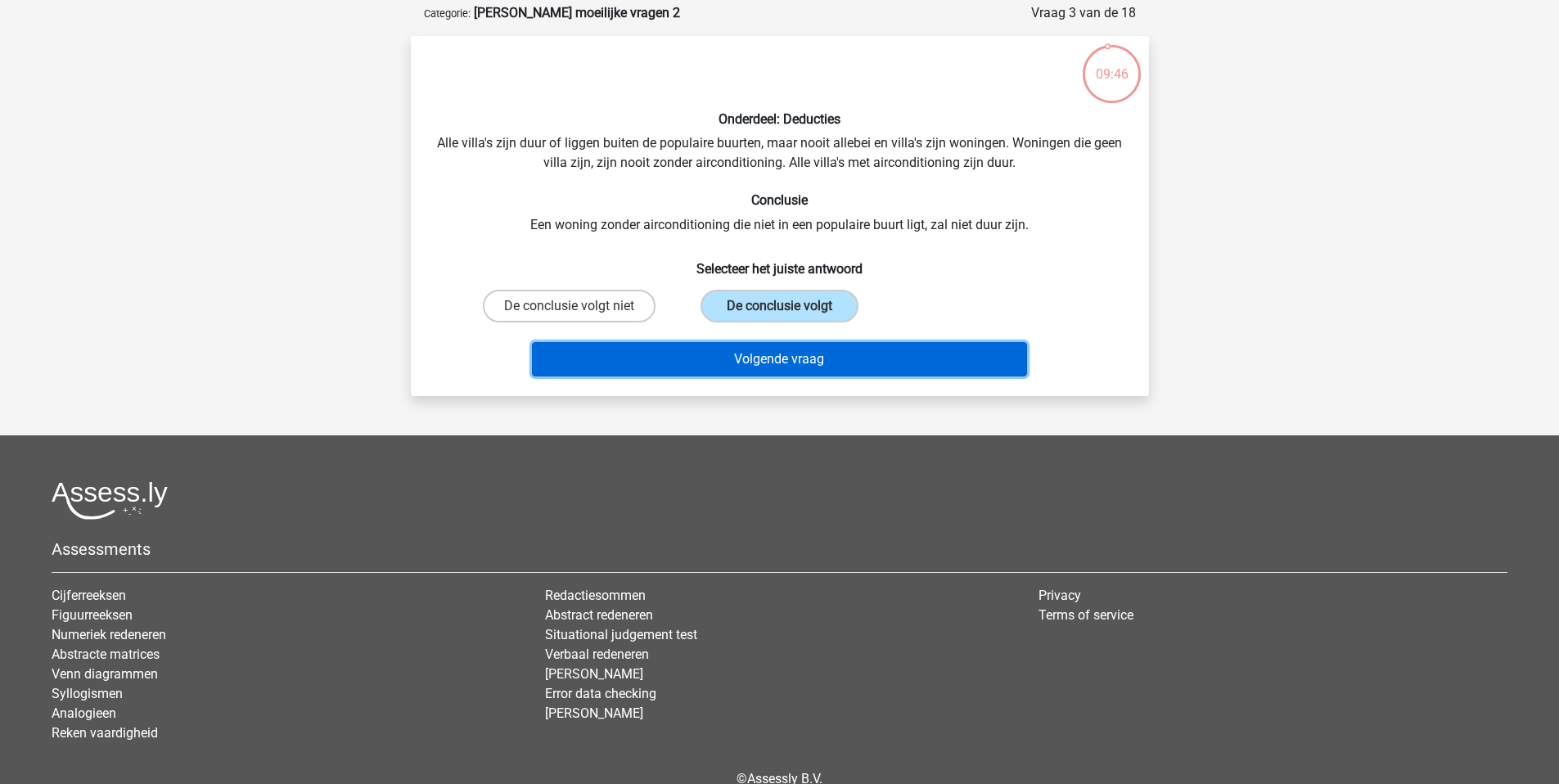 click on "Volgende vraag" at bounding box center [779, 359] 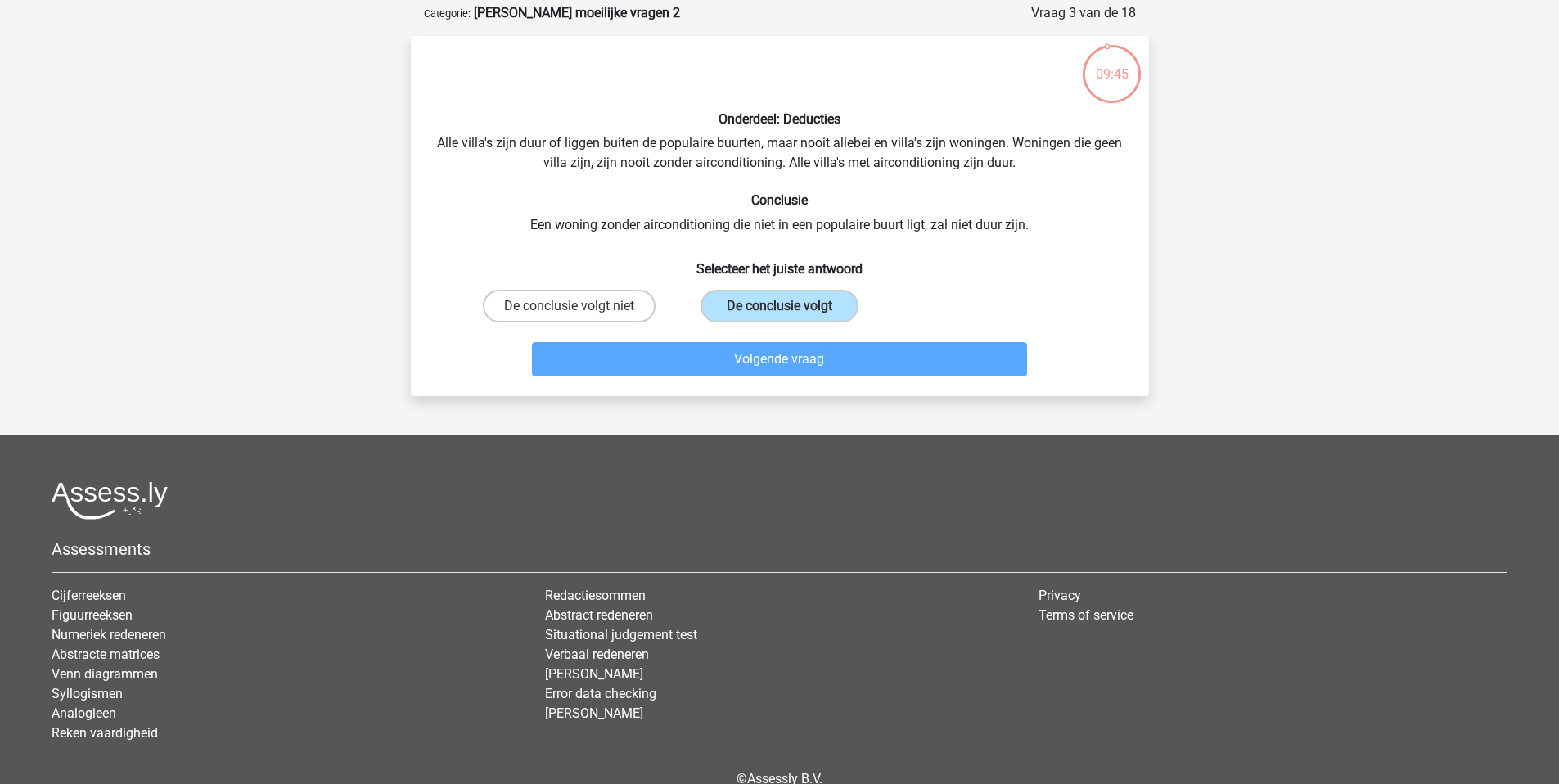 scroll, scrollTop: 82, scrollLeft: 0, axis: vertical 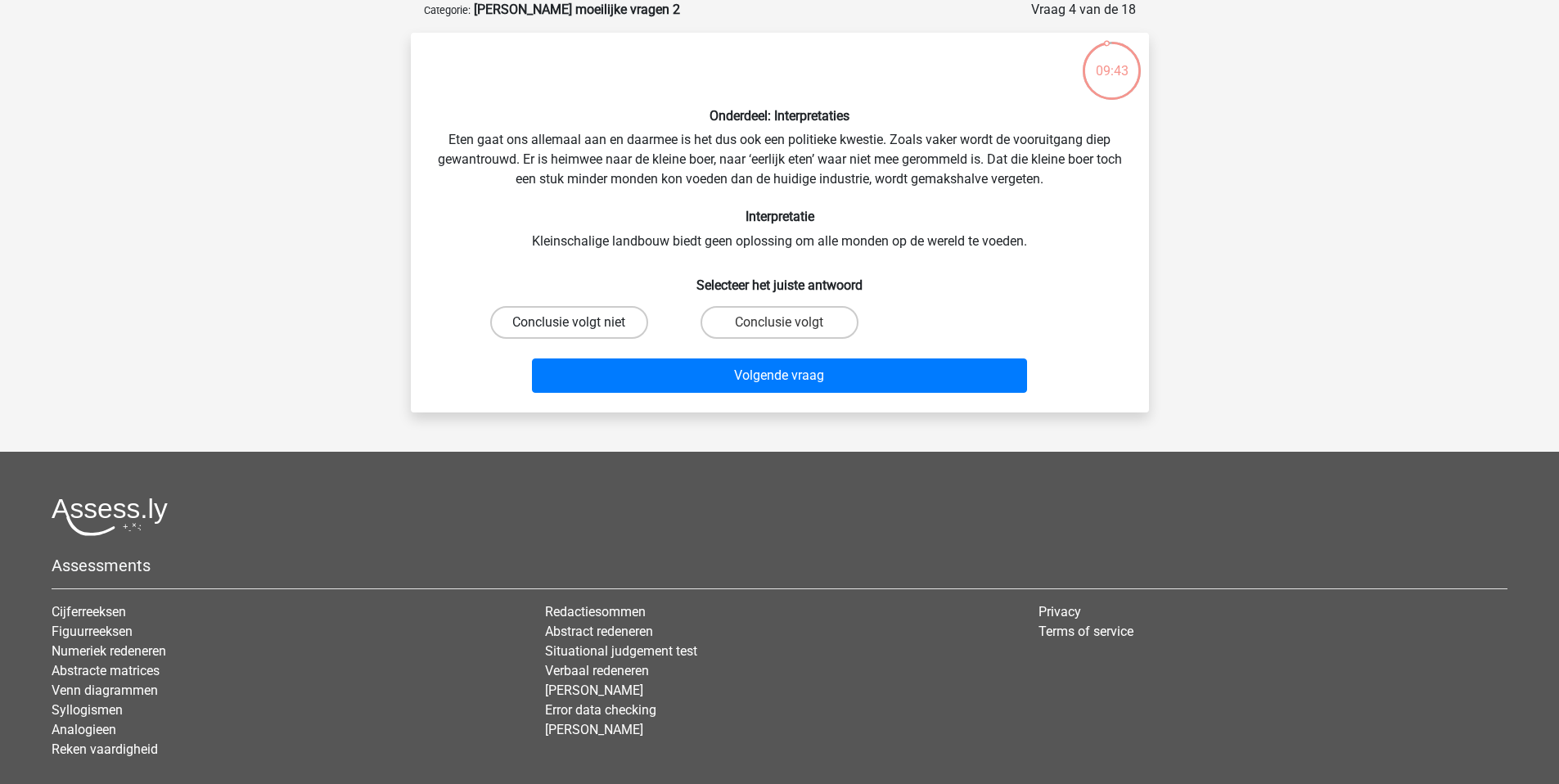 click on "Conclusie volgt niet" at bounding box center (569, 322) 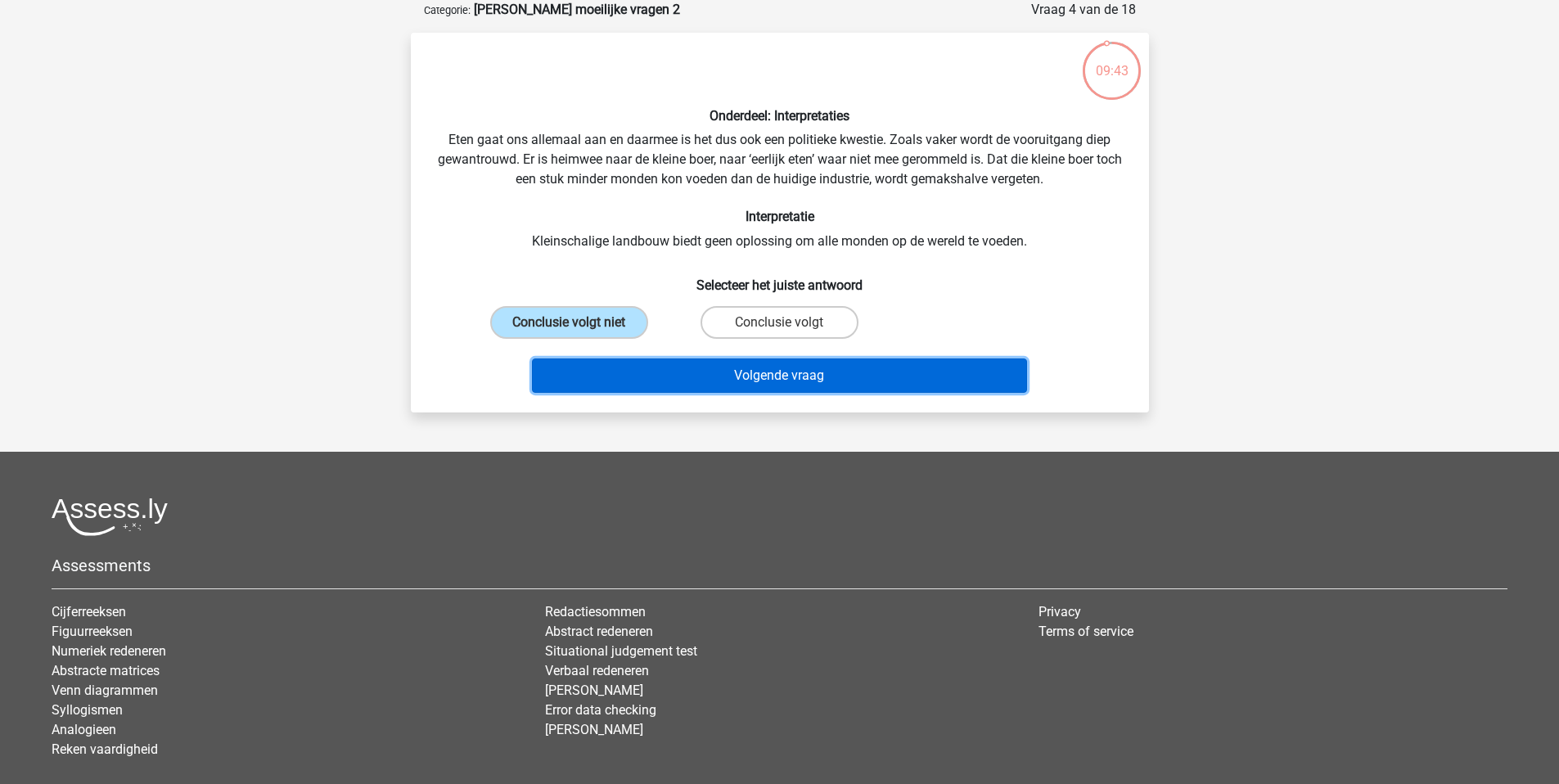 click on "Volgende vraag" at bounding box center [779, 376] 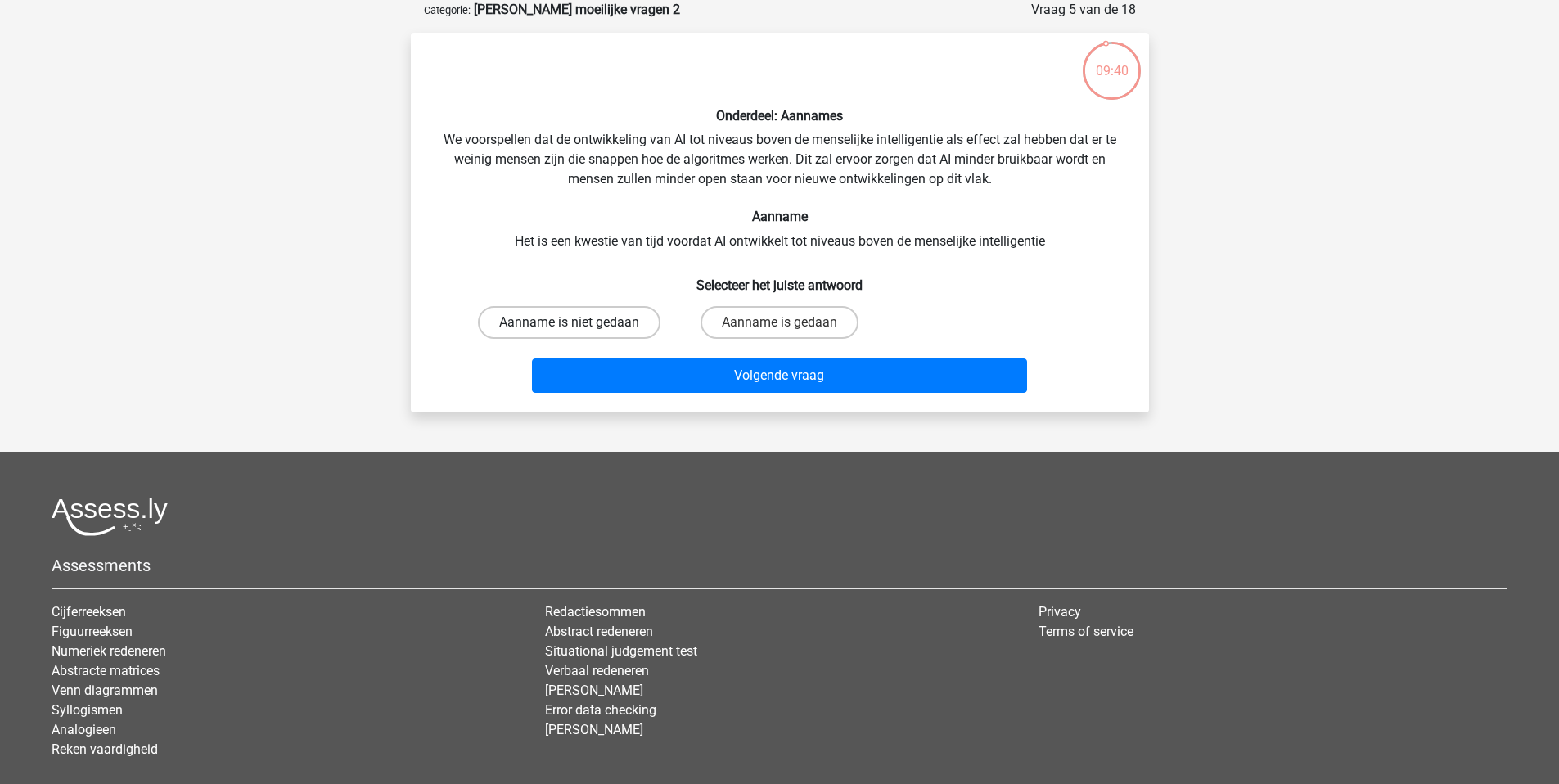 click on "Aanname is niet gedaan" at bounding box center [569, 322] 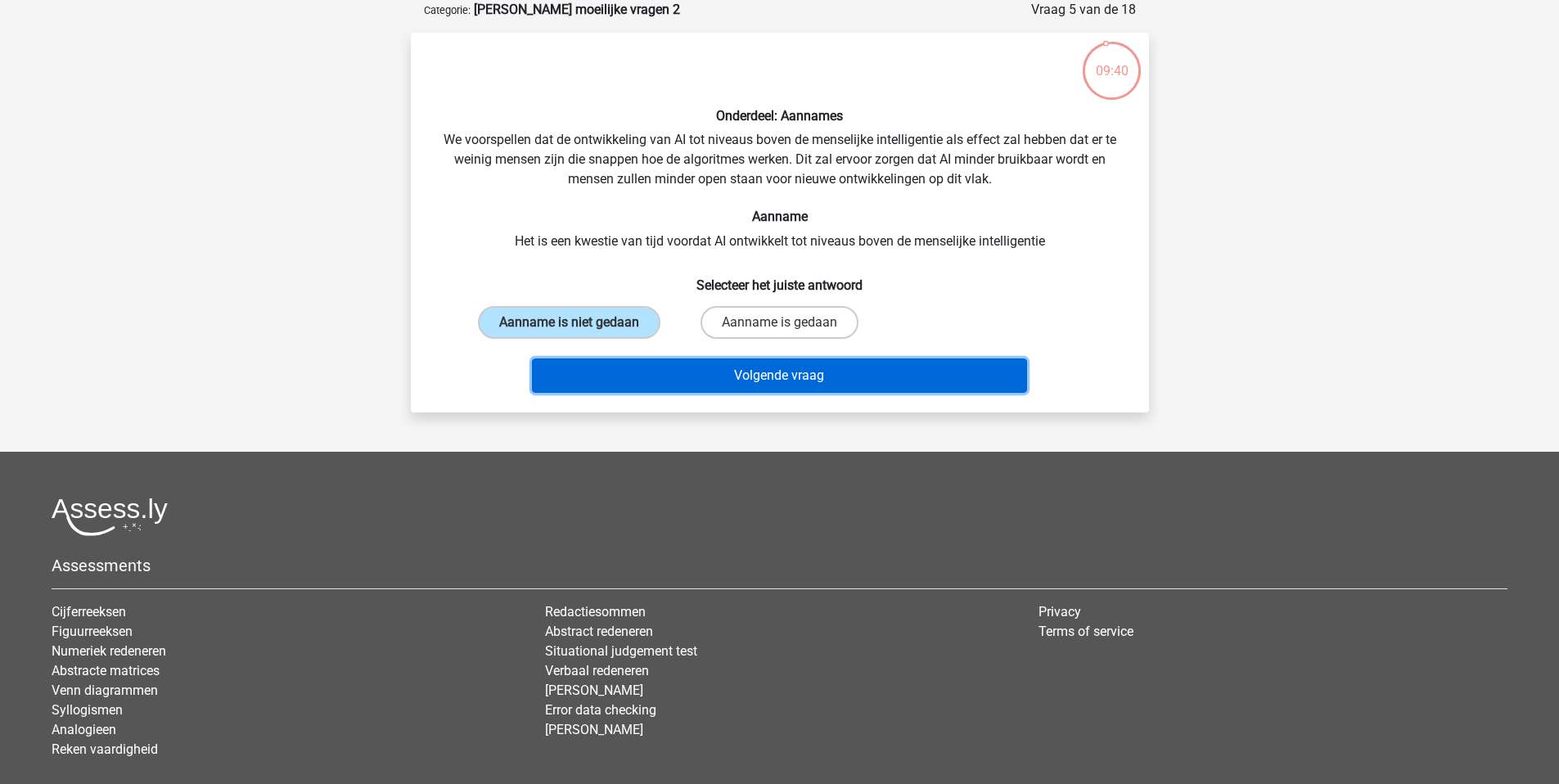 click on "Volgende vraag" at bounding box center [779, 376] 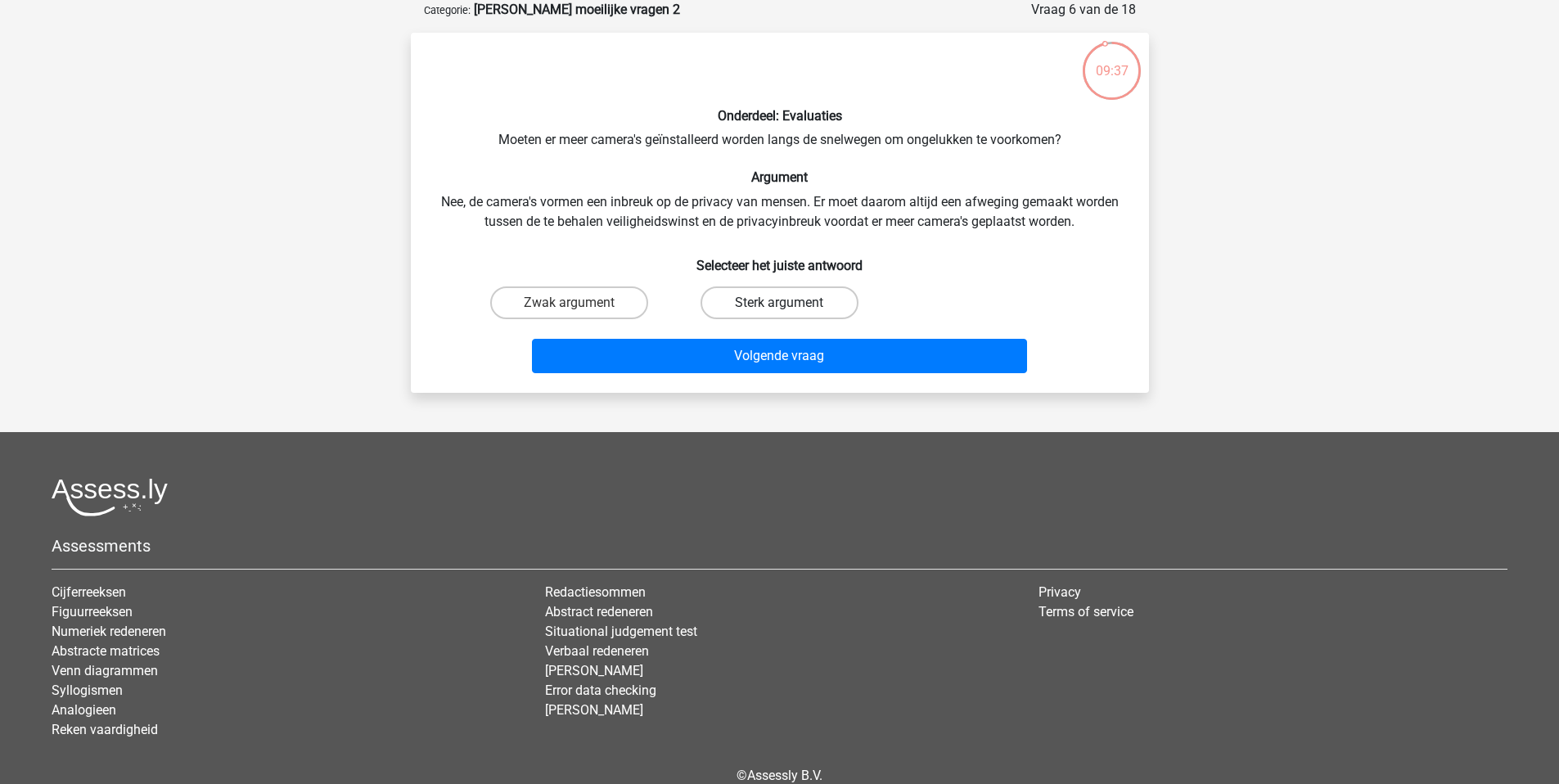 drag, startPoint x: 773, startPoint y: 294, endPoint x: 760, endPoint y: 311, distance: 21.400935 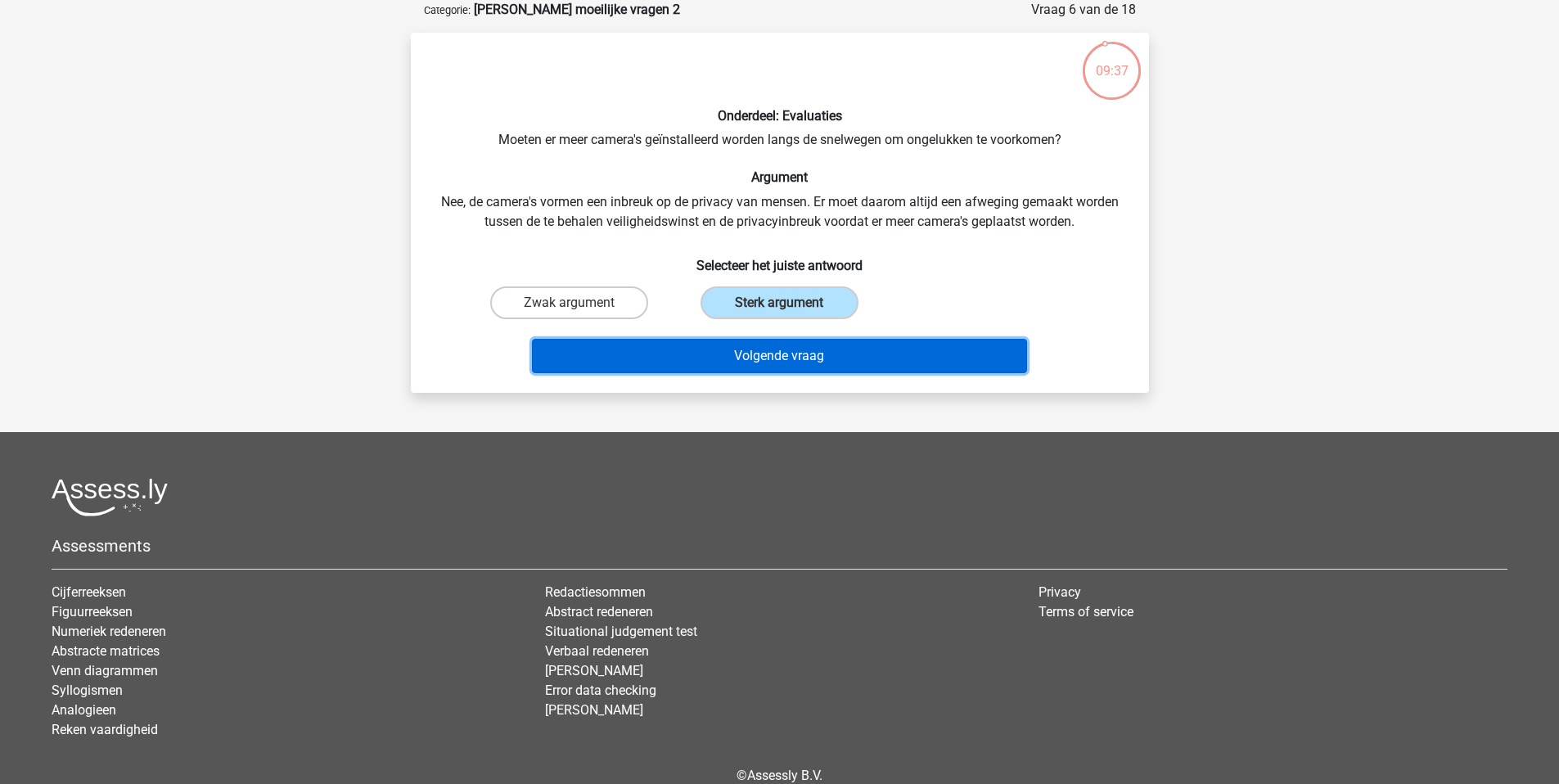 click on "Volgende vraag" at bounding box center (779, 356) 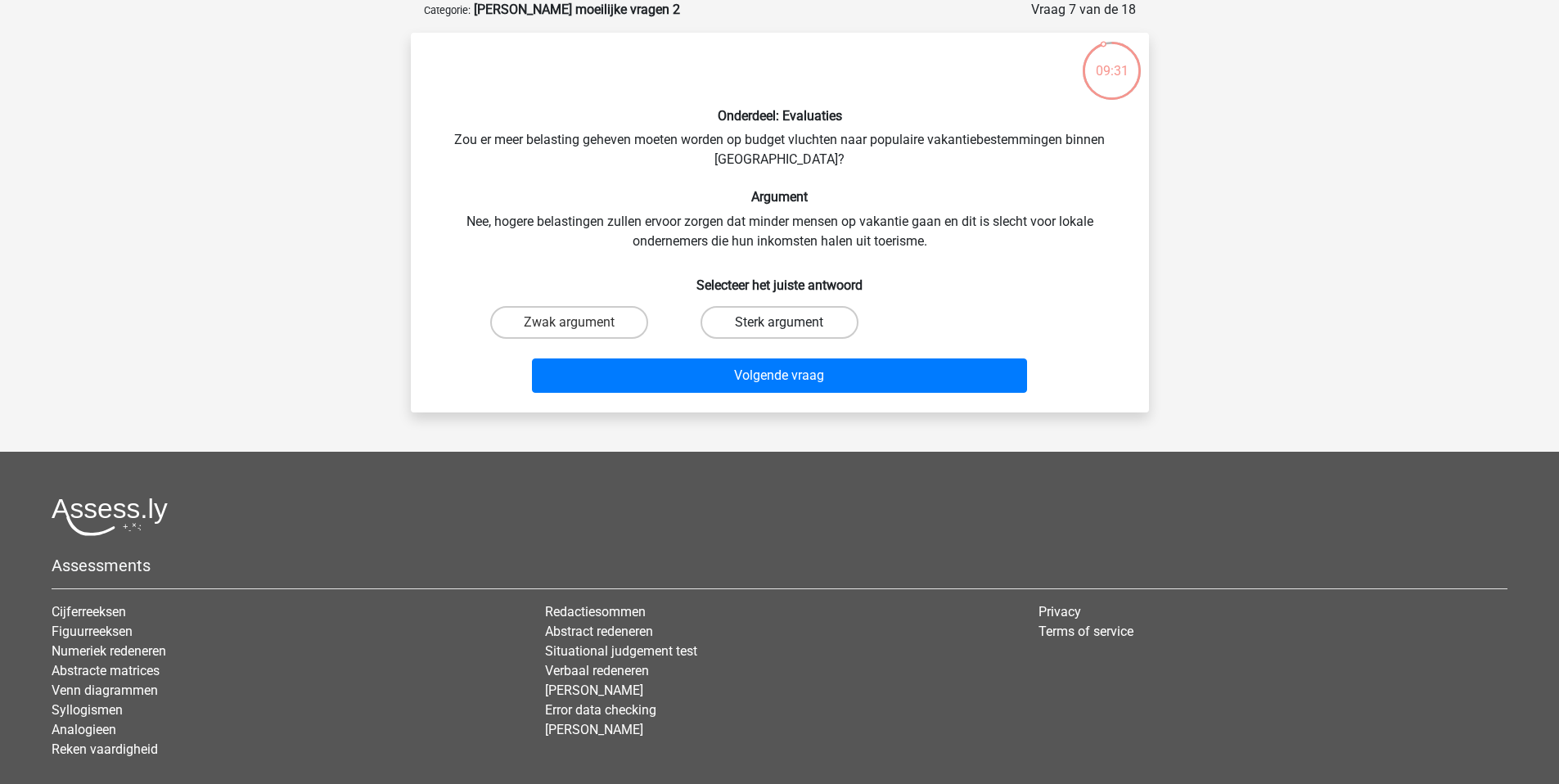 click on "Sterk argument" at bounding box center (779, 322) 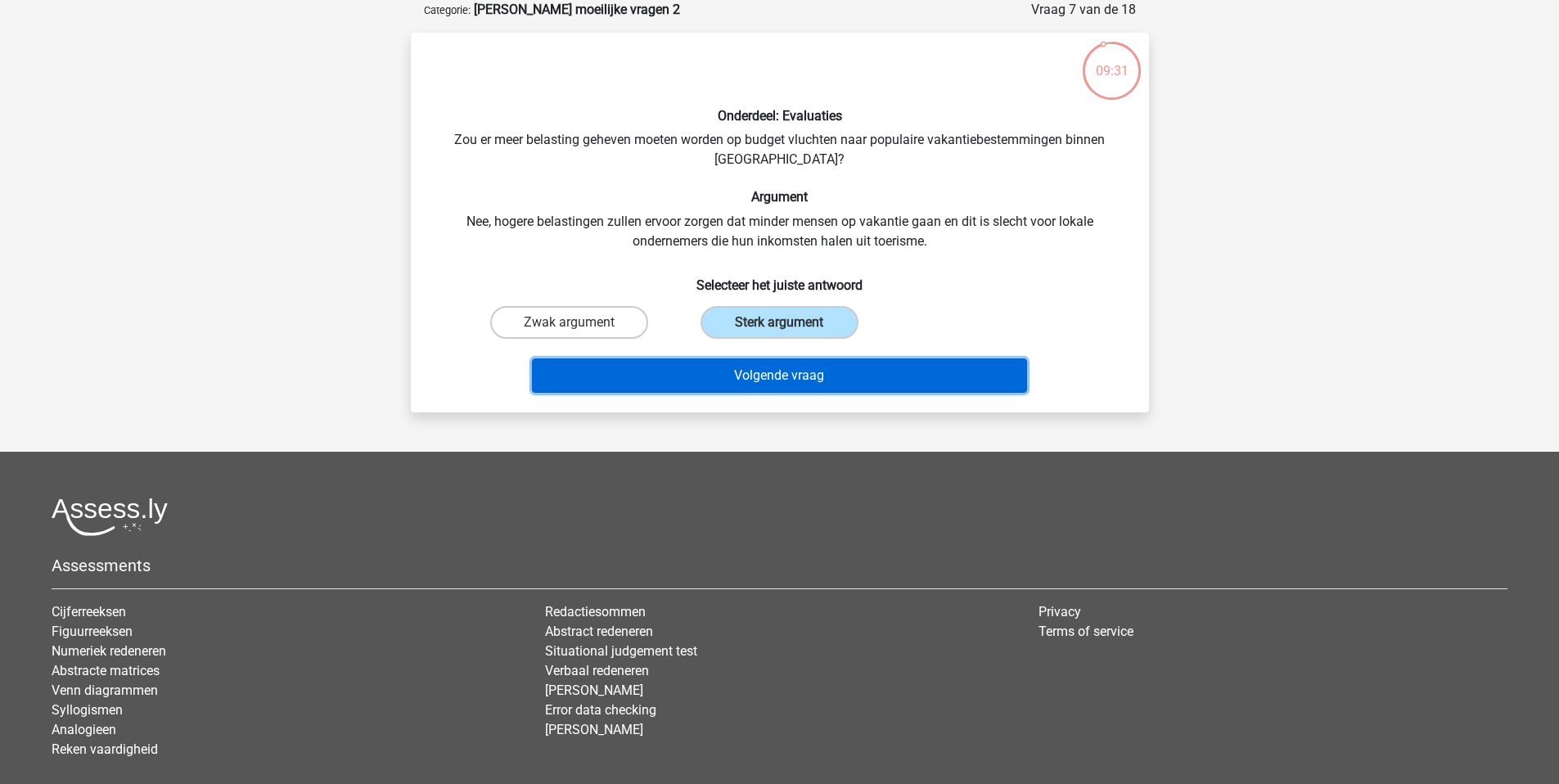 click on "Volgende vraag" at bounding box center [779, 376] 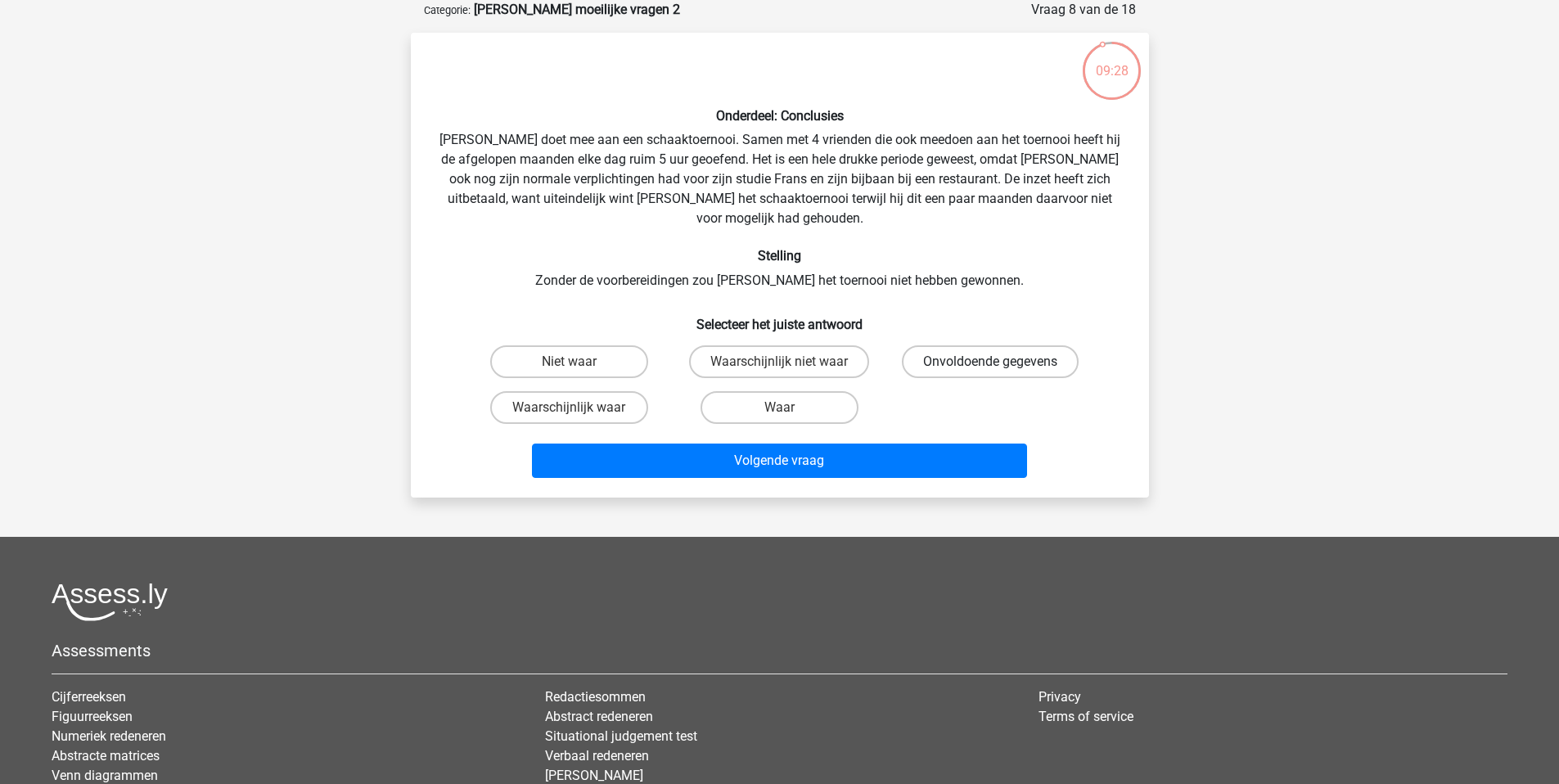 click on "Onvoldoende gegevens" at bounding box center (990, 362) 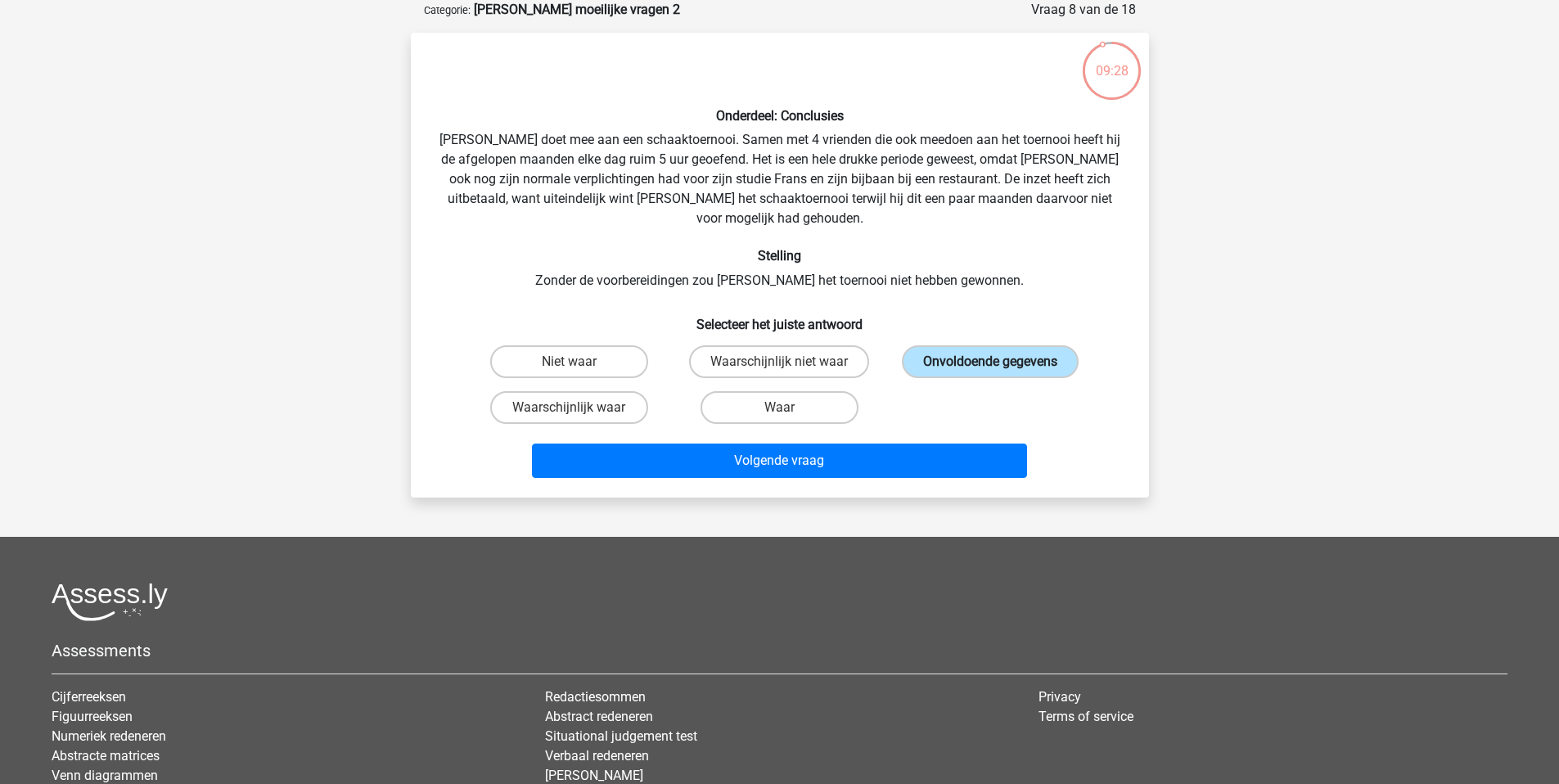 click on "Onvoldoende gegevens" at bounding box center (990, 362) 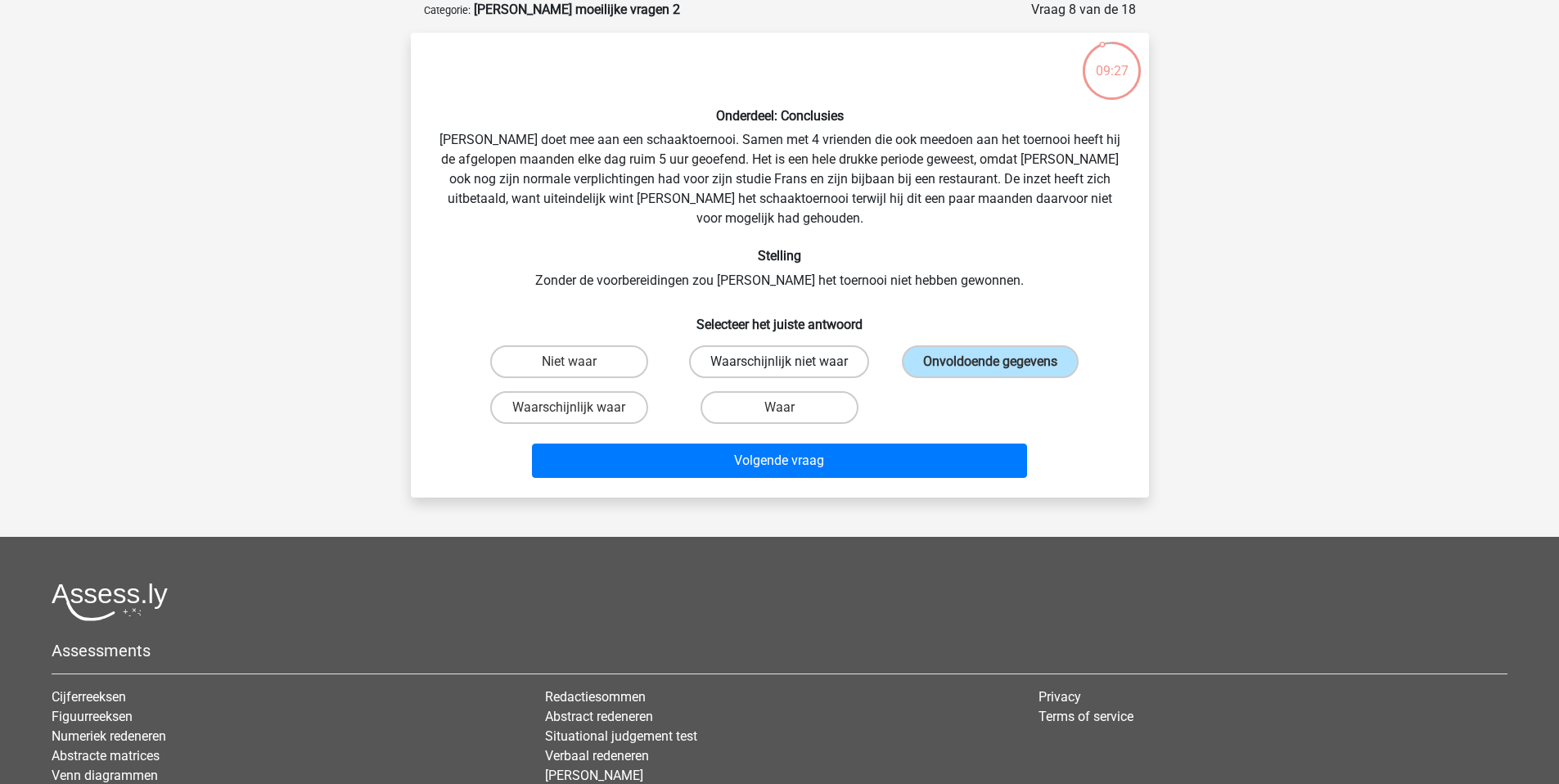 click on "Waarschijnlijk niet waar" at bounding box center (779, 362) 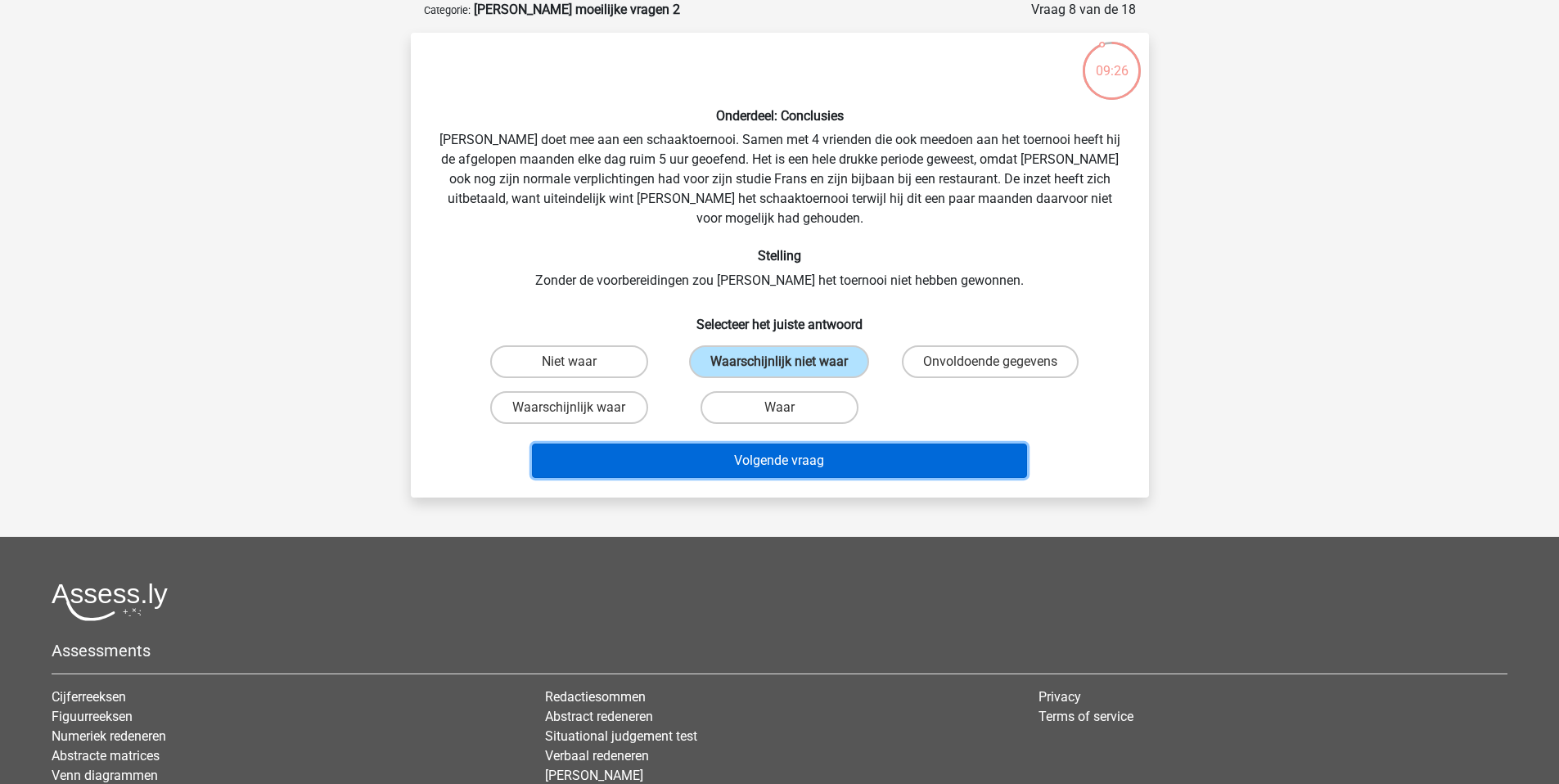 click on "Volgende vraag" at bounding box center [779, 461] 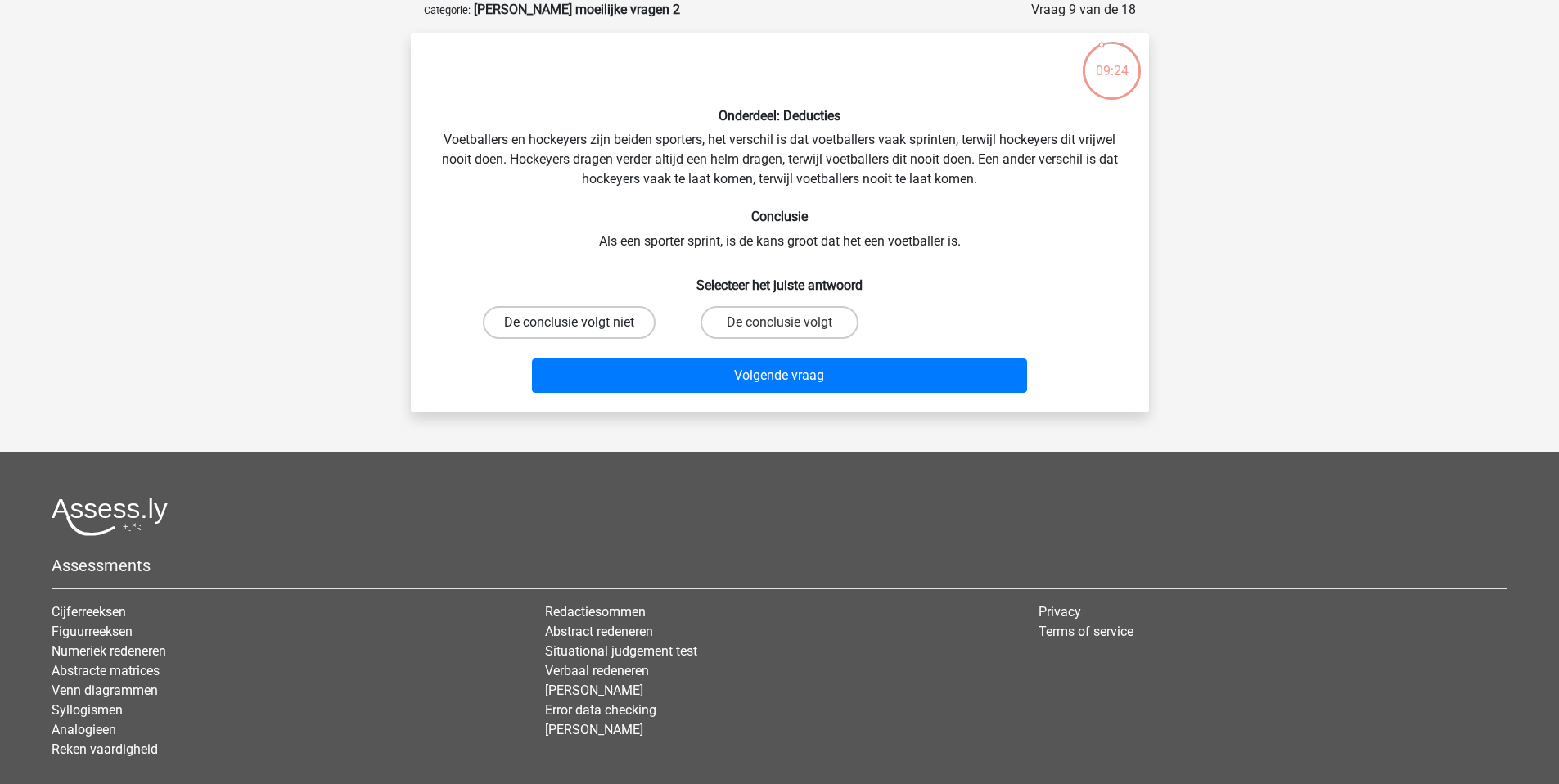 click on "De conclusie volgt niet" at bounding box center [569, 322] 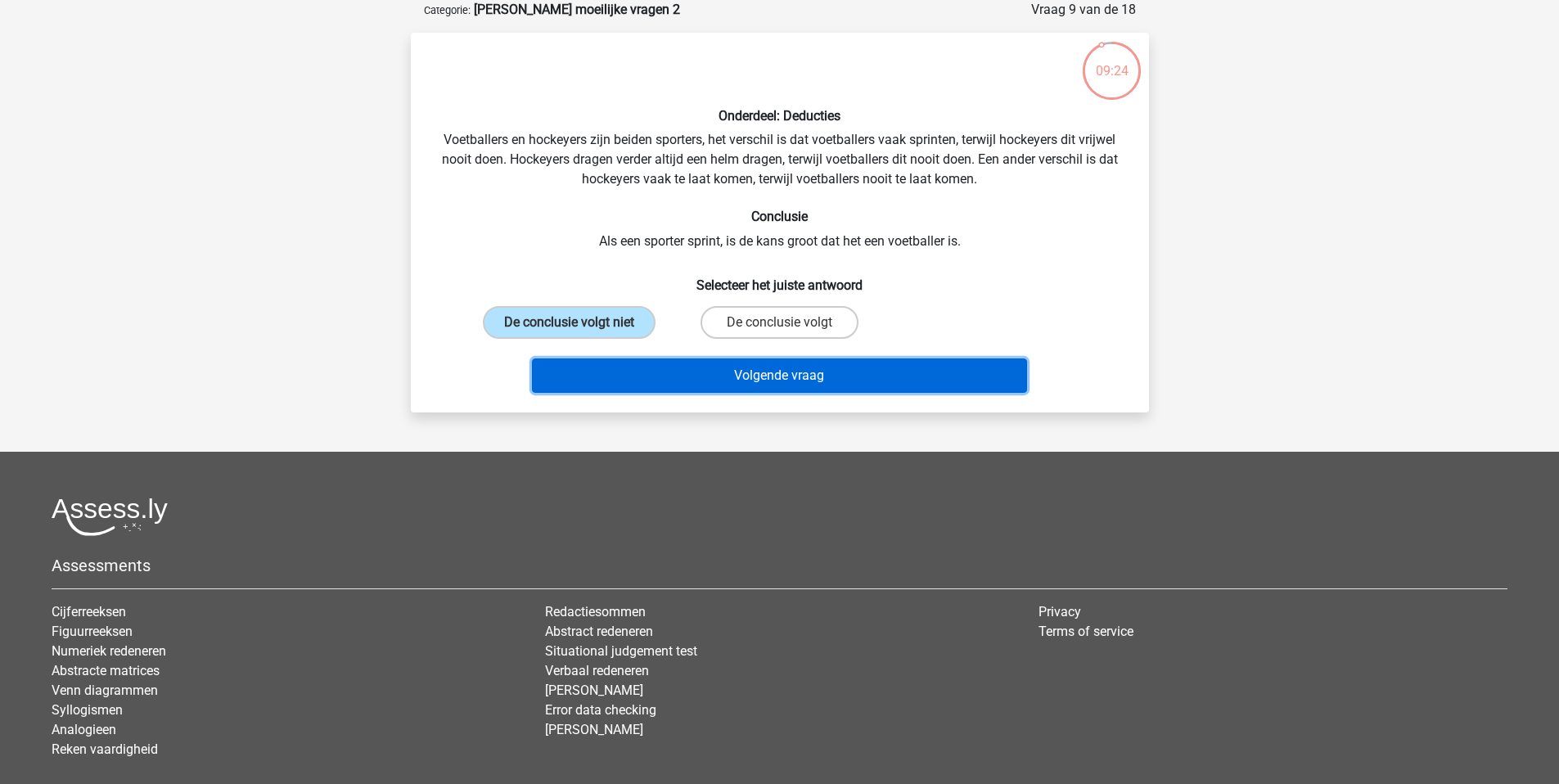 click on "Volgende vraag" at bounding box center (779, 376) 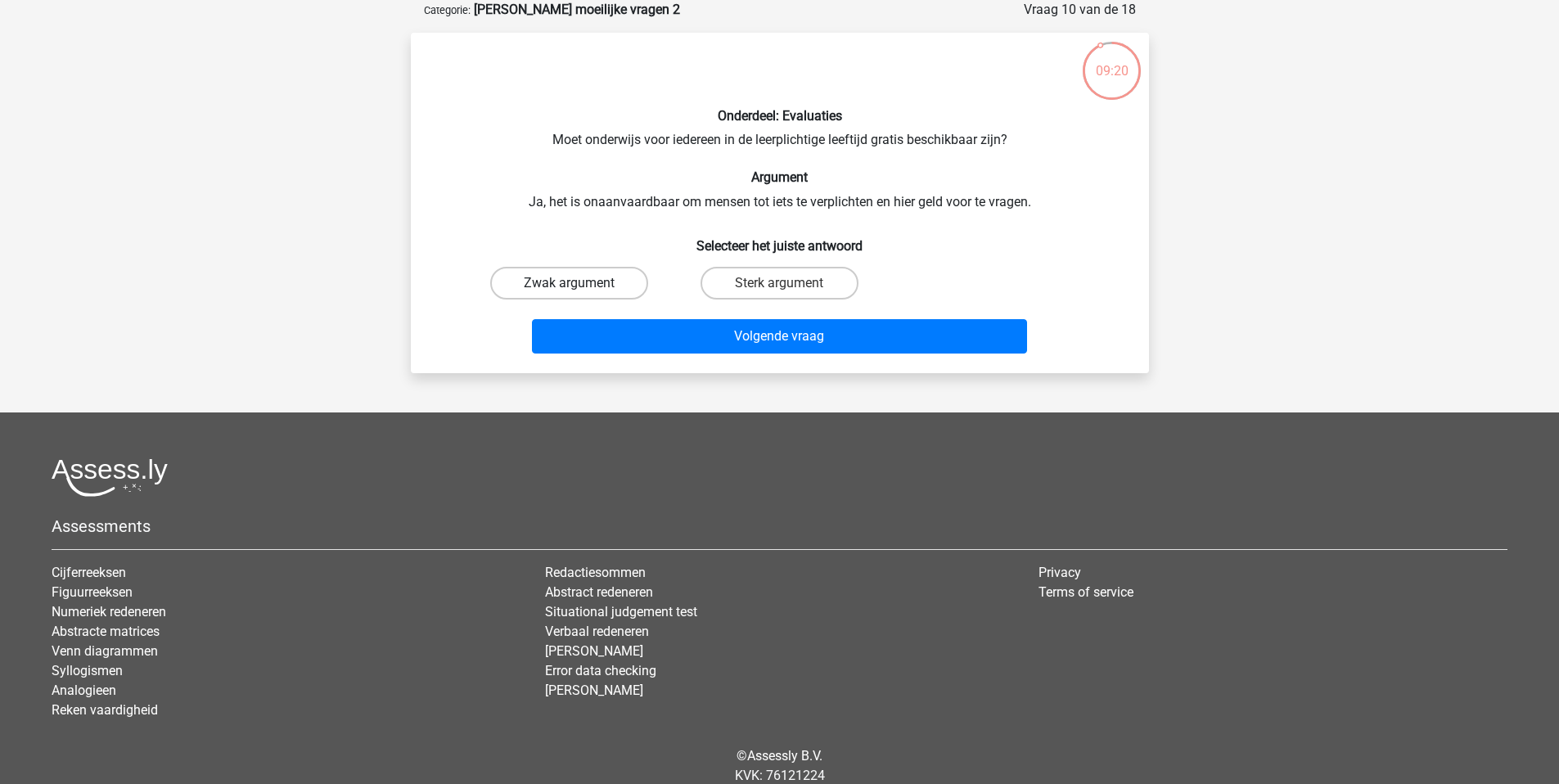 click on "Zwak argument" at bounding box center (569, 283) 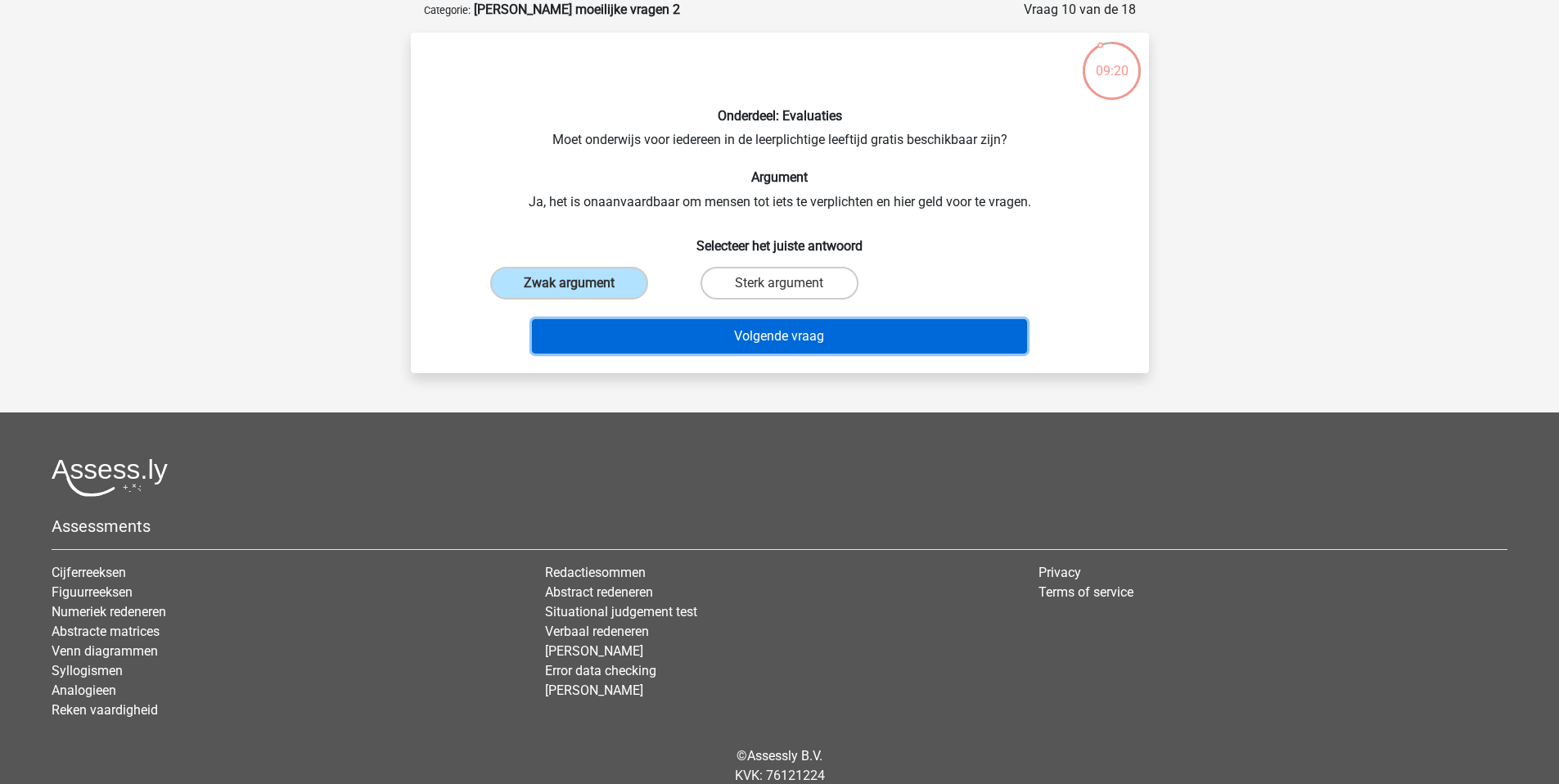 click on "Volgende vraag" at bounding box center (779, 336) 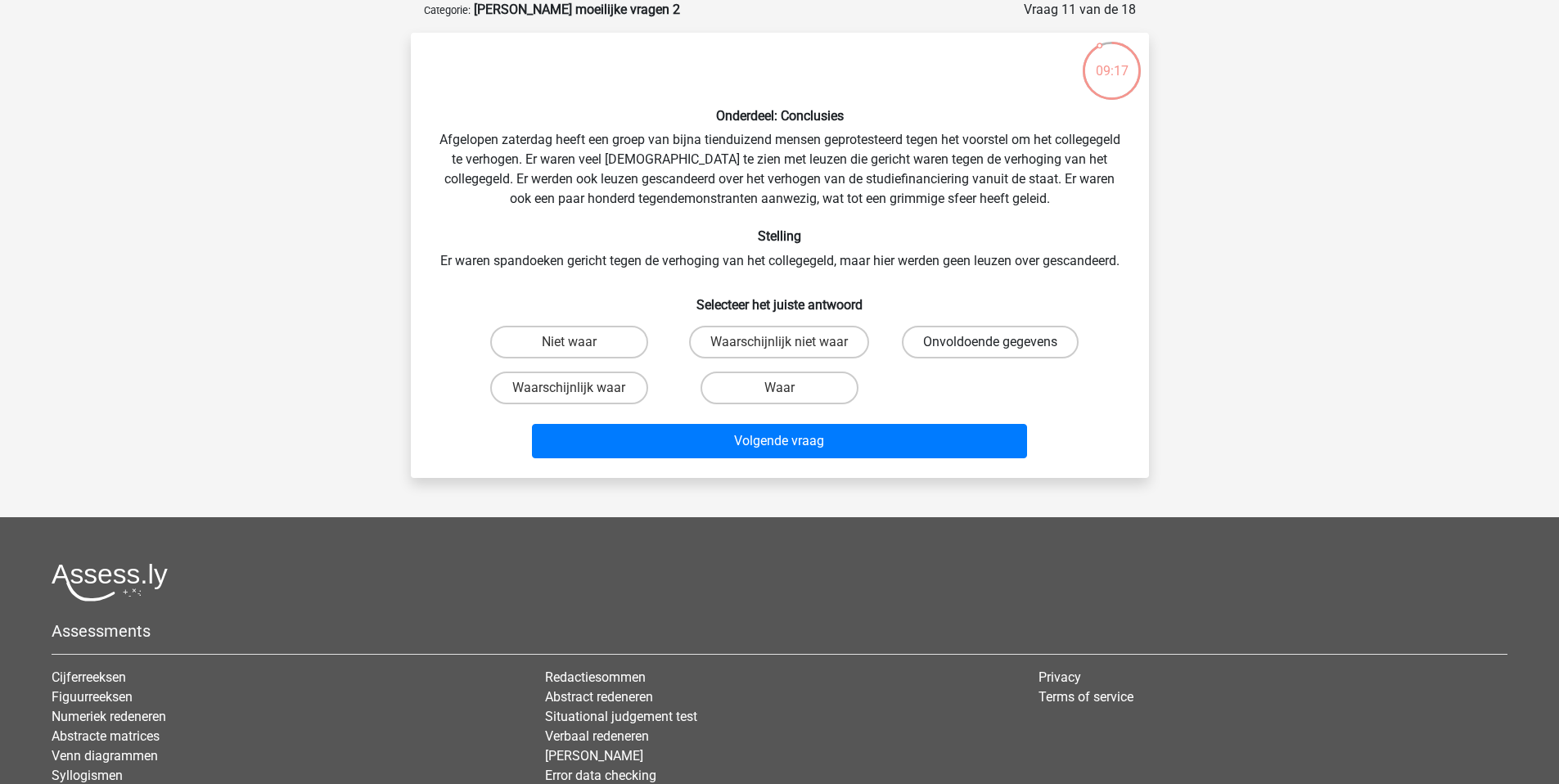 click on "Onvoldoende gegevens" at bounding box center [990, 342] 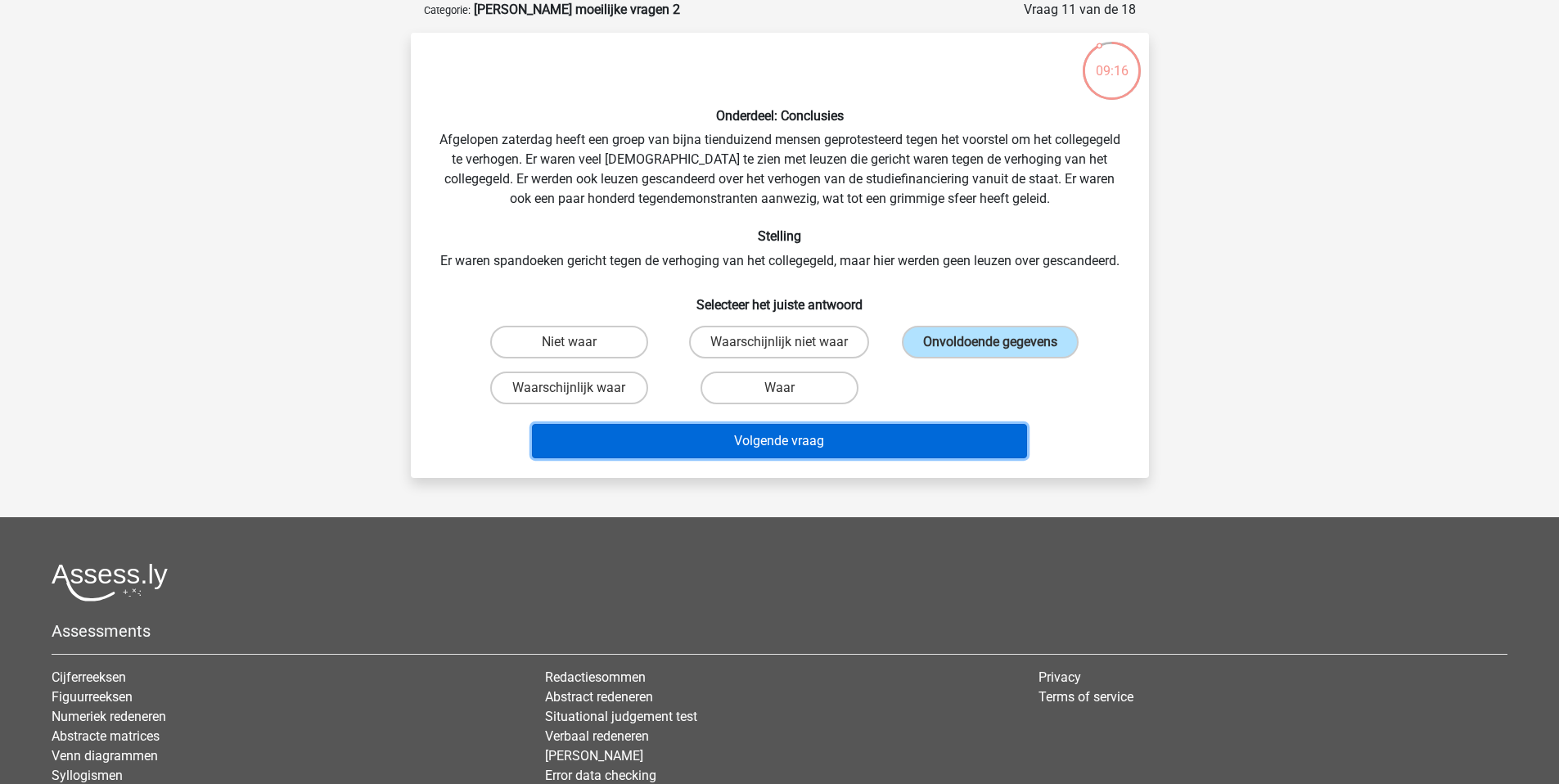 click on "Volgende vraag" at bounding box center [779, 441] 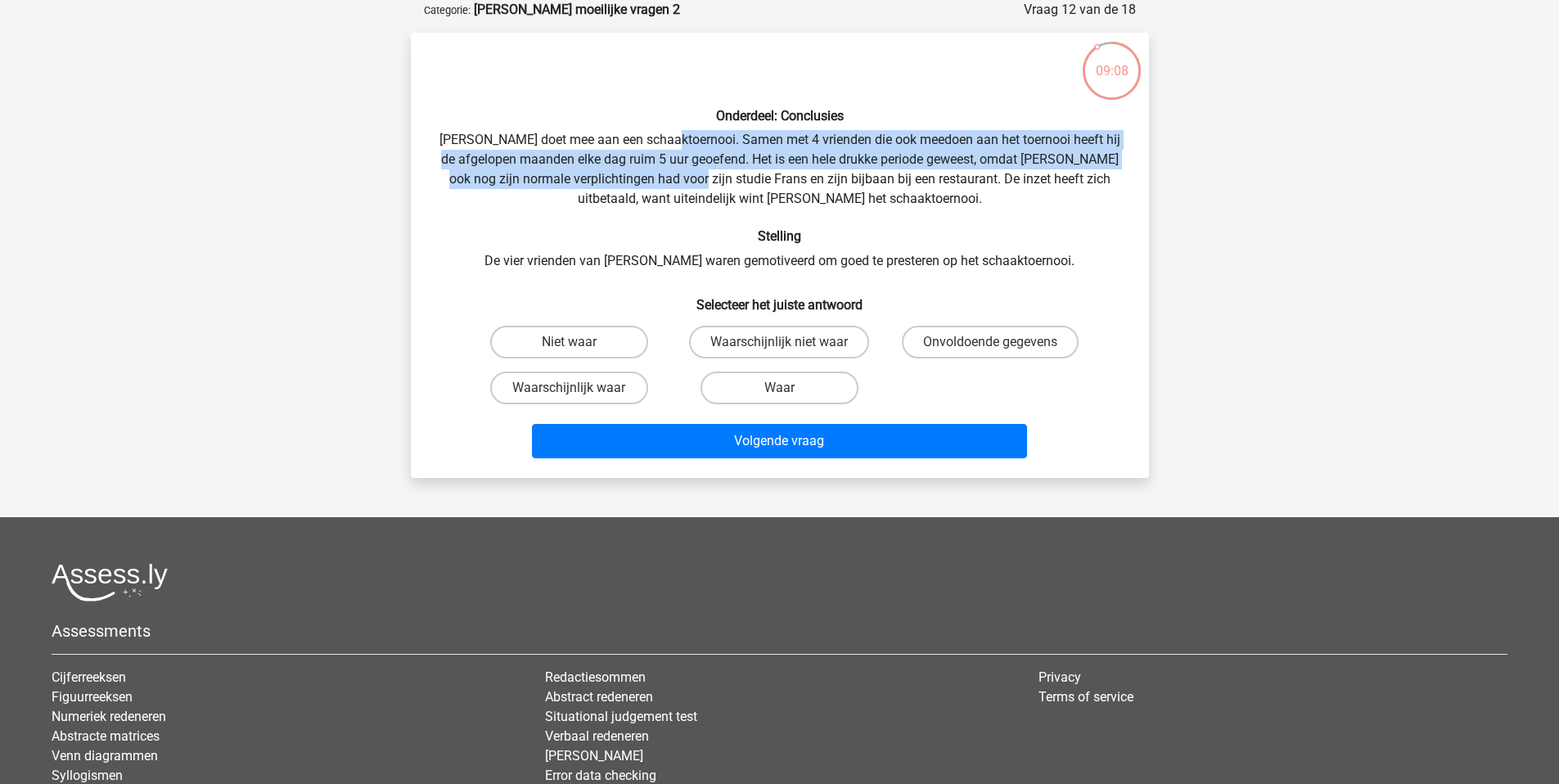 drag, startPoint x: 696, startPoint y: 155, endPoint x: 705, endPoint y: 184, distance: 30.364453 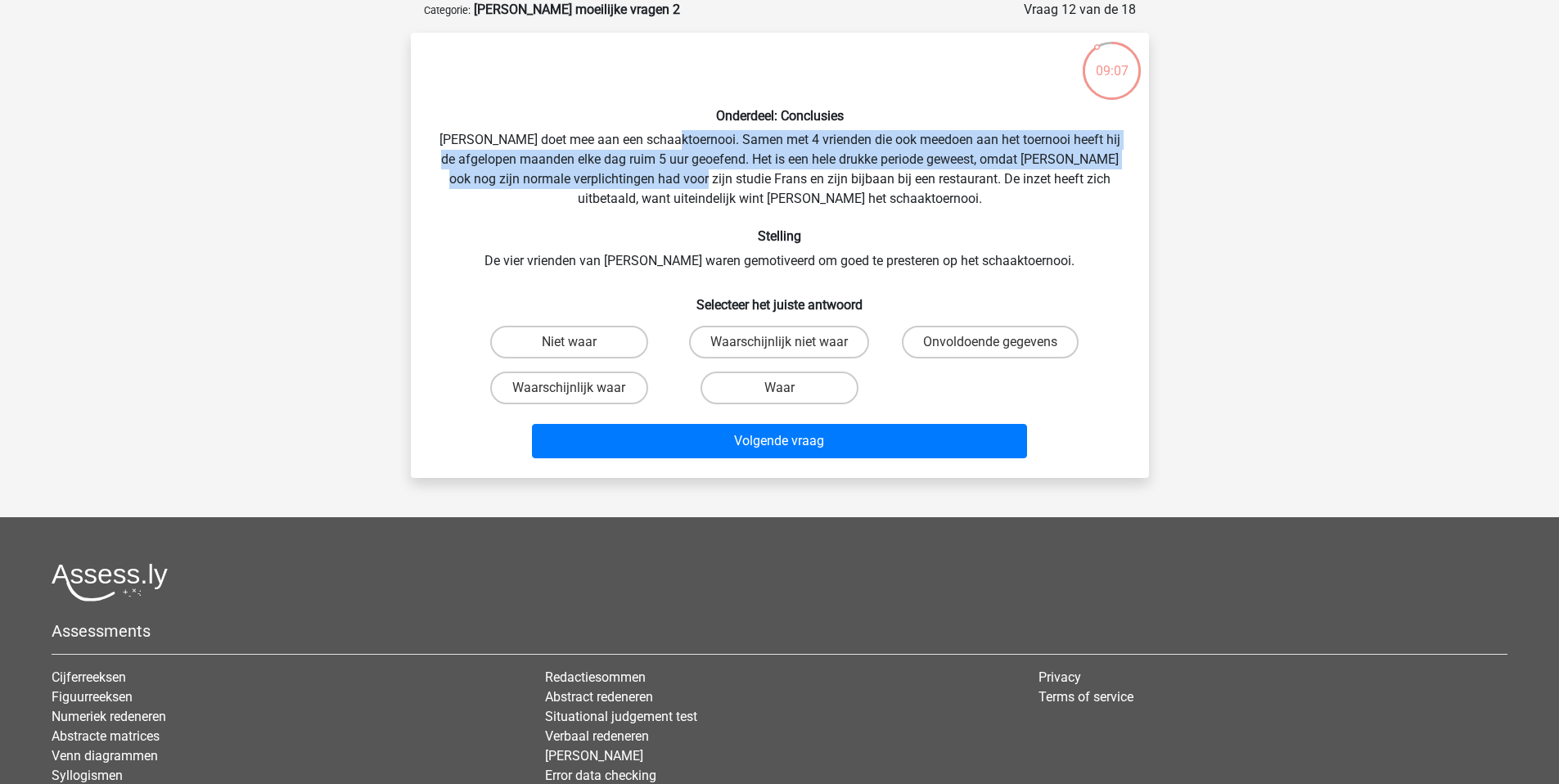 click on "Onderdeel: Conclusies Pablo doet mee aan een schaaktoernooi. Samen met 4 vrienden die ook meedoen aan het toernooi heeft hij de afgelopen maanden elke dag ruim 5 uur geoefend. Het is een hele drukke periode geweest, omdat Pablo ook nog zijn normale verplichtingen had voor zijn studie Frans en zijn bijbaan bij een restaurant. De inzet heeft zich uitbetaald, want uiteindelijk wint Pablo het schaaktoernooi. Stelling De vier vrienden van Pablo waren gemotiveerd om goed te presteren op het schaaktoernooi.
Selecteer het juiste antwoord
Niet waar" at bounding box center [780, 255] 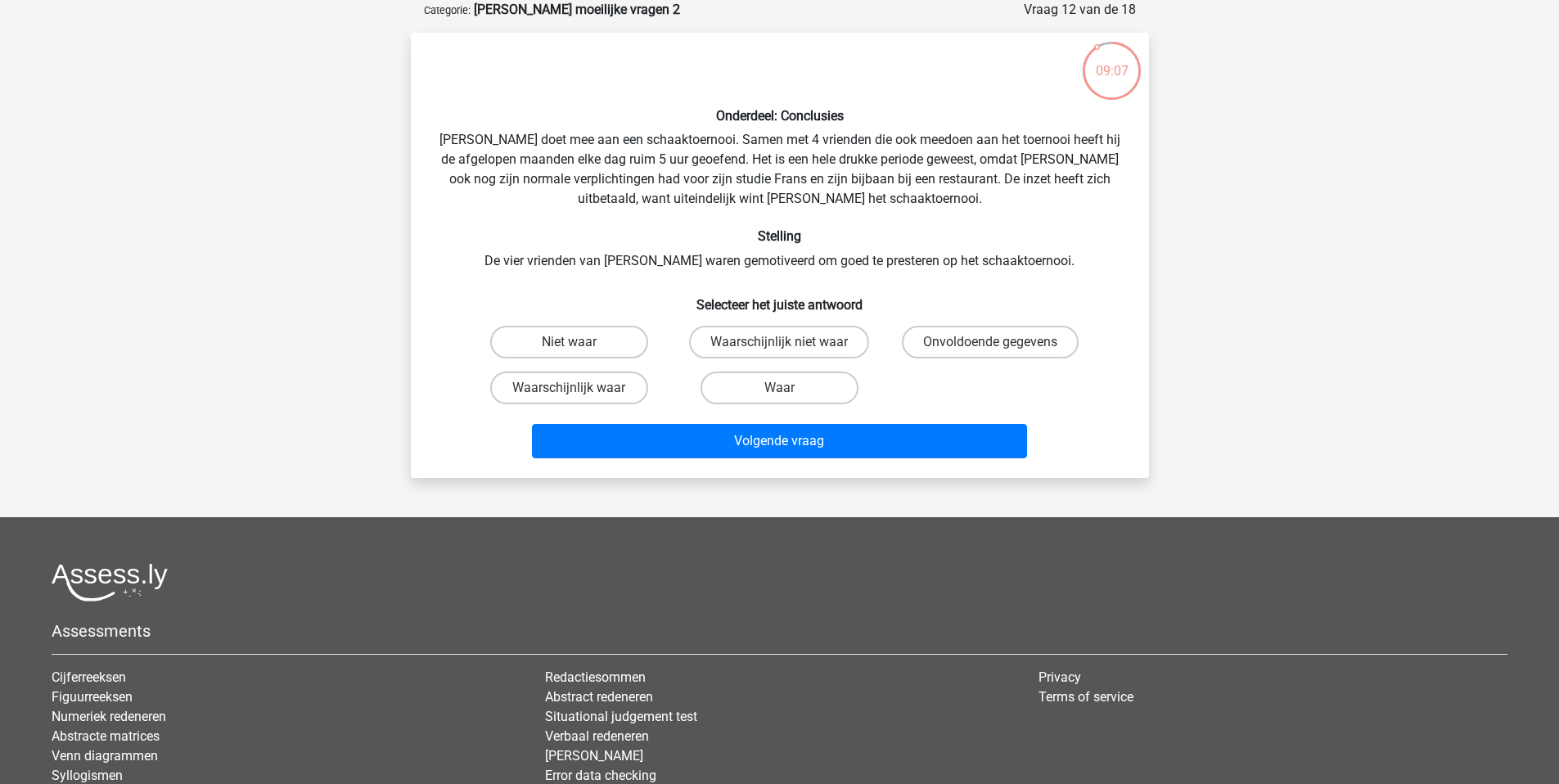 click on "Onderdeel: Conclusies Pablo doet mee aan een schaaktoernooi. Samen met 4 vrienden die ook meedoen aan het toernooi heeft hij de afgelopen maanden elke dag ruim 5 uur geoefend. Het is een hele drukke periode geweest, omdat Pablo ook nog zijn normale verplichtingen had voor zijn studie Frans en zijn bijbaan bij een restaurant. De inzet heeft zich uitbetaald, want uiteindelijk wint Pablo het schaaktoernooi. Stelling De vier vrienden van Pablo waren gemotiveerd om goed te presteren op het schaaktoernooi.
Selecteer het juiste antwoord
Niet waar" at bounding box center [780, 255] 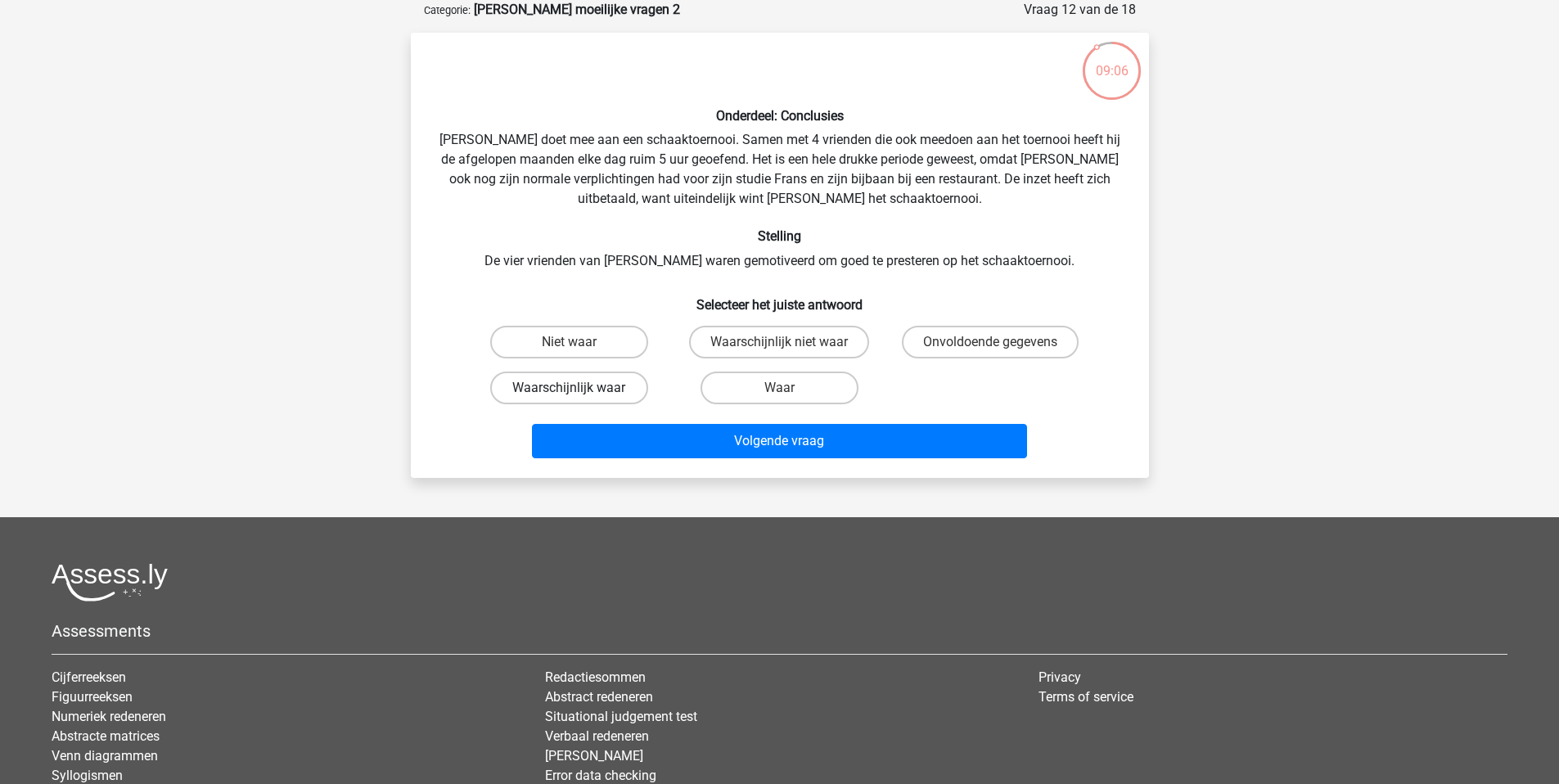 click on "Waarschijnlijk waar" at bounding box center [569, 388] 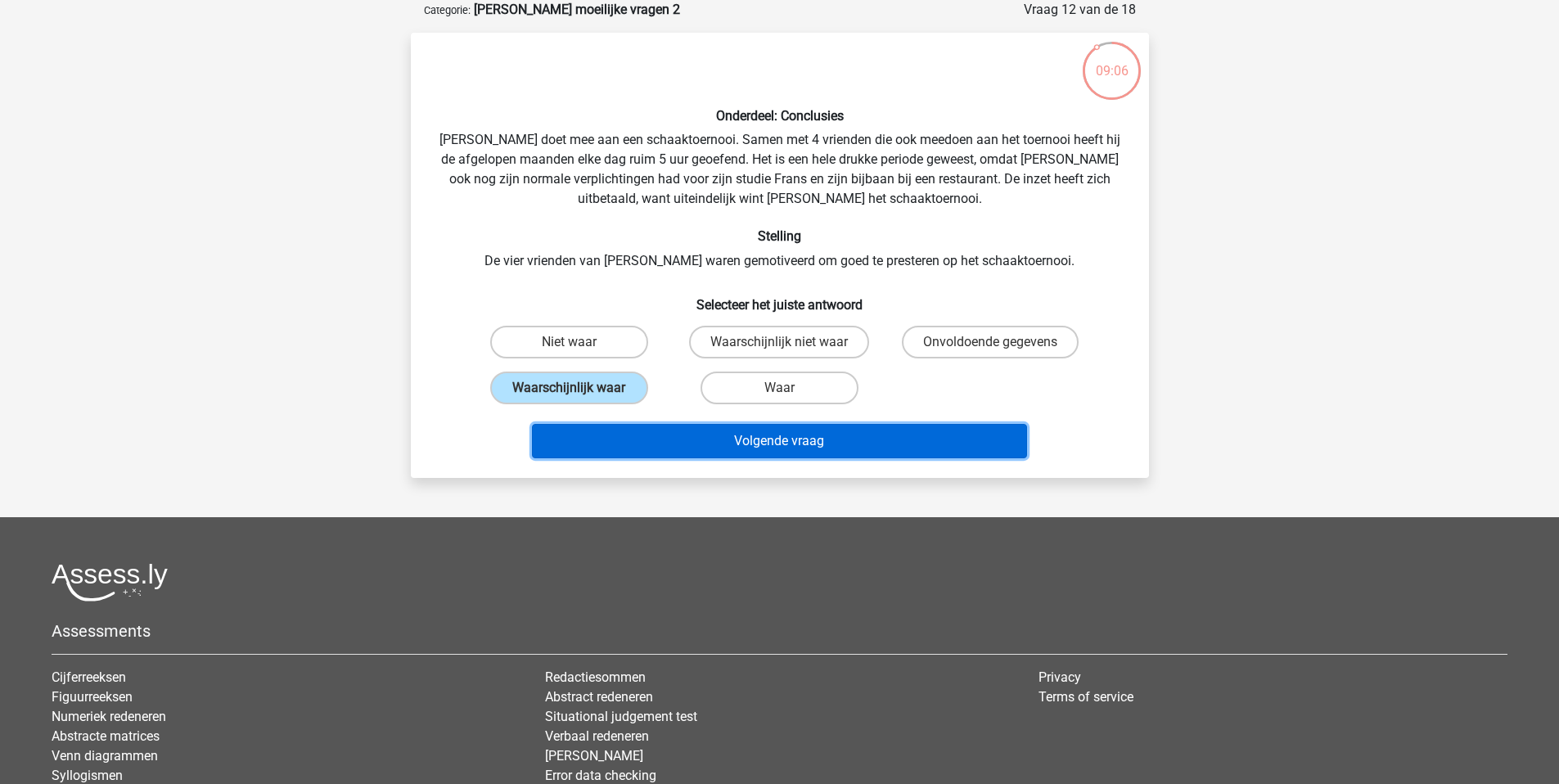 click on "Volgende vraag" at bounding box center [779, 441] 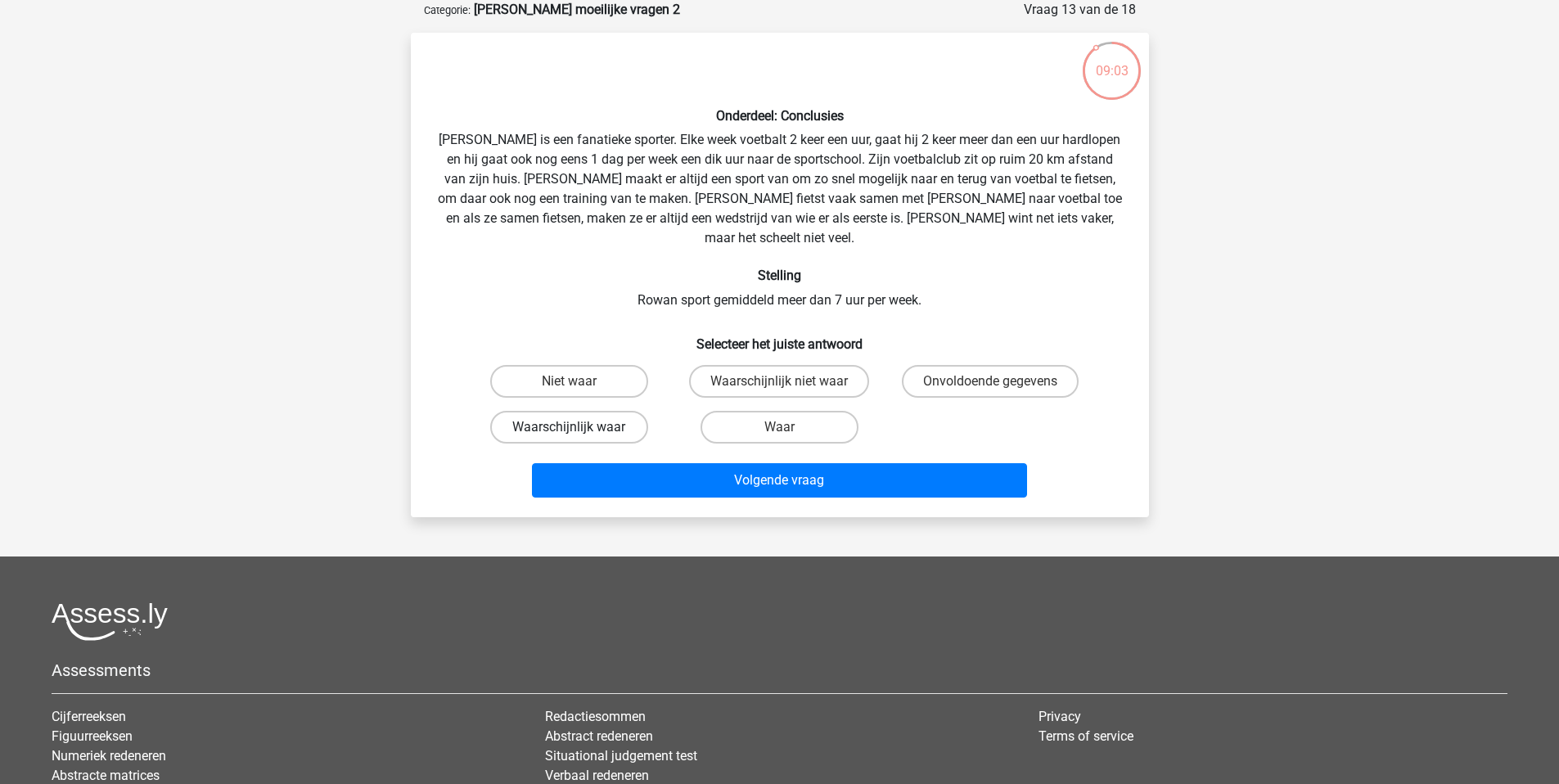 click on "Waarschijnlijk waar" at bounding box center (569, 427) 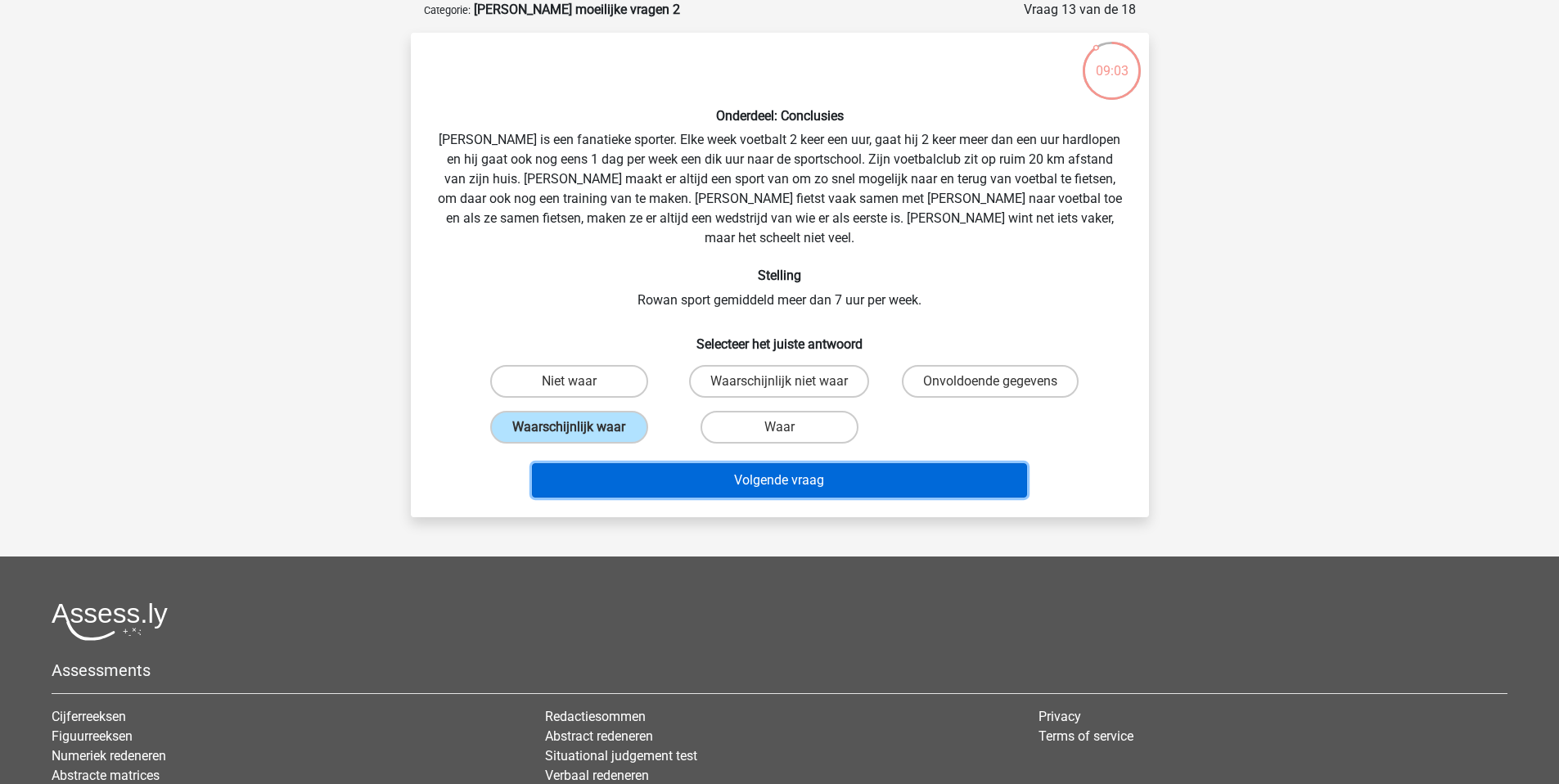 click on "Volgende vraag" at bounding box center (779, 480) 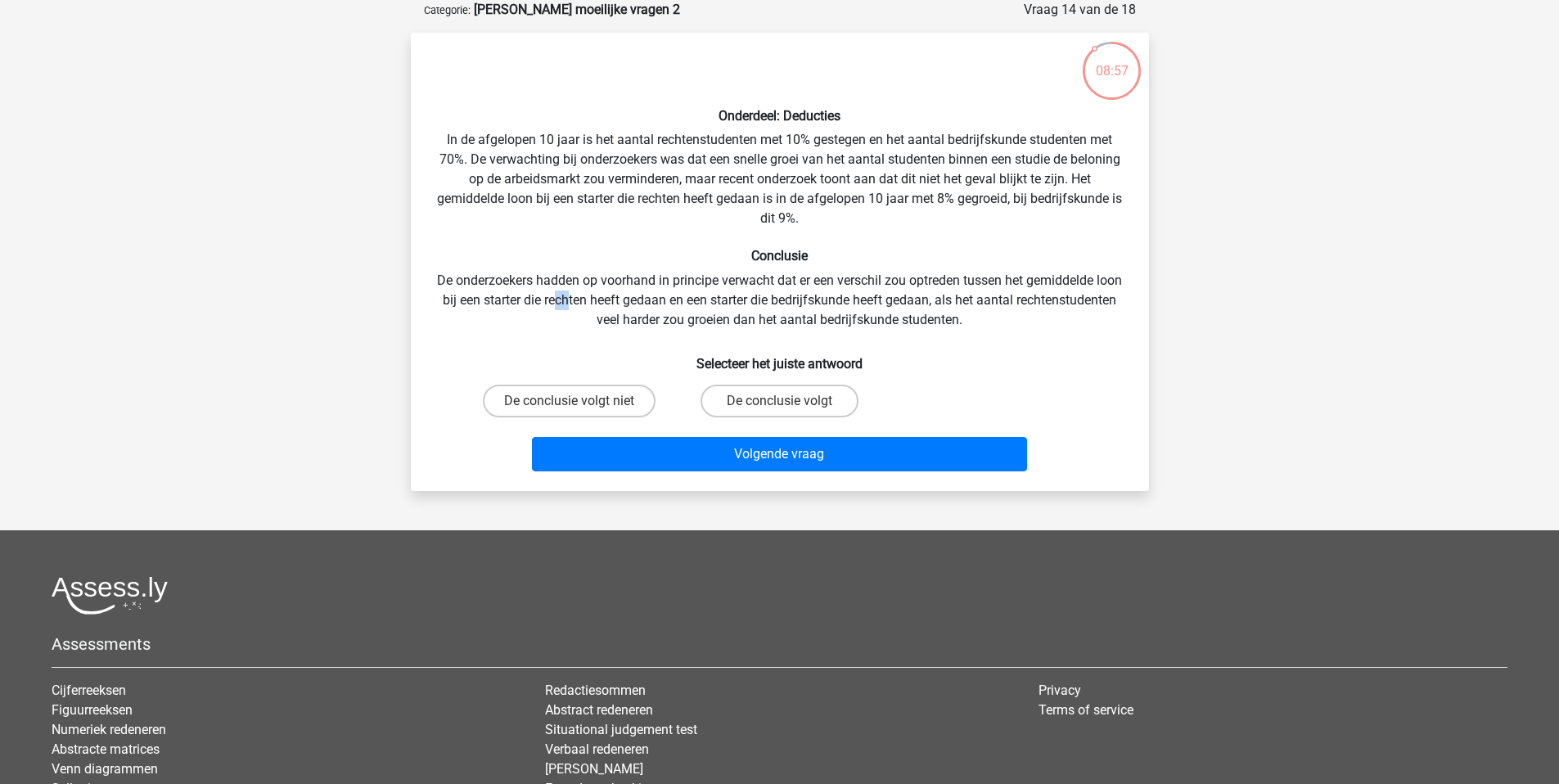 drag, startPoint x: 620, startPoint y: 299, endPoint x: 635, endPoint y: 291, distance: 17 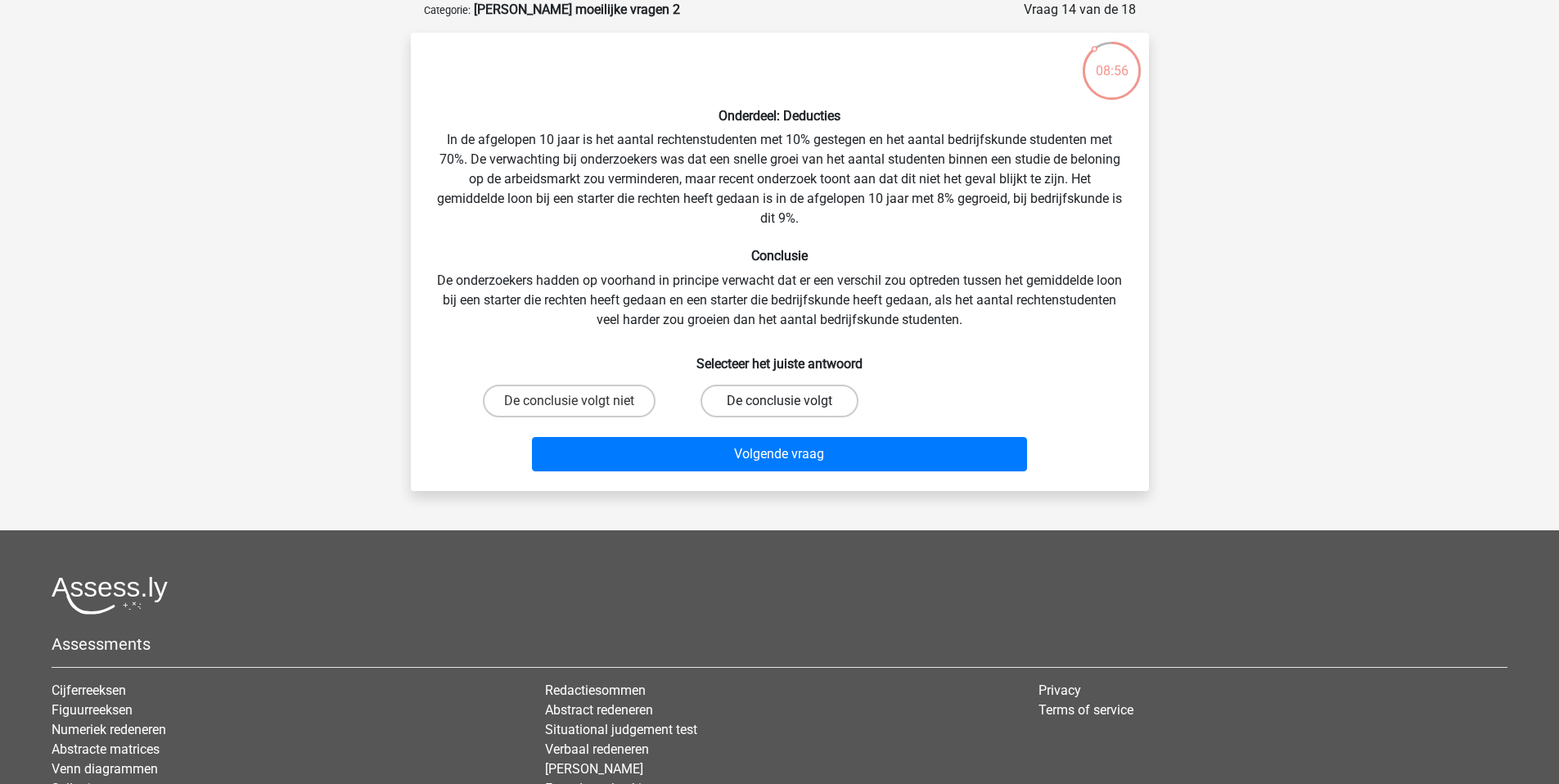 click on "De conclusie volgt" at bounding box center (779, 401) 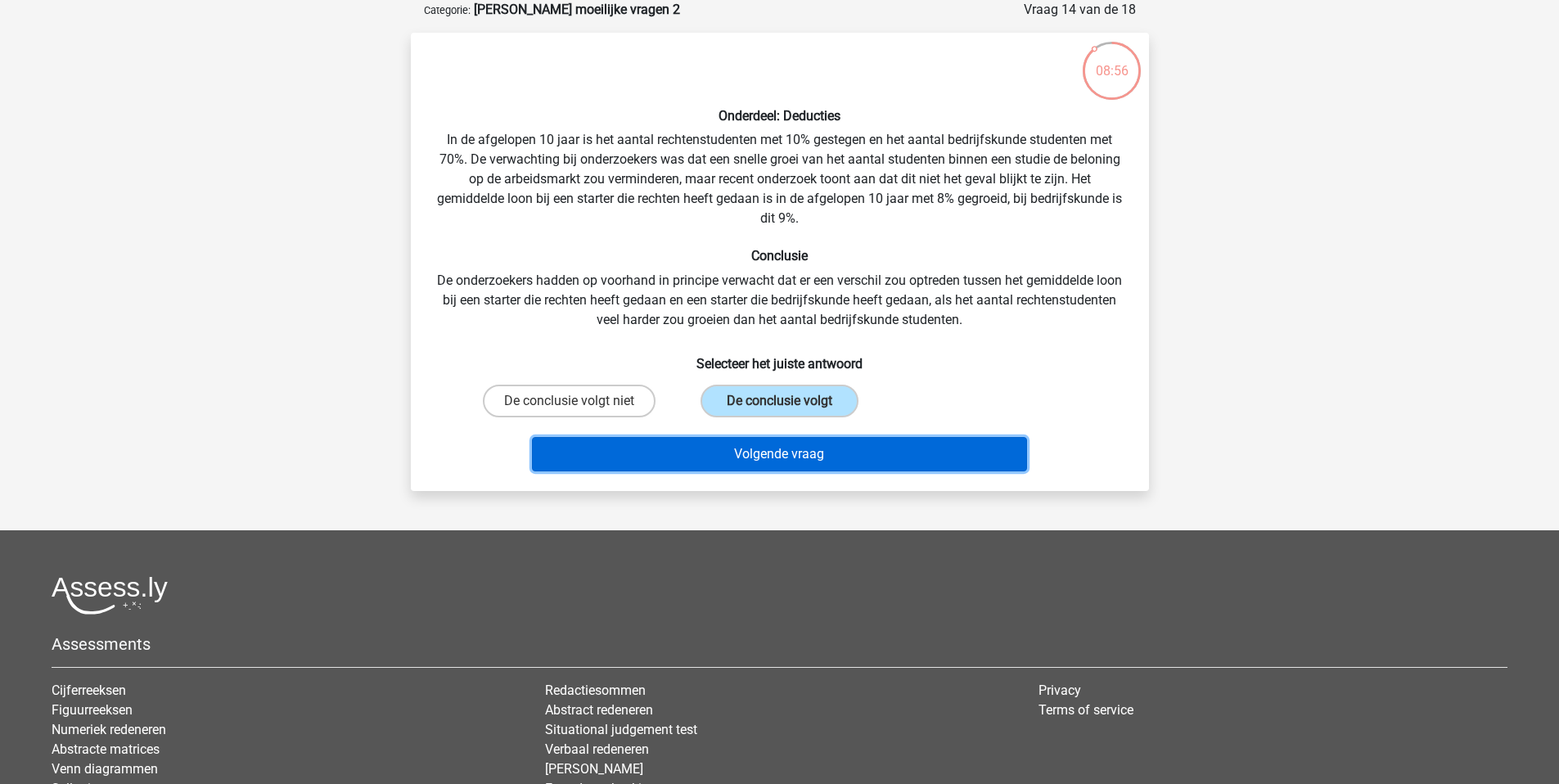 click on "Volgende vraag" at bounding box center (779, 454) 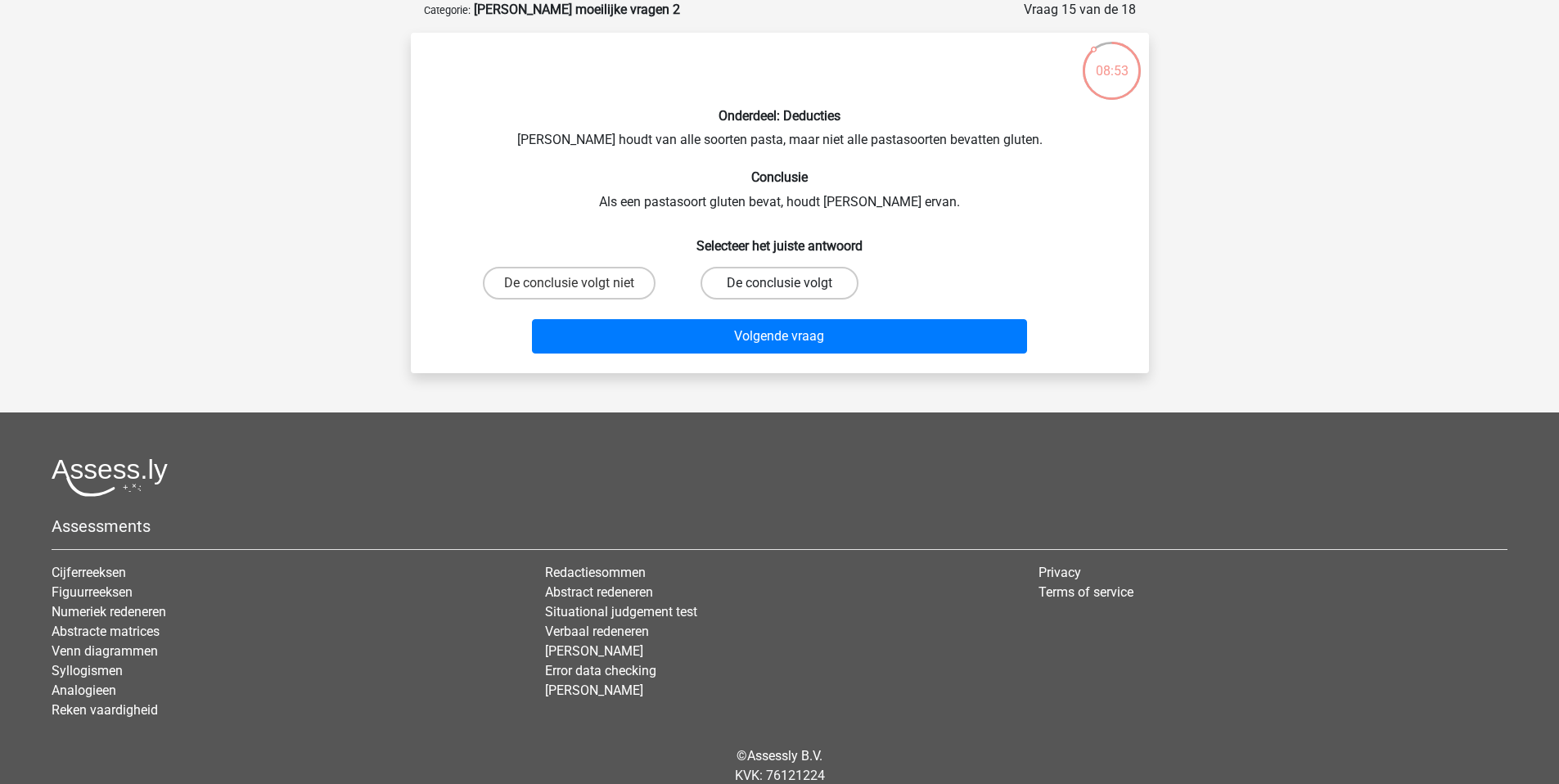 click on "De conclusie volgt" at bounding box center (779, 283) 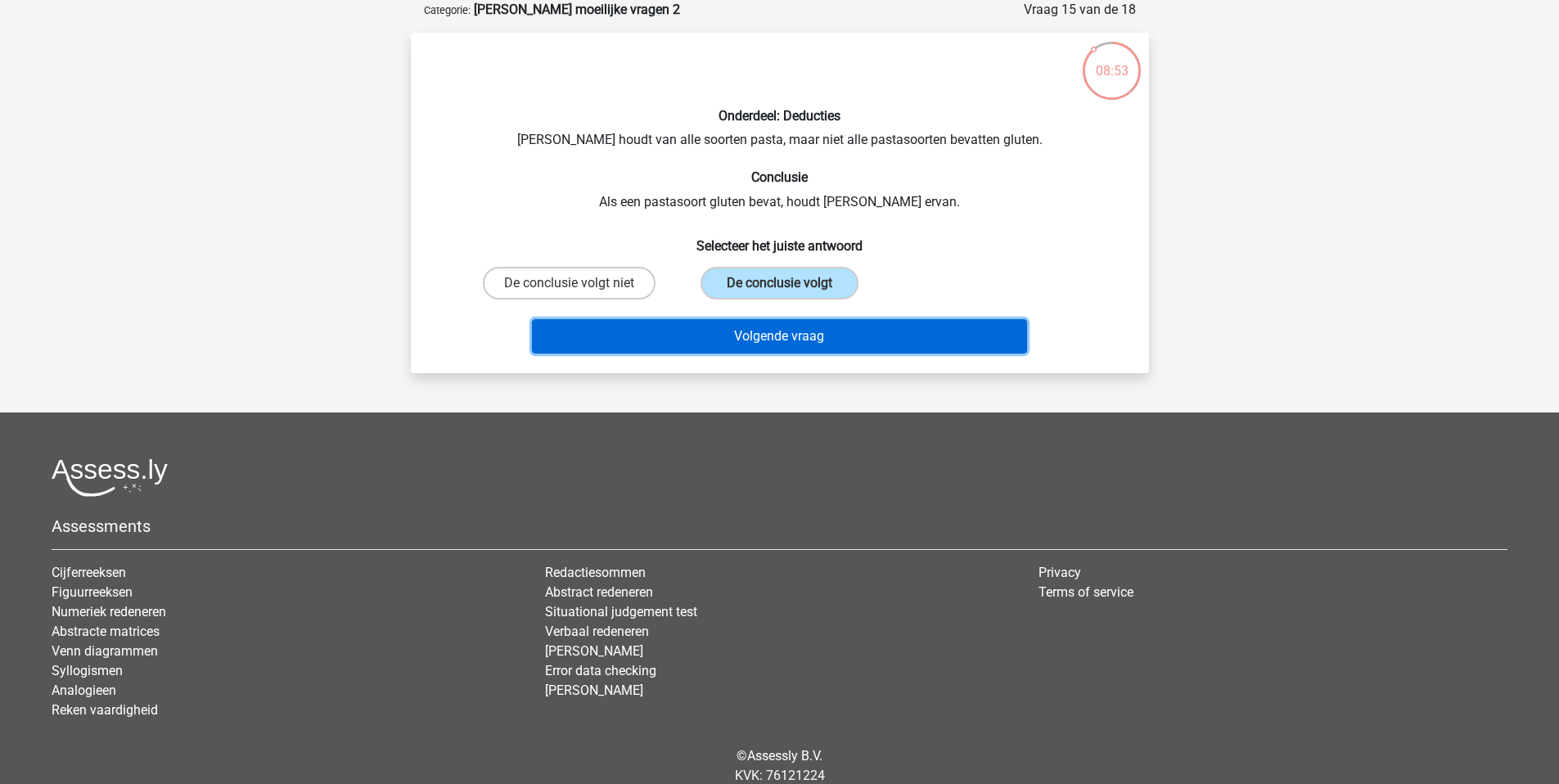 click on "Volgende vraag" at bounding box center (779, 336) 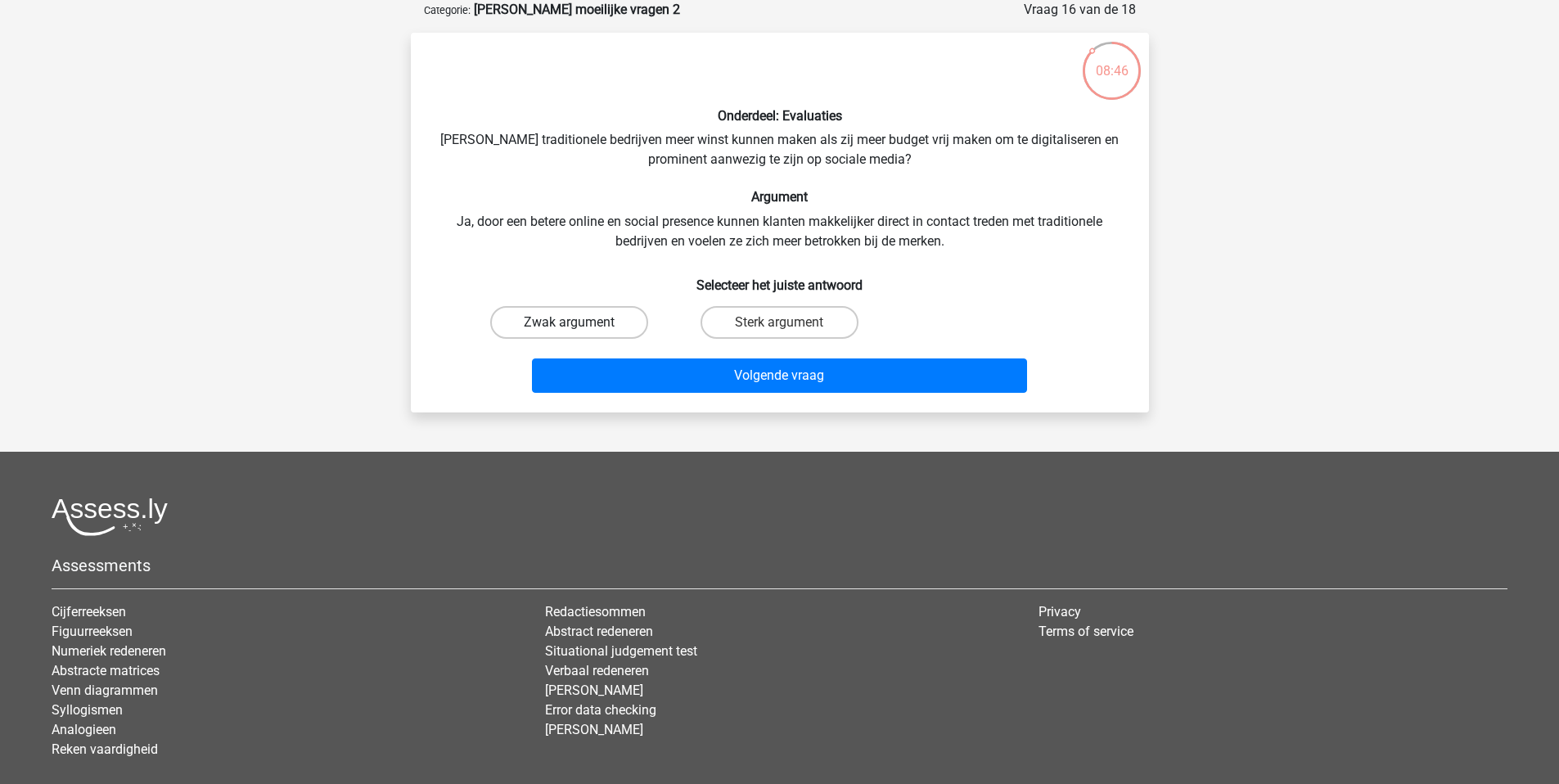 click on "Zwak argument" at bounding box center [569, 322] 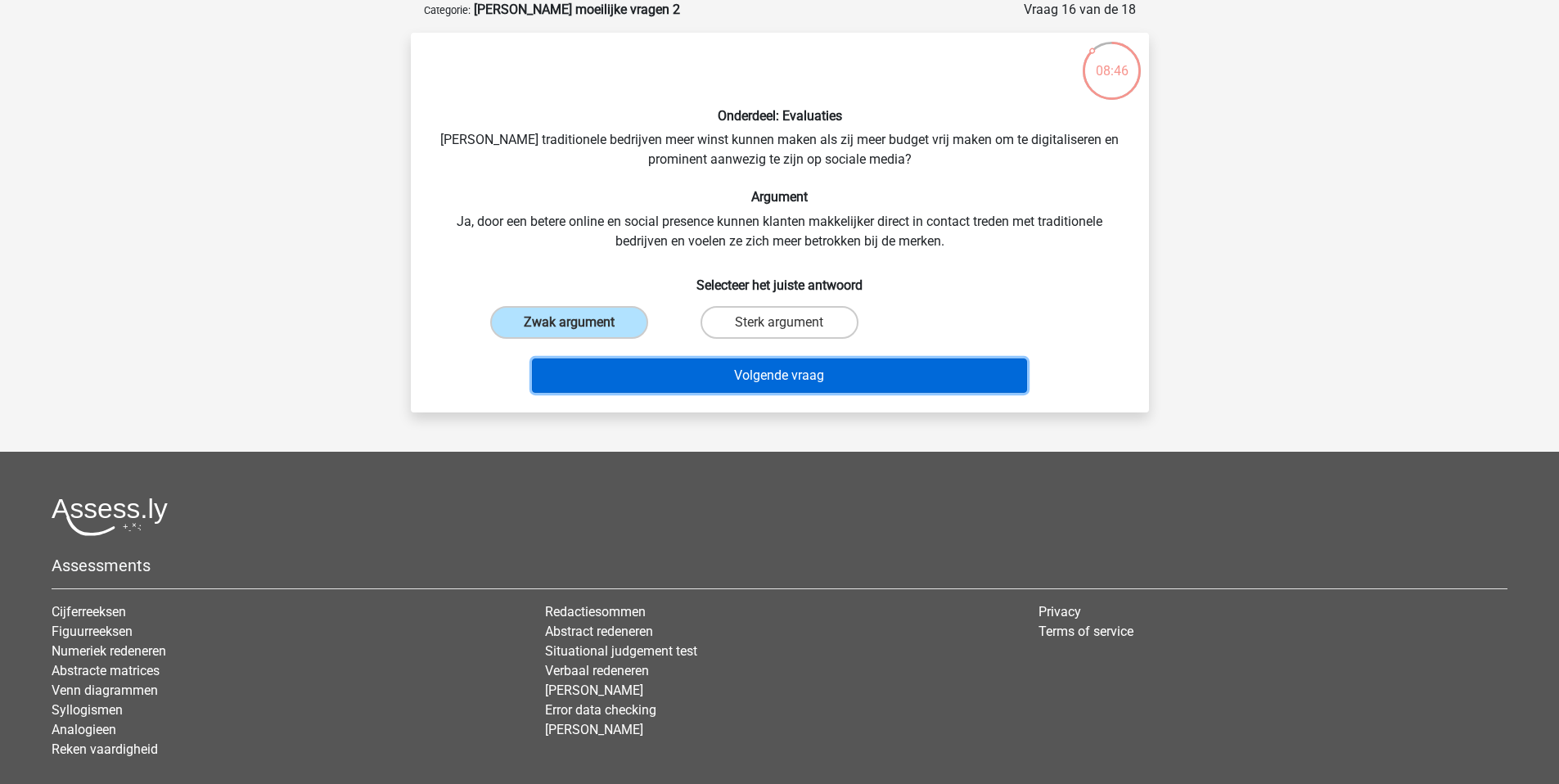 click on "Volgende vraag" at bounding box center [779, 376] 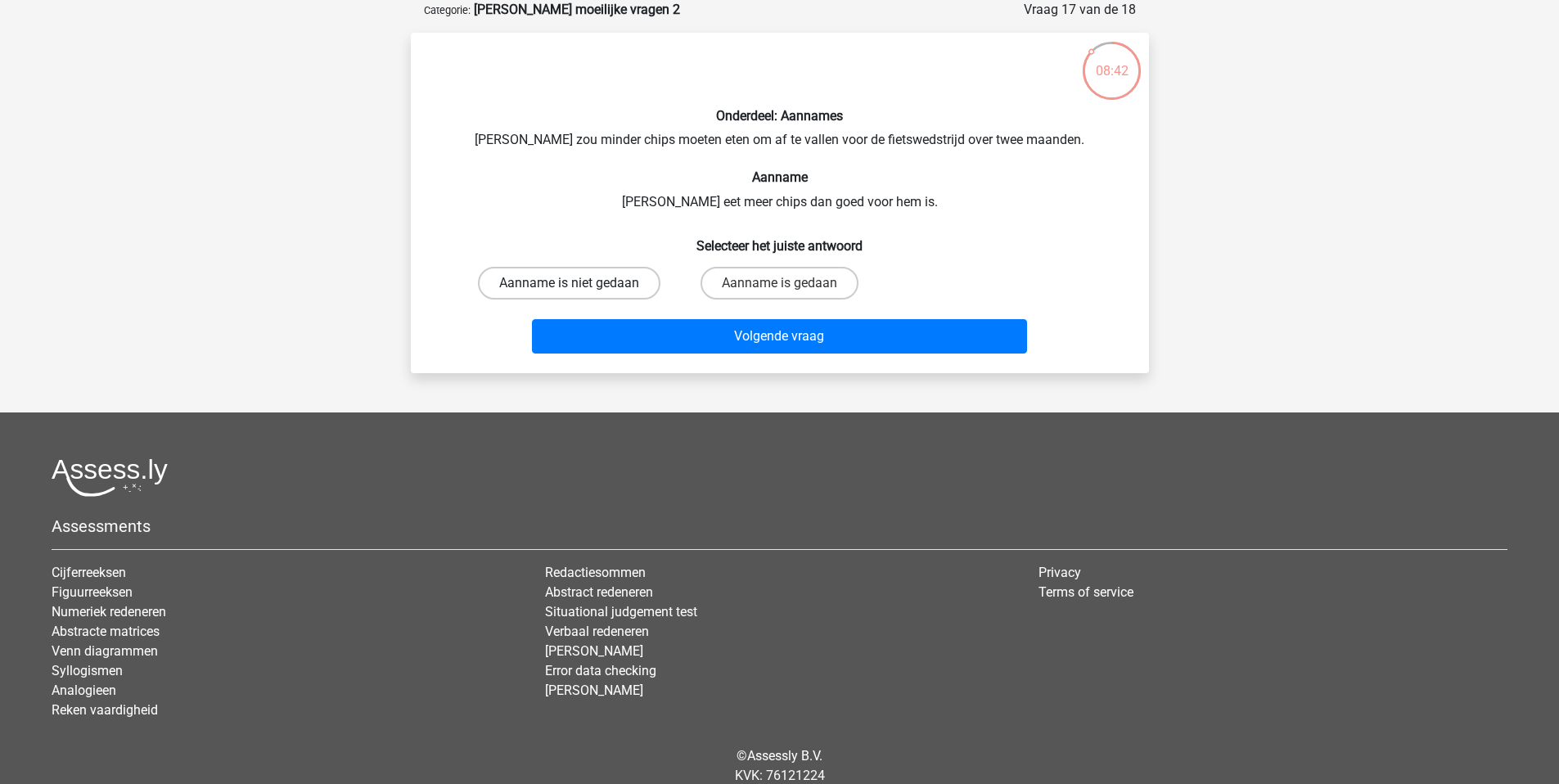 click on "Aanname is niet gedaan" at bounding box center [569, 283] 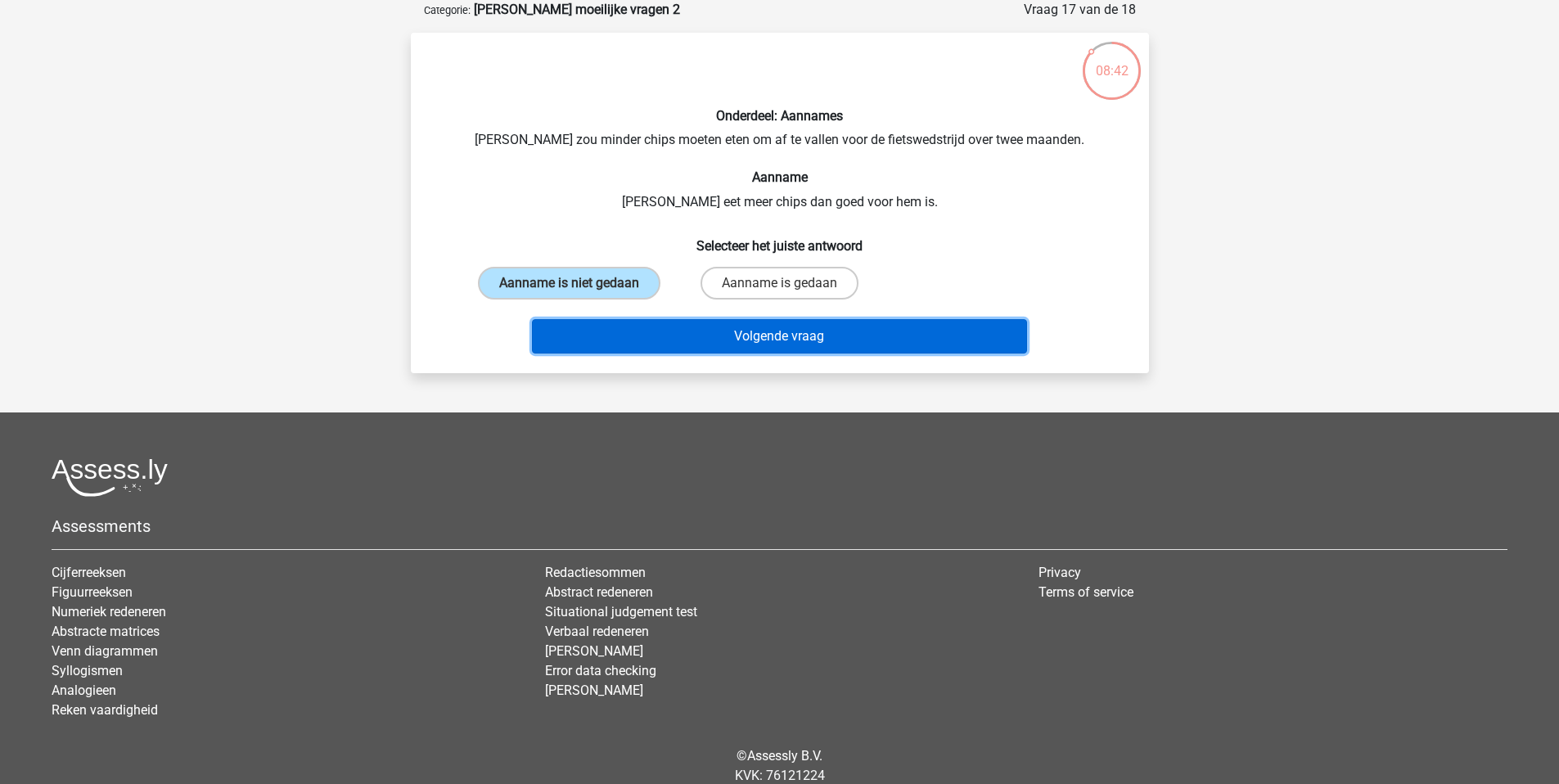 click on "Volgende vraag" at bounding box center (779, 336) 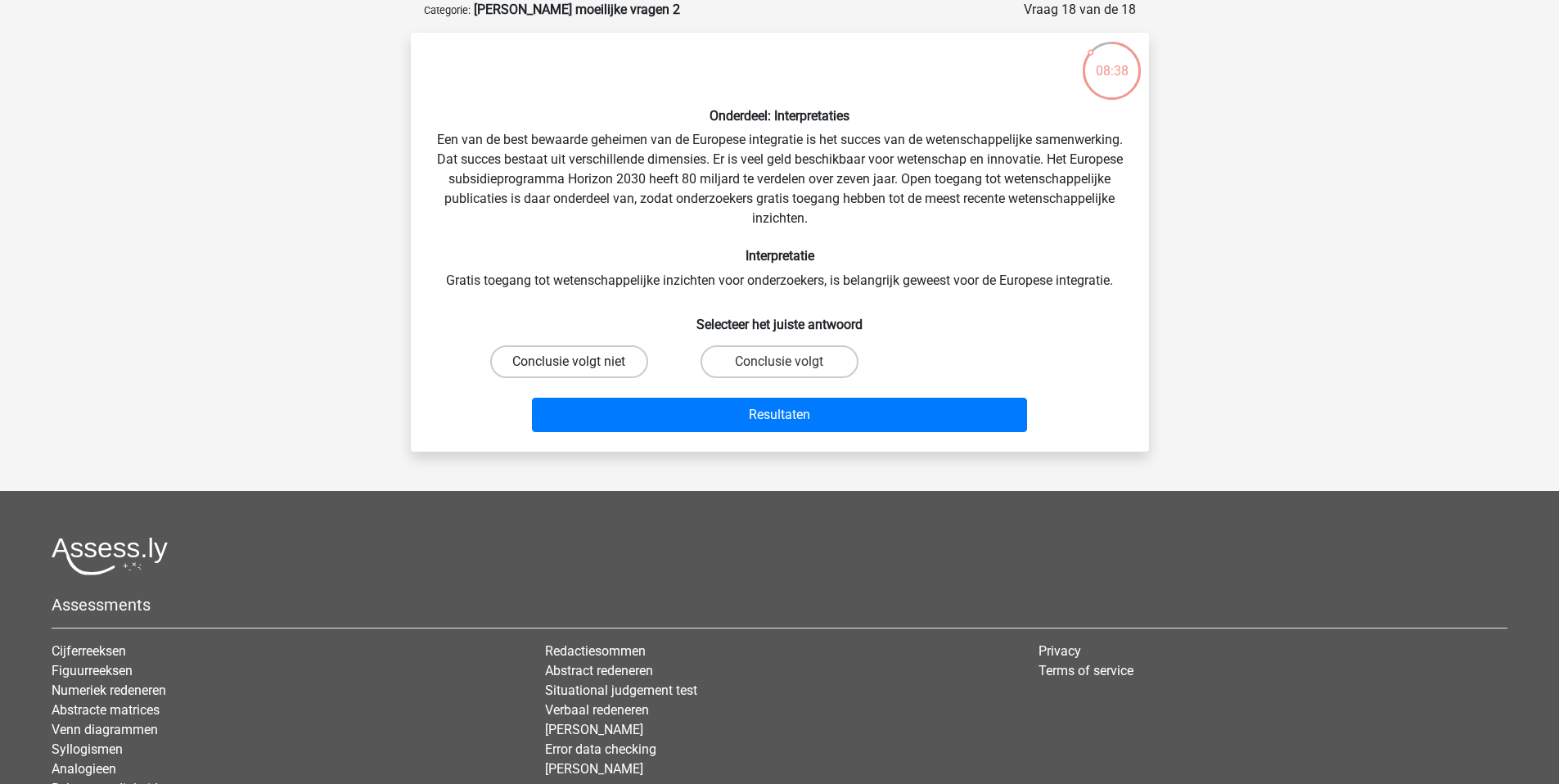 click on "Conclusie volgt niet" at bounding box center (569, 362) 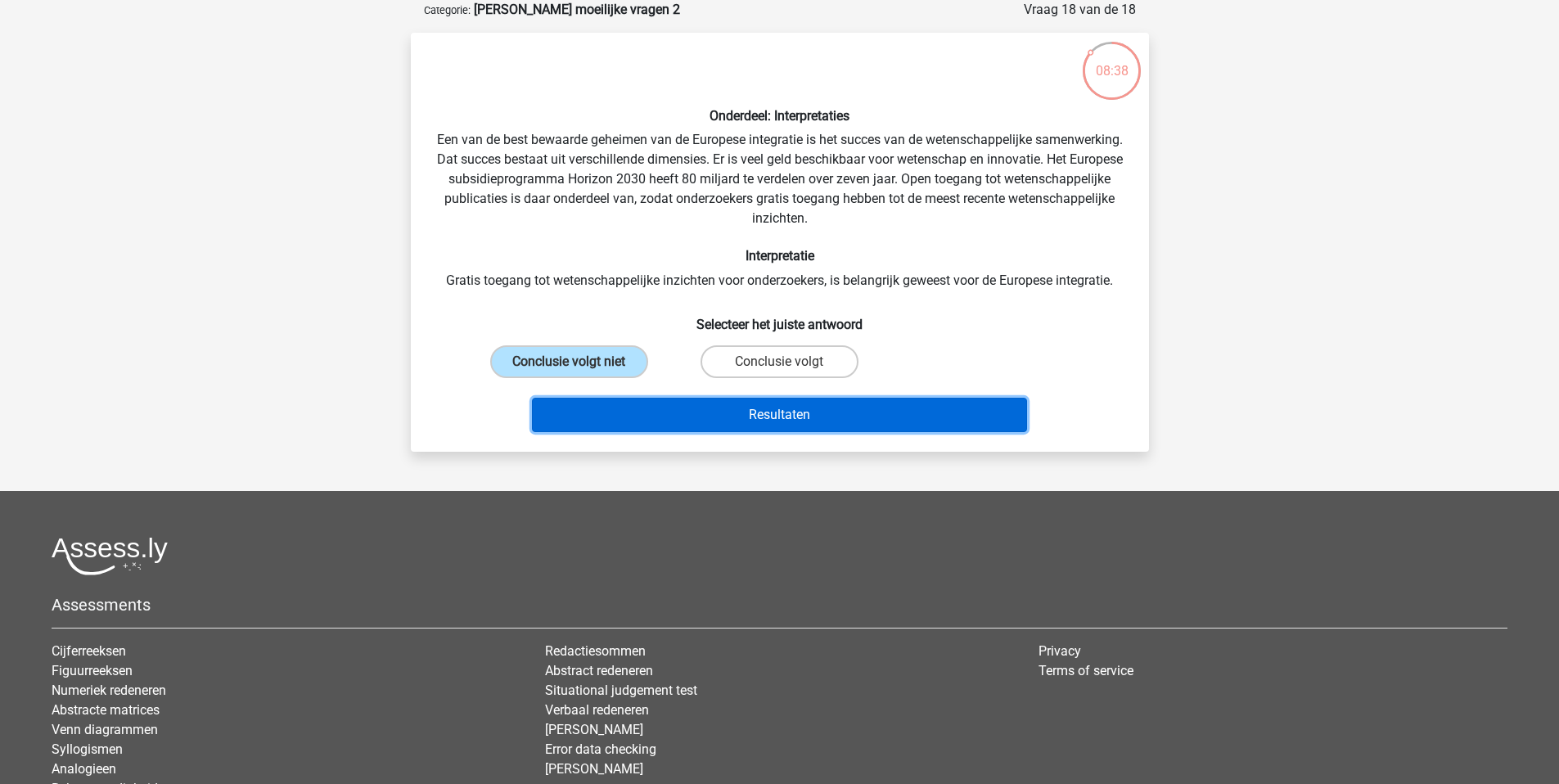 click on "Resultaten" at bounding box center [779, 415] 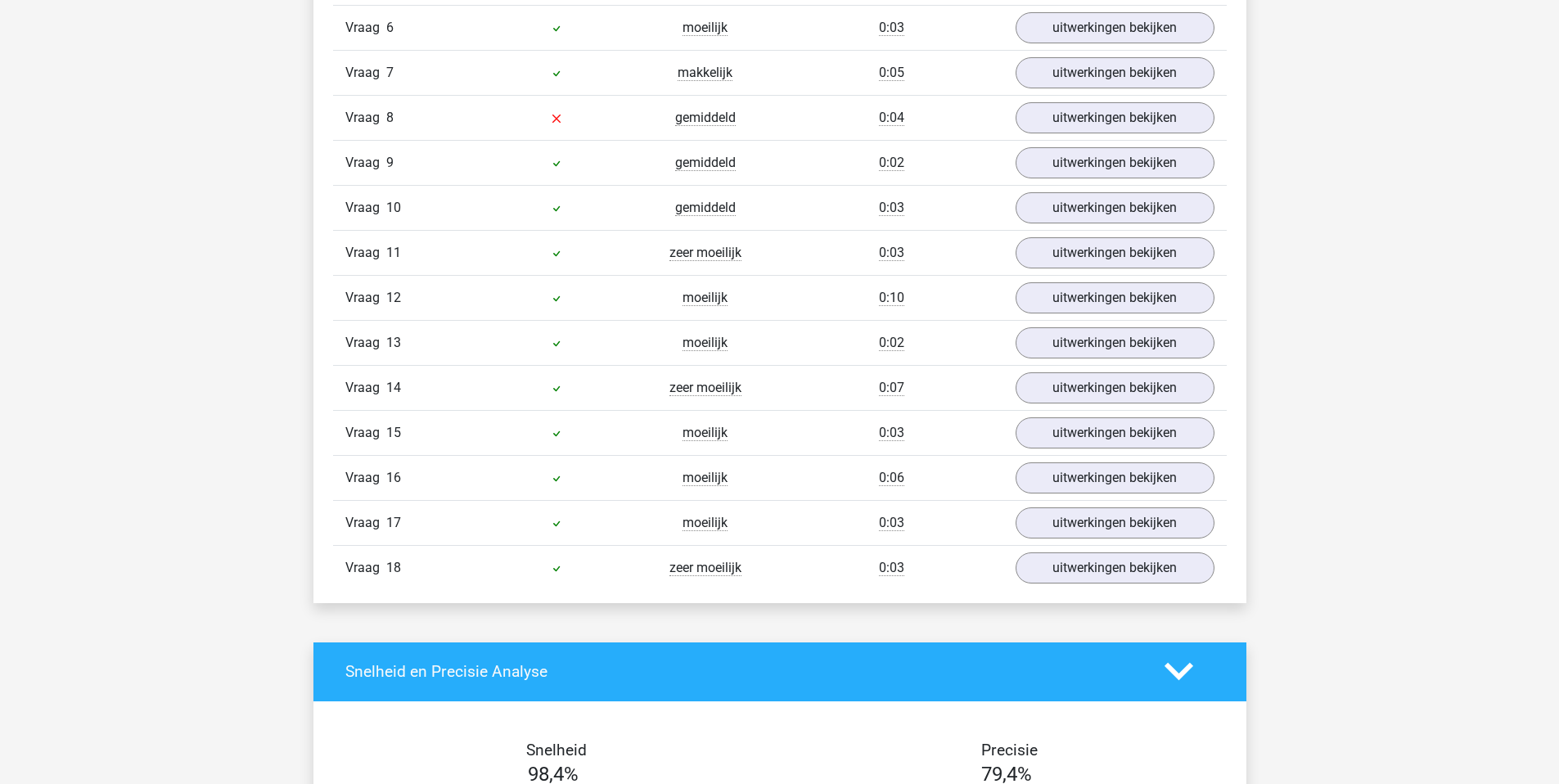 scroll, scrollTop: 1345, scrollLeft: 0, axis: vertical 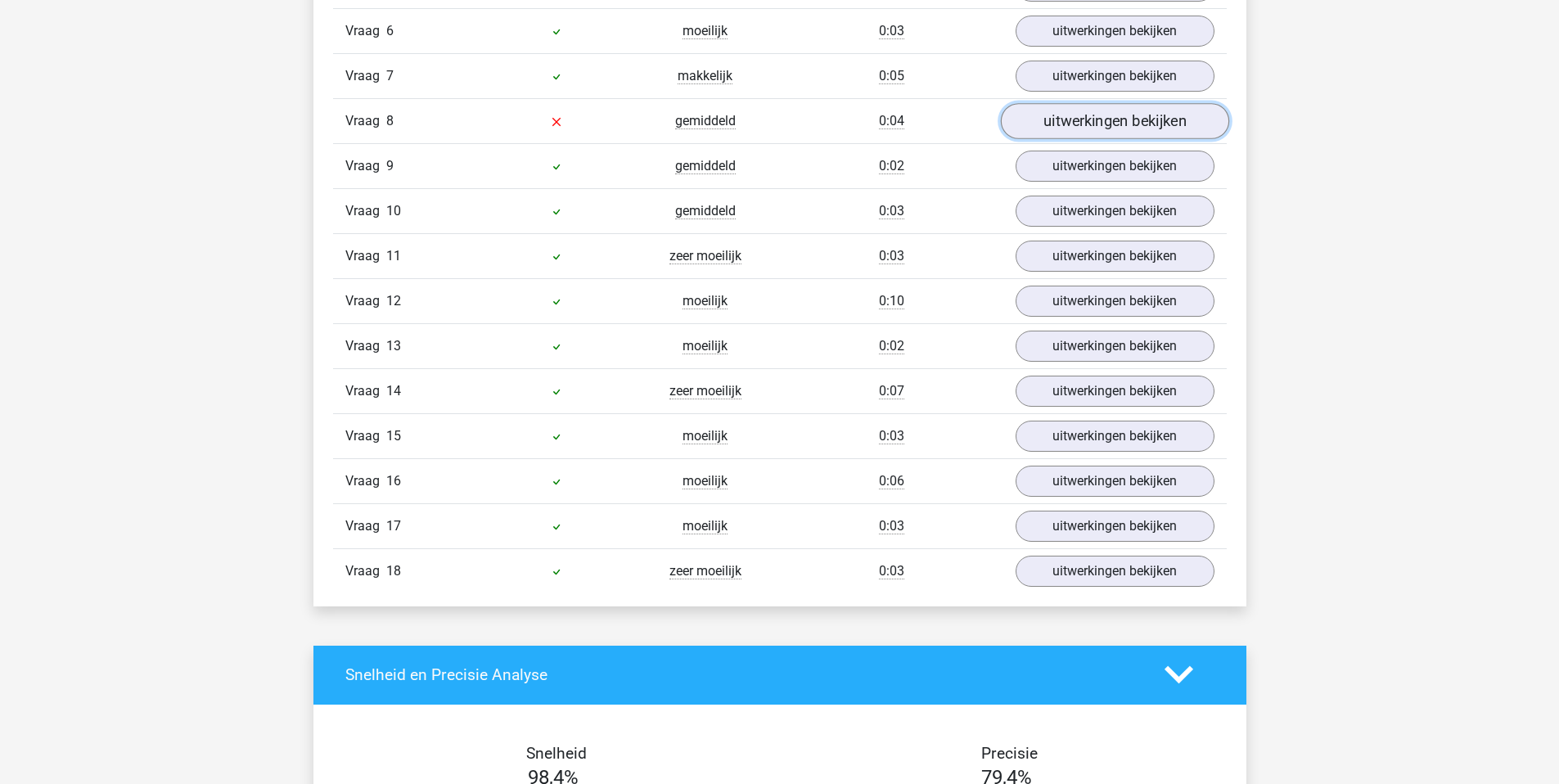 click on "uitwerkingen bekijken" at bounding box center (1114, 121) 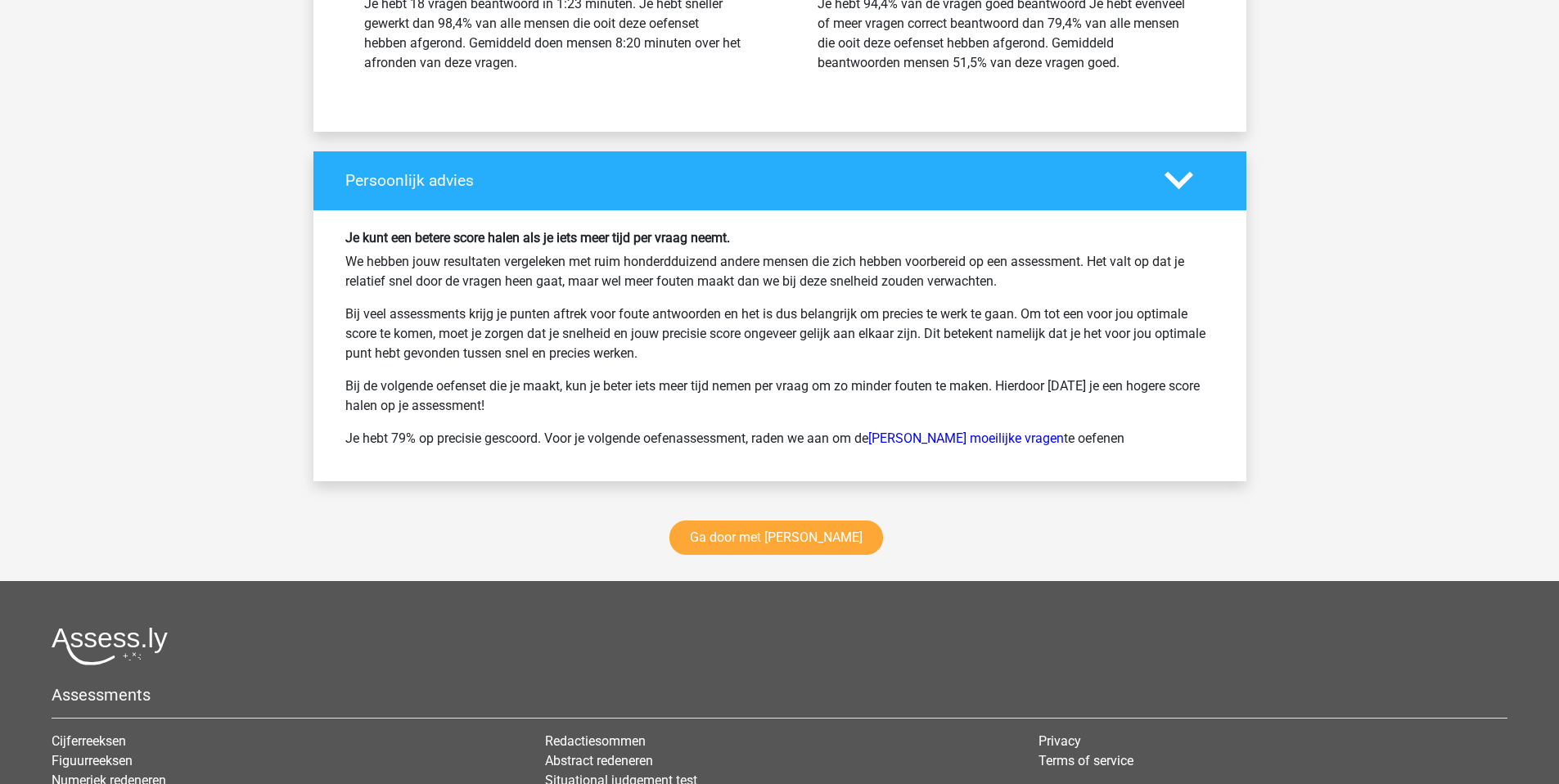 scroll, scrollTop: 3171, scrollLeft: 0, axis: vertical 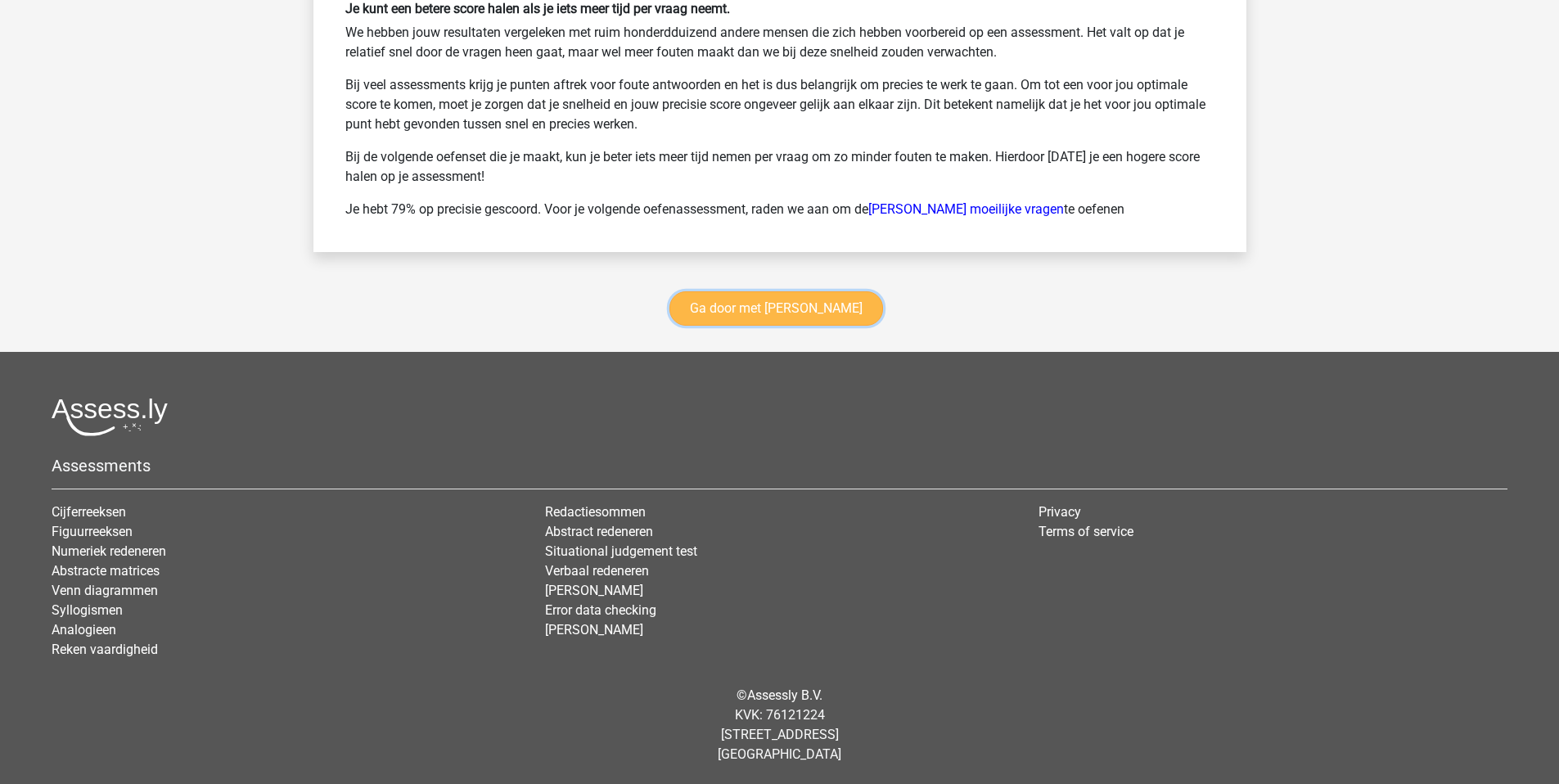 click on "Ga door met [PERSON_NAME]" at bounding box center (776, 309) 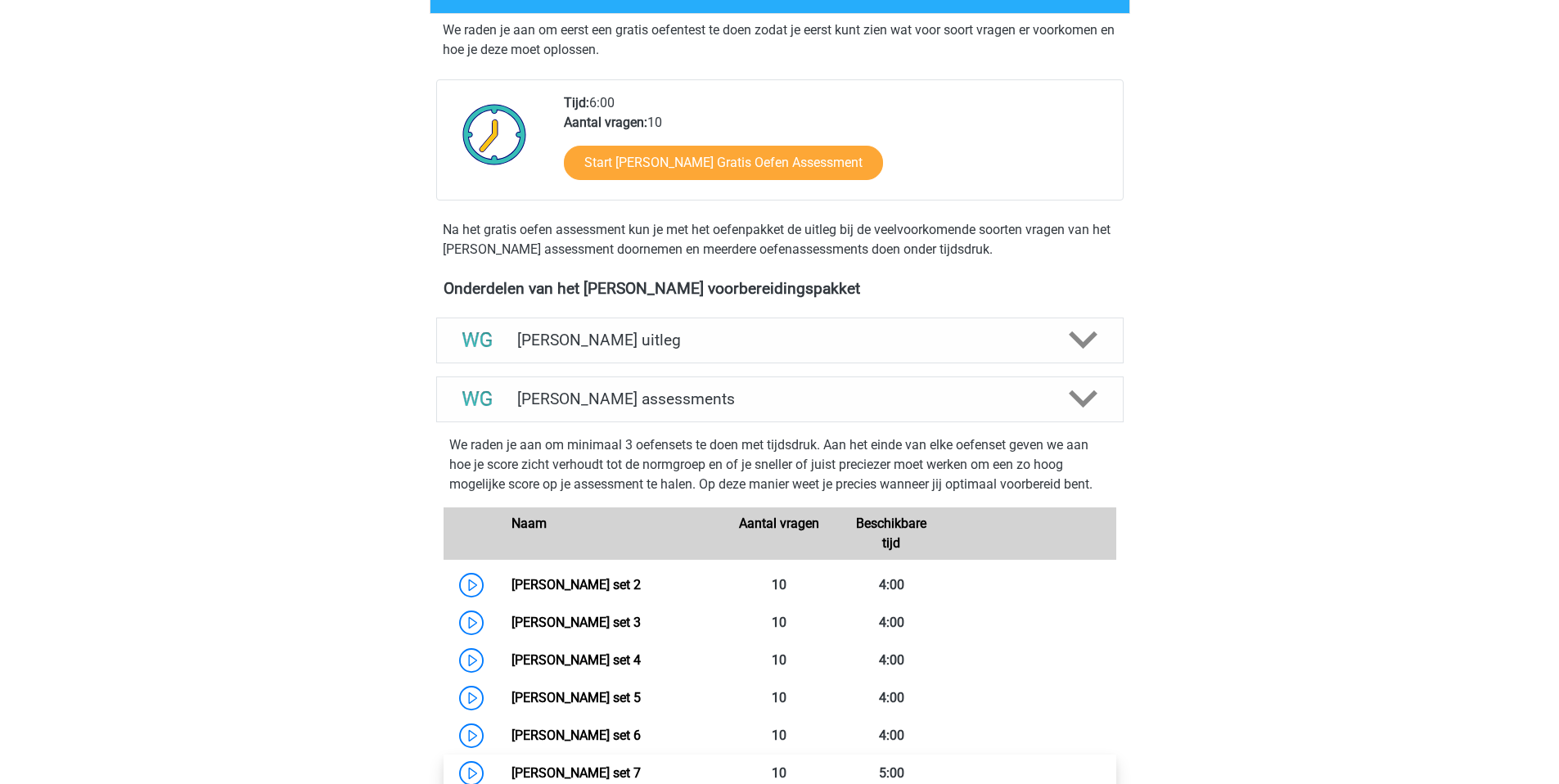 scroll, scrollTop: 319, scrollLeft: 0, axis: vertical 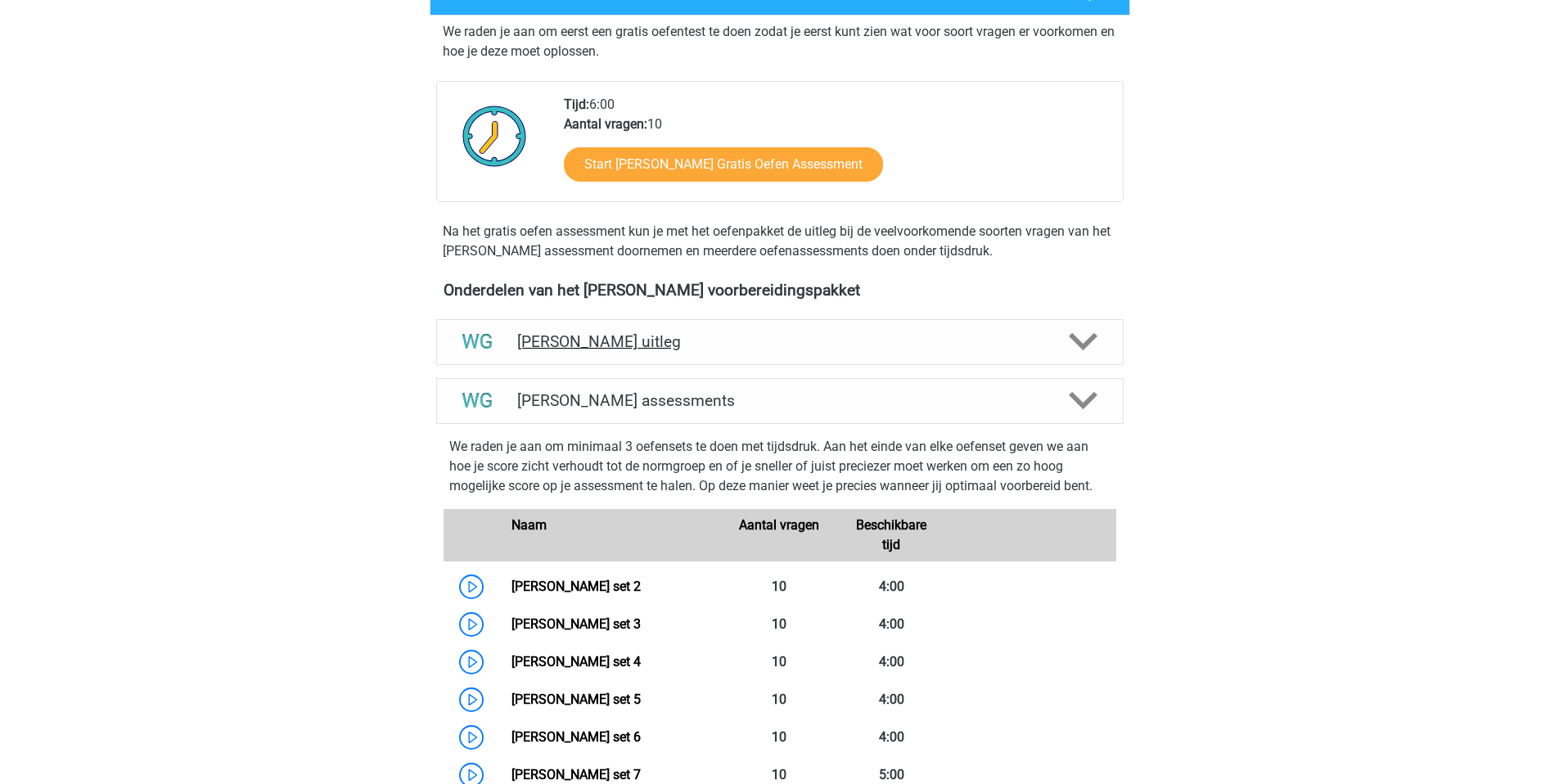 click on "[PERSON_NAME] uitleg" at bounding box center [780, 342] 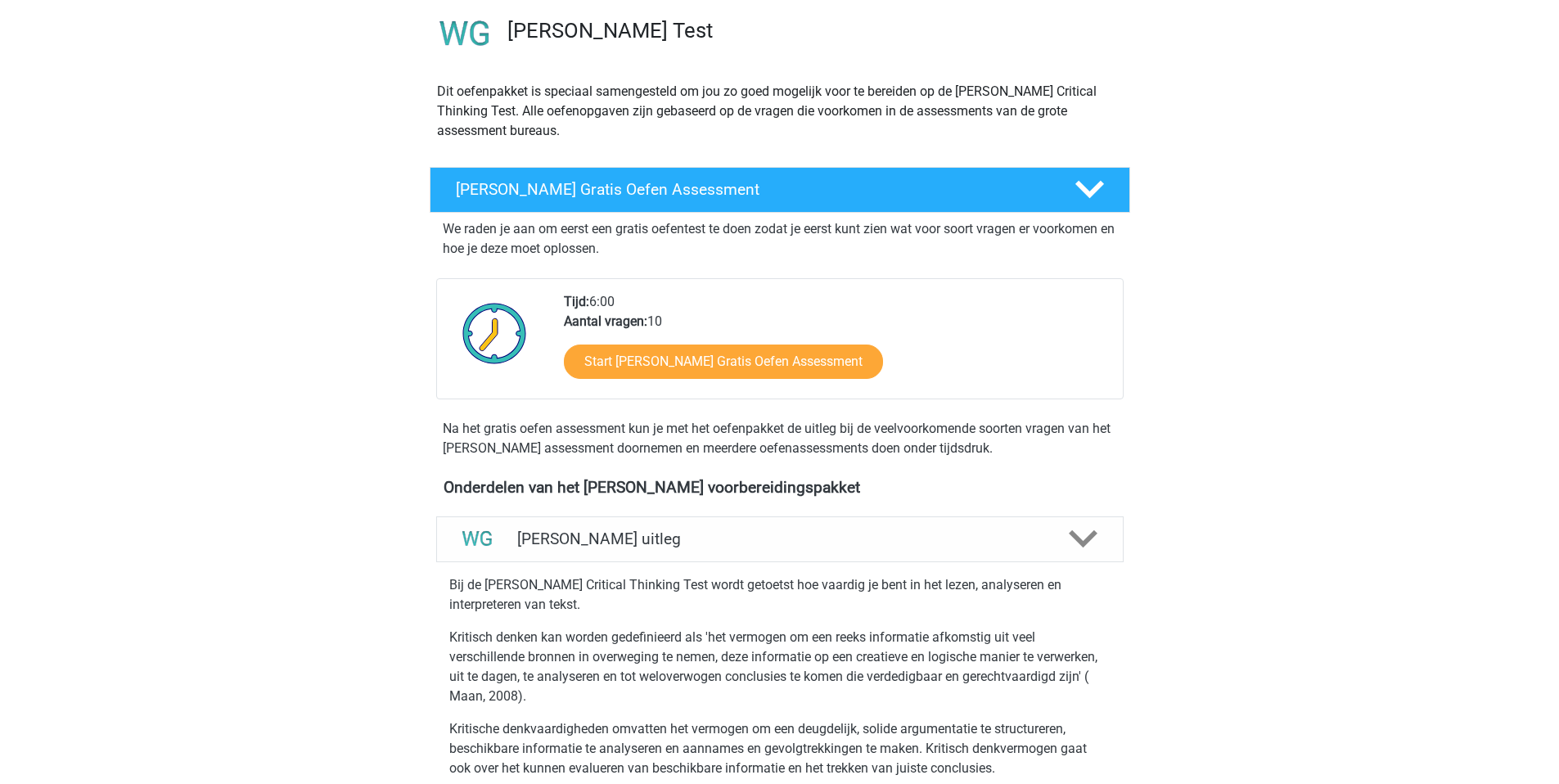 scroll, scrollTop: 0, scrollLeft: 0, axis: both 